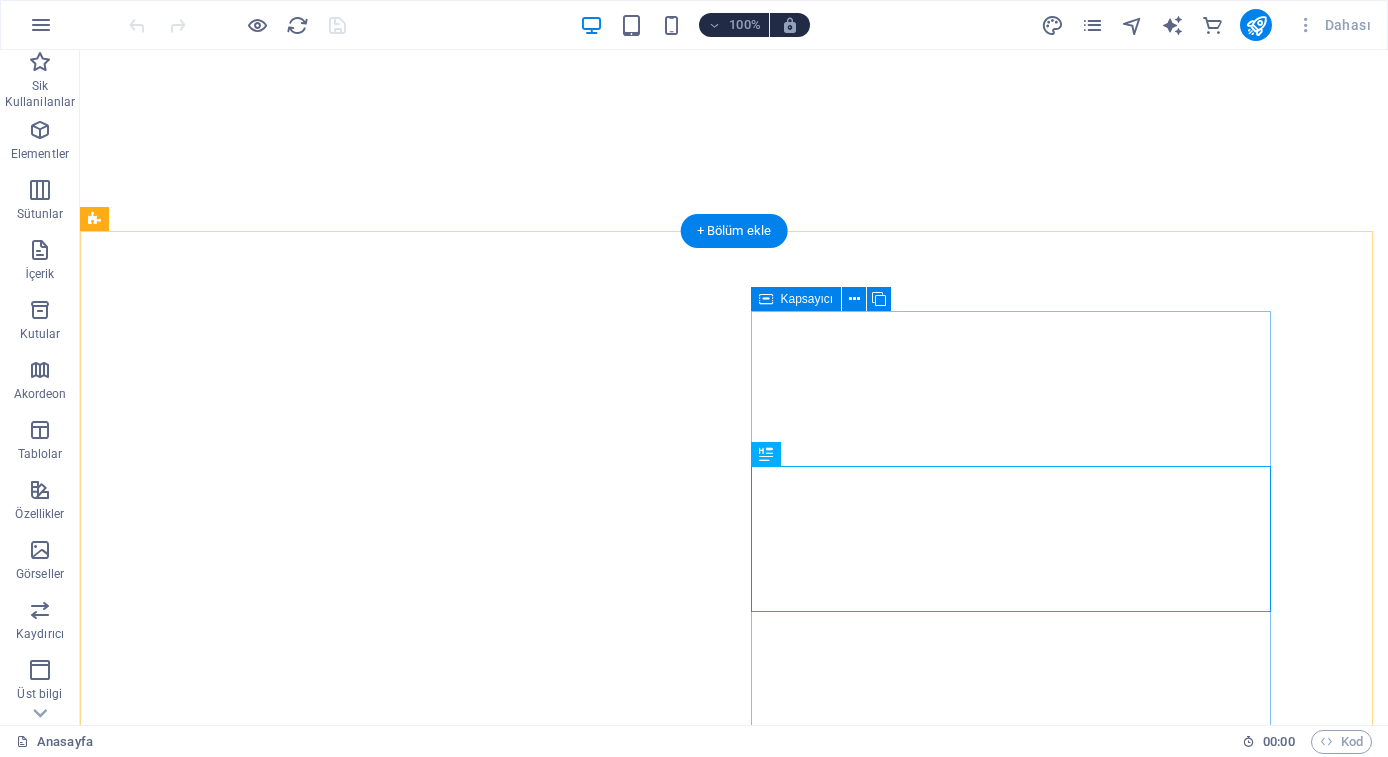 scroll, scrollTop: 0, scrollLeft: 0, axis: both 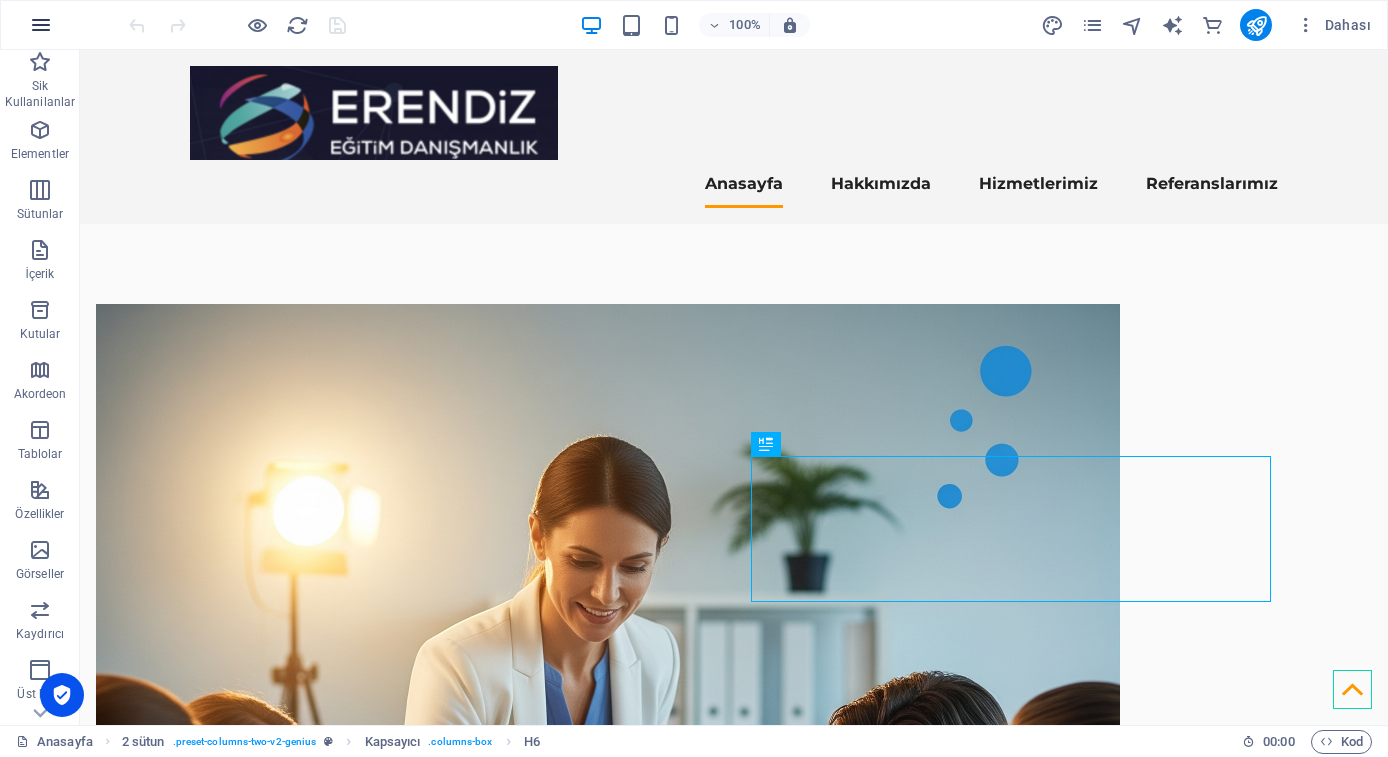 click at bounding box center [41, 25] 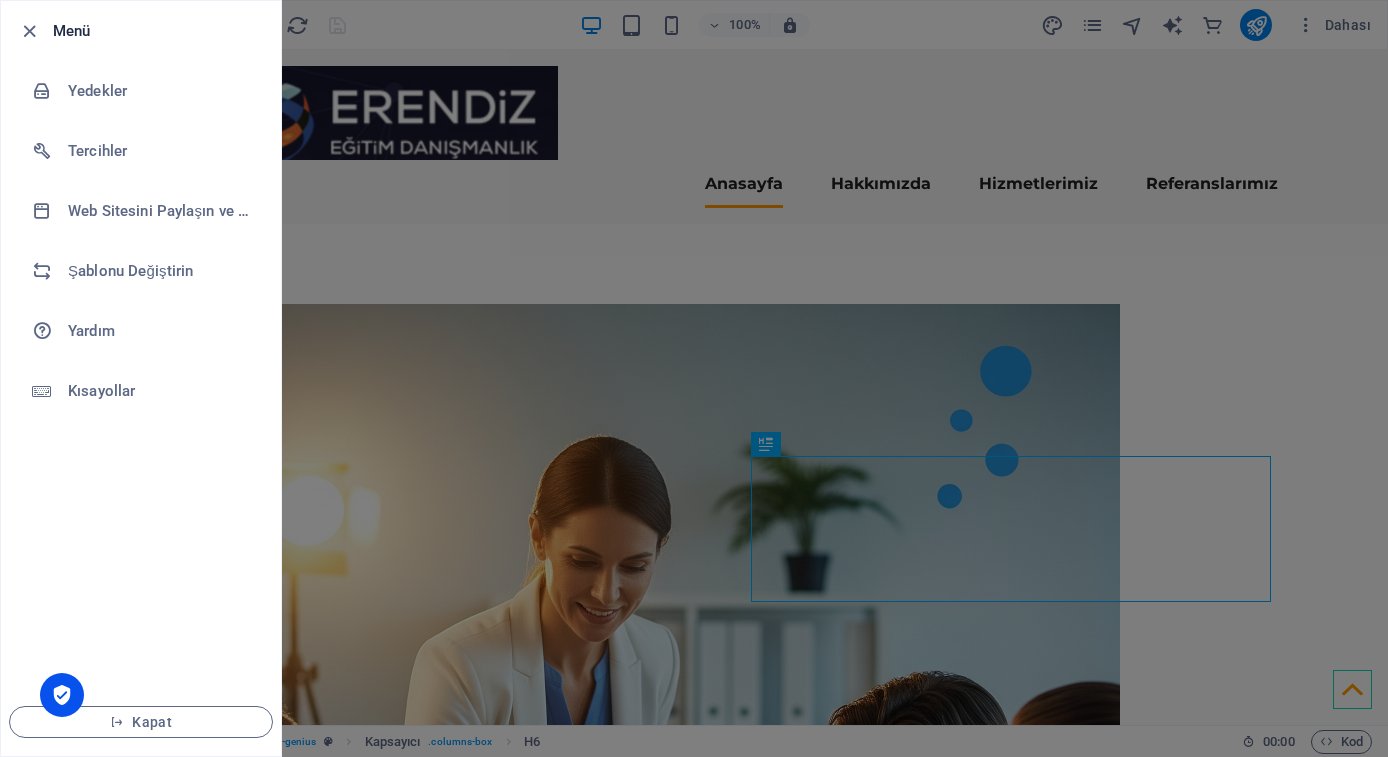 click at bounding box center (29, 31) 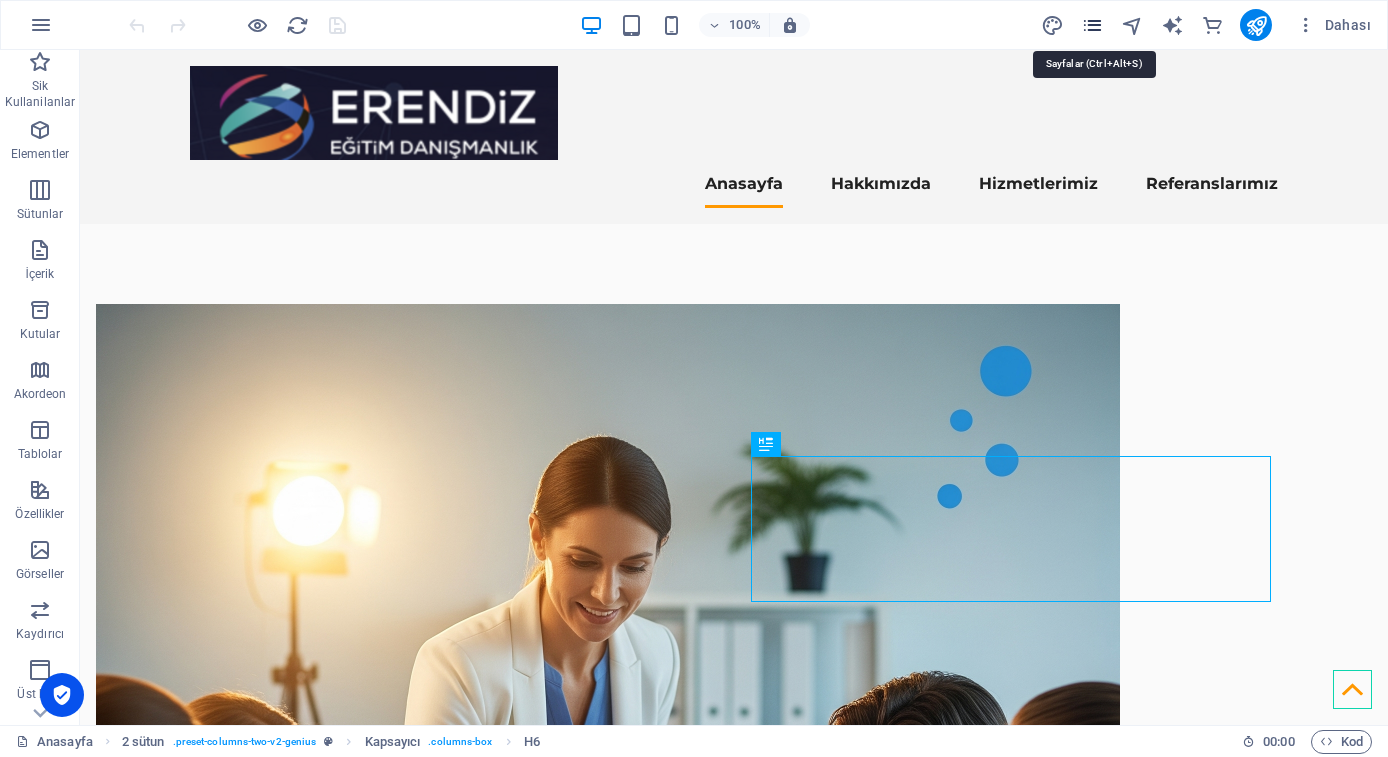 click at bounding box center [1092, 25] 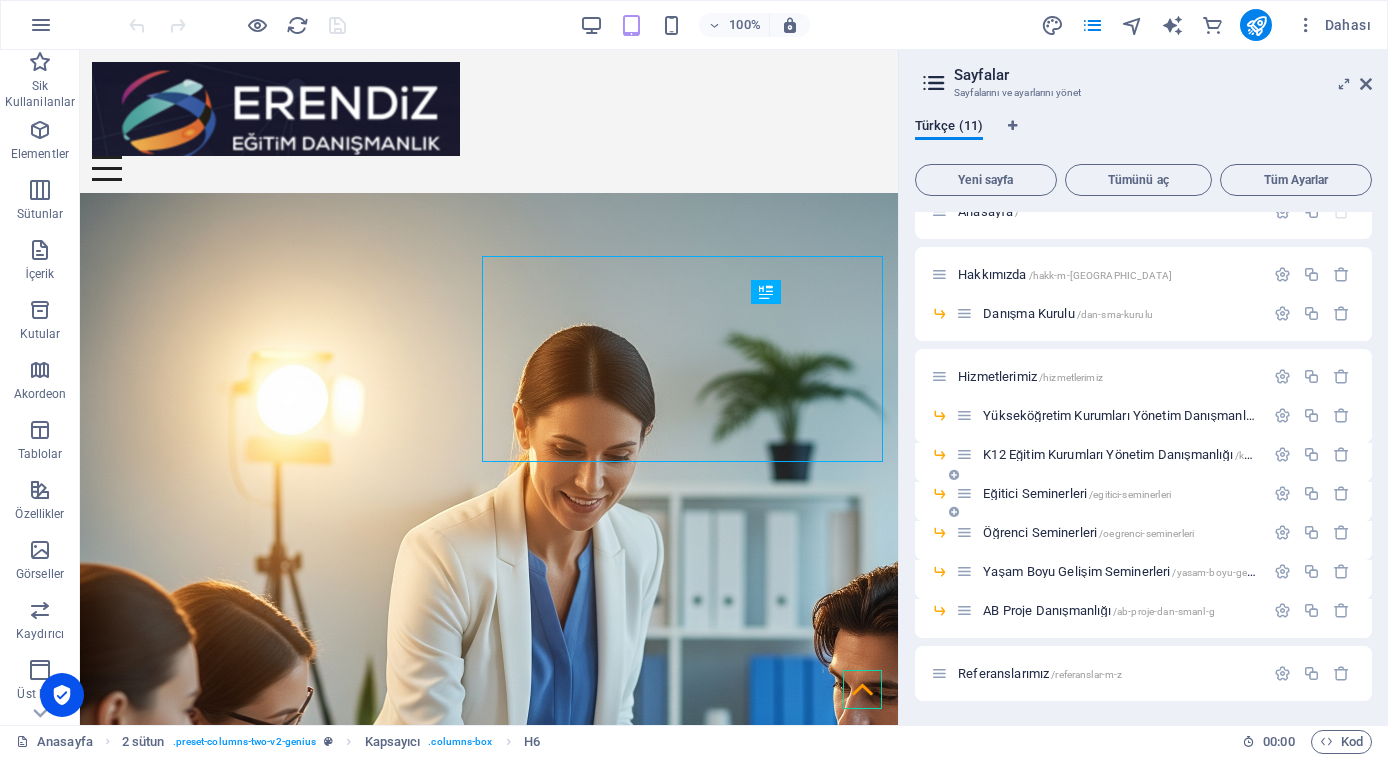 scroll, scrollTop: 0, scrollLeft: 0, axis: both 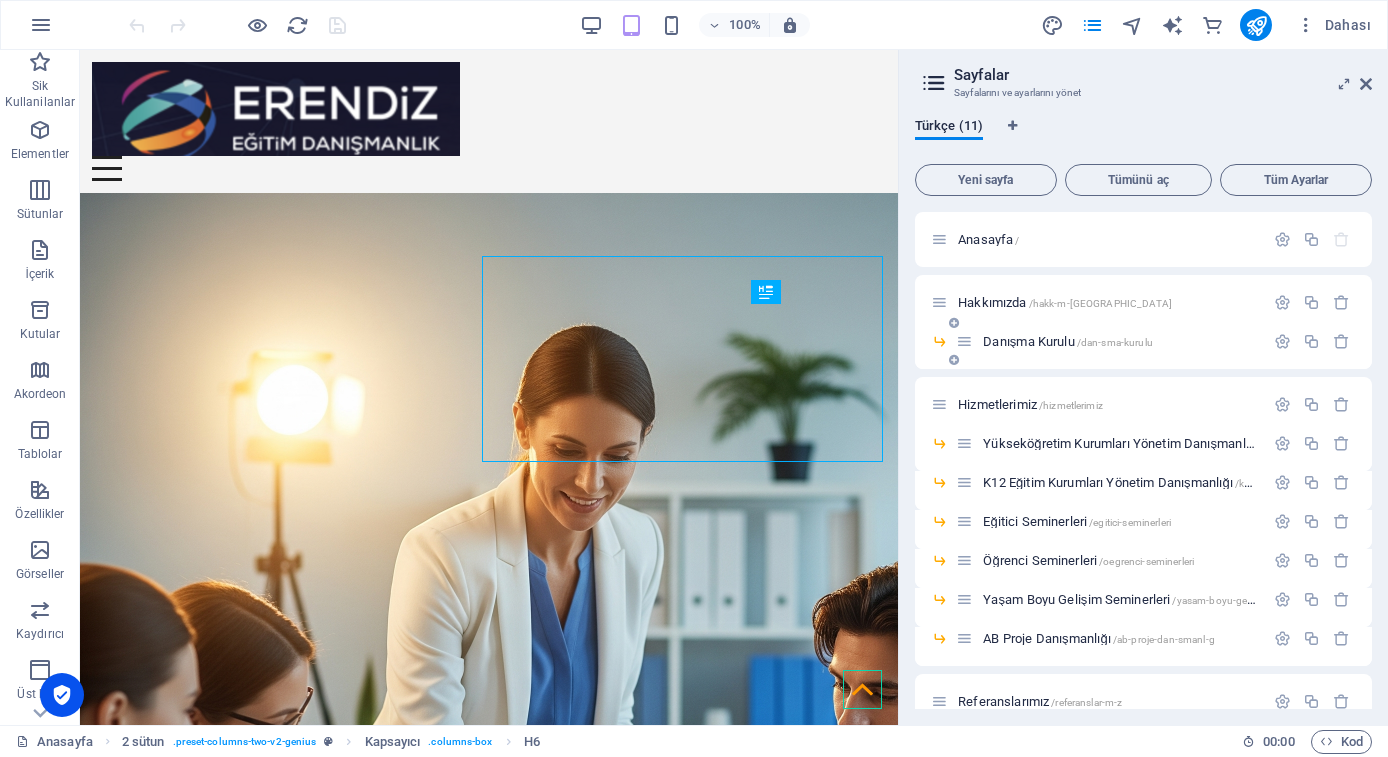 click on "Danışma Kurulu /dan-sma-kurulu" at bounding box center (1110, 341) 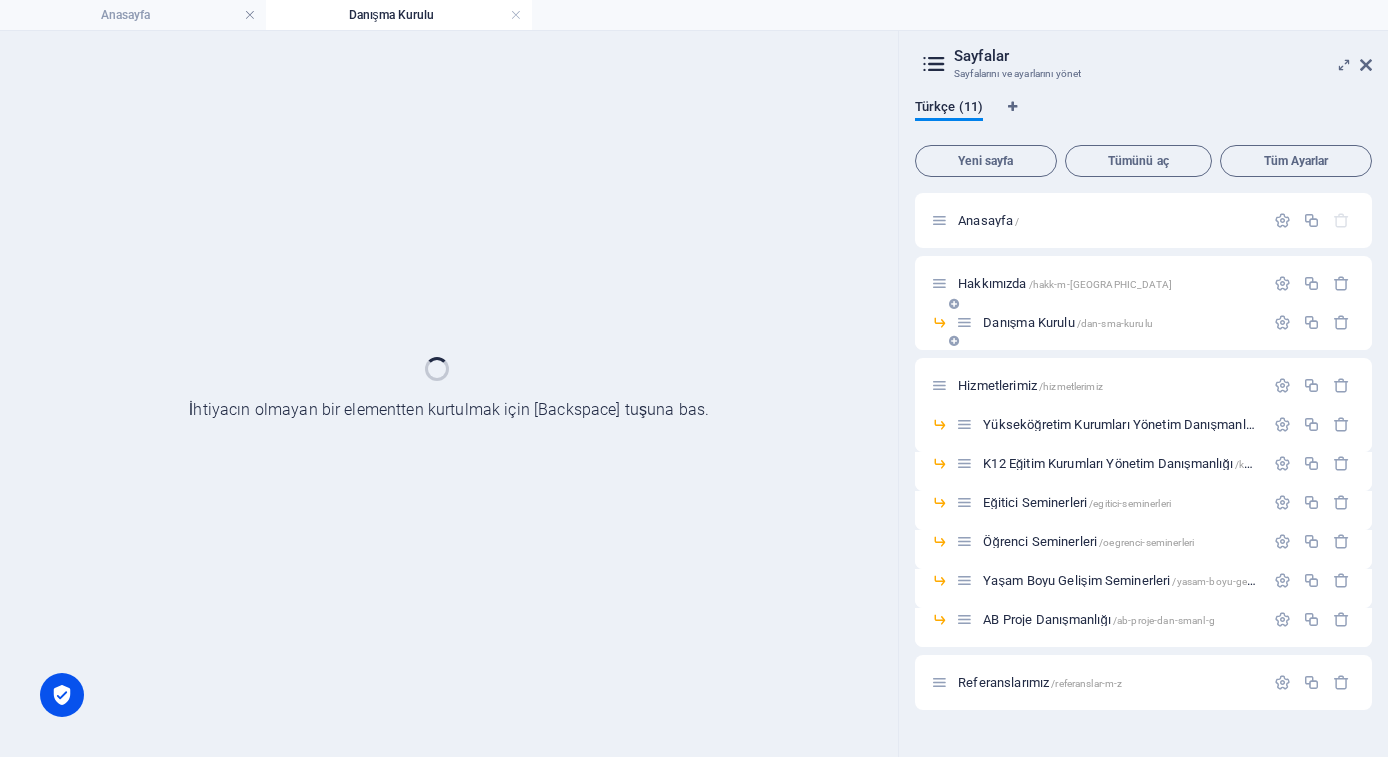 click on "Danışma Kurulu /dan-sma-kurulu" at bounding box center (1143, 330) 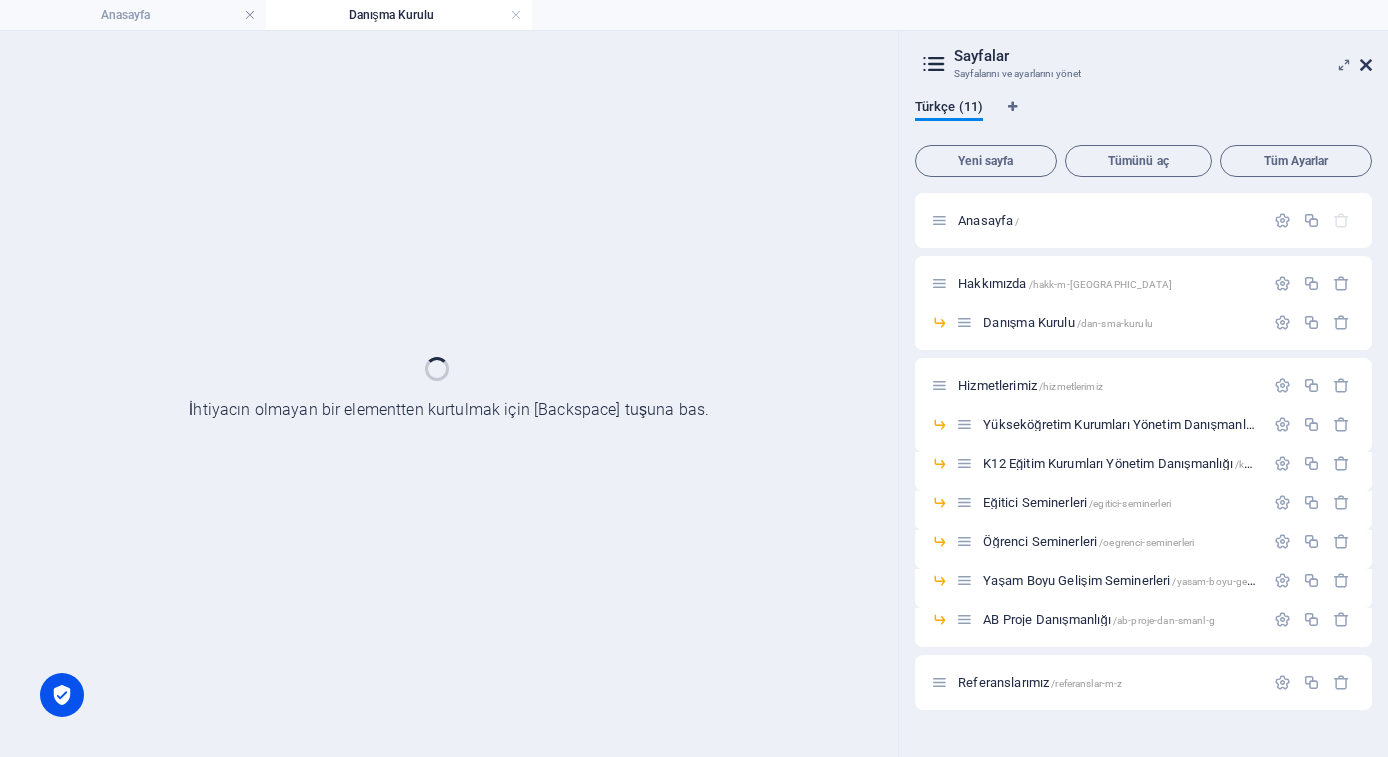 click on "Anasayfa Danışma Kurulu Sik Kullanilanlar Elementler Sütunlar İçerik Kutular Akordeon Tablolar Özellikler Görseller Kaydırıcı Üst bilgi Alt Bigi Formlar Pazarlama Koleksiyonlar Ticaret
Mevcut içeriği değiştirmek için buraya sürükleyin. Yeni bir element oluşturmak istiyorsanız “Ctrl” tuşuna basın.
Kapsayıcı   H6   2 sütun   Kapsayıcı   Menü Çubuğu   İmaj   Düğme   Aralık 100% Dahası Anasayfa 2 sütun . preset-columns-two-v2-genius Kapsayıcı . columns-box H6 00 : 00 Kod İhtiyacın olmayan bir elementten kurtulmak için [Backspace] tuşuna bas. Sayfalar Sayfalarını ve ayarlarını yönet Türkçe (11) Yeni sayfa Tümünü aç Tüm Ayarlar Anasayfa / Hakkımızda /hakk-m-zda Danışma Kurulu /dan-sma-kurulu Hizmetlerimiz  /hizmetlerimiz Yükseköğretim Kurumları Yönetim Danışmanlığı /yueksekoegretim-kurumlar-yonetim-dan-smanl-g K12 Eğitim Kurumları Yönetim Danışmanlığı /k12-egitim-kurumlar-yoenetim-dan-smanl-g" at bounding box center [694, 393] 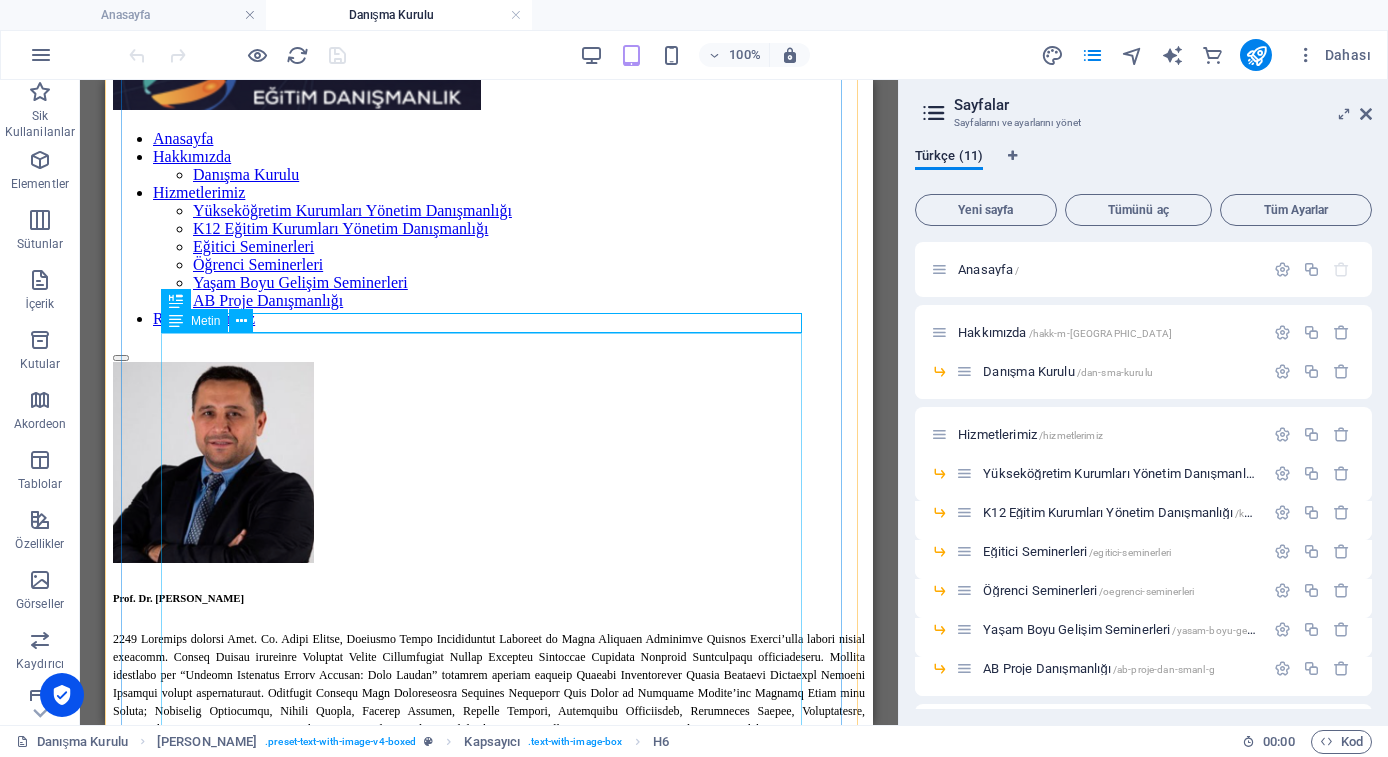 scroll, scrollTop: 231, scrollLeft: 0, axis: vertical 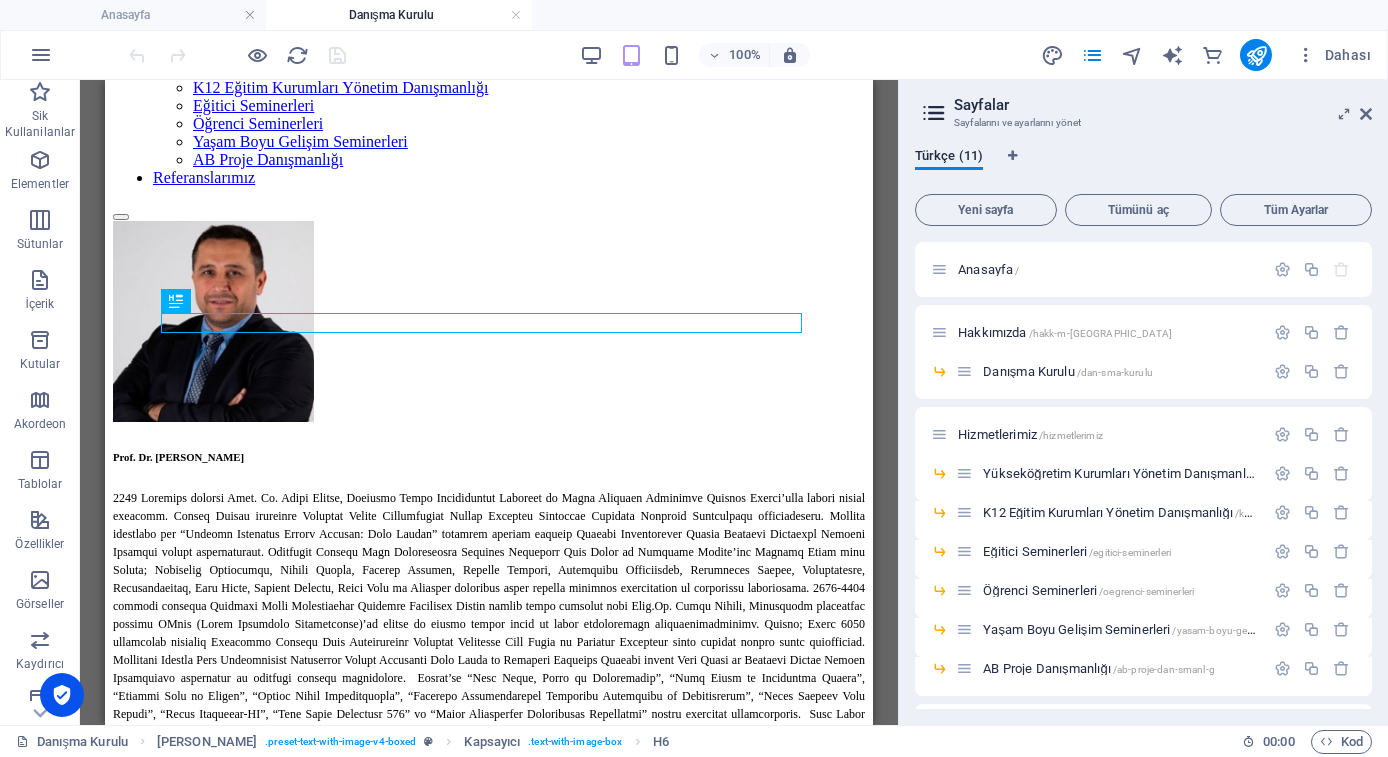 click at bounding box center [489, 641] 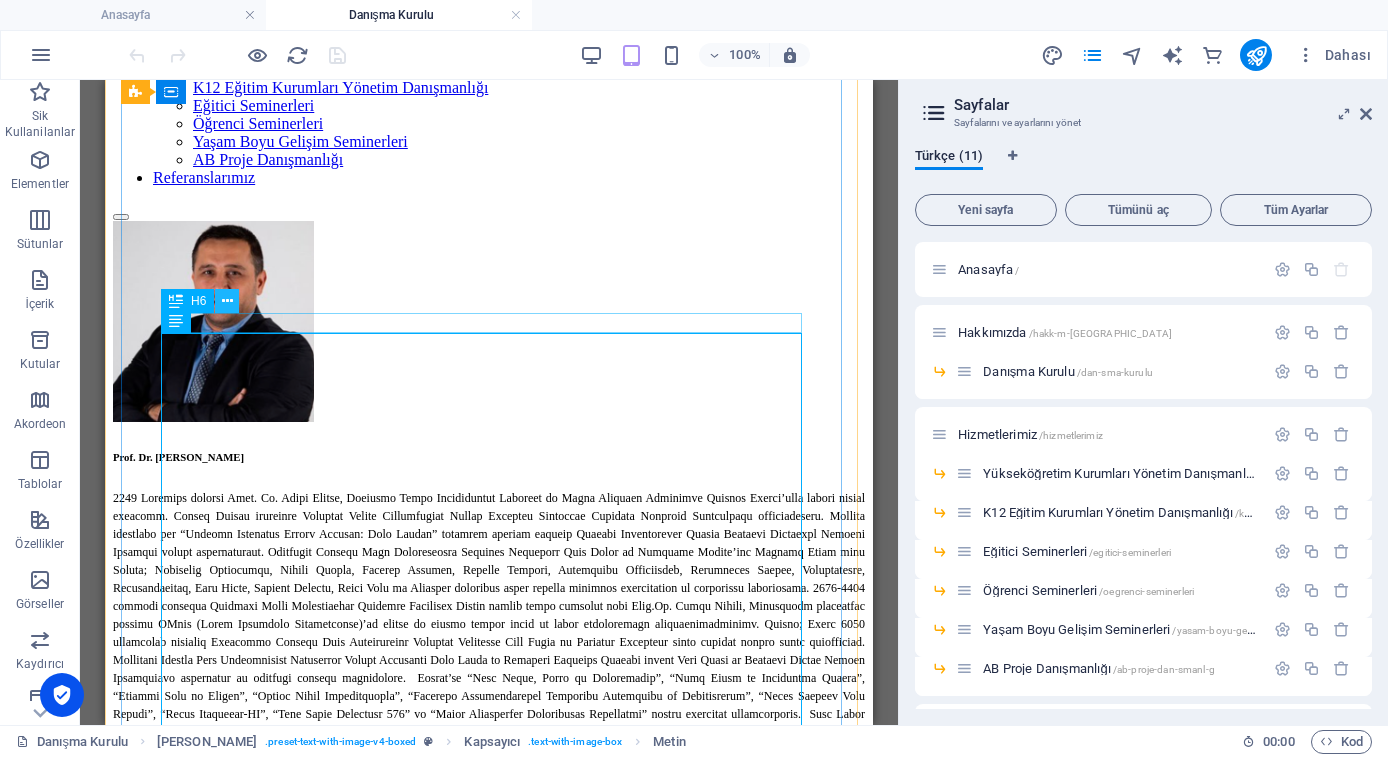 click at bounding box center (227, 301) 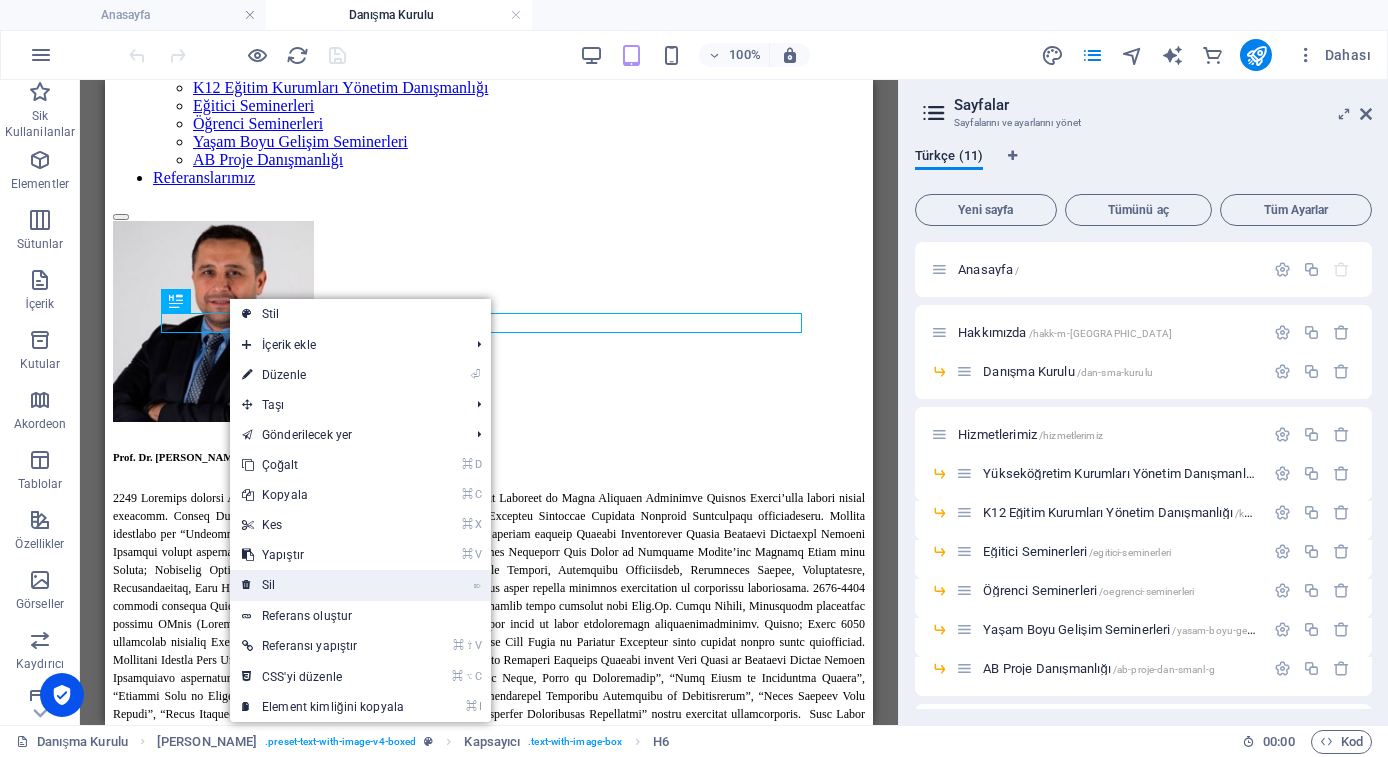 click on "⌦  Sil" at bounding box center [323, 585] 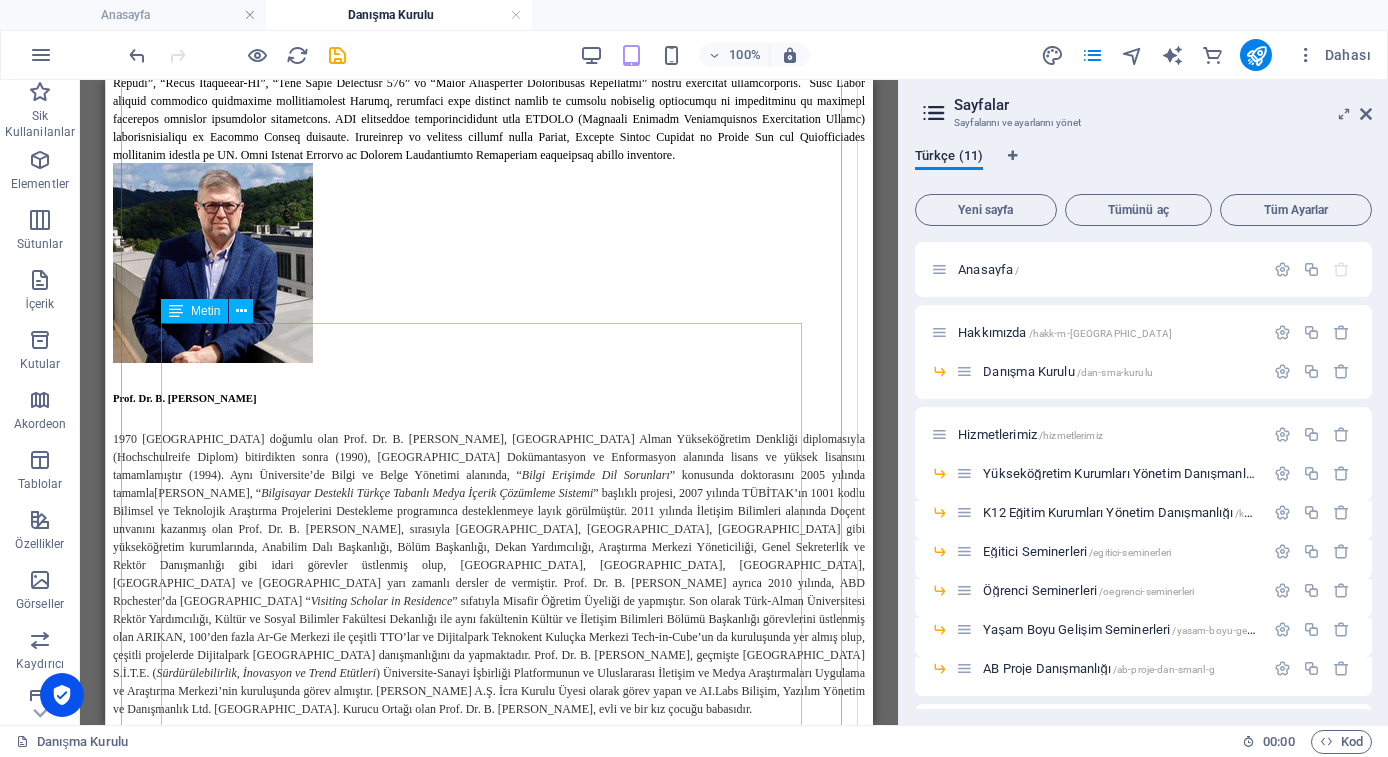 scroll, scrollTop: 1201, scrollLeft: 0, axis: vertical 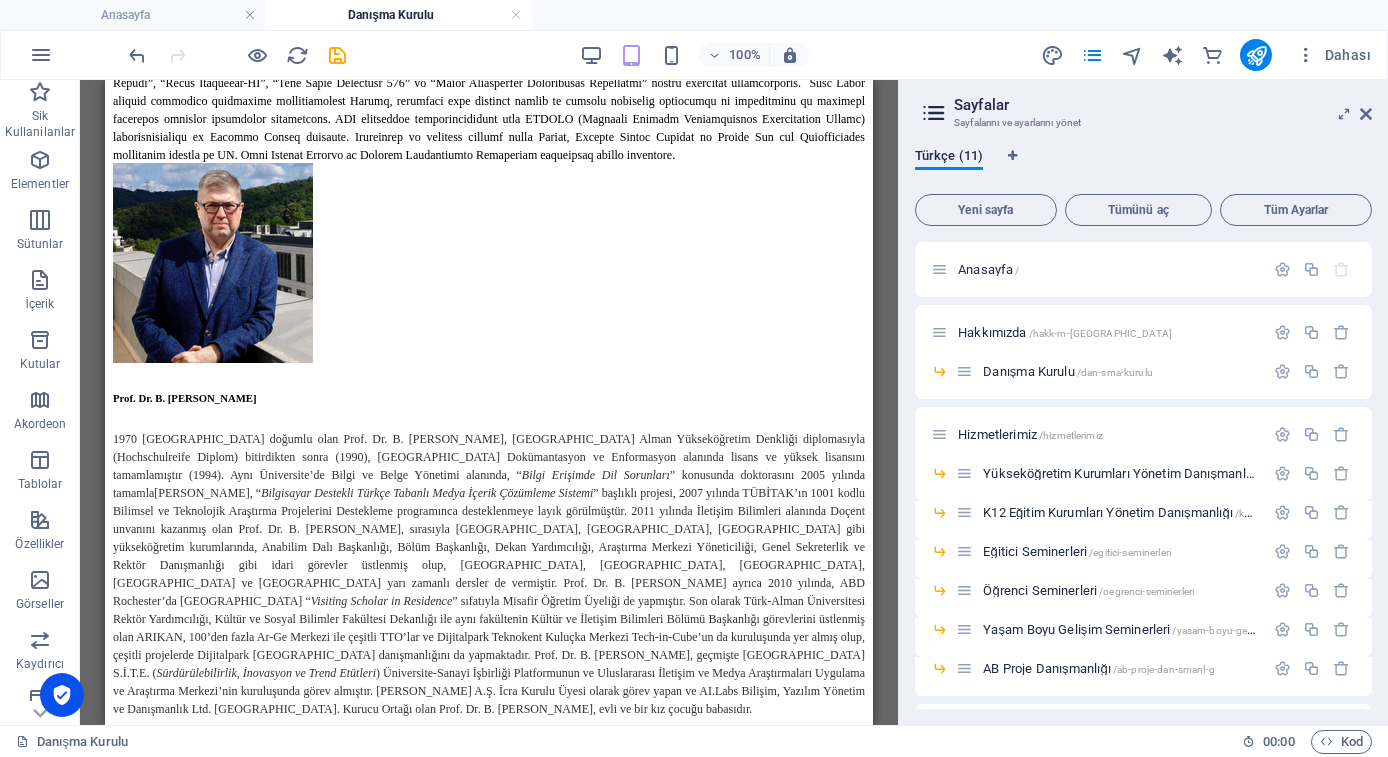 click on "1970 [GEOGRAPHIC_DATA] doğumlu olan Prof. Dr. B. [PERSON_NAME], [GEOGRAPHIC_DATA] Alman Yükseköğretim Denkliği diplomasıyla (Hochschulreife Diplom) bitirdikten sonra (1990), [GEOGRAPHIC_DATA] Dokümantasyon ve Enformasyon alanında lisans ve yüksek lisansını tamamlamıştır (1994). Aynı Üniversite’de Bilgi ve Belge Yönetimi alanında, “ Bilgi Erişimde Dil Sorunları ” konusunda doktorasını 2005 yılında tamamlayan ARIKAN’ın, “ Bilgisayar Destekli Türkçe Tabanlı Medya İçerik Çözümleme Sistemi Visiting Scholar in Residence Sürdürülebilirlik, İnovasyon ve Trend Etütleri ) Üniversite-Sanayi İşbirliği Platformunun ve Uluslararası İletişim ve Medya Araştırmaları Uygulama ve Araştırma Merkezi’nin kuruluşunda görev almıştır. [PERSON_NAME] A.Ş. İcra Kurulu Üyesi olarak görev yapan ve AI.Labs Bilişim, Yazılım Yönetim ve Danışmanlık Ltd. [GEOGRAPHIC_DATA]. Kurucu Ortağı olan Prof. Dr. B. [PERSON_NAME], evli ve bir kız çocuğu babasıdır." at bounding box center [489, 573] 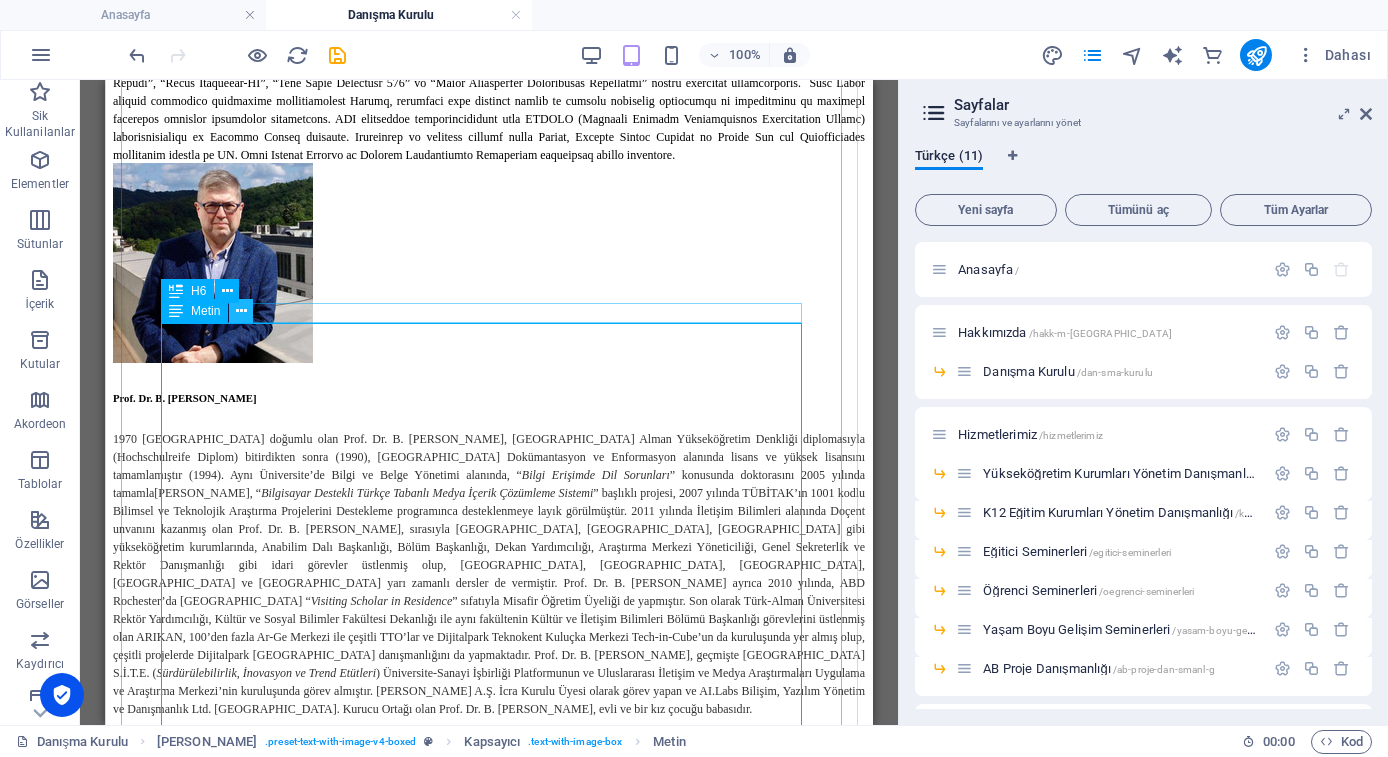 click at bounding box center (241, 311) 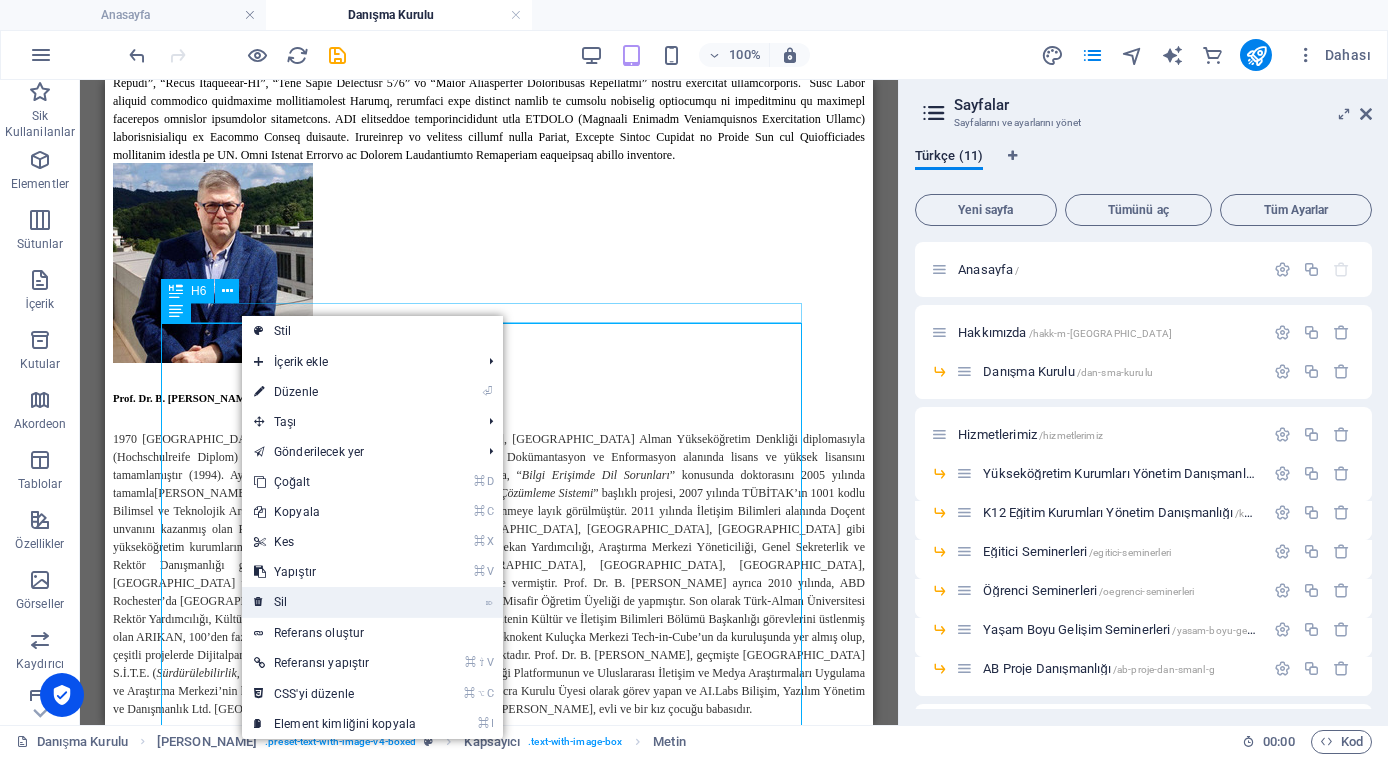 click on "⌦  Sil" at bounding box center [335, 602] 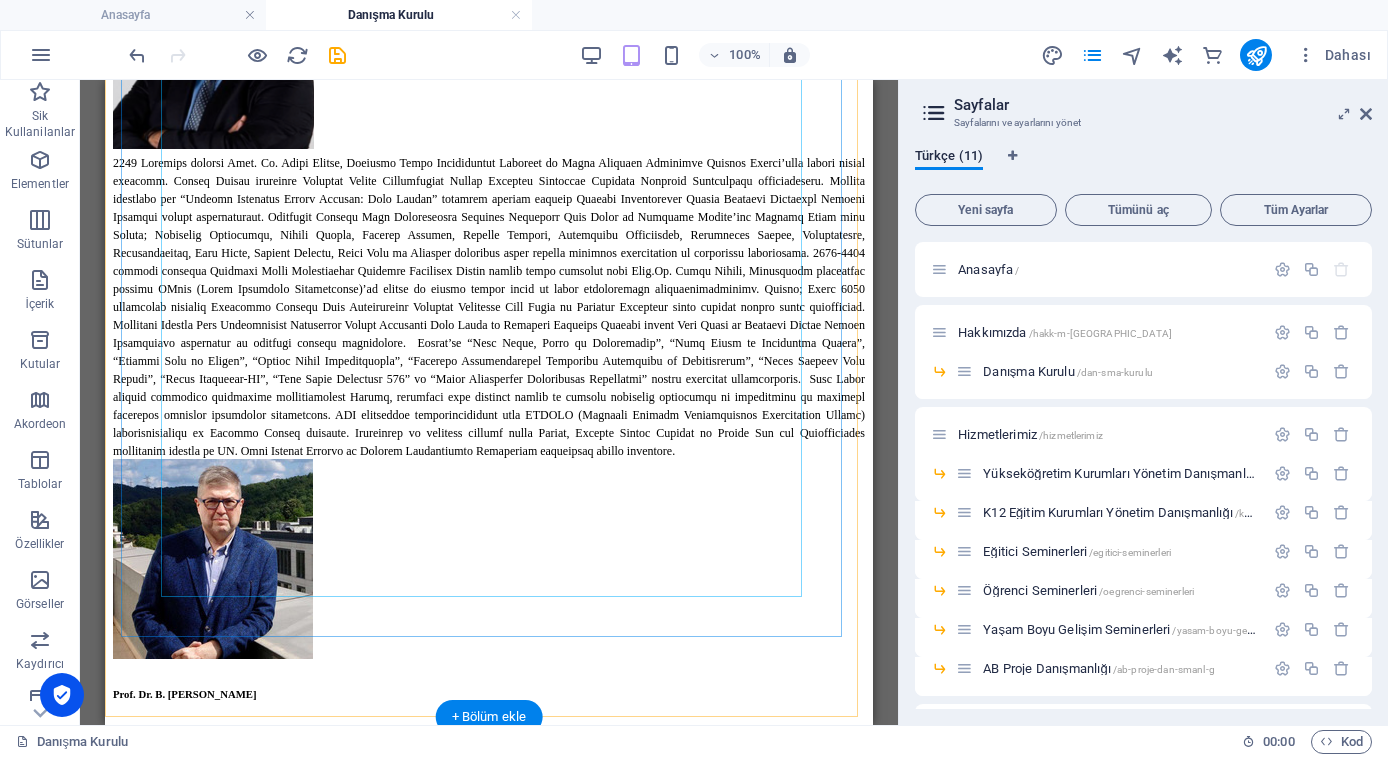 scroll, scrollTop: 919, scrollLeft: 0, axis: vertical 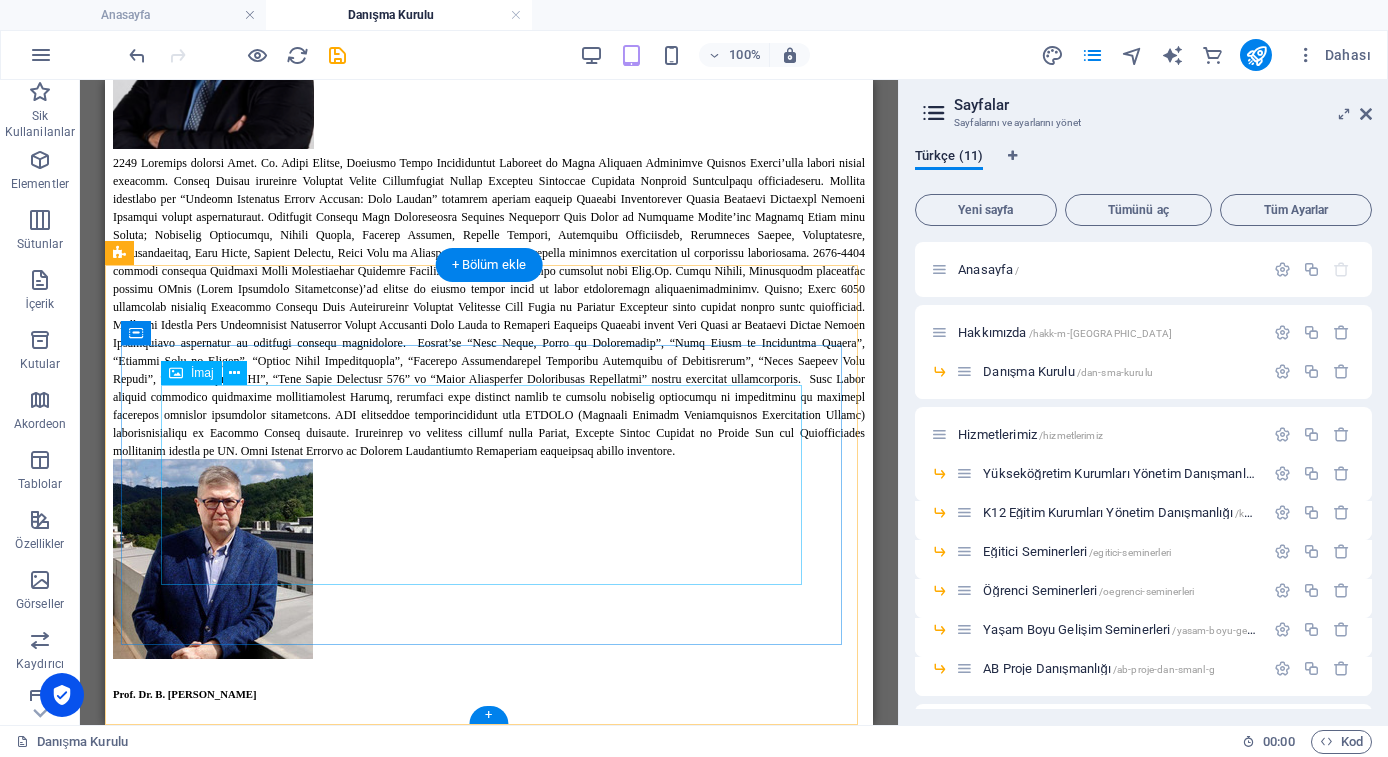 click at bounding box center [489, 561] 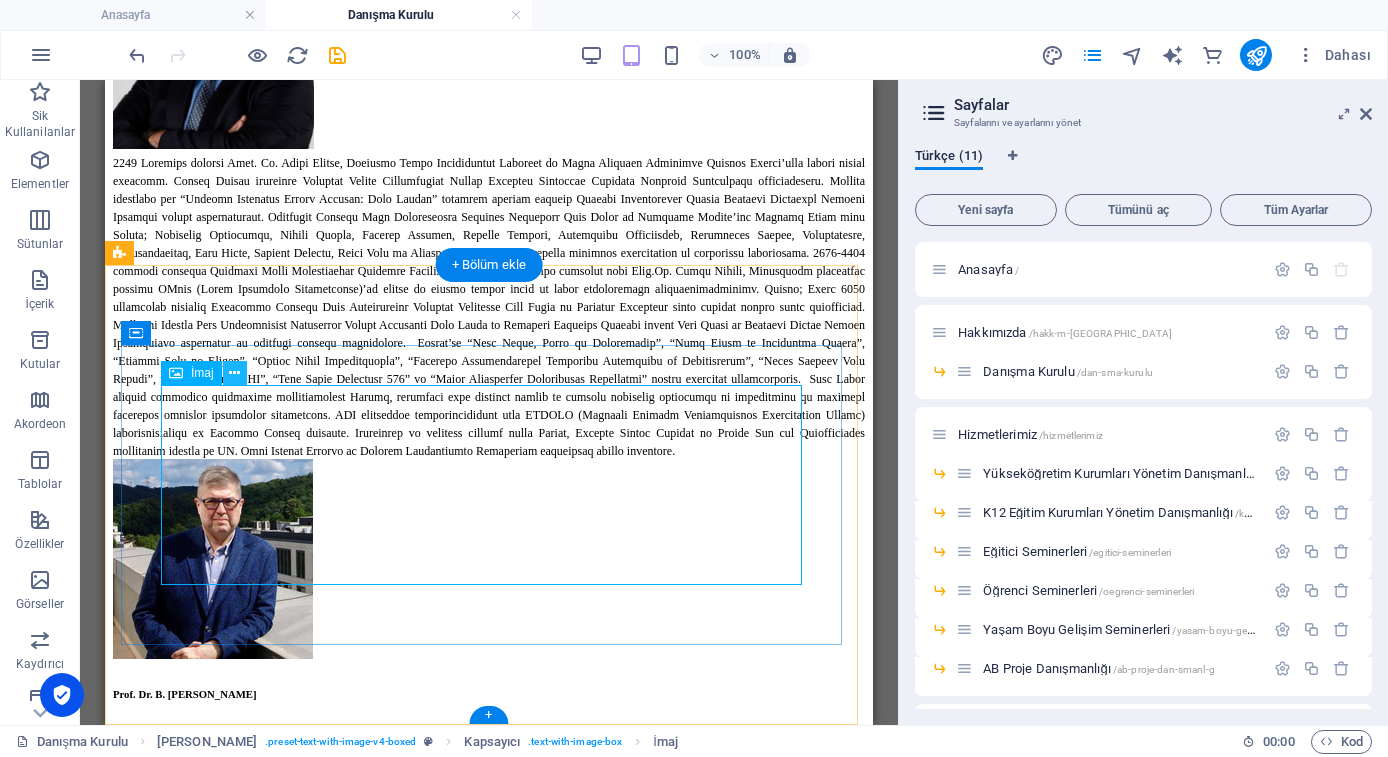 click at bounding box center [234, 373] 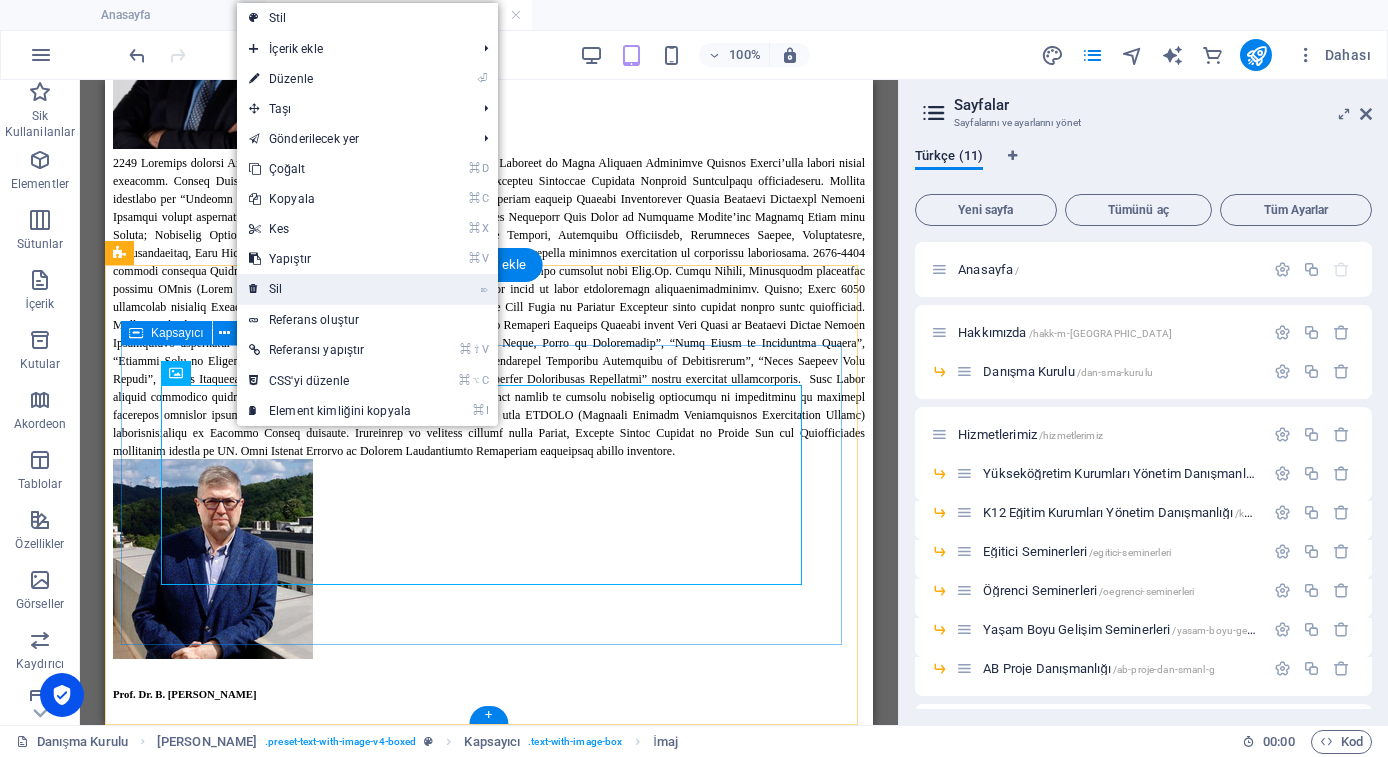 click on "⌦  Sil" at bounding box center (330, 289) 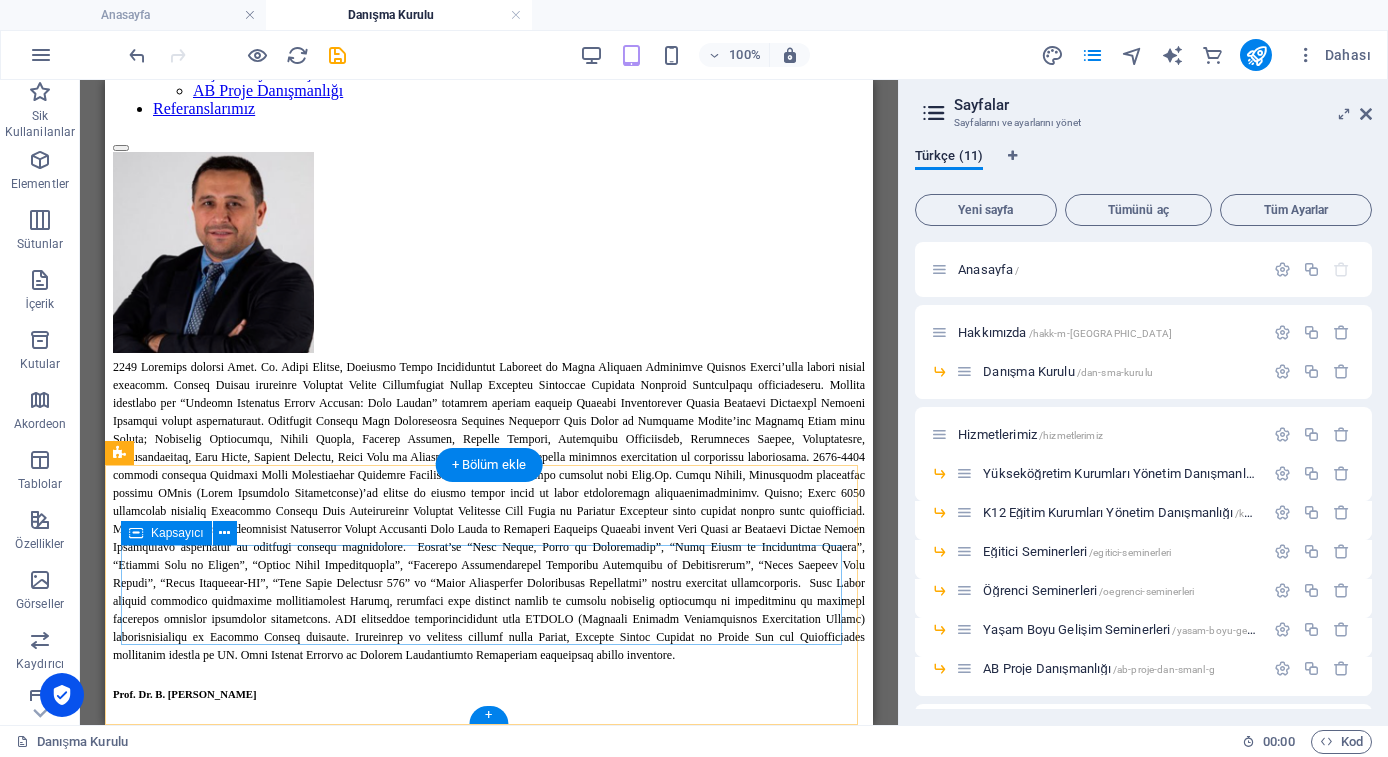 scroll, scrollTop: 65, scrollLeft: 0, axis: vertical 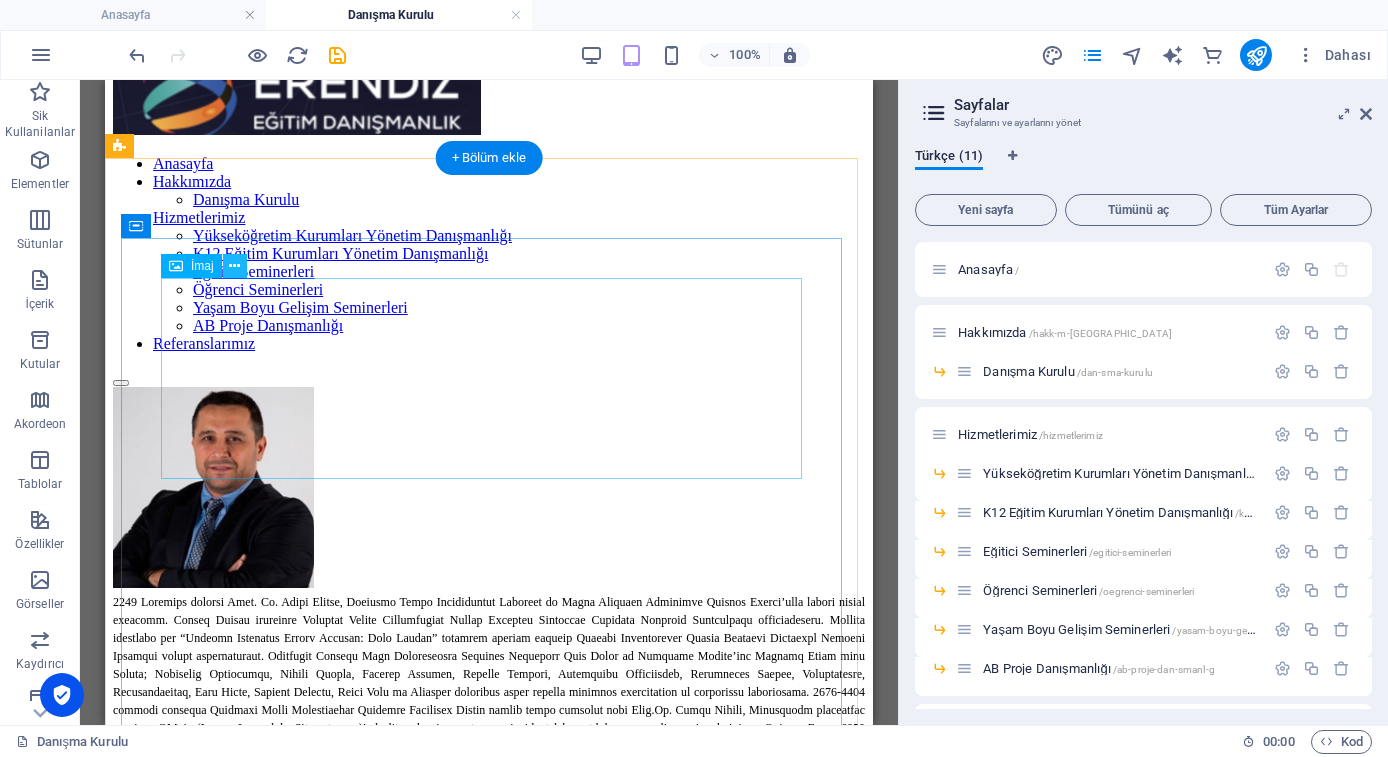 click at bounding box center (235, 266) 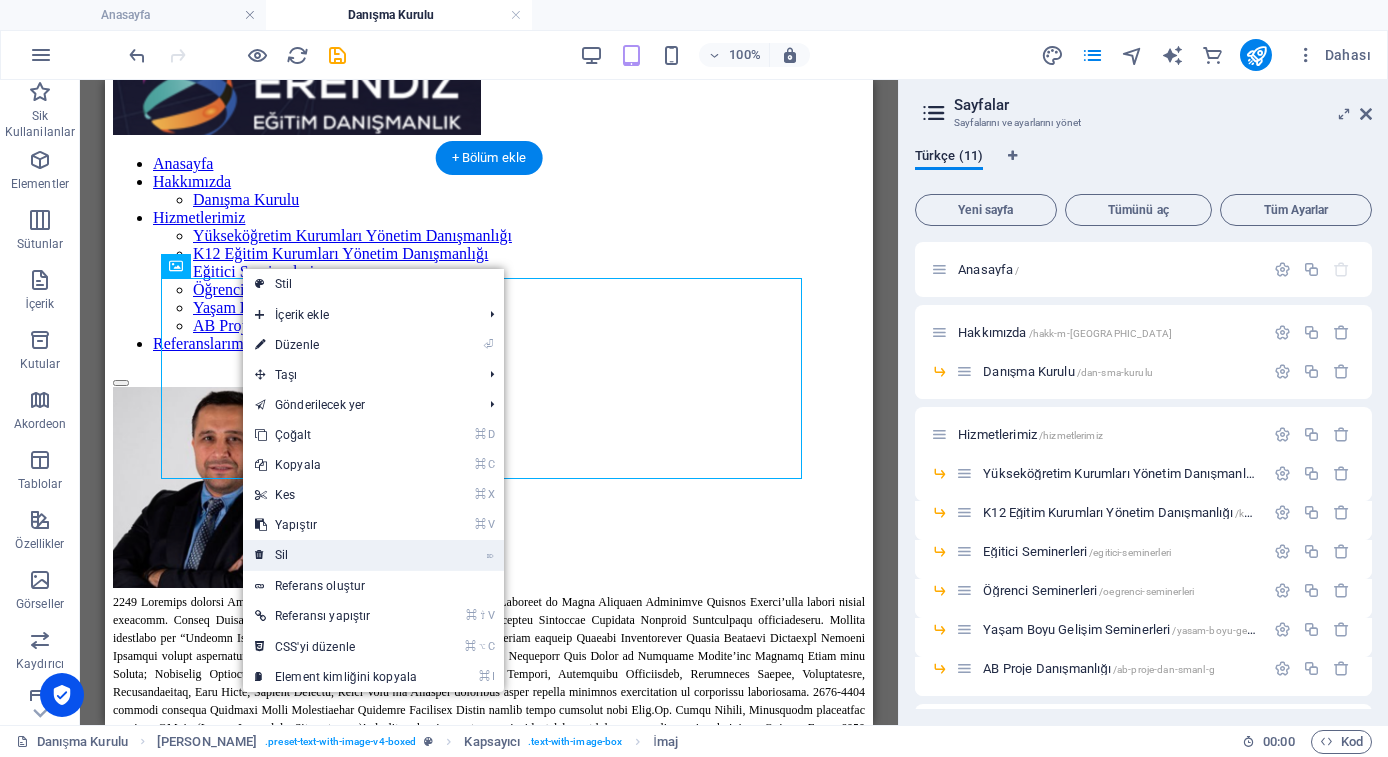 click on "⌦  Sil" at bounding box center [336, 555] 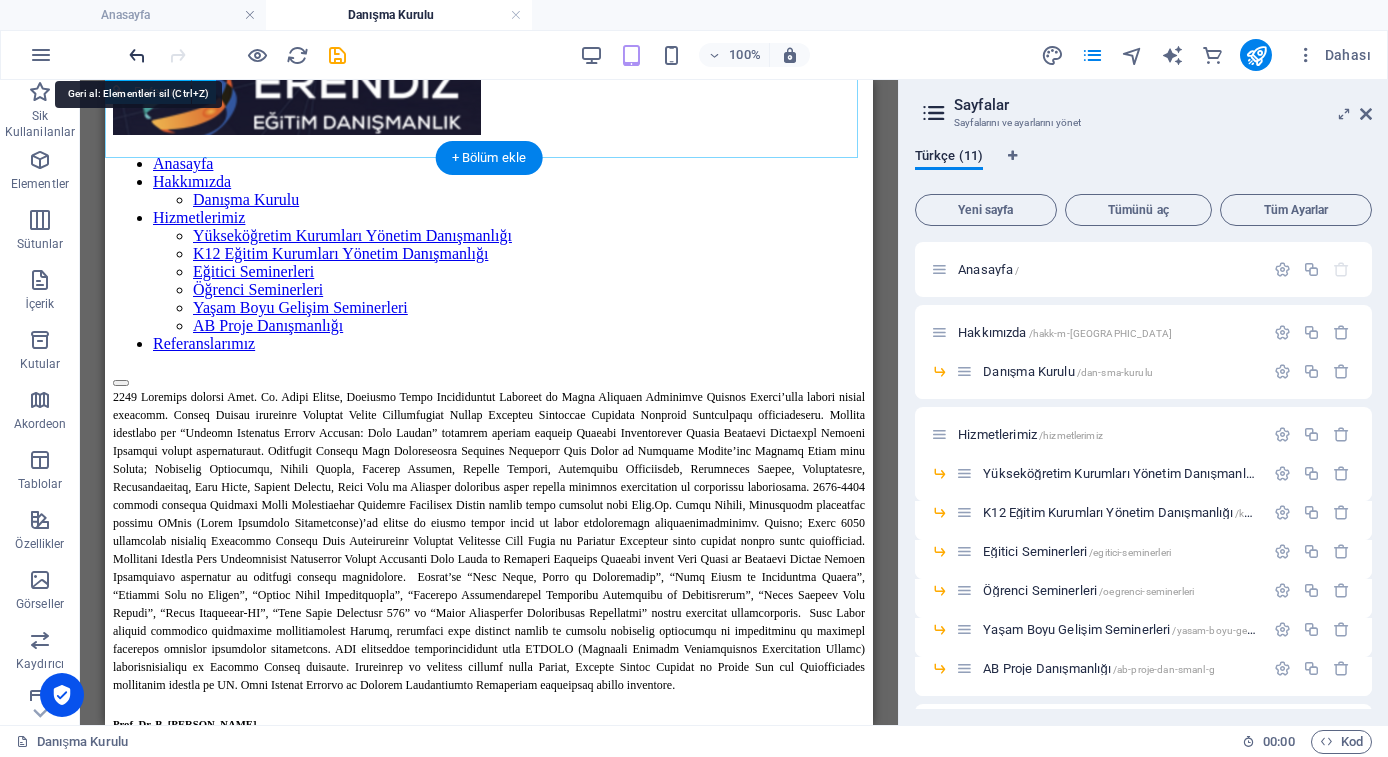 click at bounding box center [137, 55] 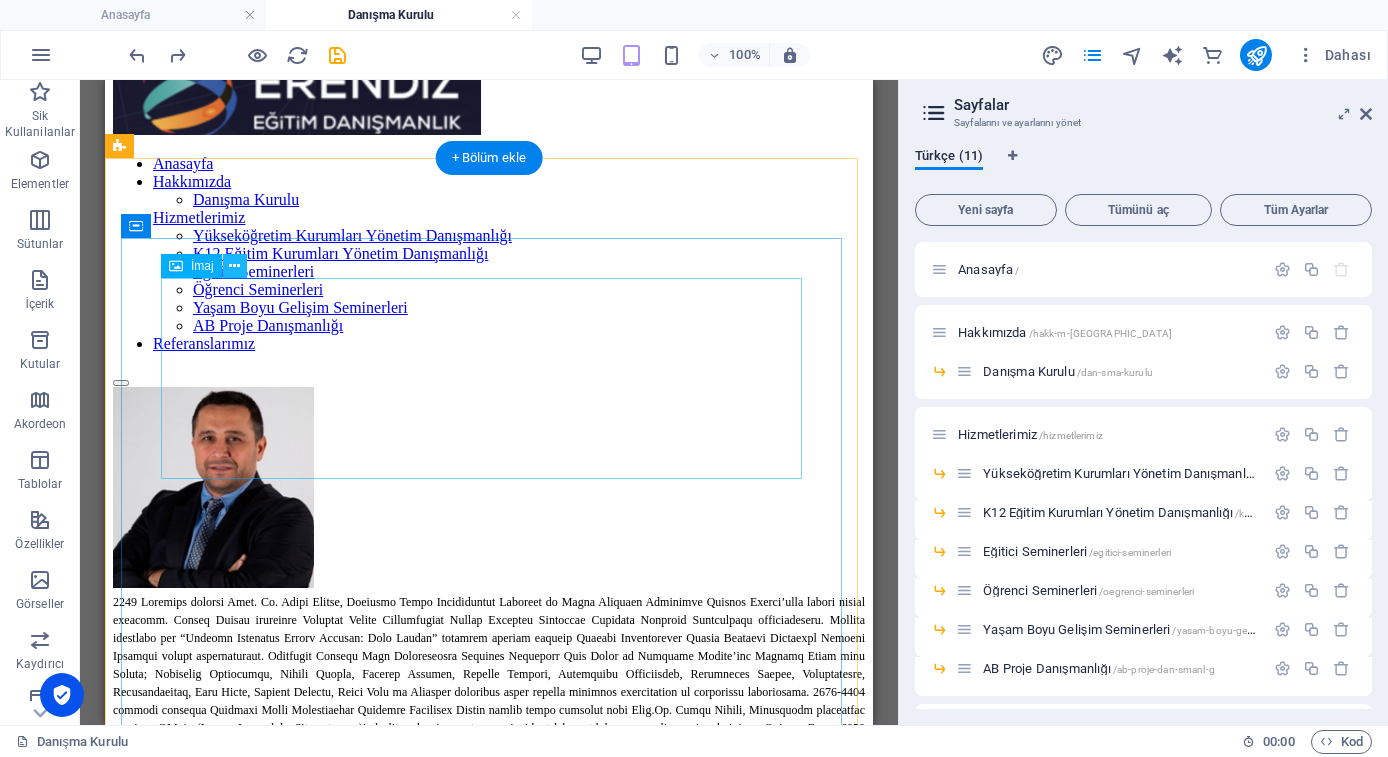 click at bounding box center (234, 266) 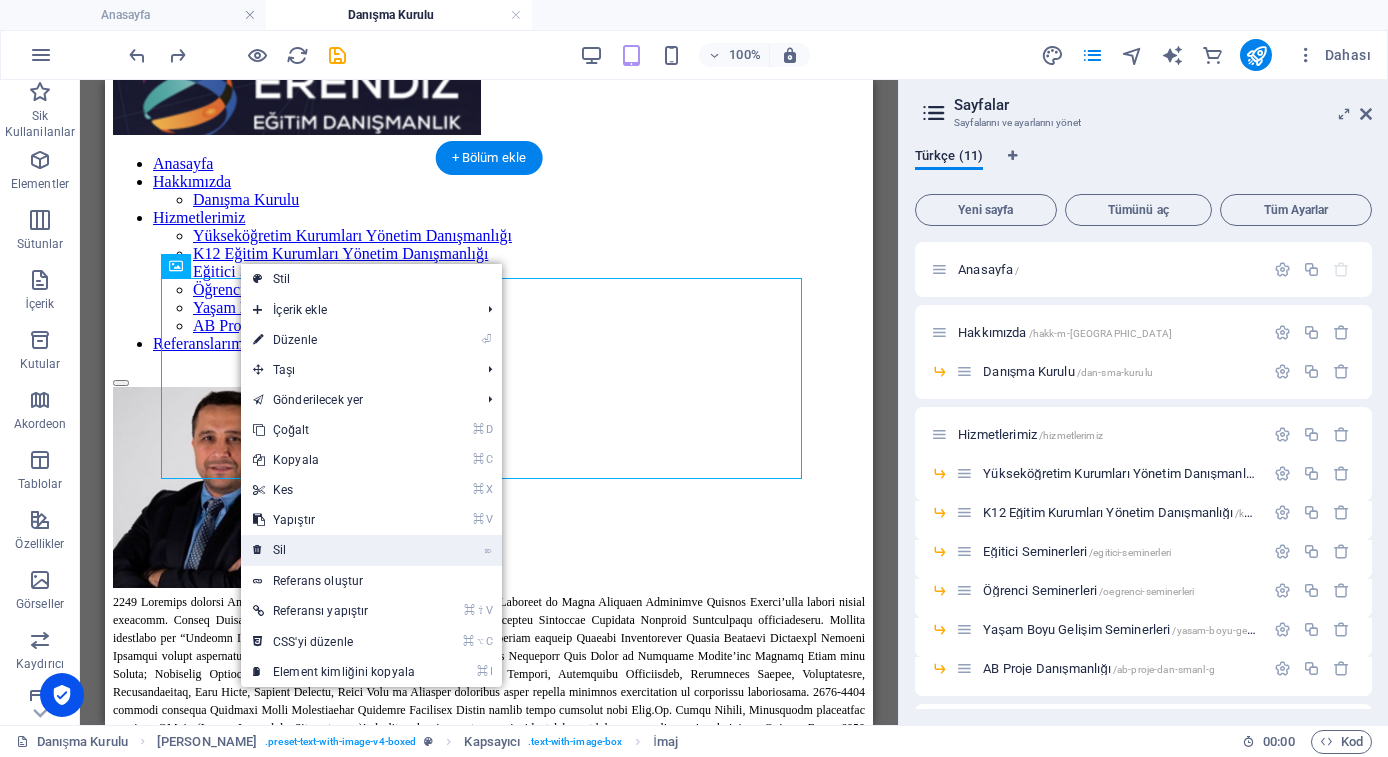 click on "⌦  Sil" at bounding box center (334, 550) 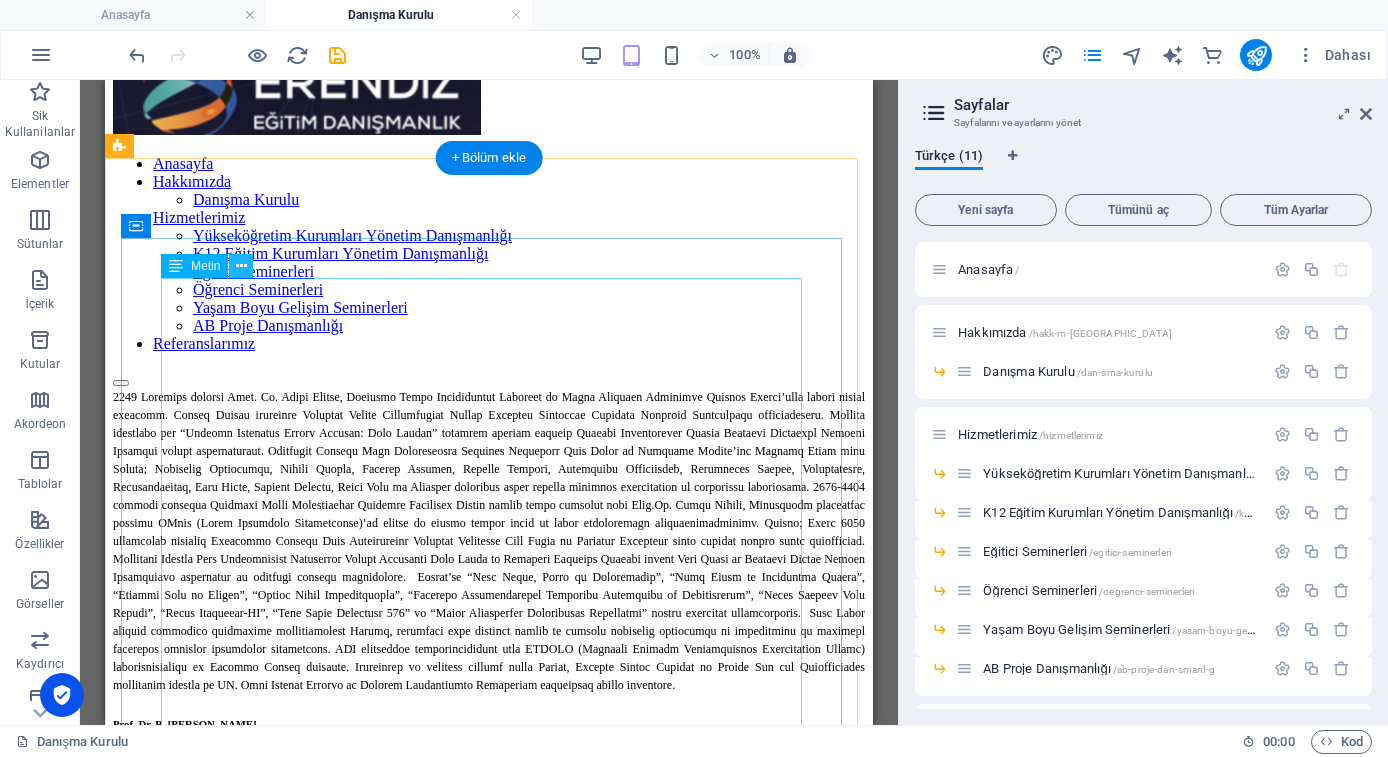 click at bounding box center [241, 266] 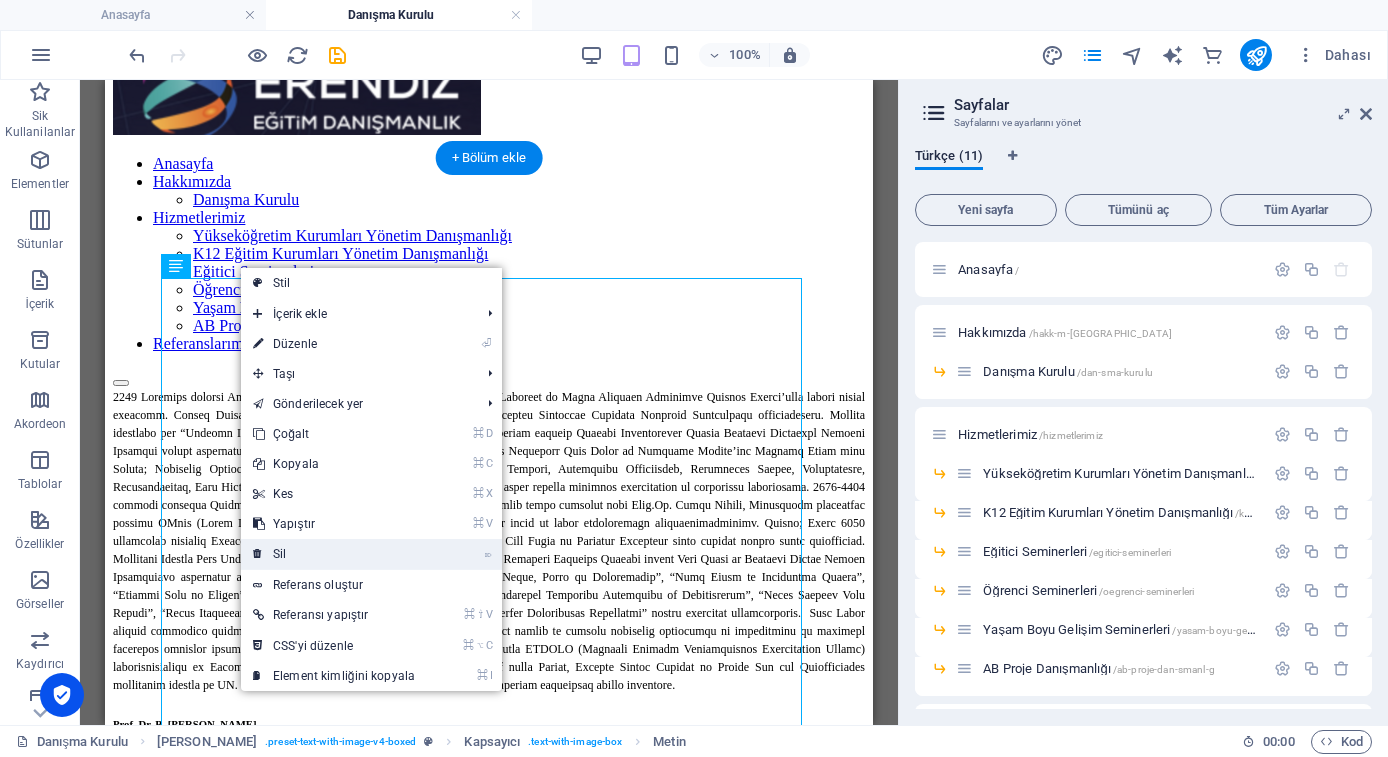 click on "⌦  Sil" at bounding box center (334, 554) 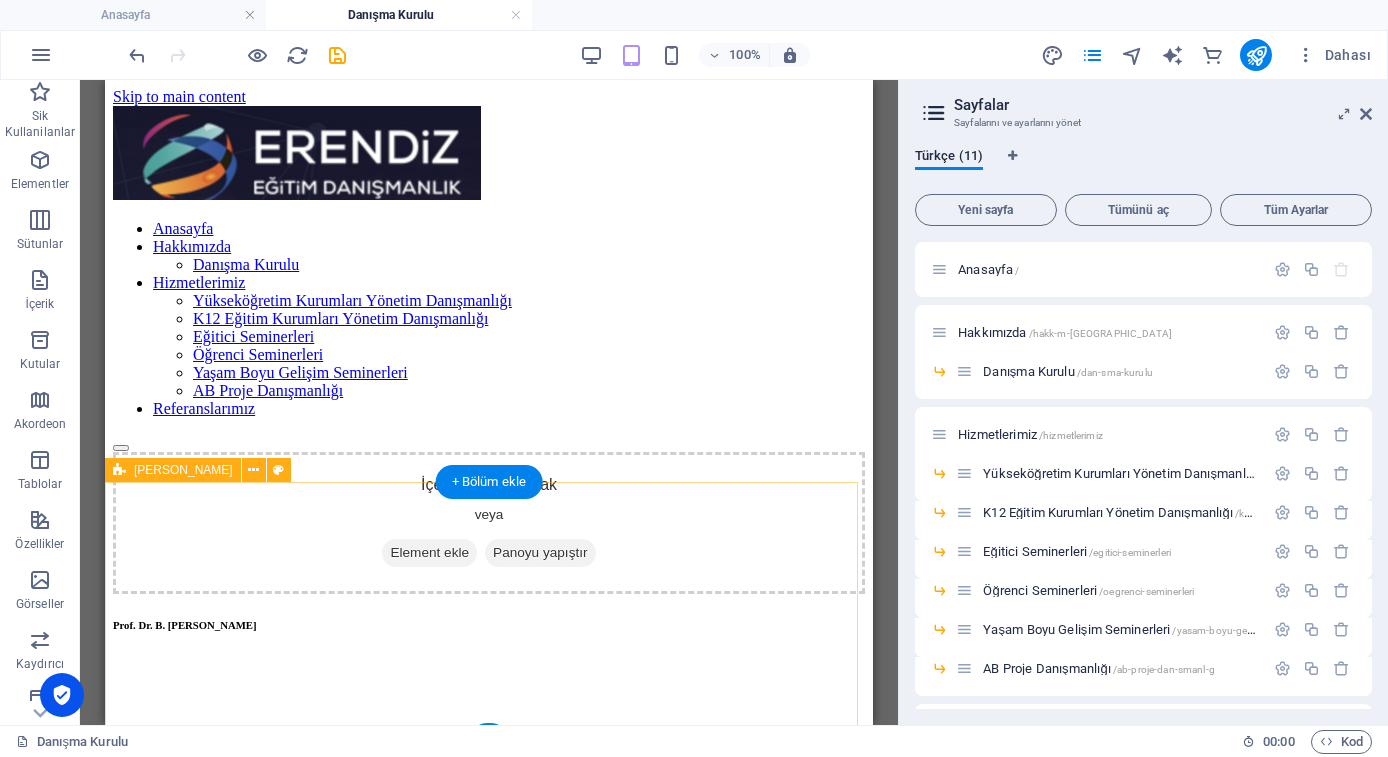 scroll, scrollTop: 140, scrollLeft: 0, axis: vertical 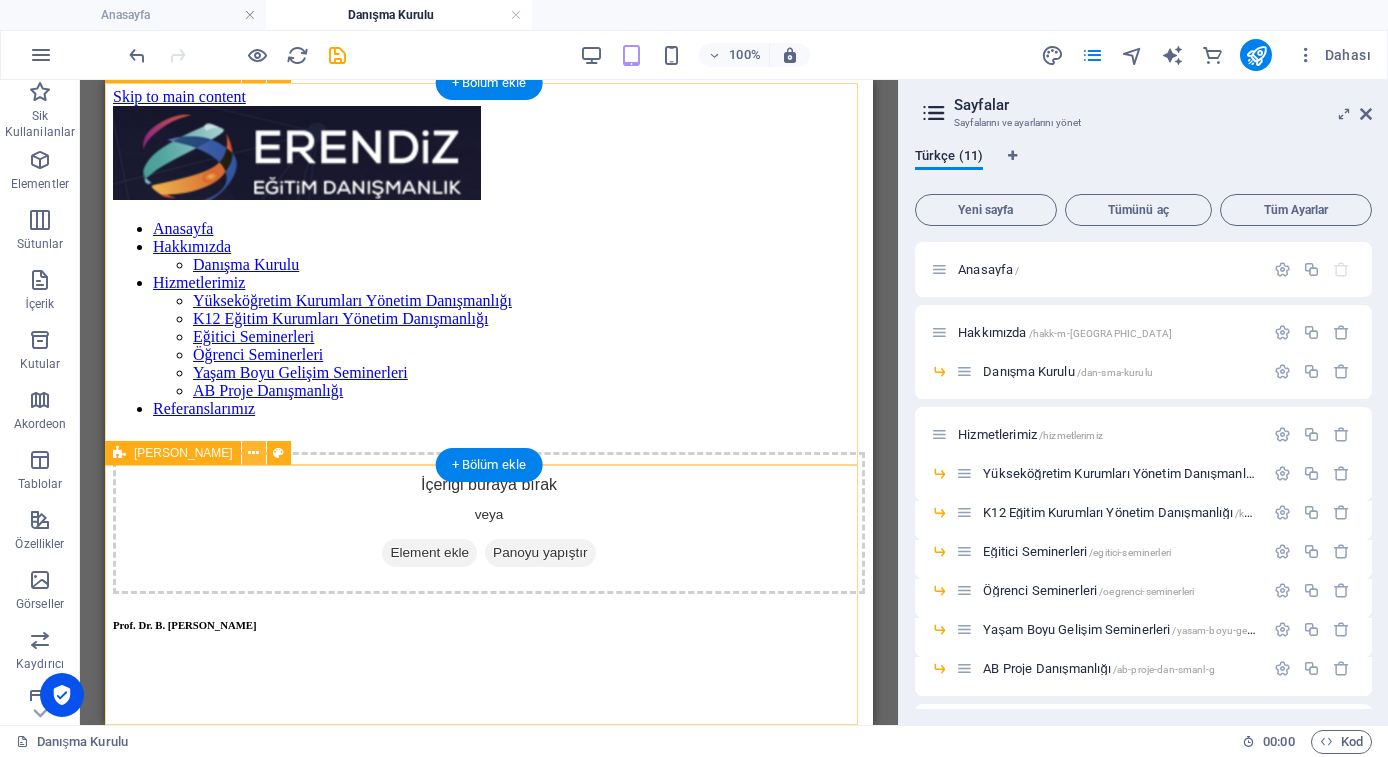 click at bounding box center [253, 453] 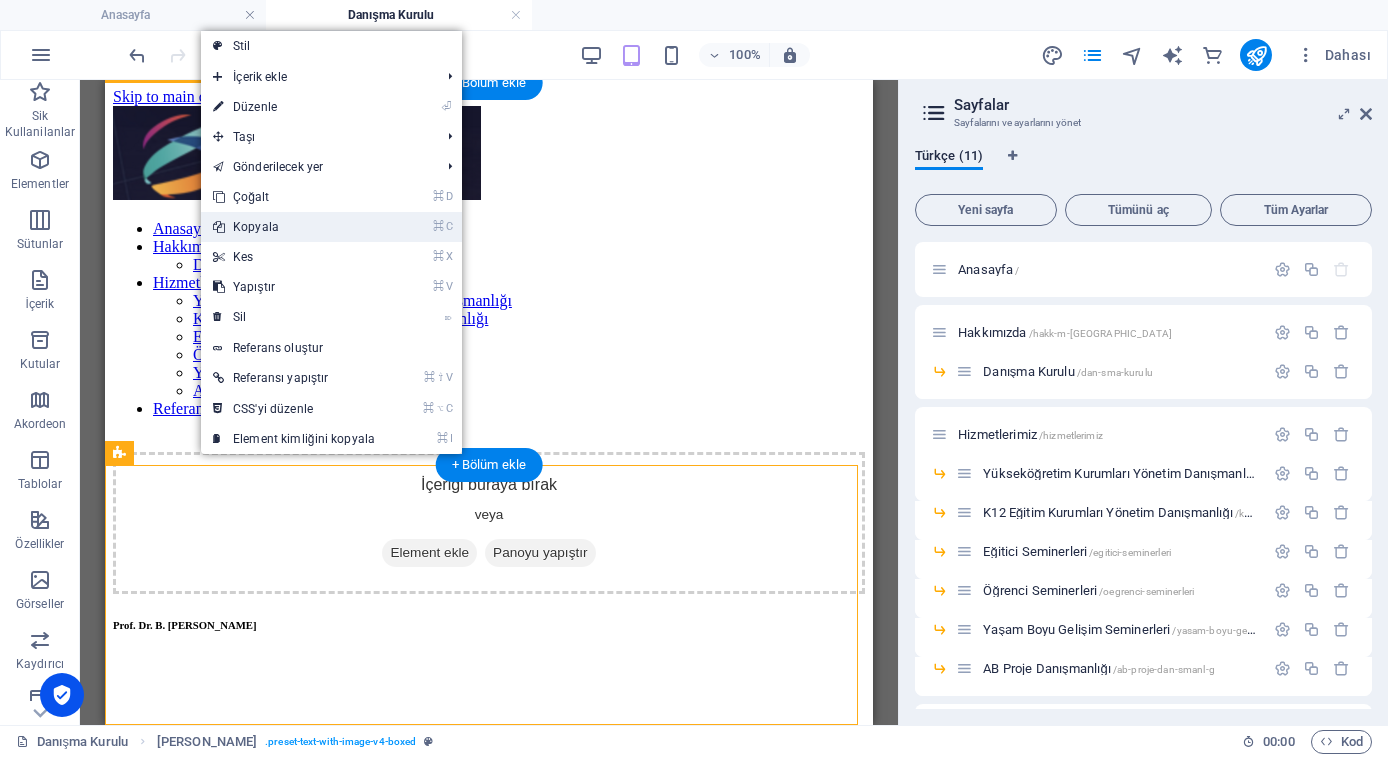 click on "⌘ C  Kopyala" at bounding box center (294, 227) 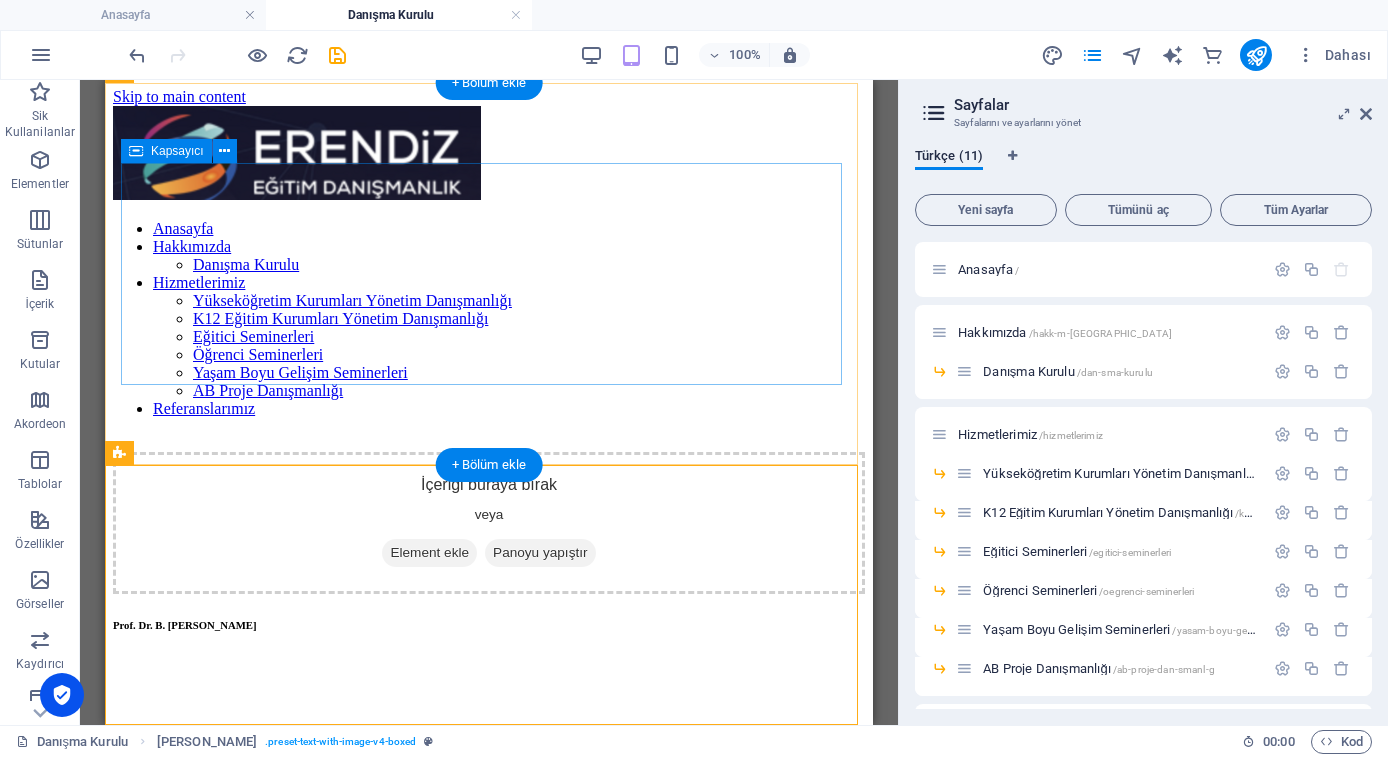 click on "İçeriği buraya bırak veya  Element ekle  Panoyu yapıştır" at bounding box center [489, 523] 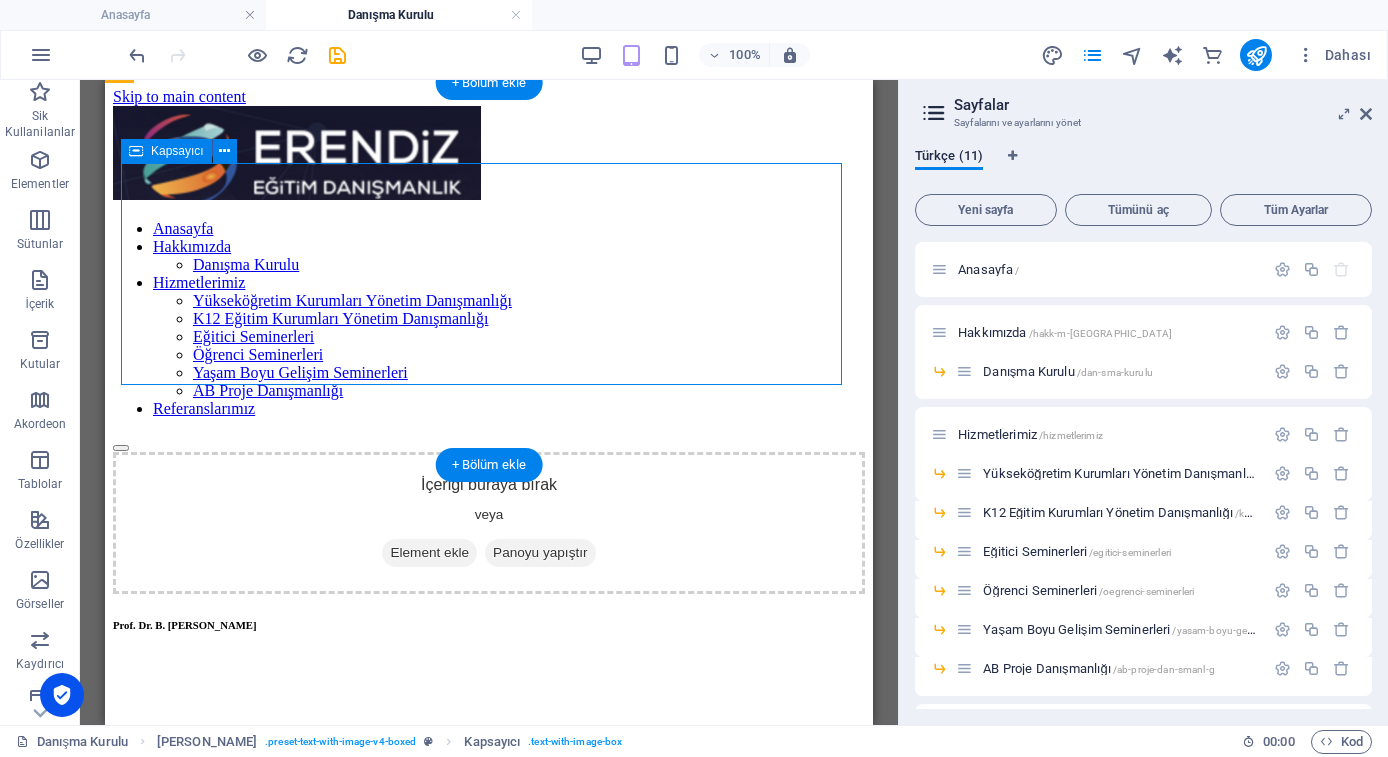 click on "Panoyu yapıştır" at bounding box center (540, 553) 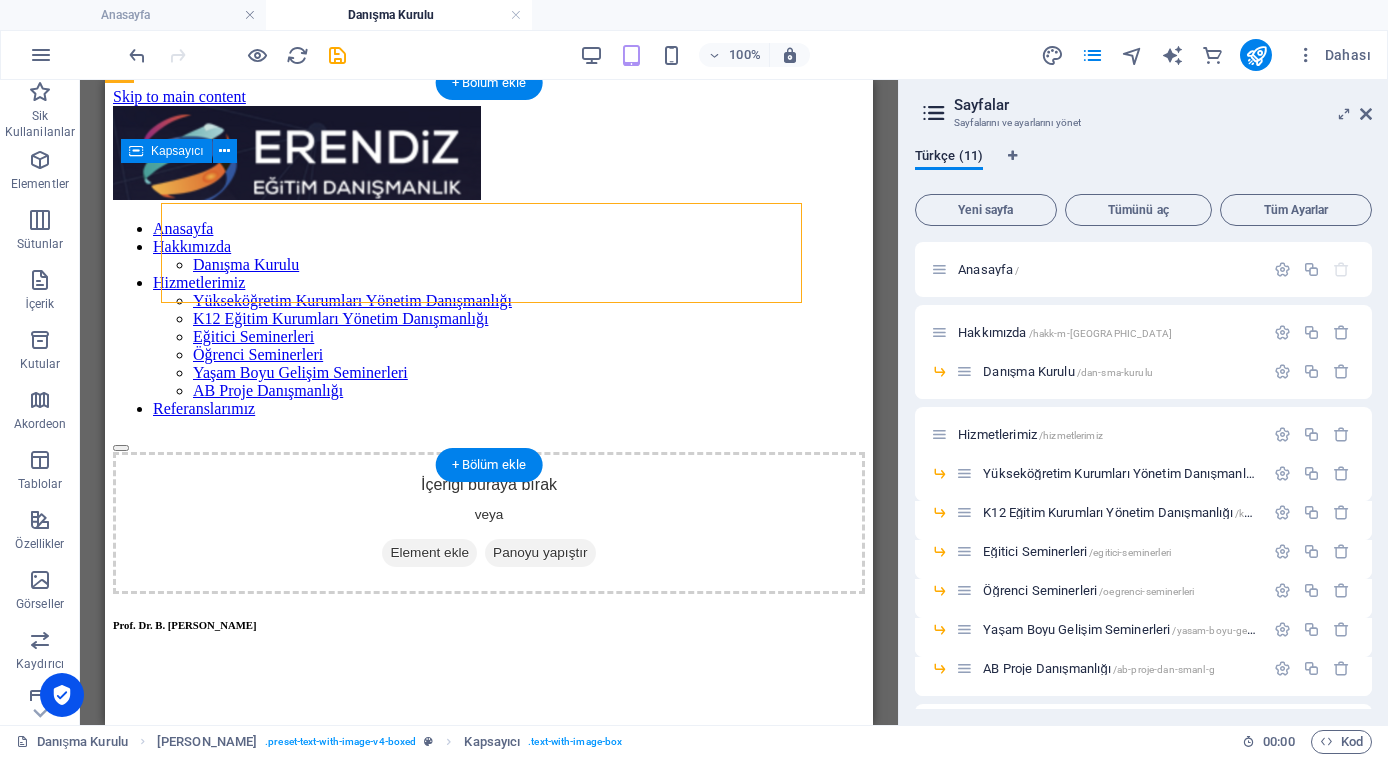 scroll, scrollTop: 98, scrollLeft: 0, axis: vertical 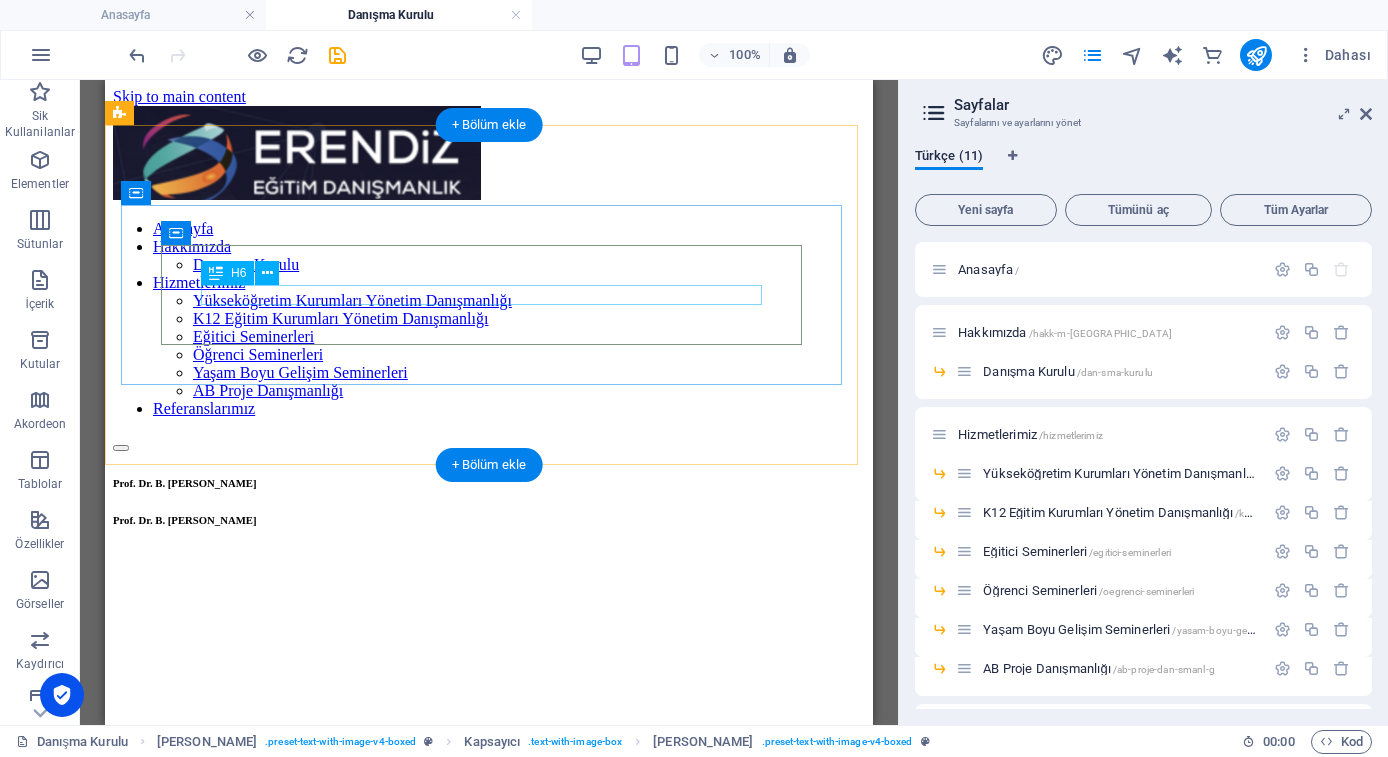click on "Prof. Dr. B. [PERSON_NAME]" at bounding box center (489, 483) 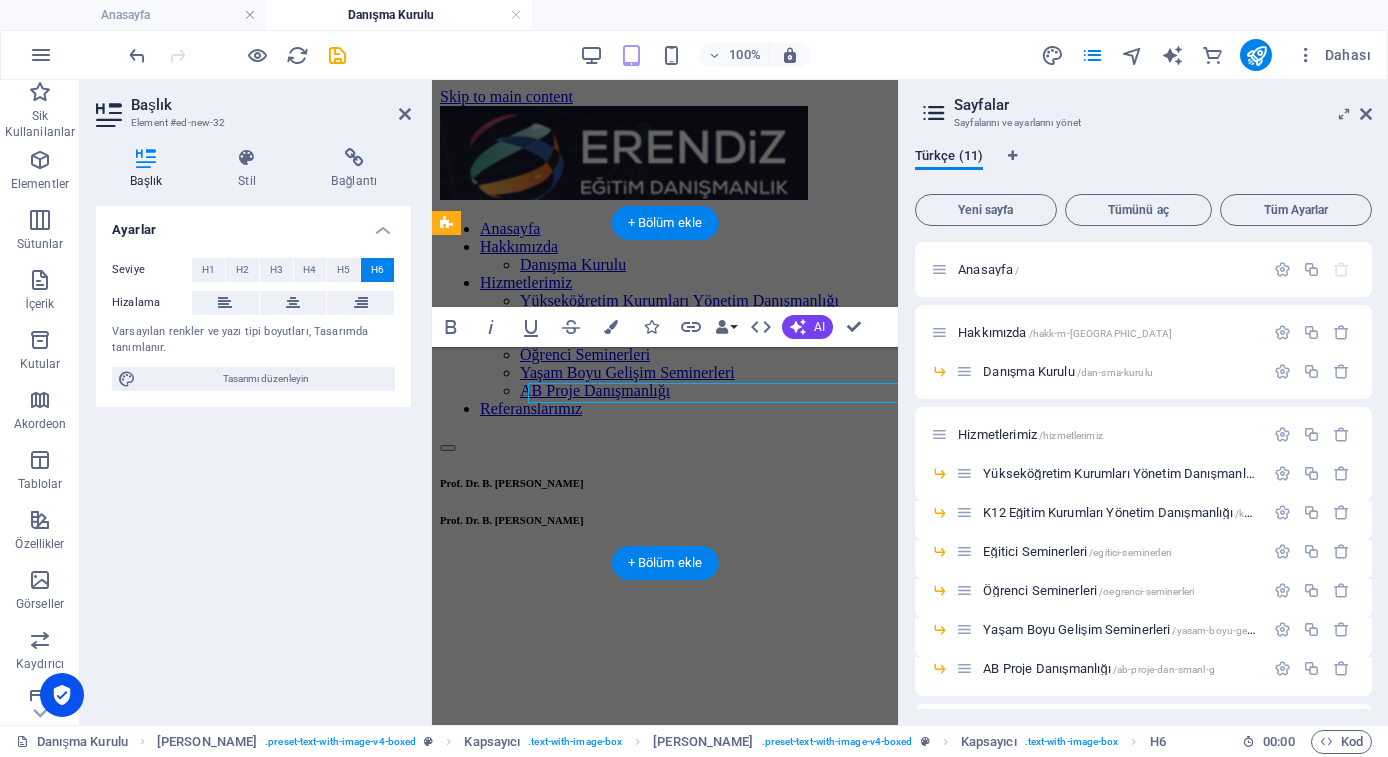 scroll, scrollTop: 0, scrollLeft: 0, axis: both 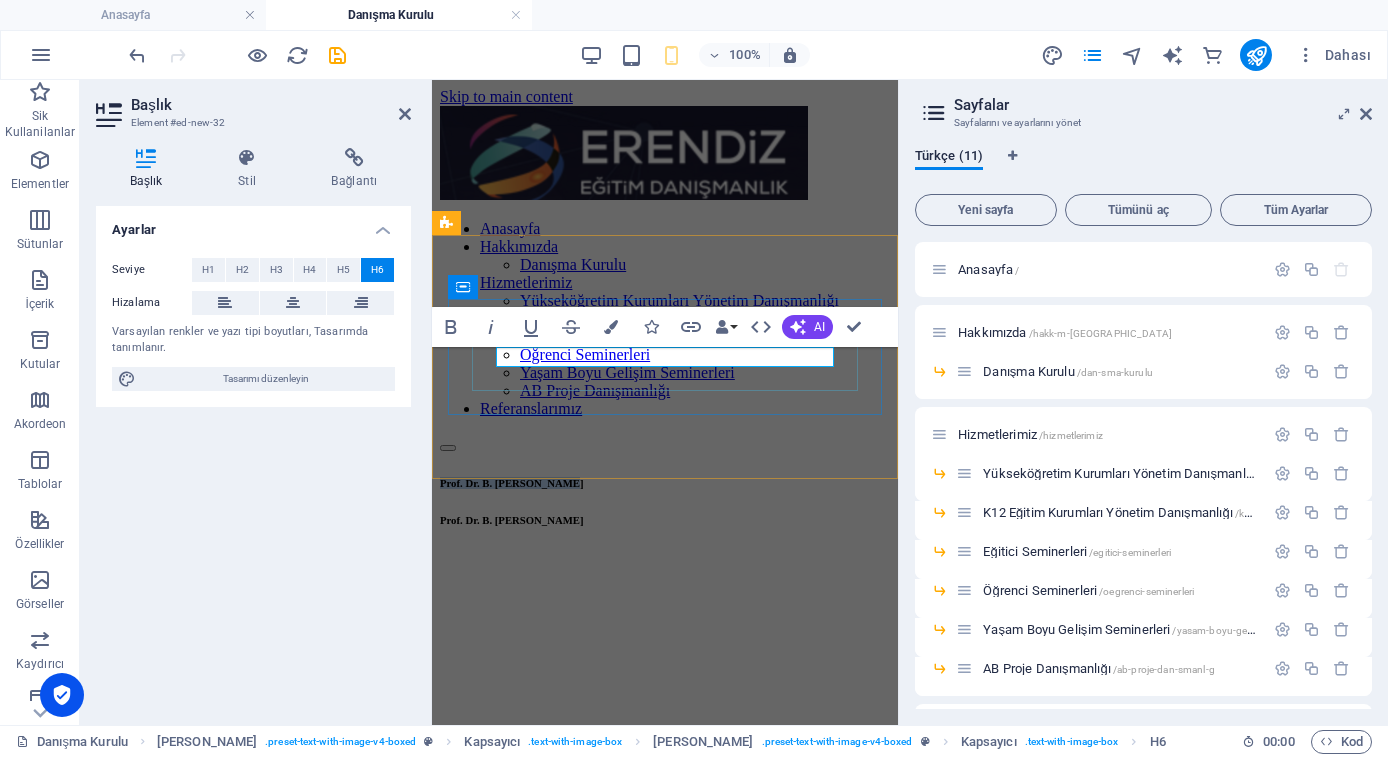 click on "Prof. Dr. B. [PERSON_NAME]" at bounding box center (665, 483) 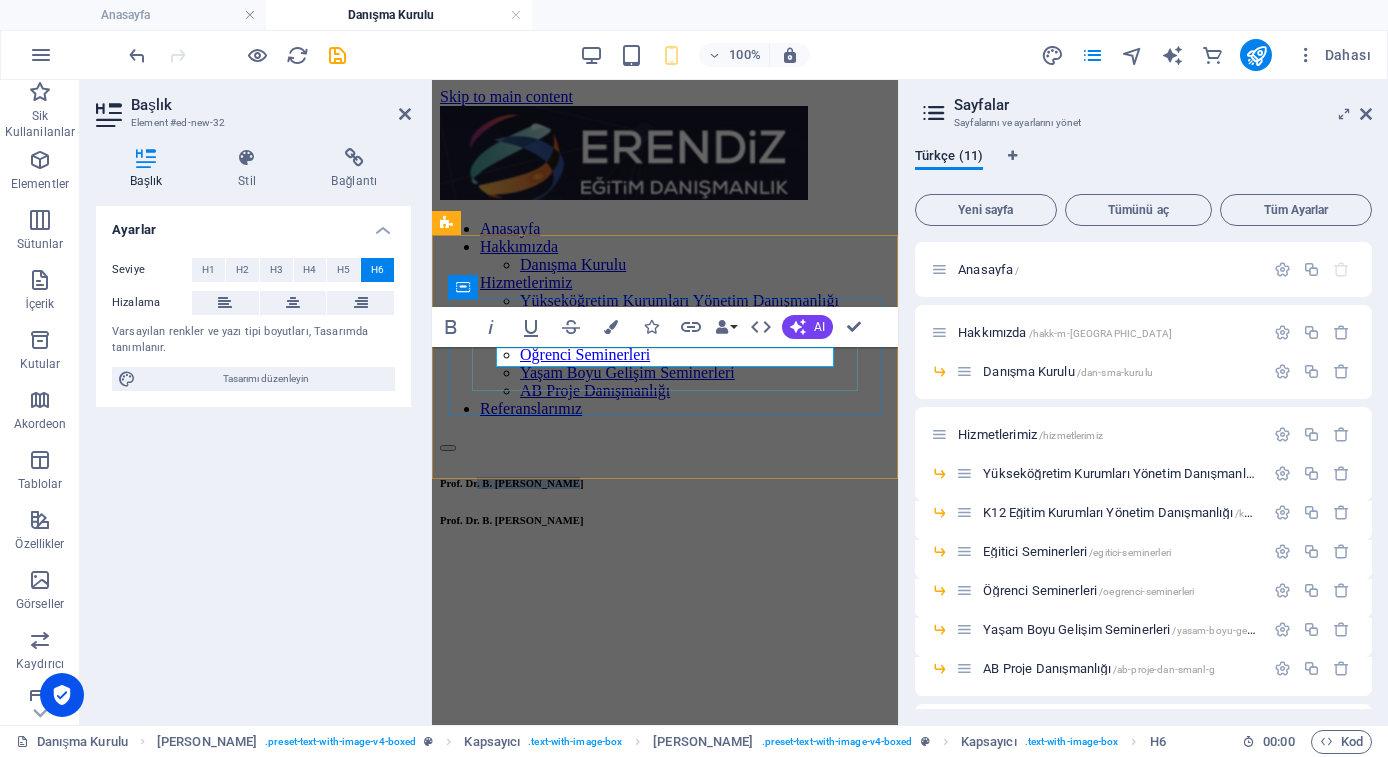drag, startPoint x: 723, startPoint y: 355, endPoint x: 561, endPoint y: 351, distance: 162.04938 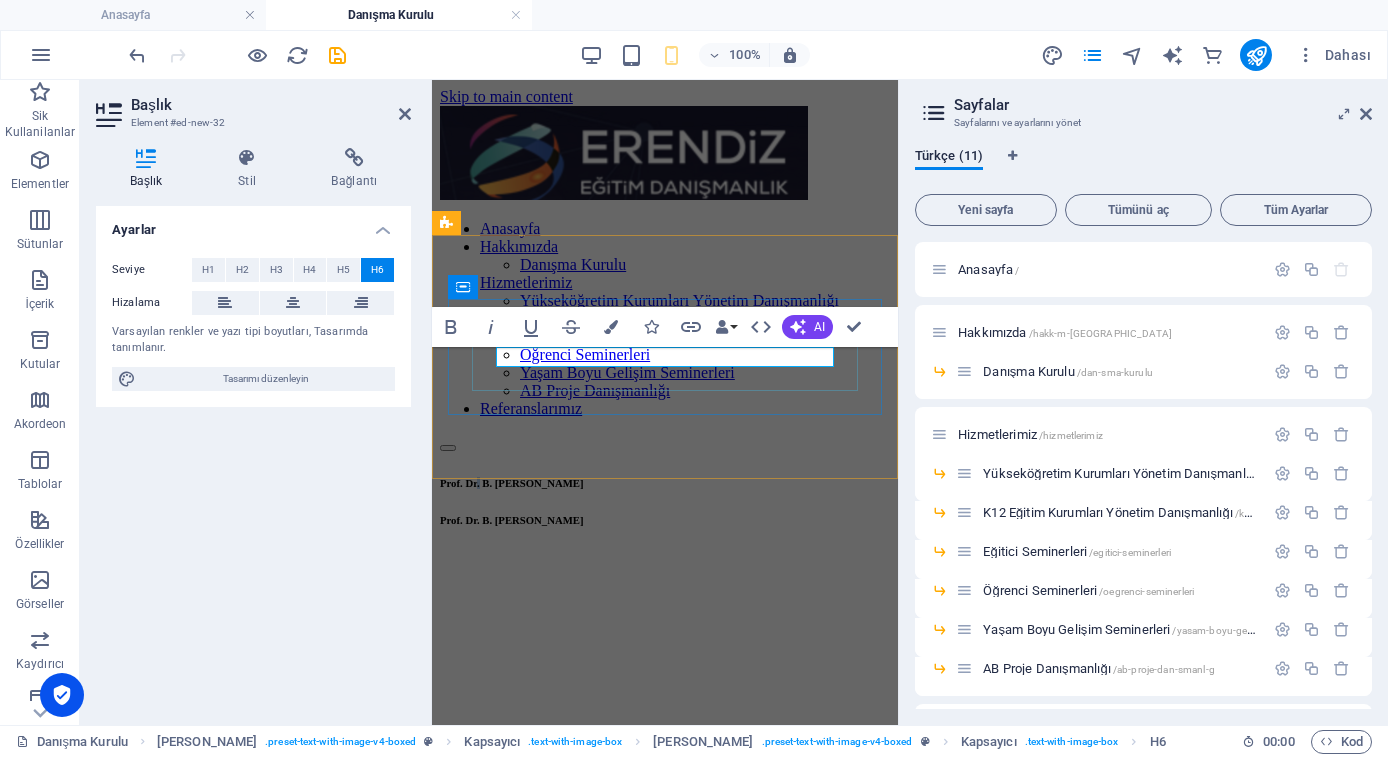 click on "Prof. Dr. B. [PERSON_NAME]" at bounding box center (665, 483) 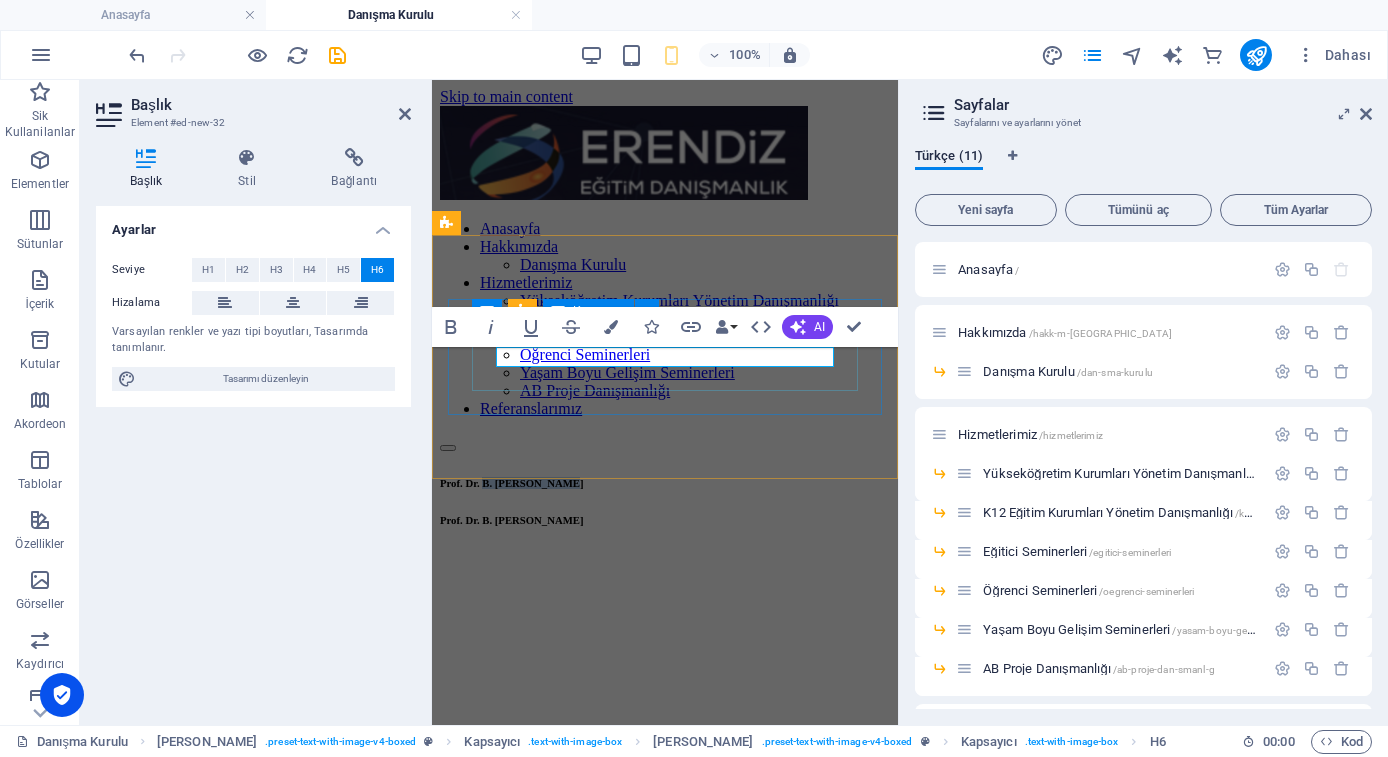 drag, startPoint x: 569, startPoint y: 352, endPoint x: 703, endPoint y: 367, distance: 134.83694 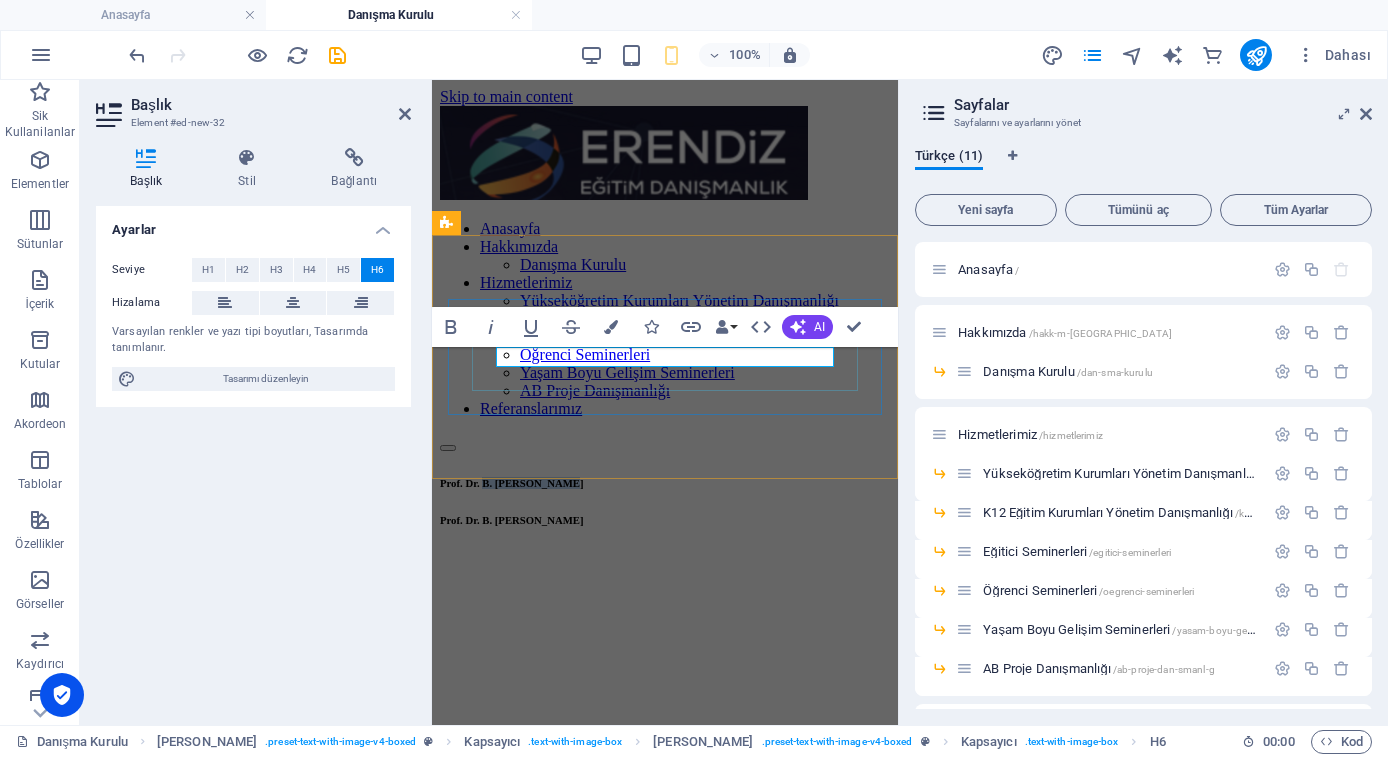 type 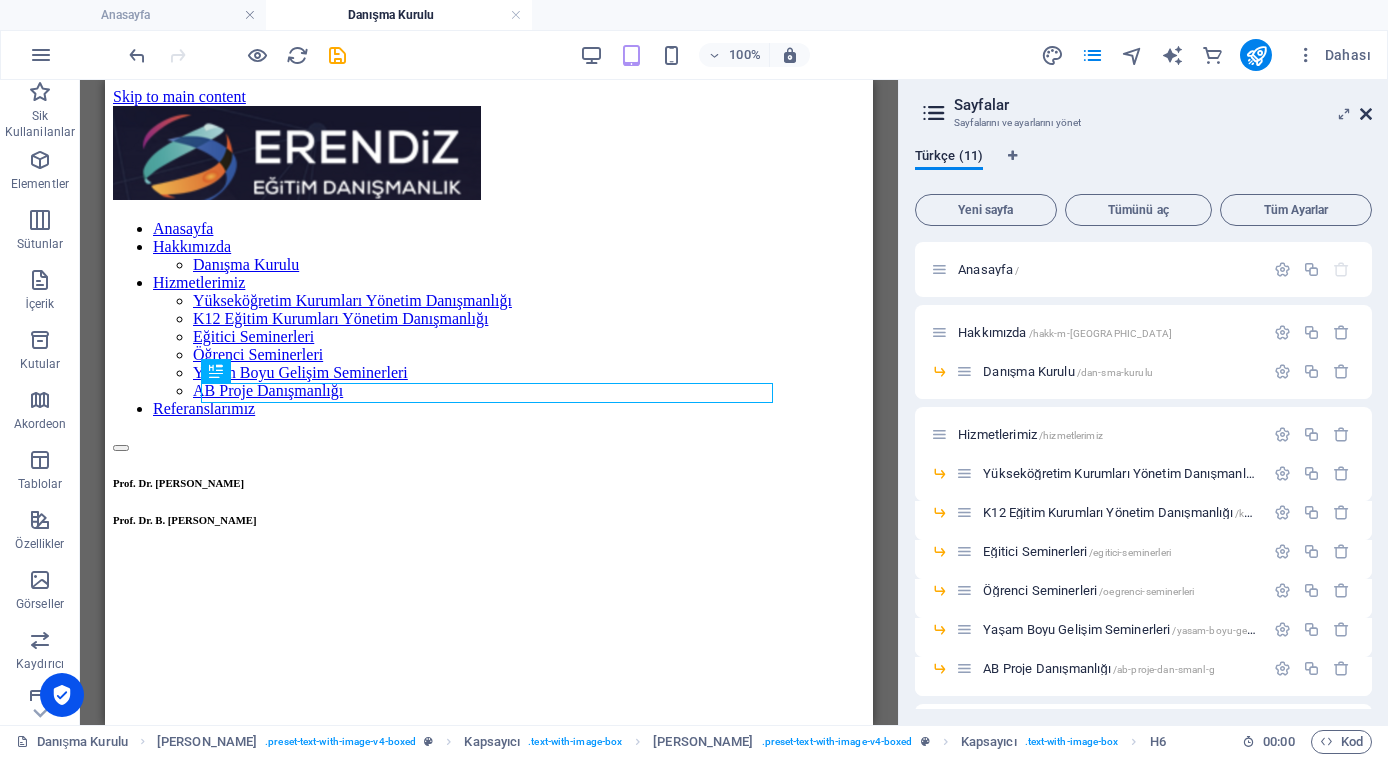 click at bounding box center [1366, 114] 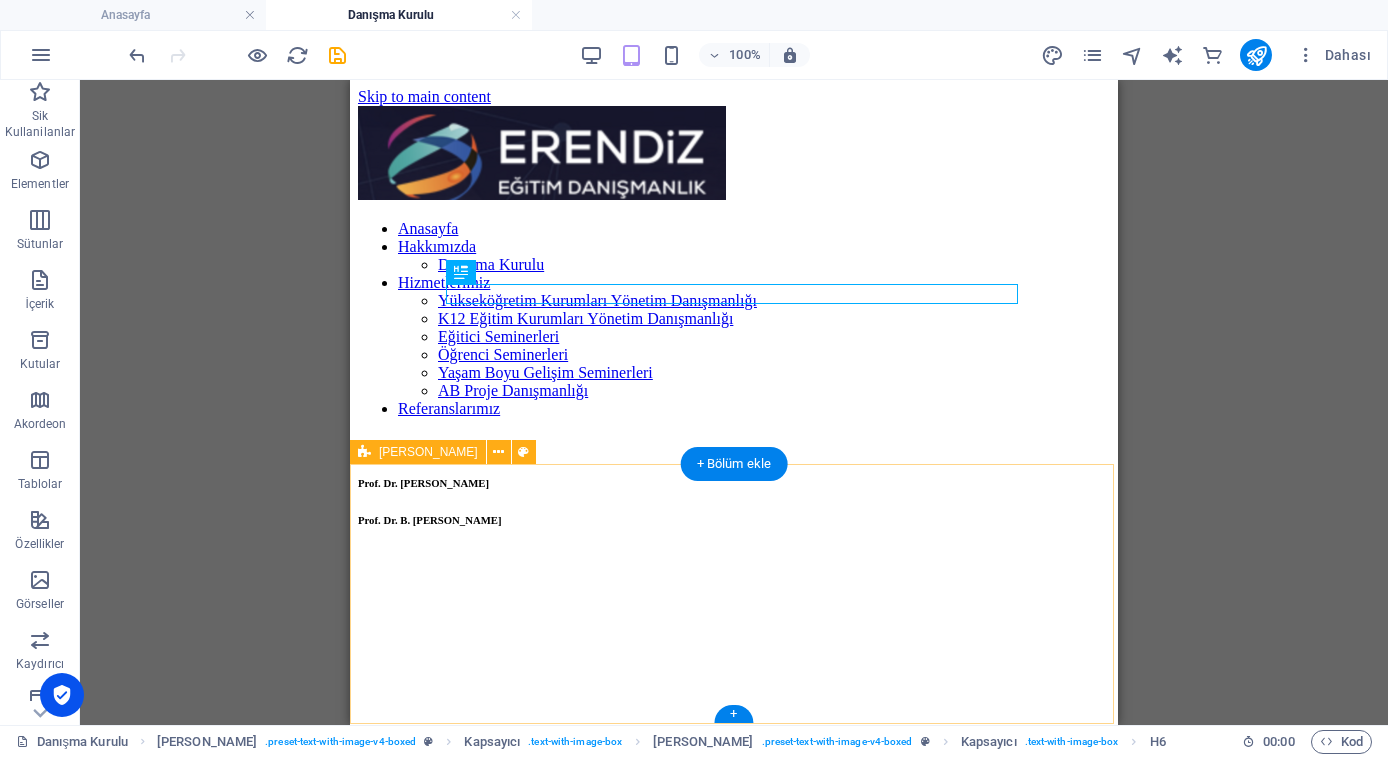 scroll, scrollTop: 98, scrollLeft: 0, axis: vertical 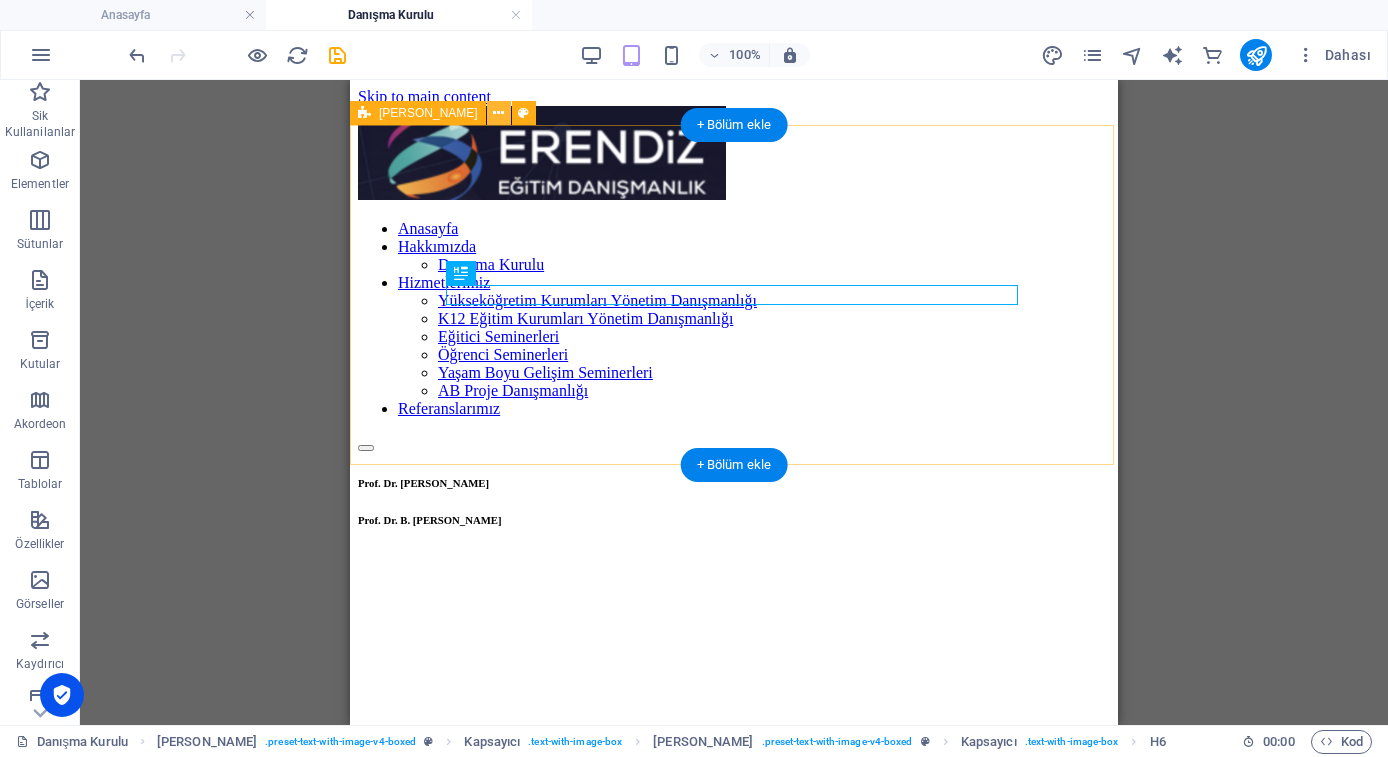 click at bounding box center (498, 113) 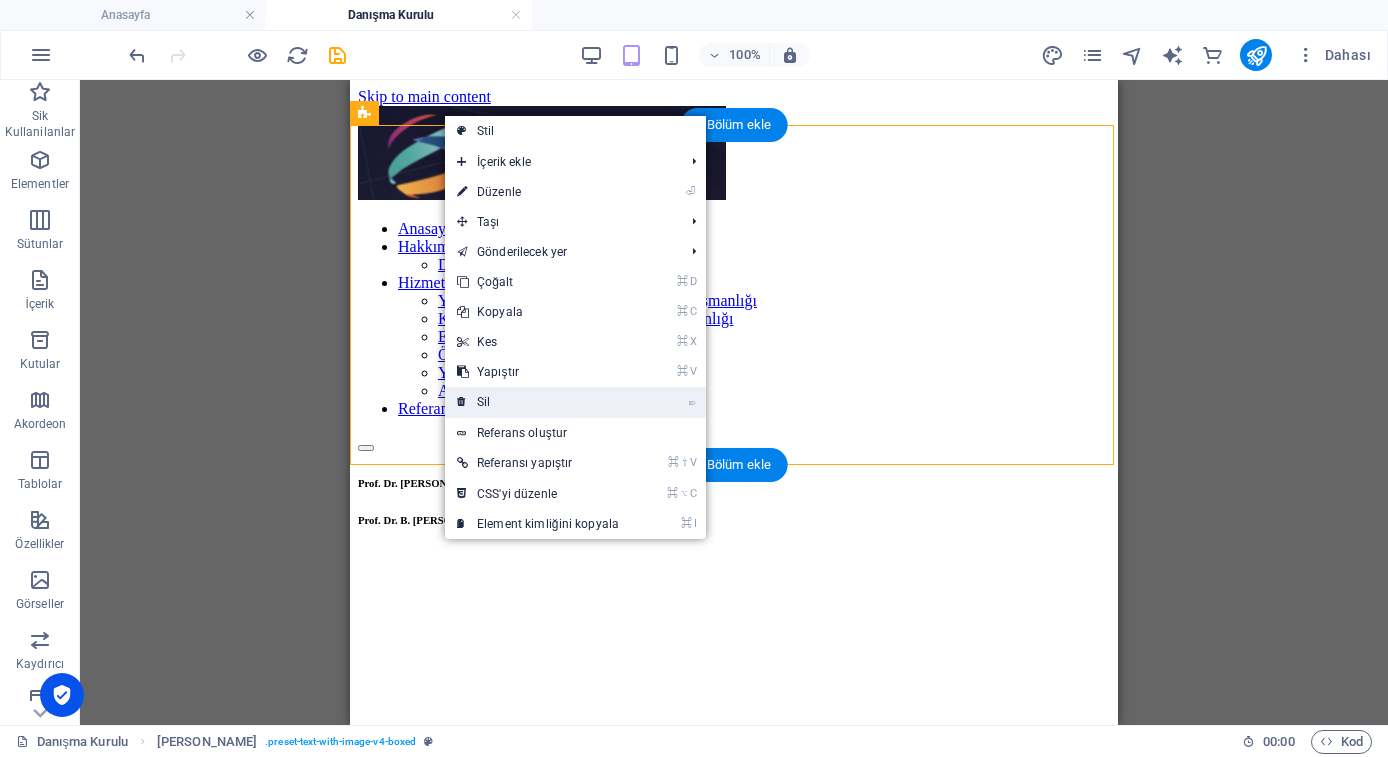 click on "⌦  Sil" at bounding box center (538, 402) 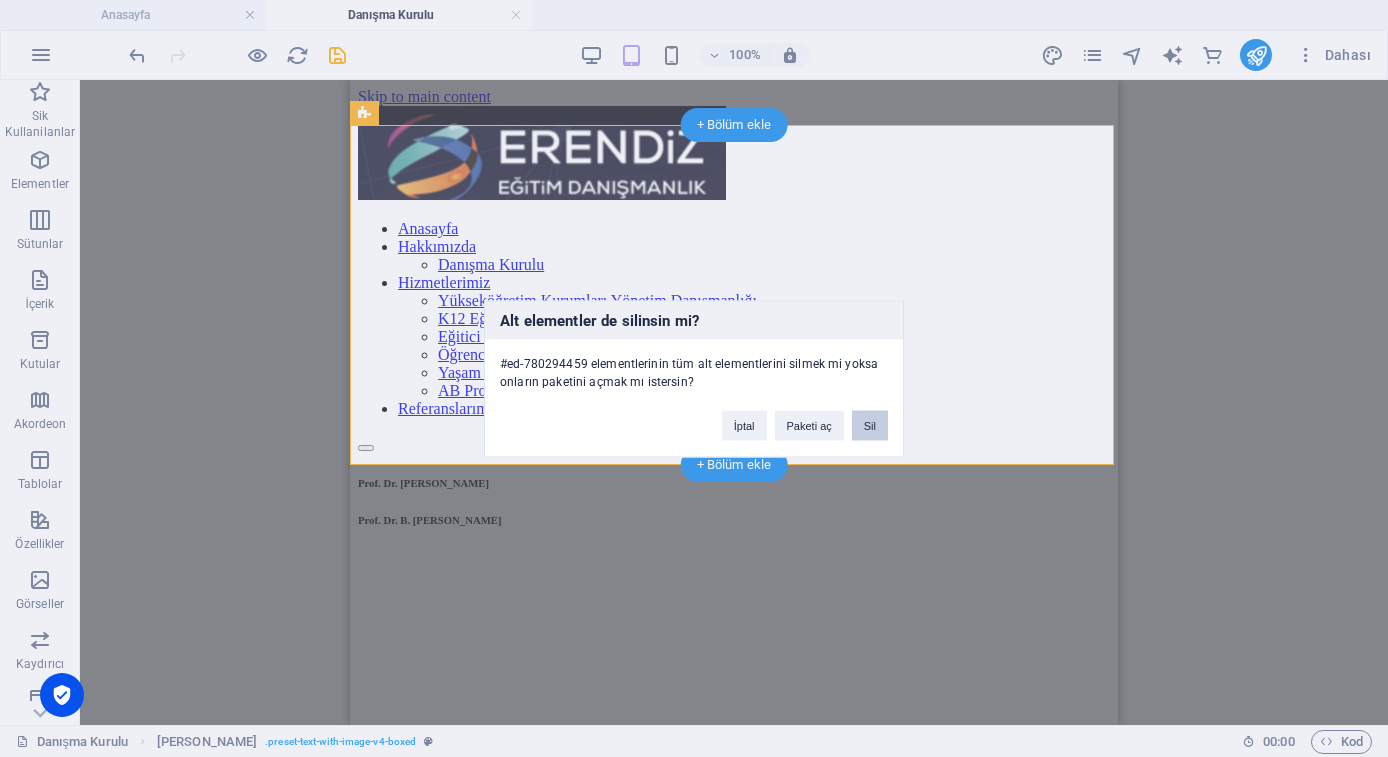 click on "Sil" at bounding box center [870, 425] 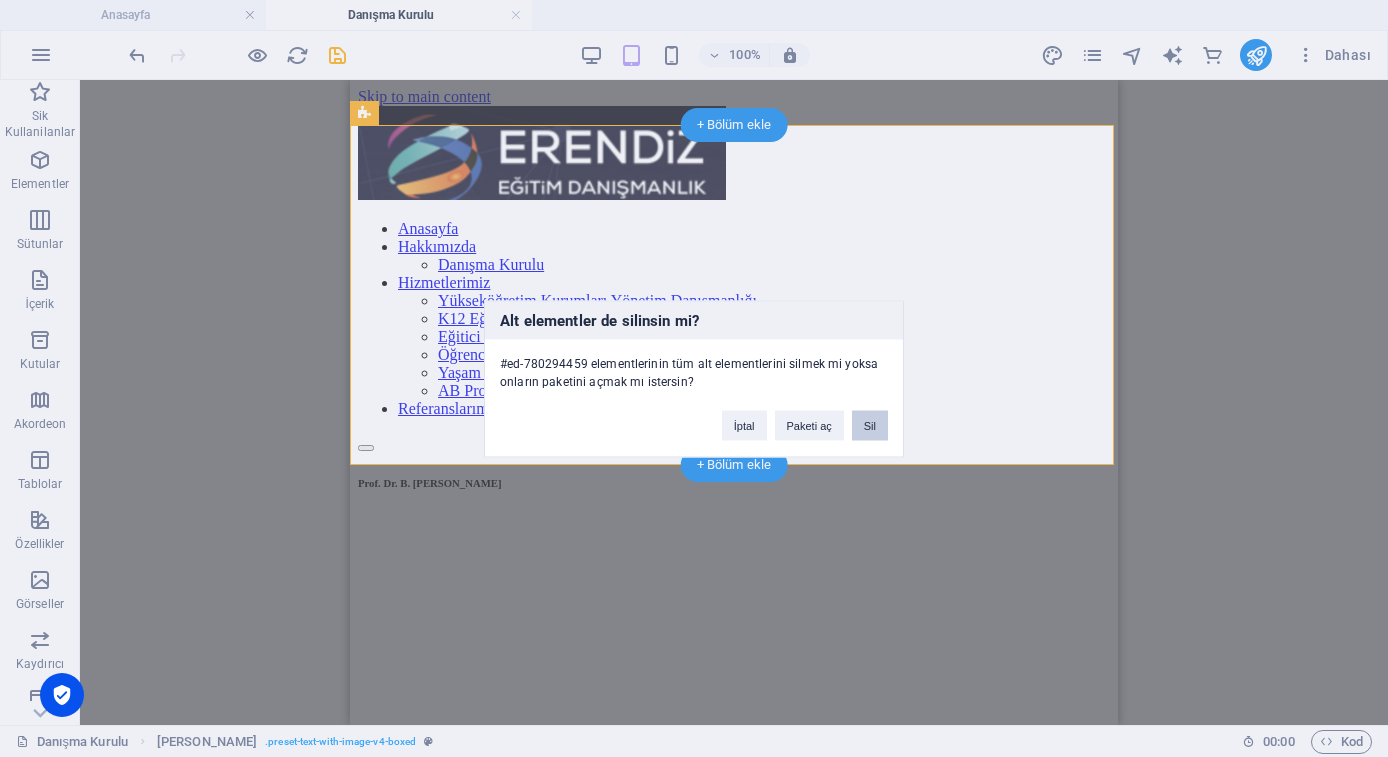 scroll, scrollTop: 0, scrollLeft: 0, axis: both 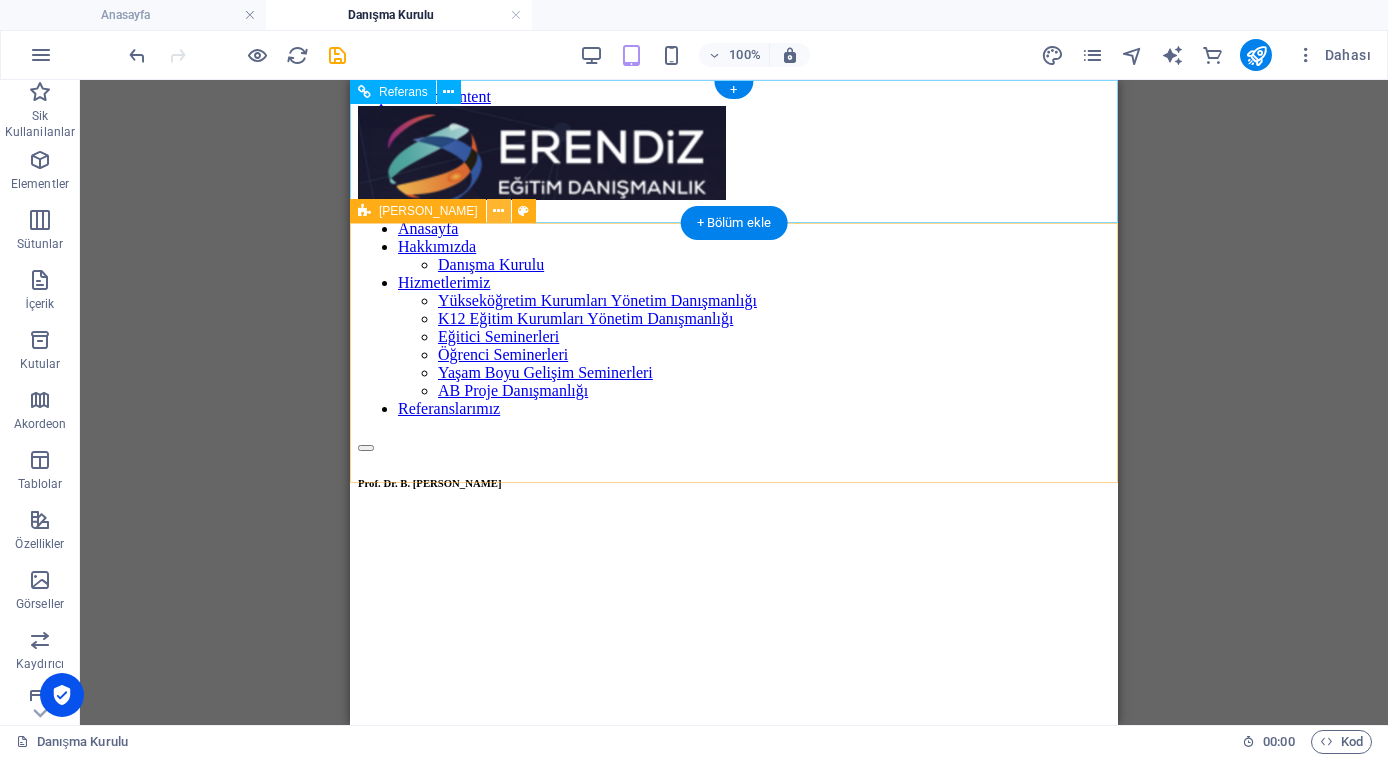click at bounding box center (498, 211) 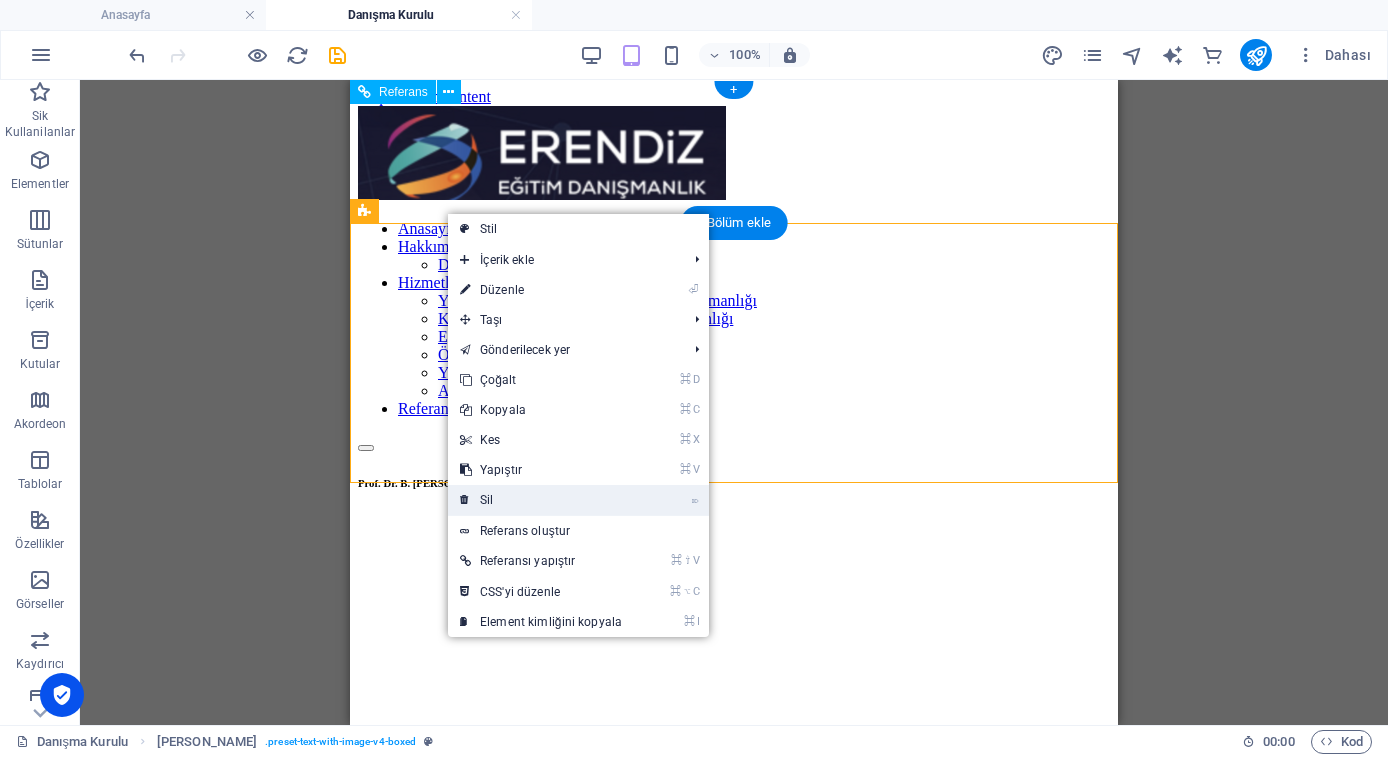 click on "⌦  Sil" at bounding box center [541, 500] 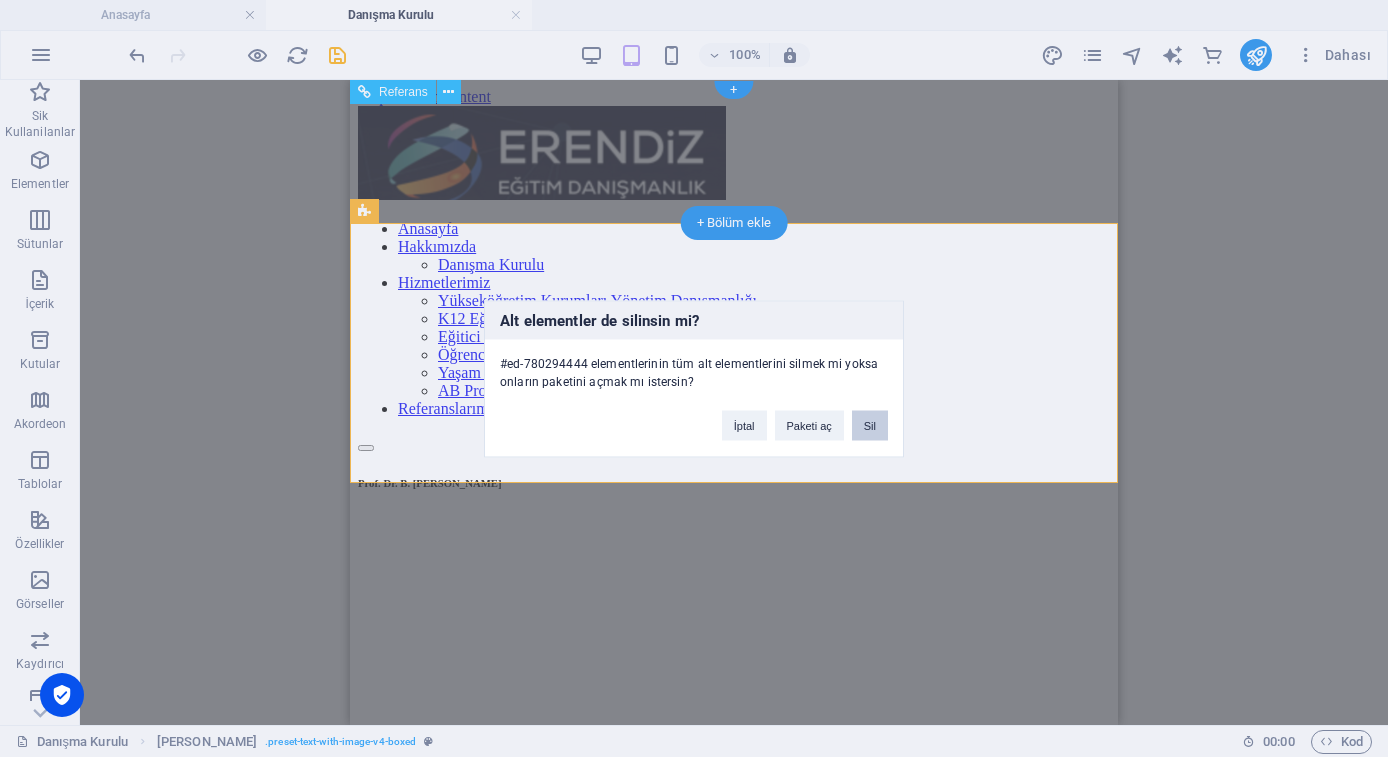 click on "Sil" at bounding box center (870, 425) 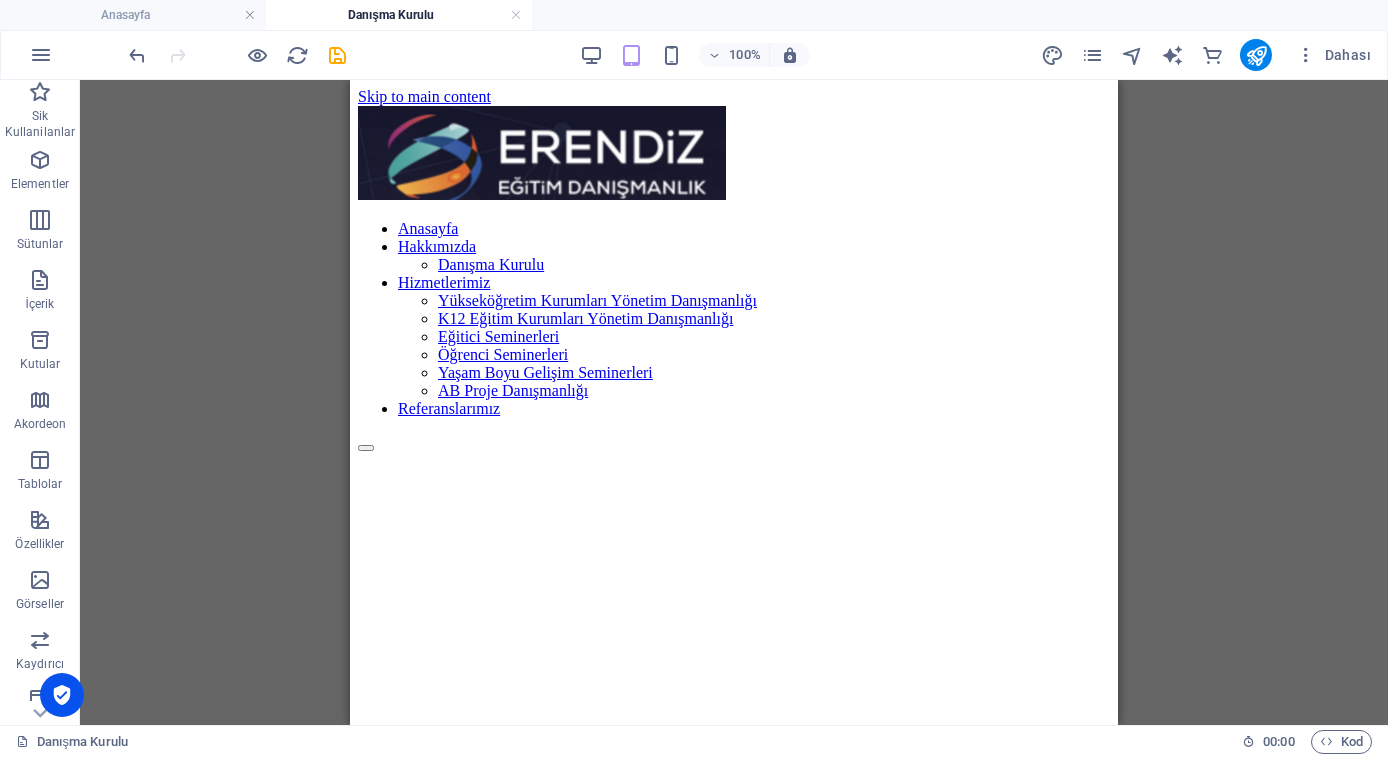 click on "Skip to main content
Anasayfa Hakkımızda Danışma Kurulu Hizmetlerimiz  Yükseköğretim Kurumları Yönetim Danışmanlığı K12 Eğitim Kurumları Yönetim Danışmanlığı Eğitici Seminerleri Öğrenci Seminerleri Yaşam Boyu Gelişim Seminerleri AB Proje Danışmanlığı Referanslarımız" at bounding box center [734, 270] 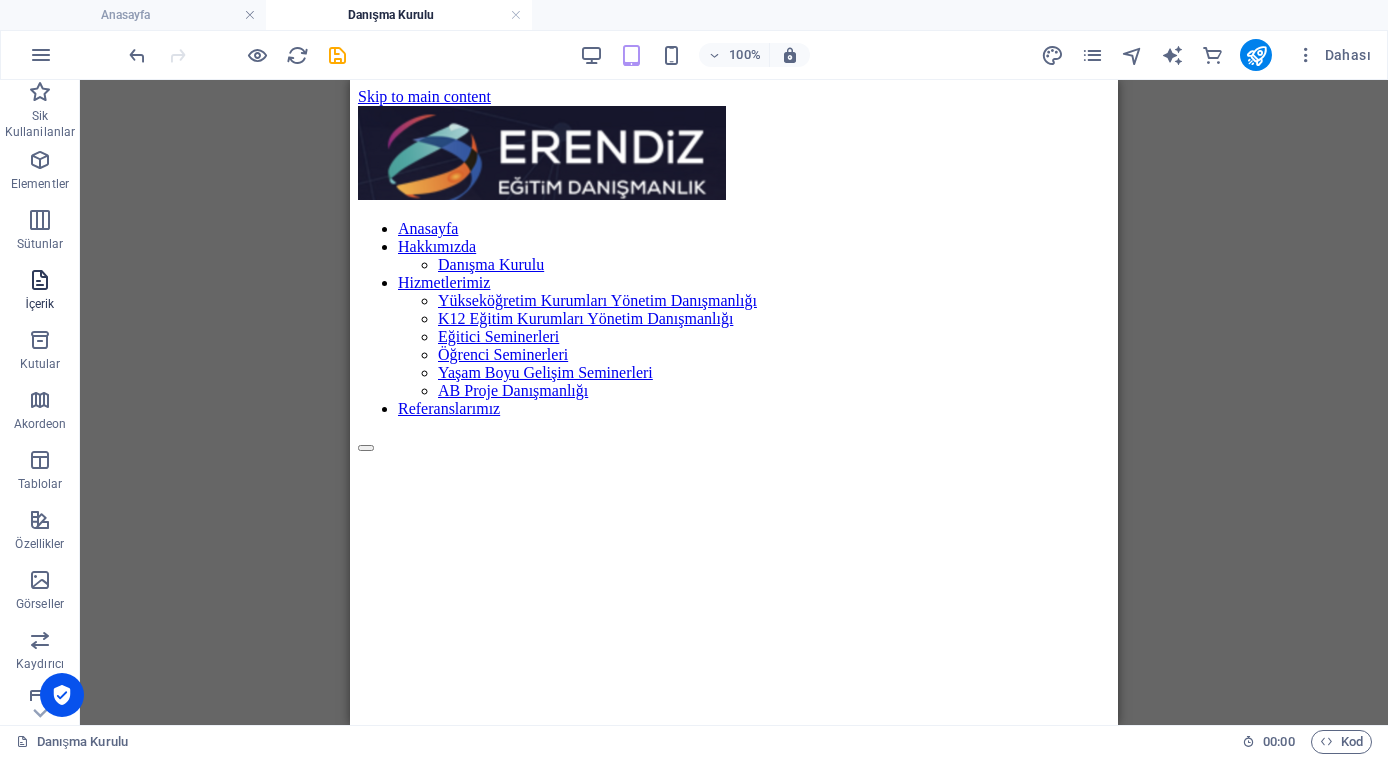 click at bounding box center (40, 280) 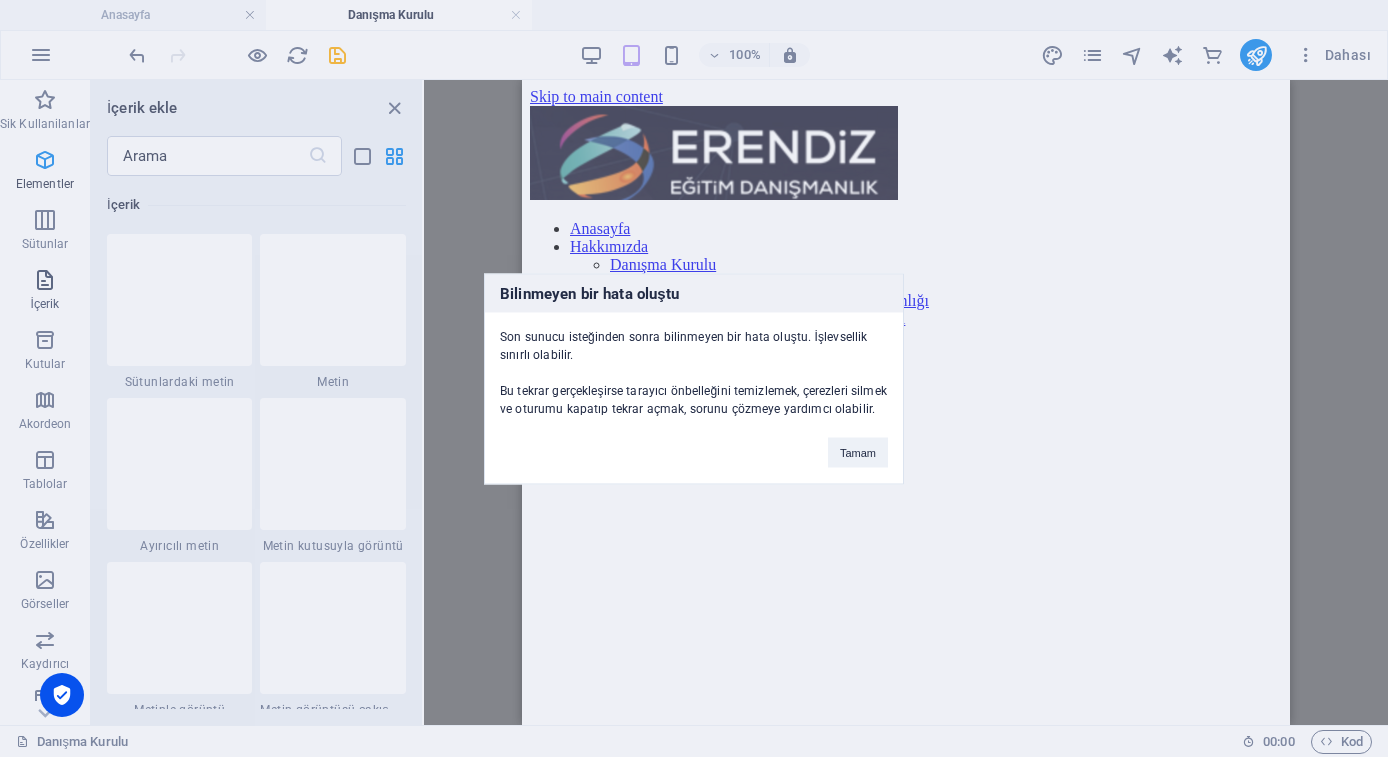 scroll, scrollTop: 3499, scrollLeft: 0, axis: vertical 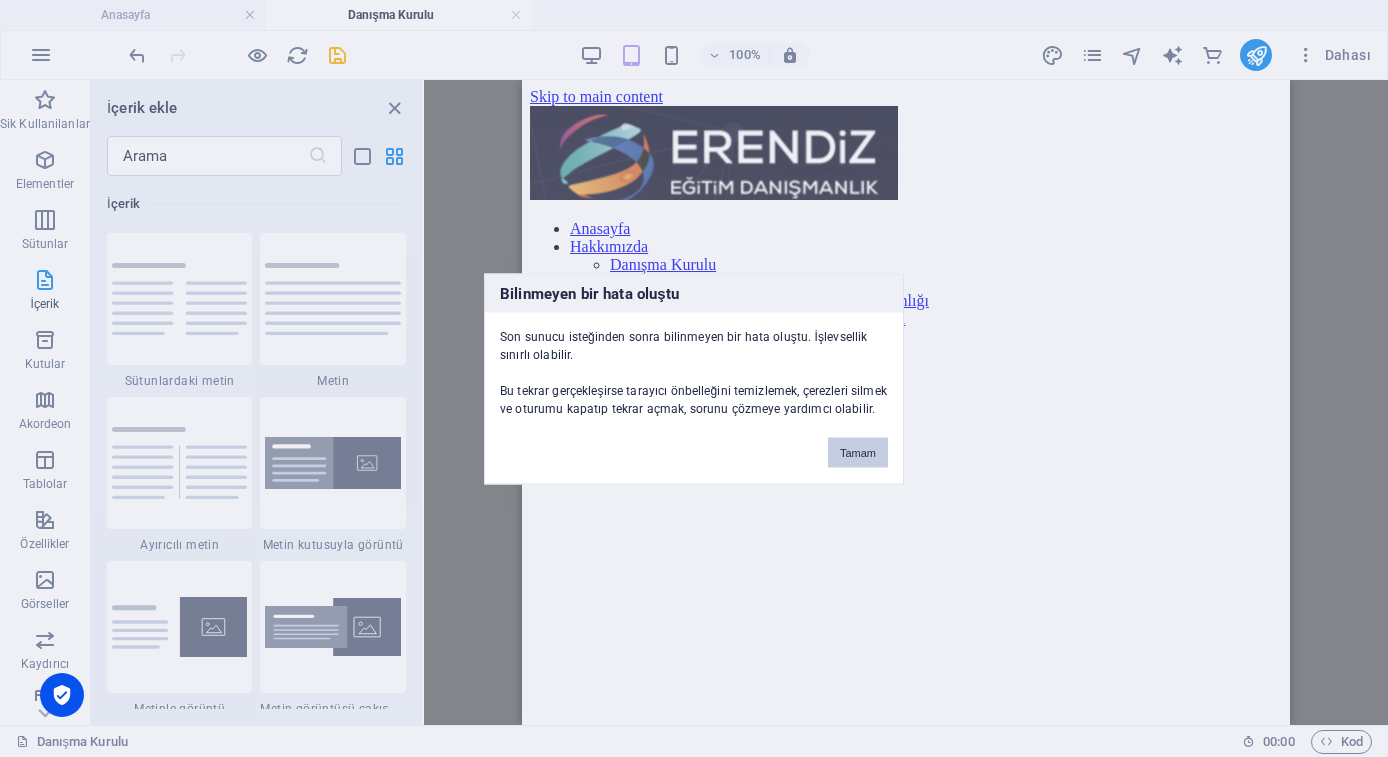 click on "Tamam" at bounding box center (858, 452) 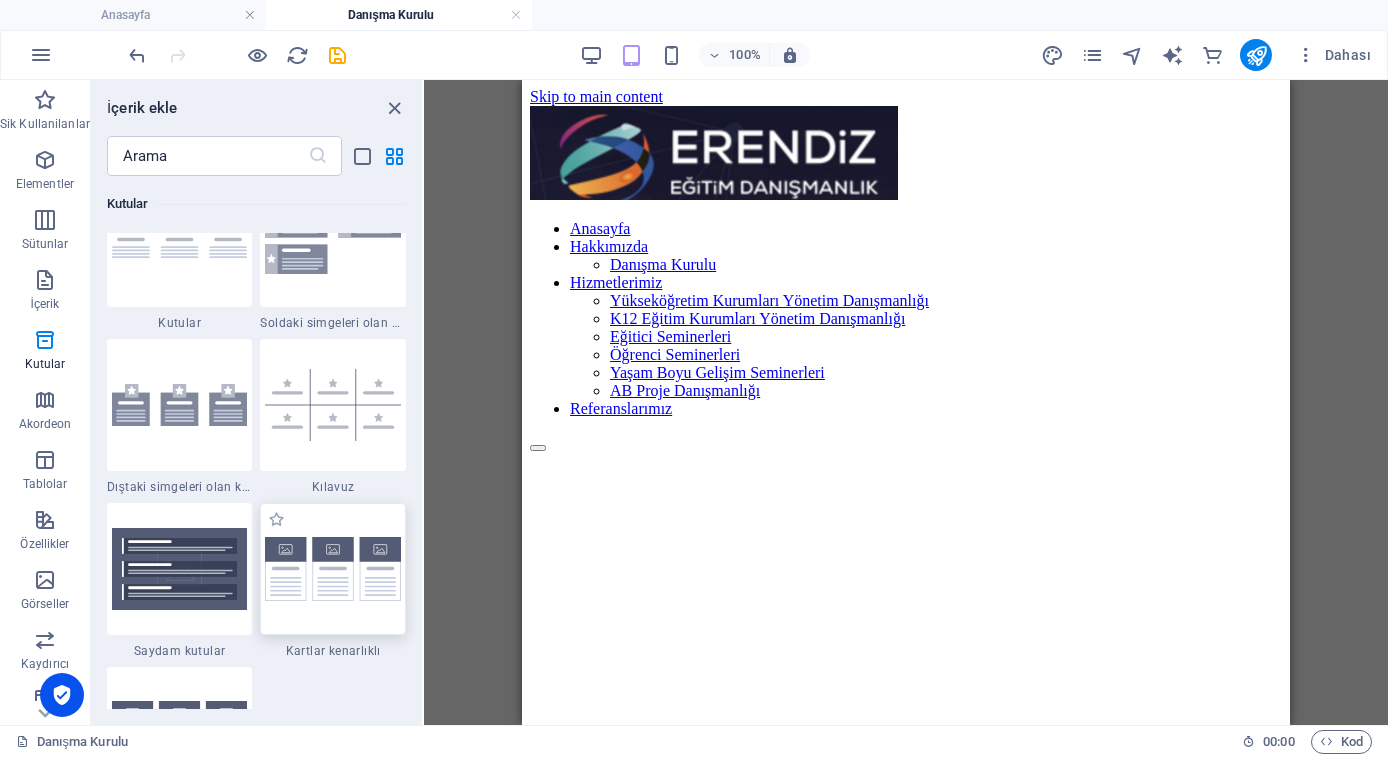 scroll, scrollTop: 5591, scrollLeft: 0, axis: vertical 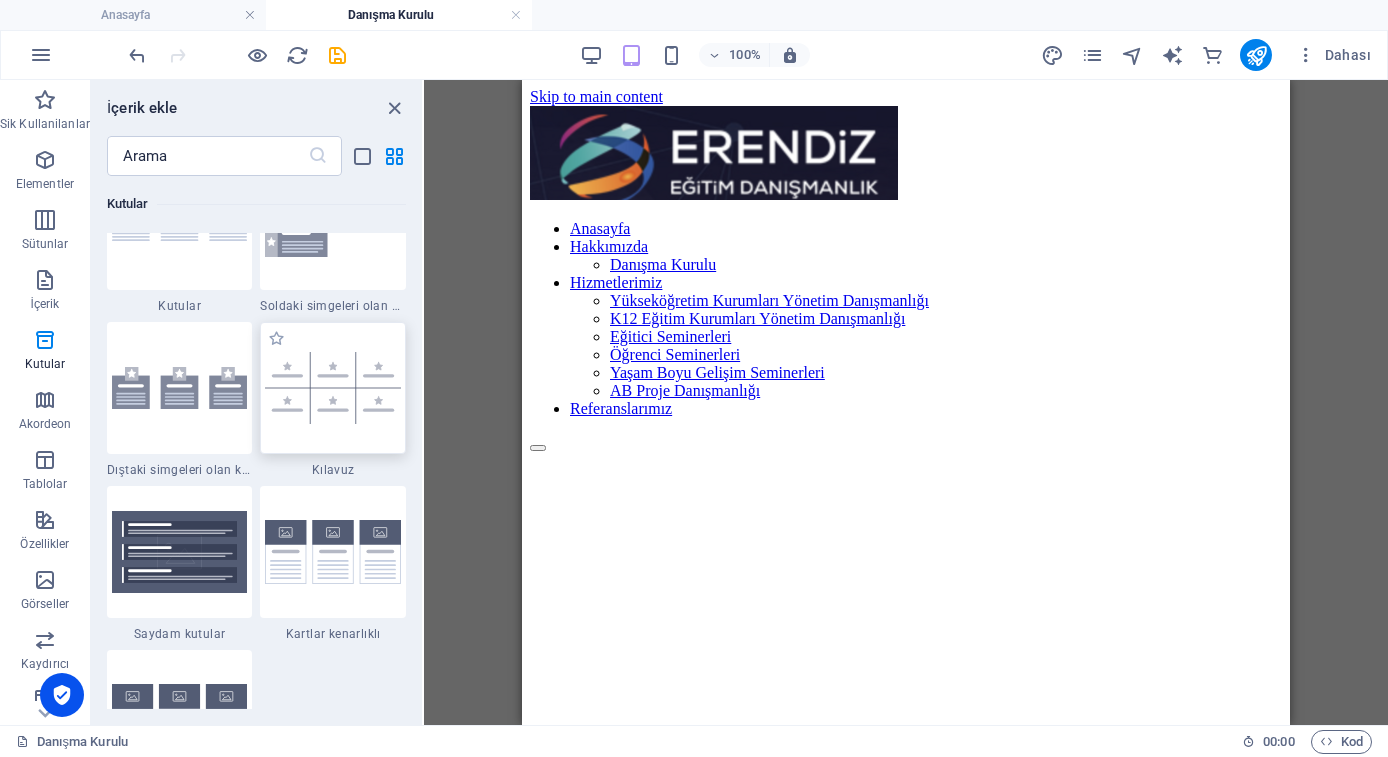 click at bounding box center (333, 388) 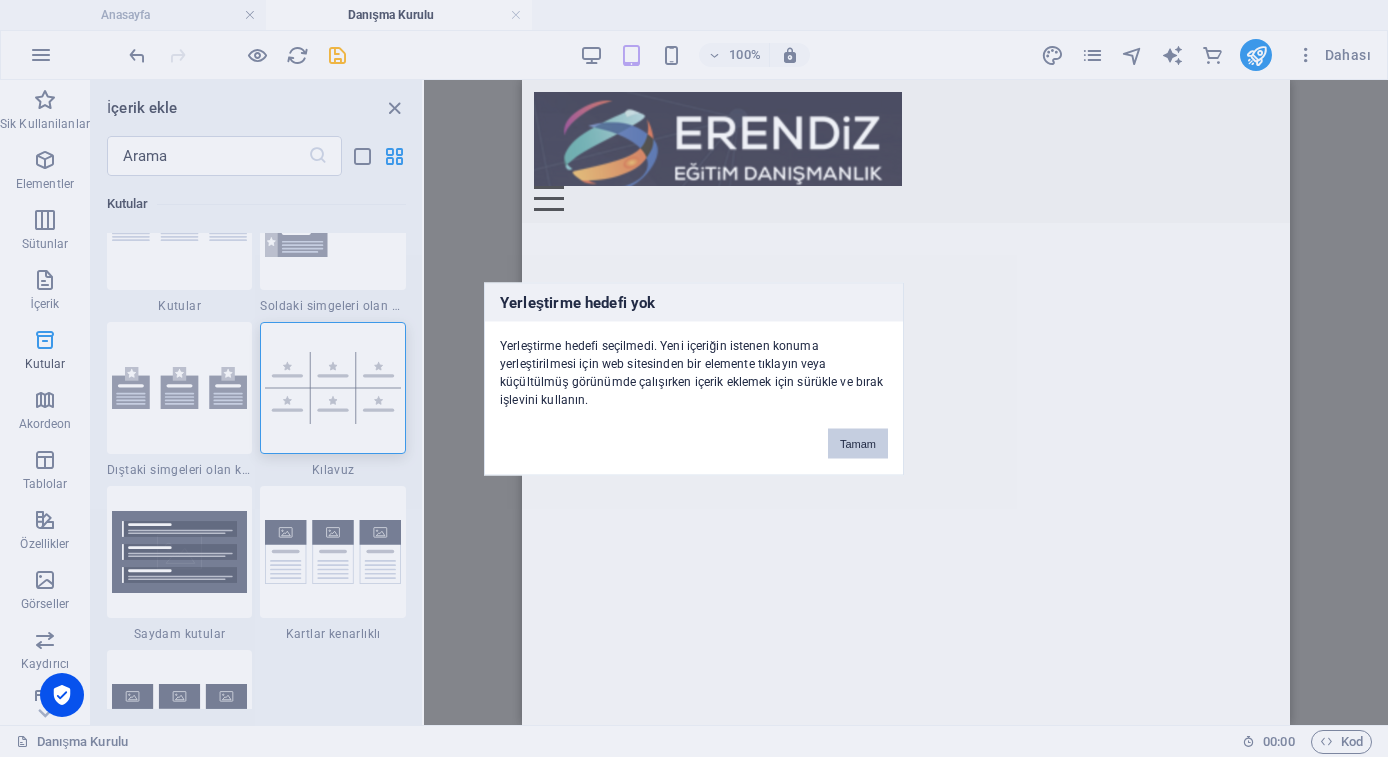 click on "Tamam" at bounding box center [858, 443] 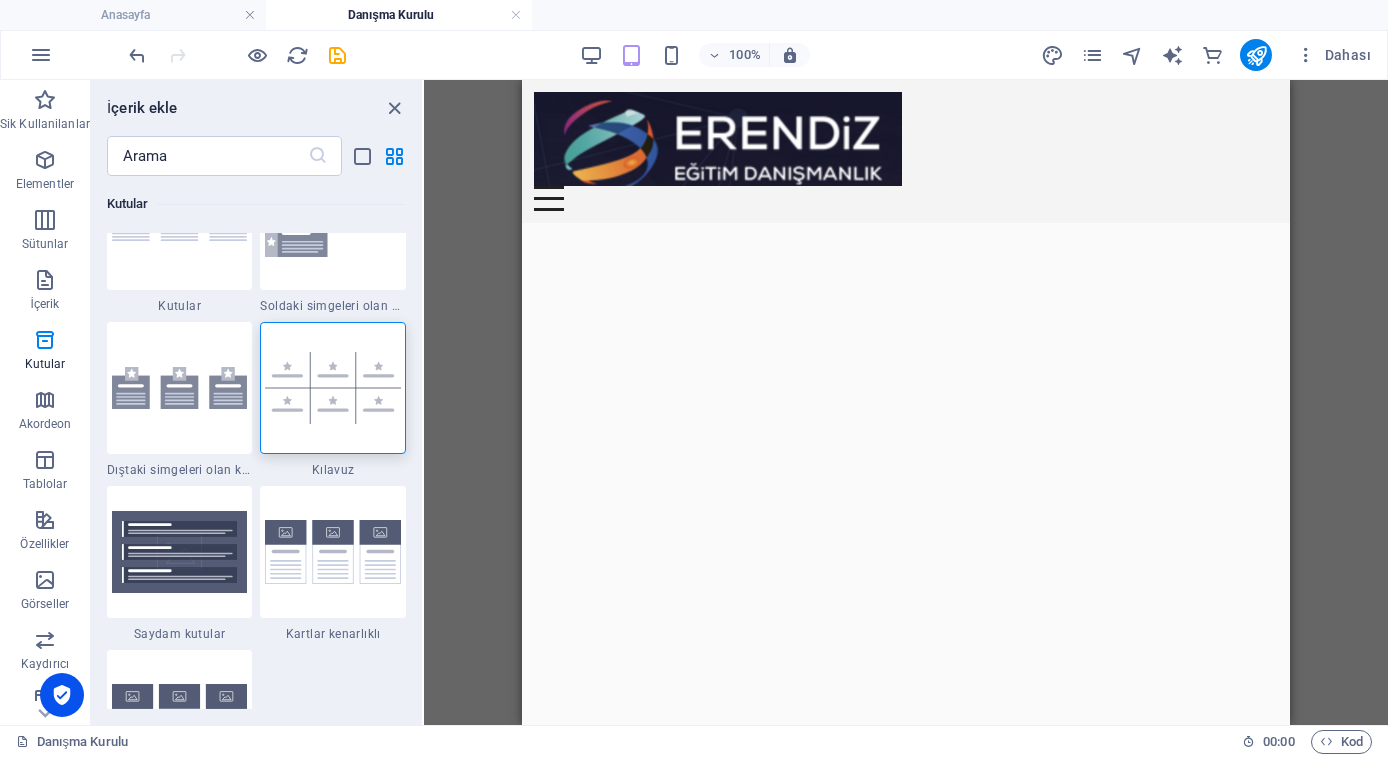 click on "Skip to main content
Anasayfa Hakkımızda Danışma Kurulu Hizmetlerimiz  Yükseköğretim Kurumları Yönetim Danışmanlığı K12 Eğitim Kurumları Yönetim Danışmanlığı Eğitici Seminerleri Öğrenci Seminerleri Yaşam Boyu Gelişim Seminerleri AB Proje Danışmanlığı Referanslarımız" at bounding box center [906, 151] 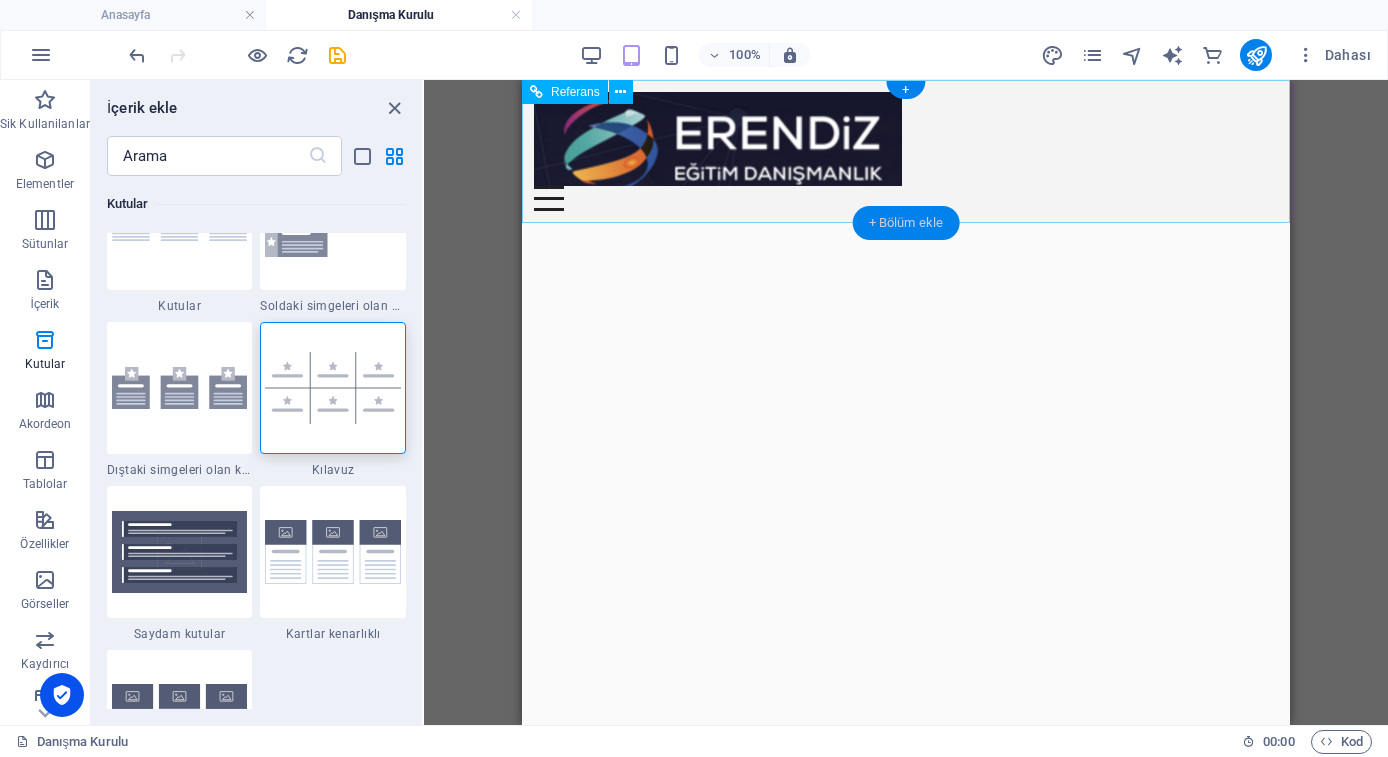 click on "+ Bölüm ekle" at bounding box center (906, 223) 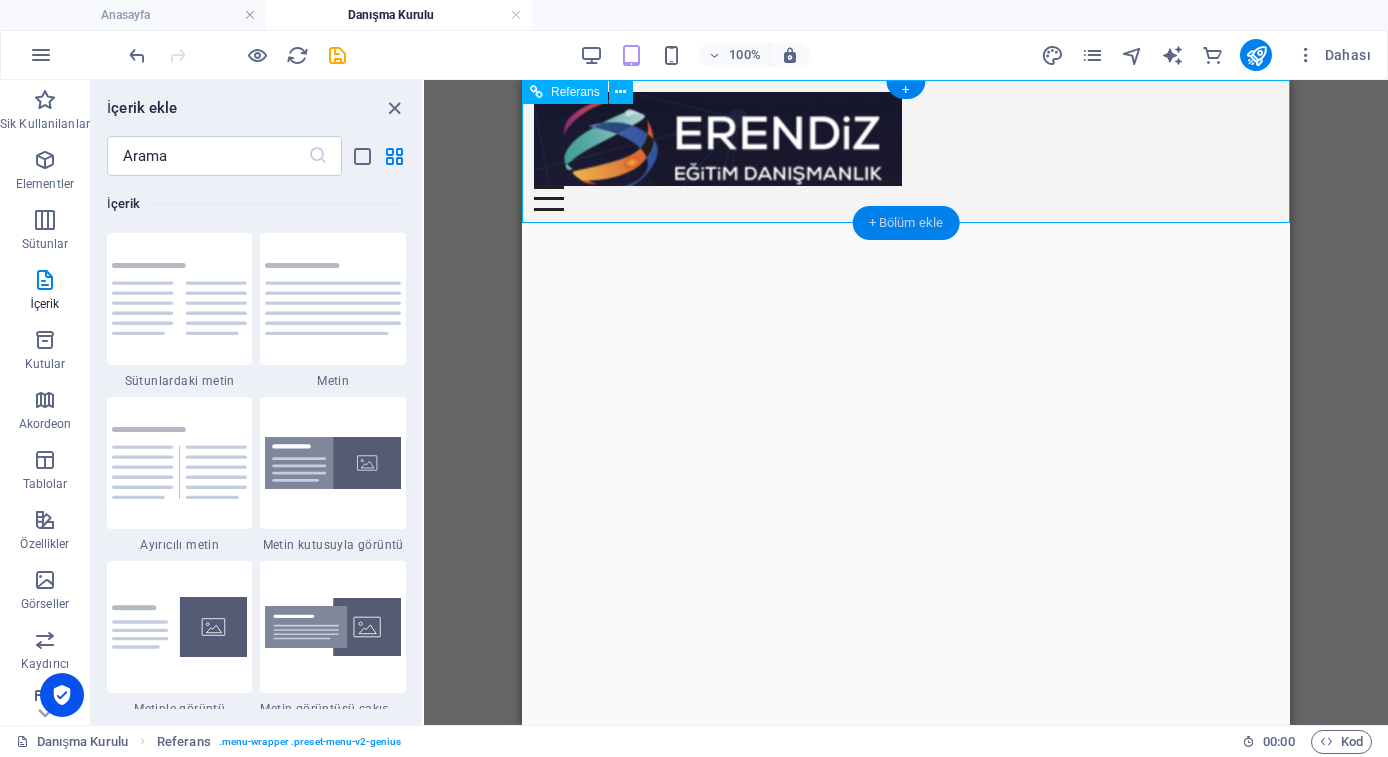 scroll, scrollTop: 3499, scrollLeft: 0, axis: vertical 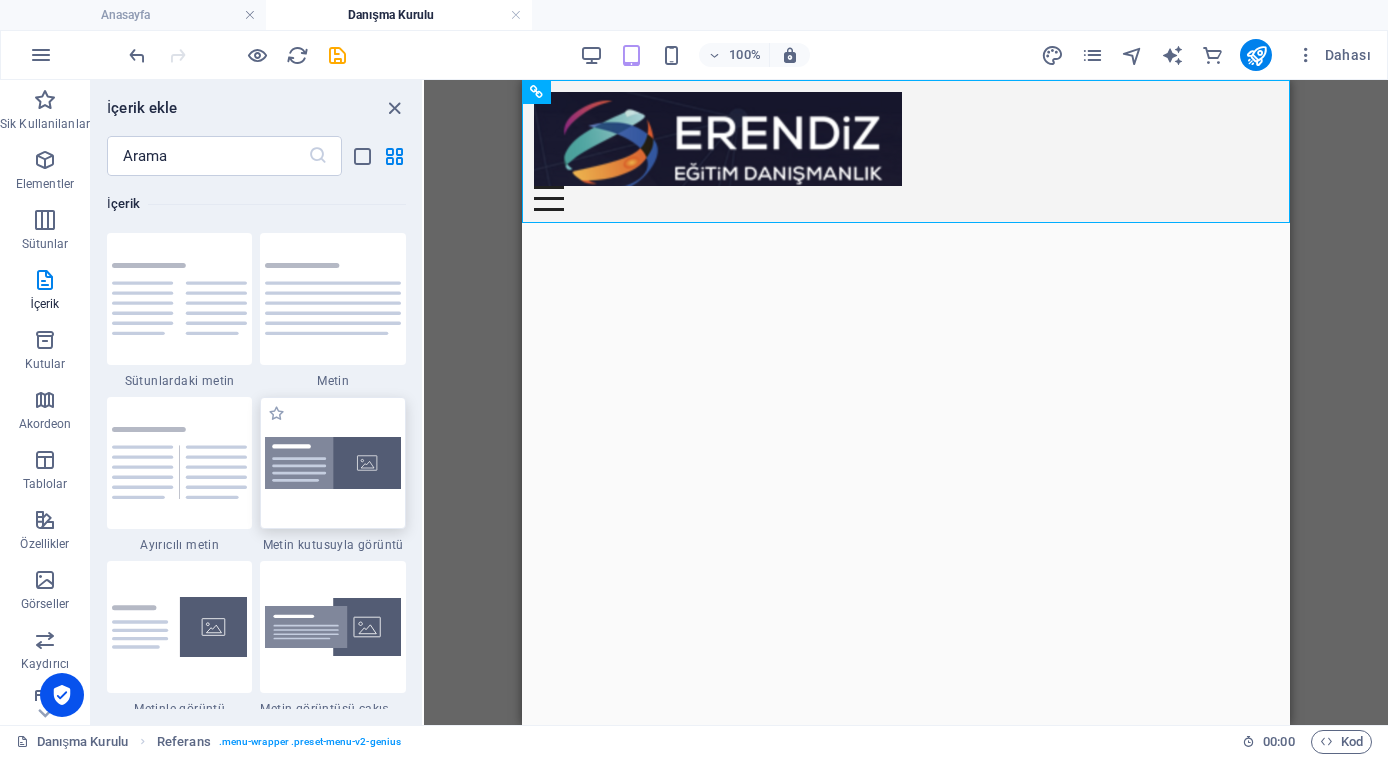 click at bounding box center [333, 463] 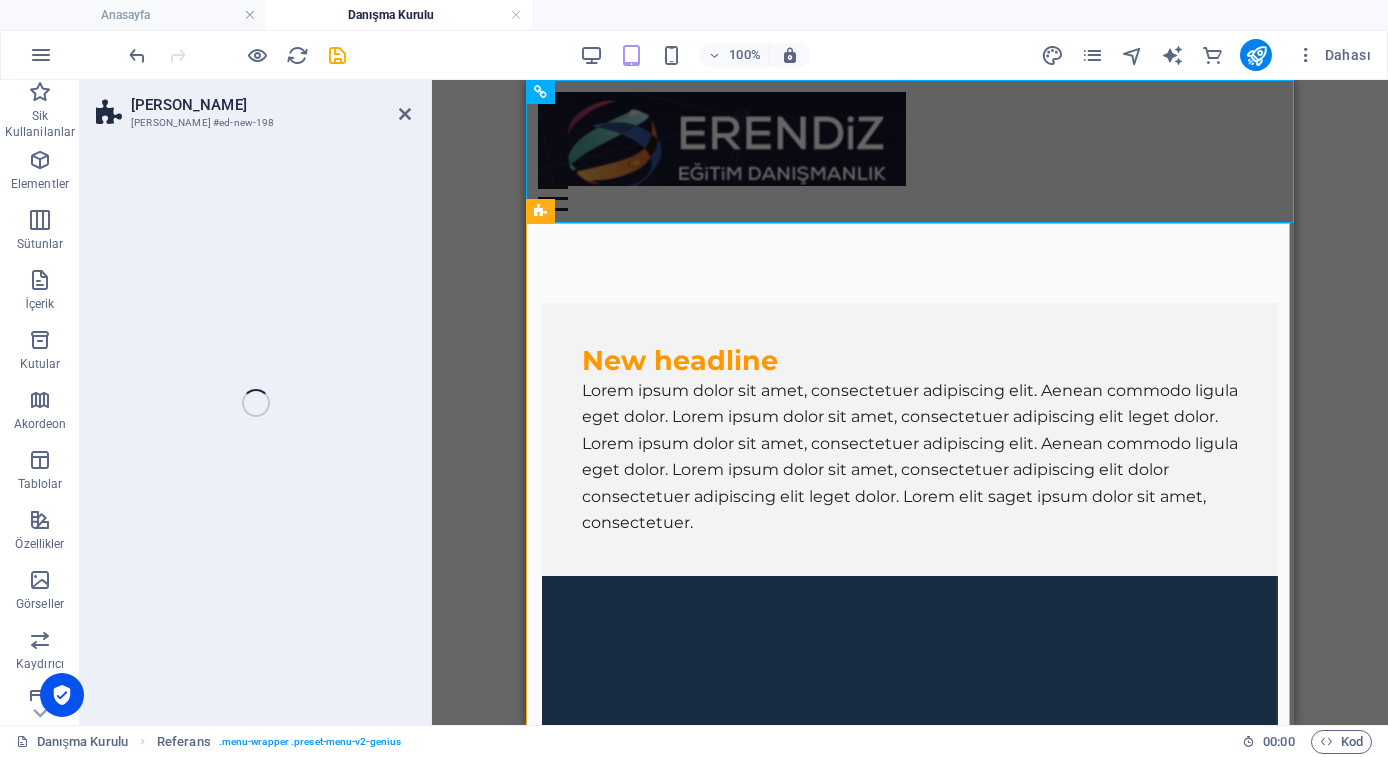 select on "rem" 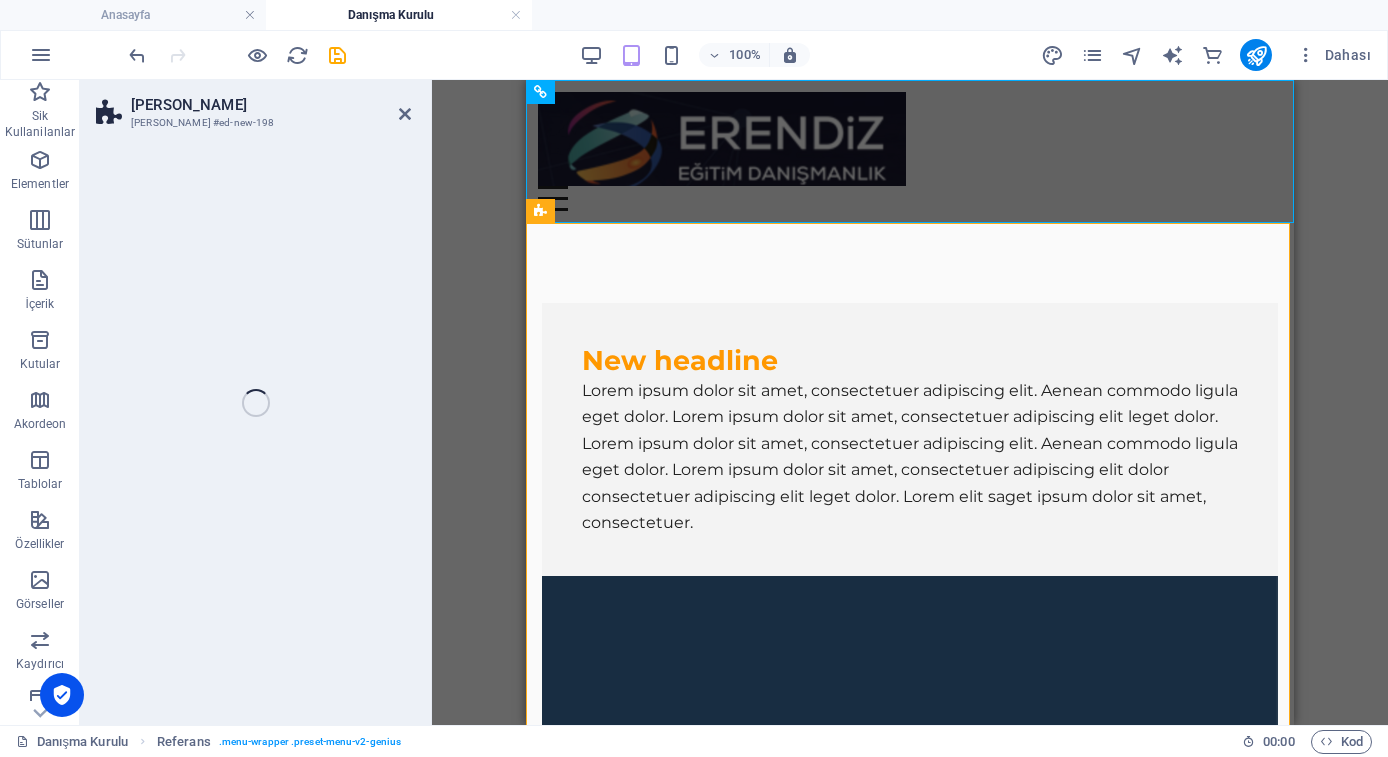 select on "px" 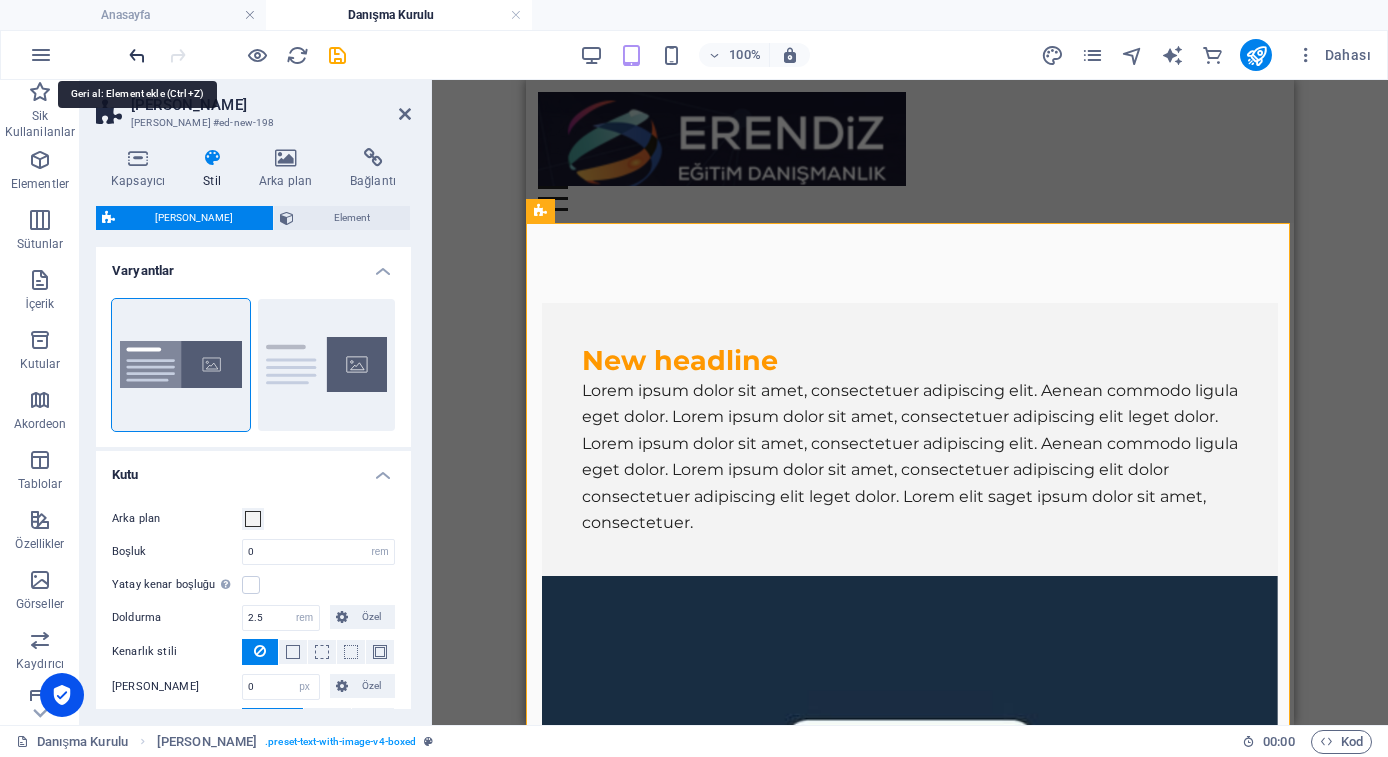 click at bounding box center (137, 55) 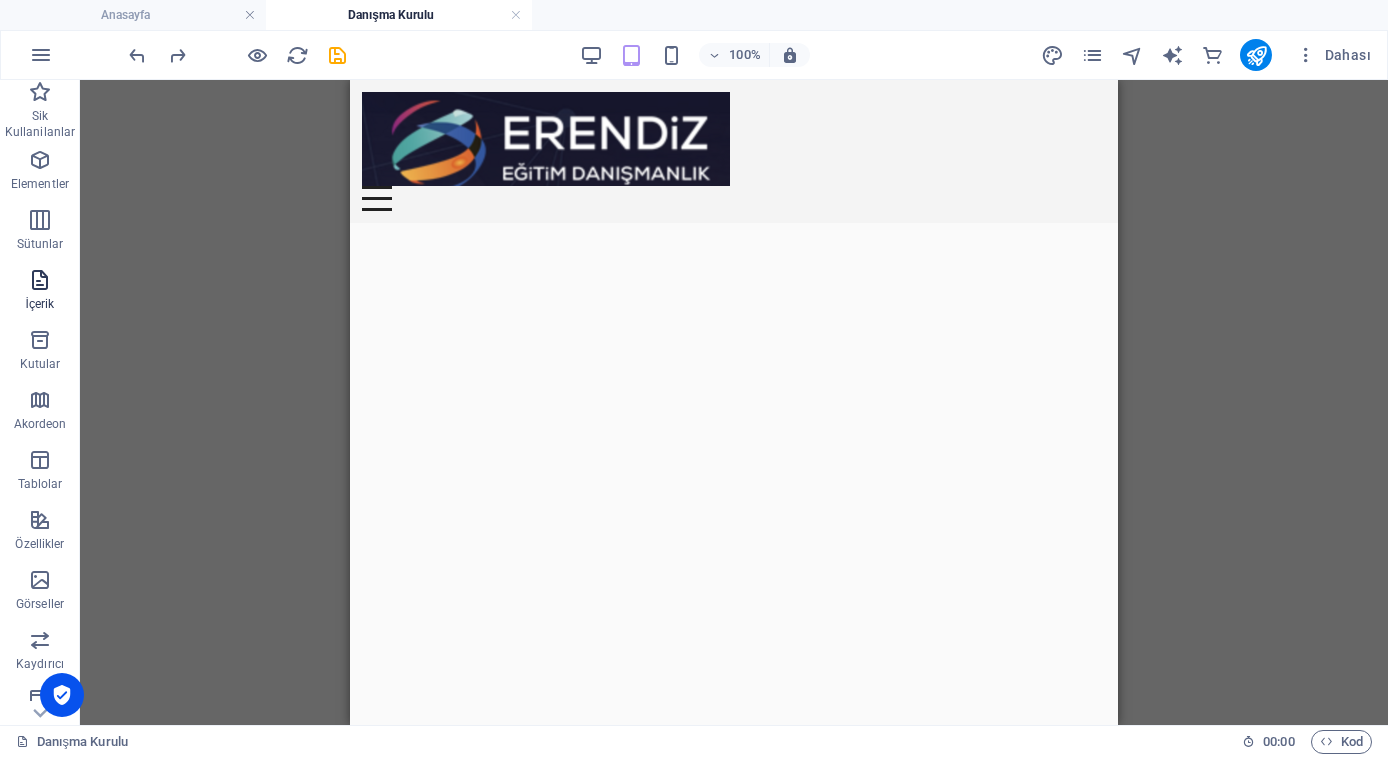 click on "İçerik" at bounding box center (39, 304) 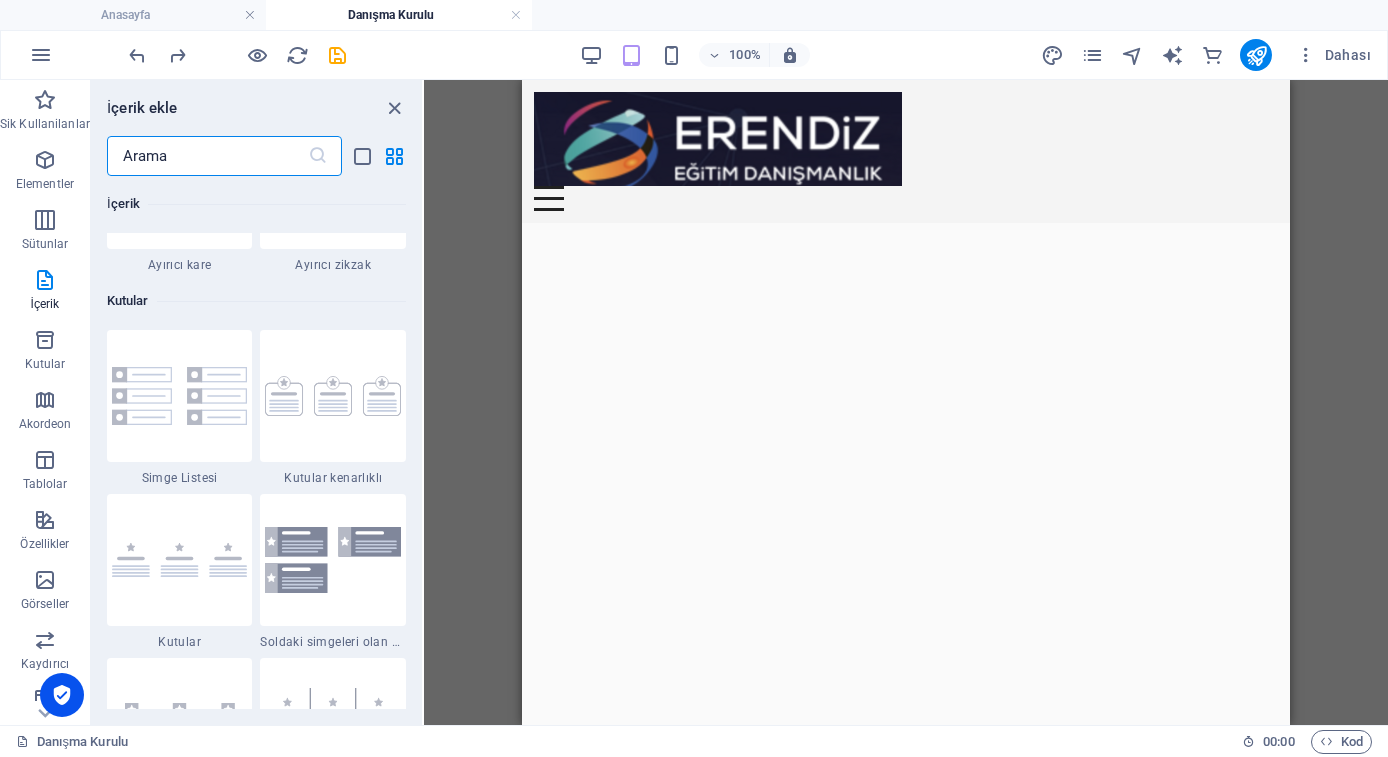 scroll, scrollTop: 5264, scrollLeft: 0, axis: vertical 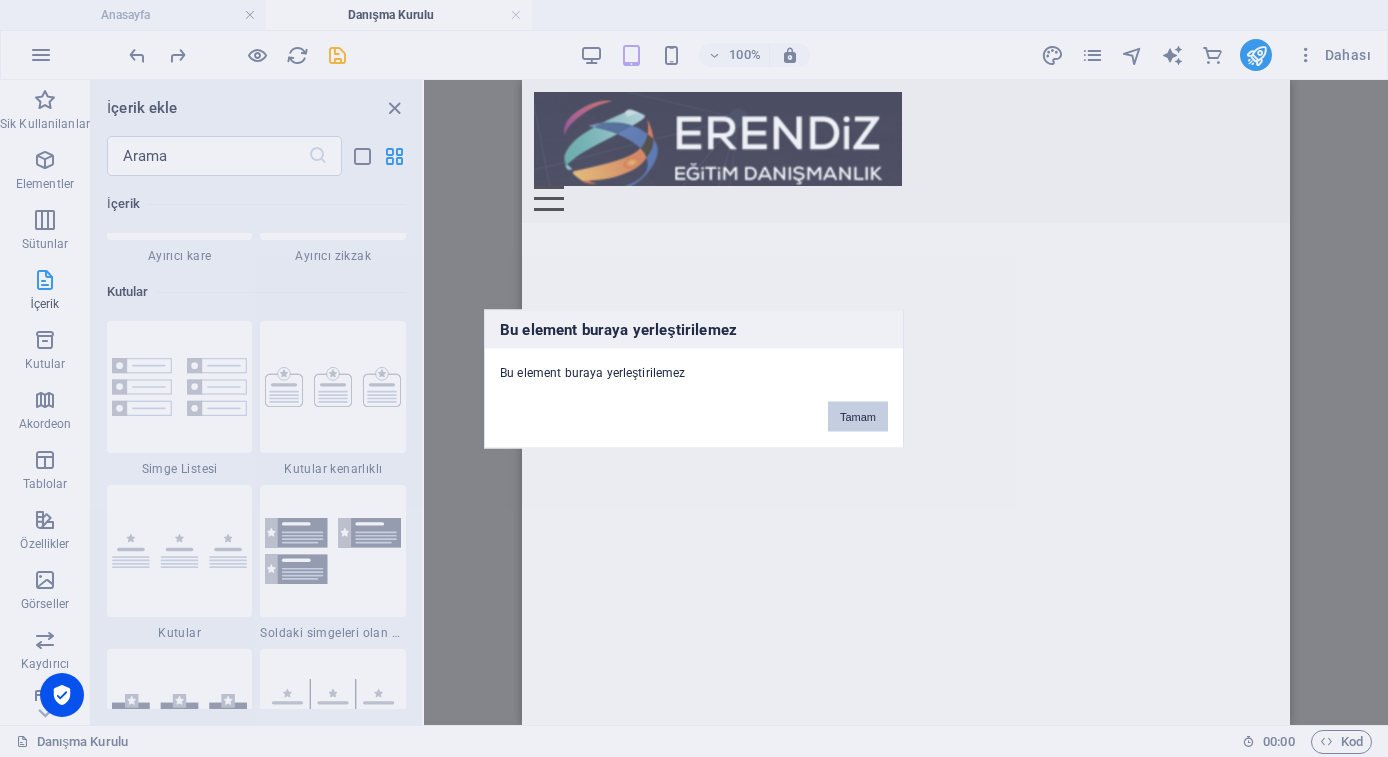 click on "Tamam" at bounding box center (858, 416) 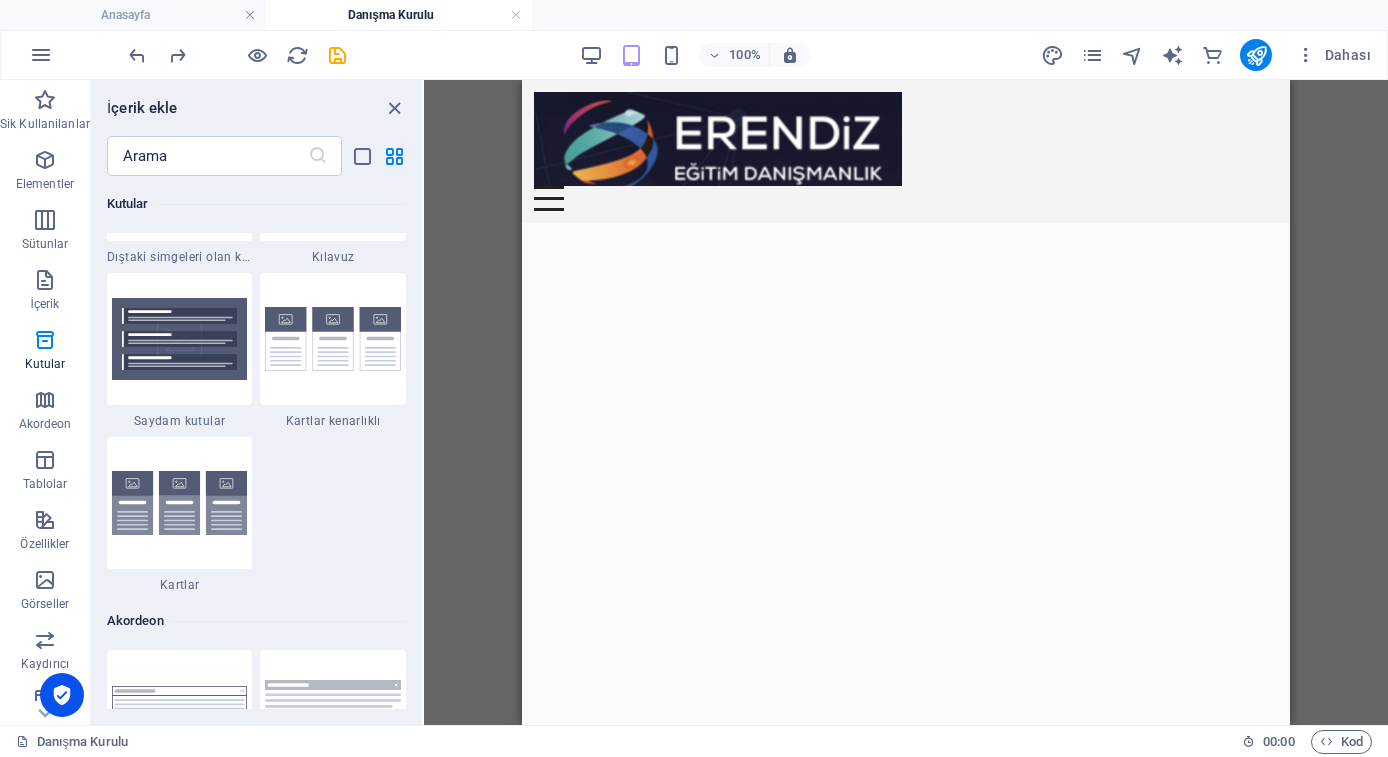scroll, scrollTop: 5805, scrollLeft: 0, axis: vertical 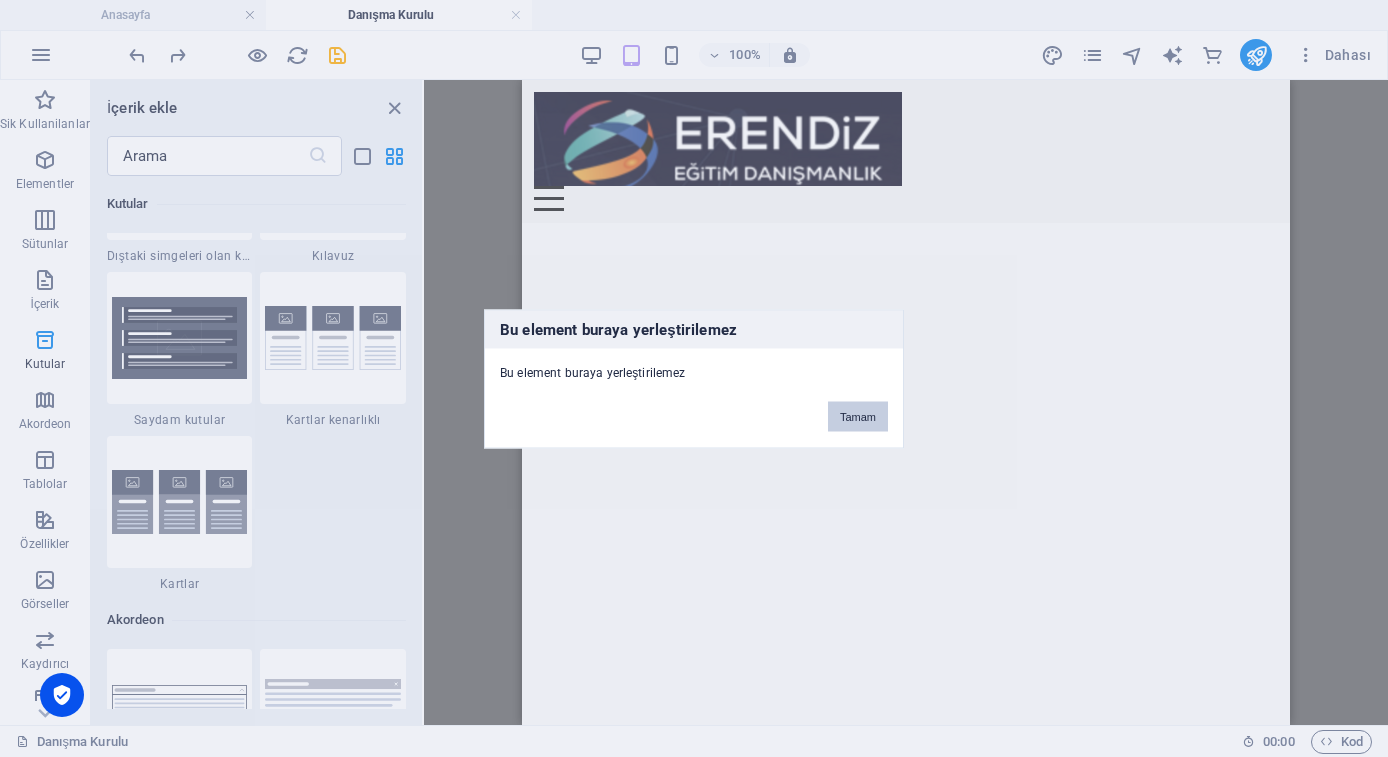 click on "Tamam" at bounding box center [858, 416] 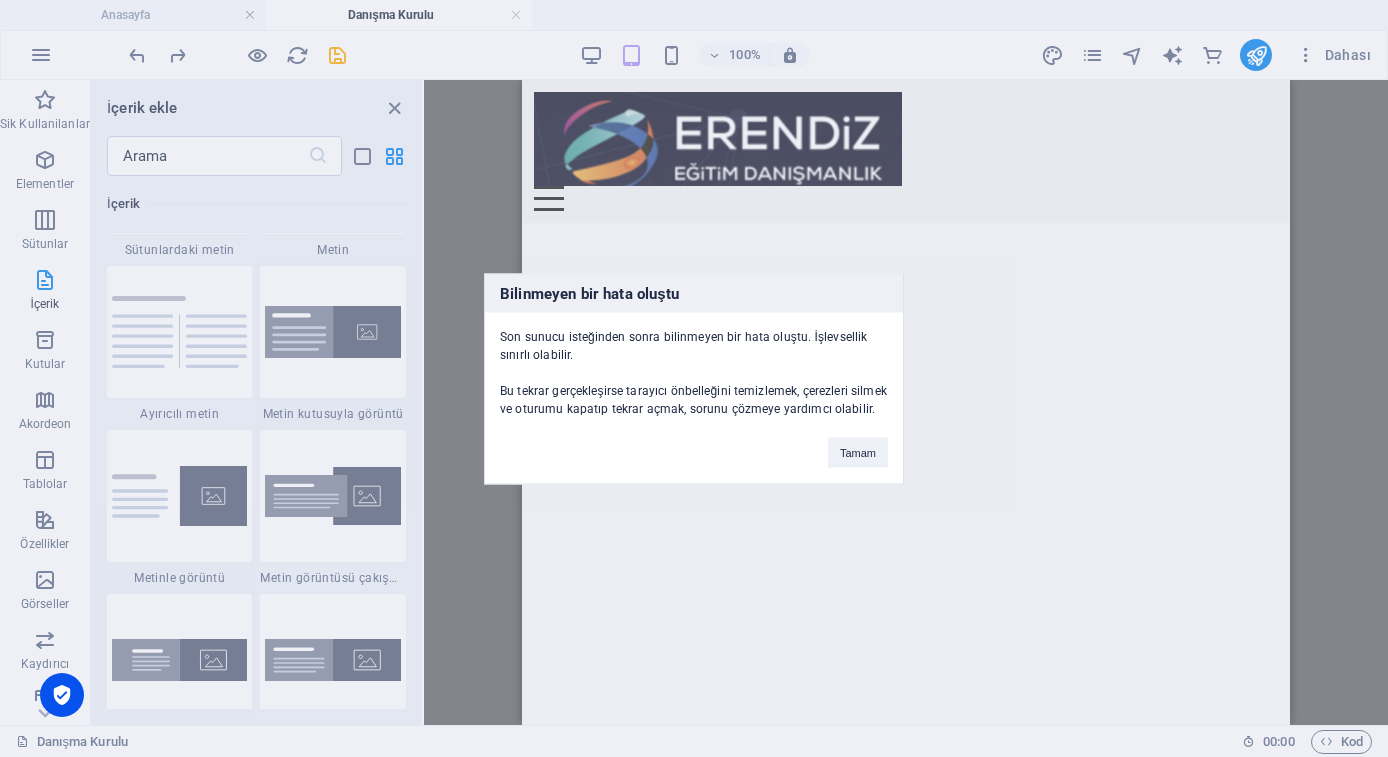 scroll, scrollTop: 3598, scrollLeft: 0, axis: vertical 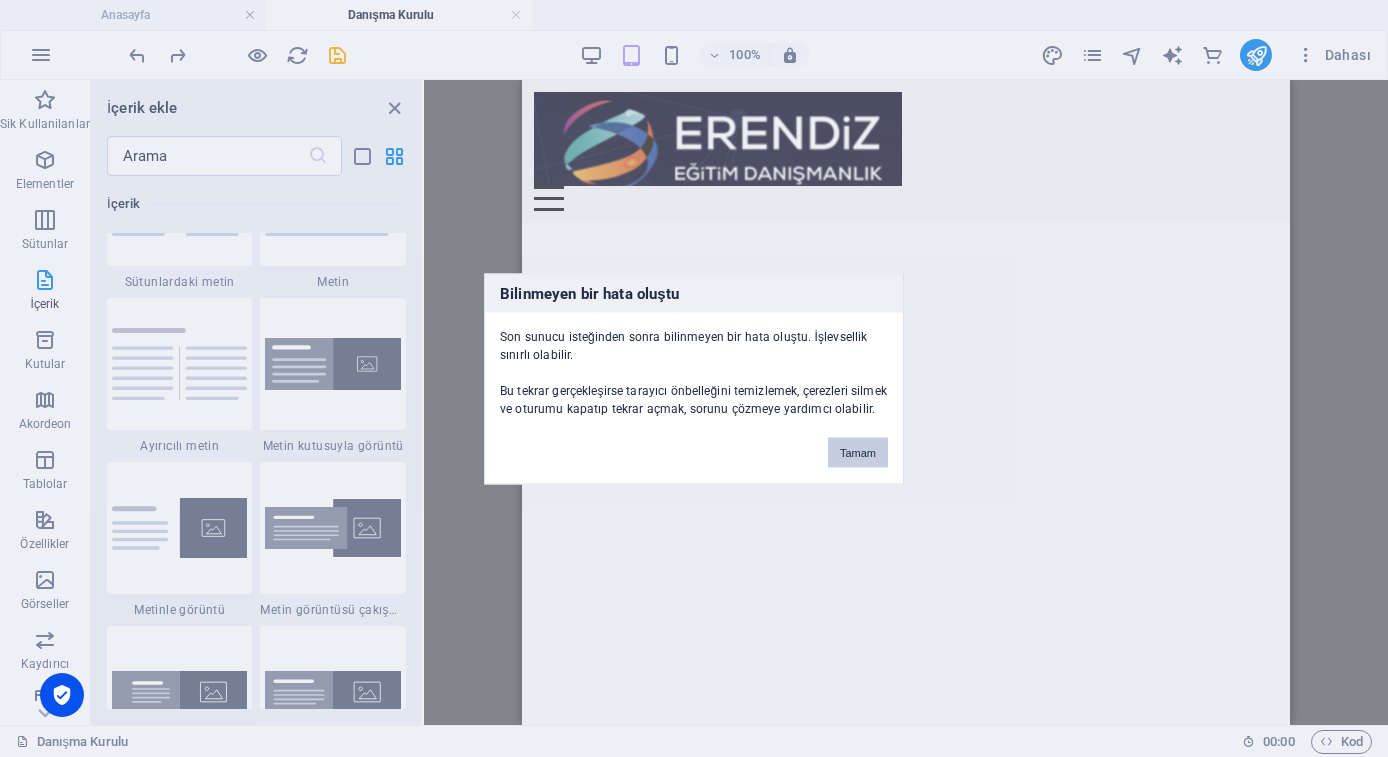 click on "Tamam" at bounding box center (858, 452) 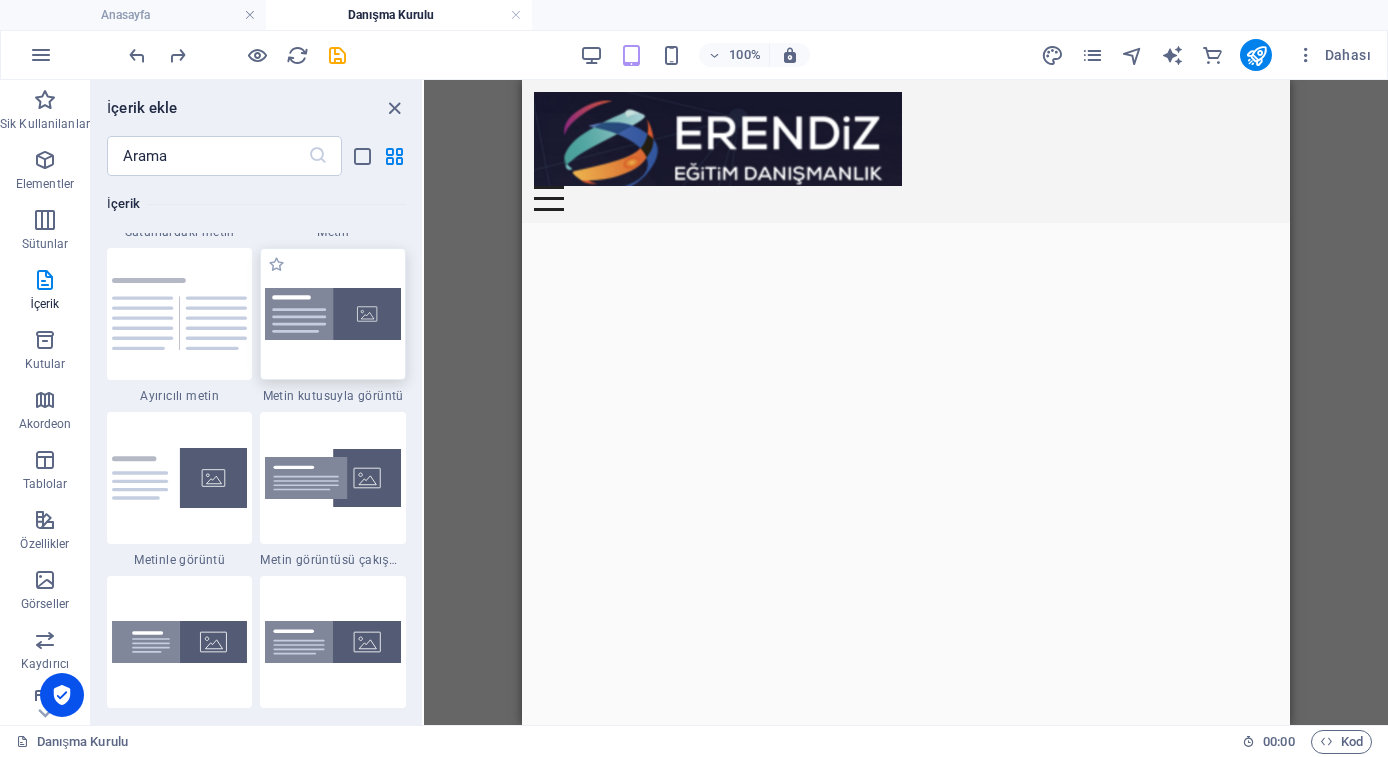 scroll, scrollTop: 3658, scrollLeft: 0, axis: vertical 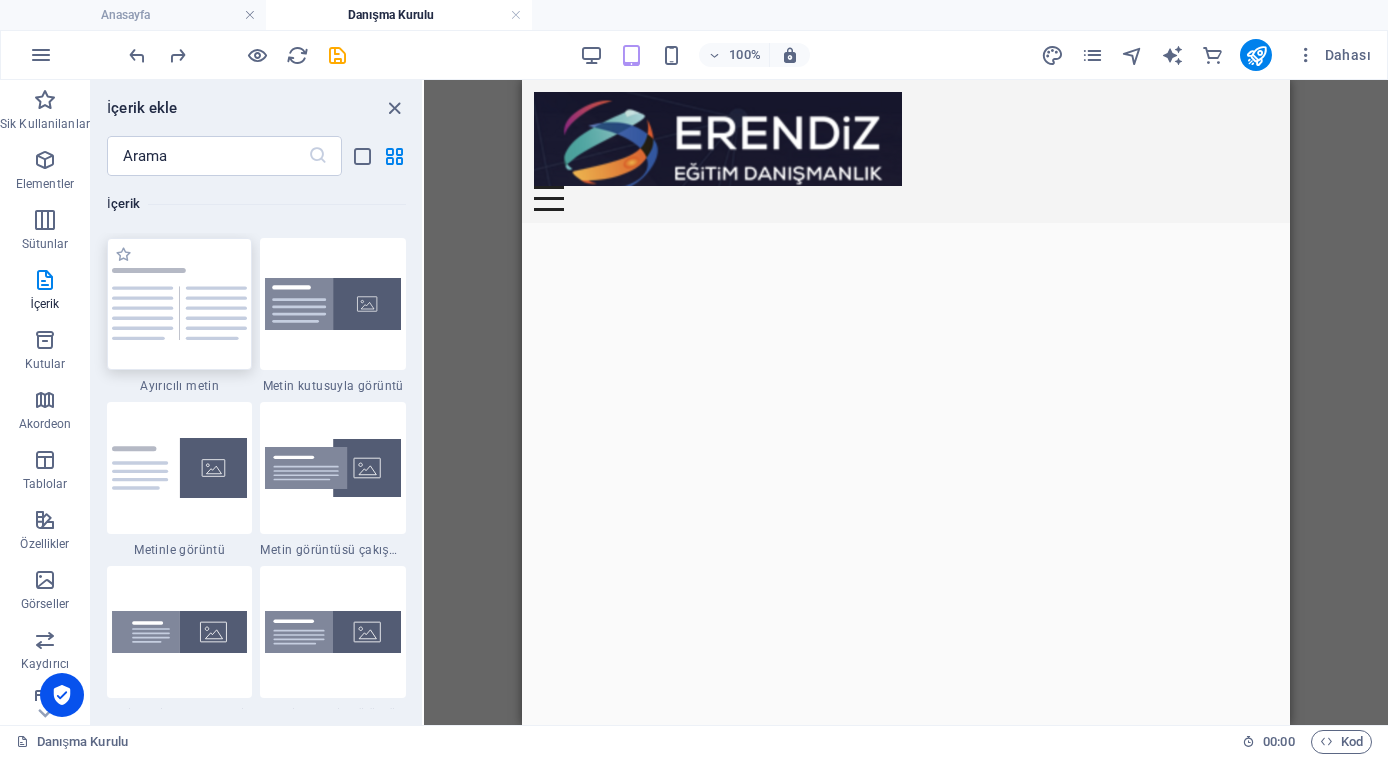 click at bounding box center [180, 304] 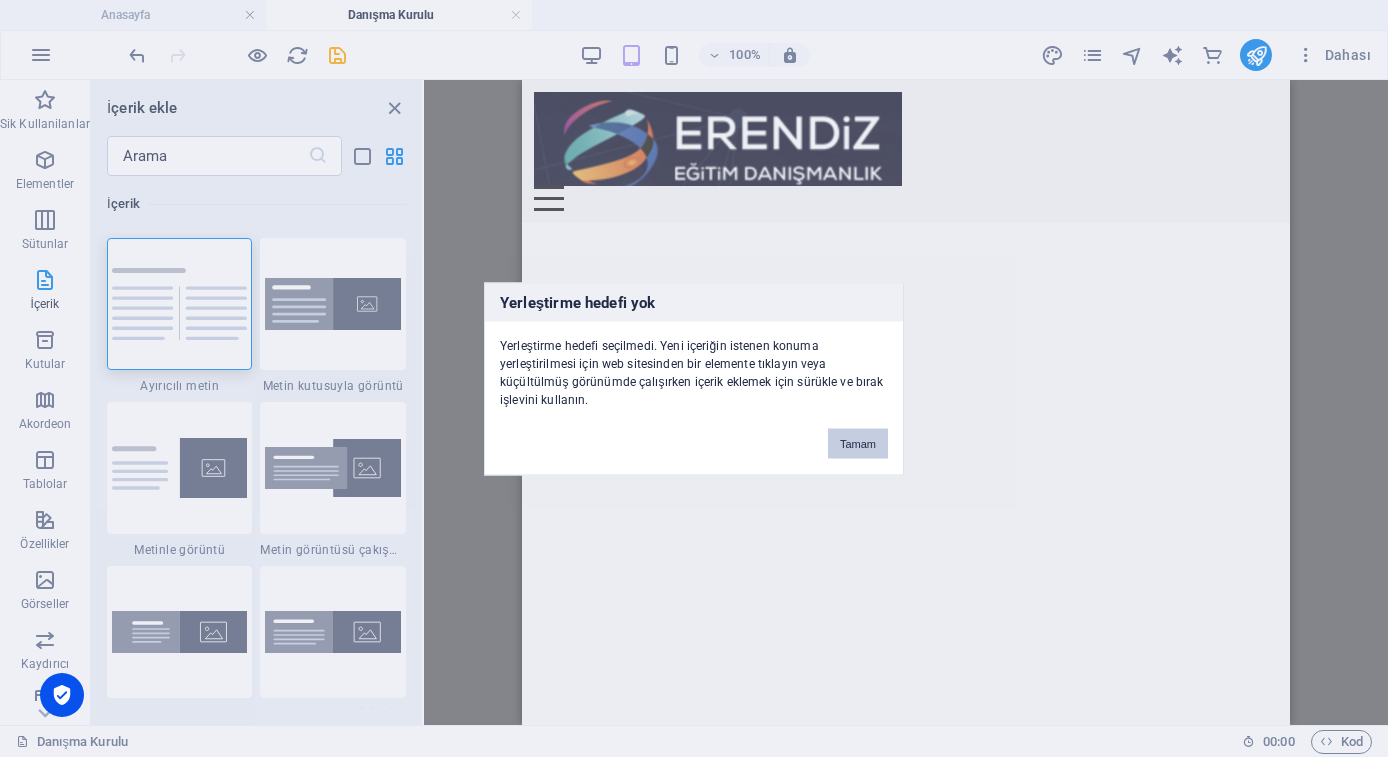 click on "Tamam" at bounding box center (858, 443) 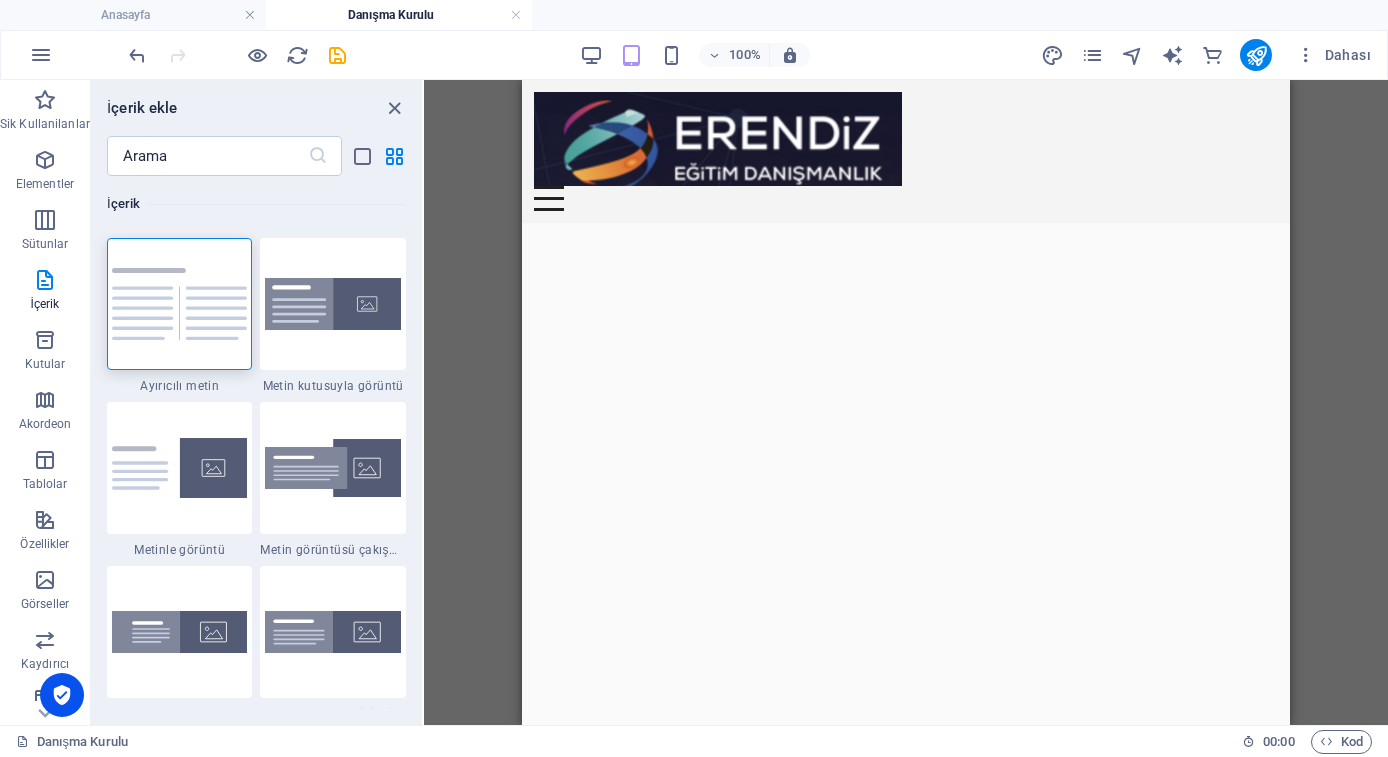 click on "Skip to main content
Anasayfa Hakkımızda Danışma Kurulu Hizmetlerimiz  Yükseköğretim Kurumları Yönetim Danışmanlığı K12 Eğitim Kurumları Yönetim Danışmanlığı Eğitici Seminerleri Öğrenci Seminerleri Yaşam Boyu Gelişim Seminerleri AB Proje Danışmanlığı Referanslarımız" at bounding box center [906, 151] 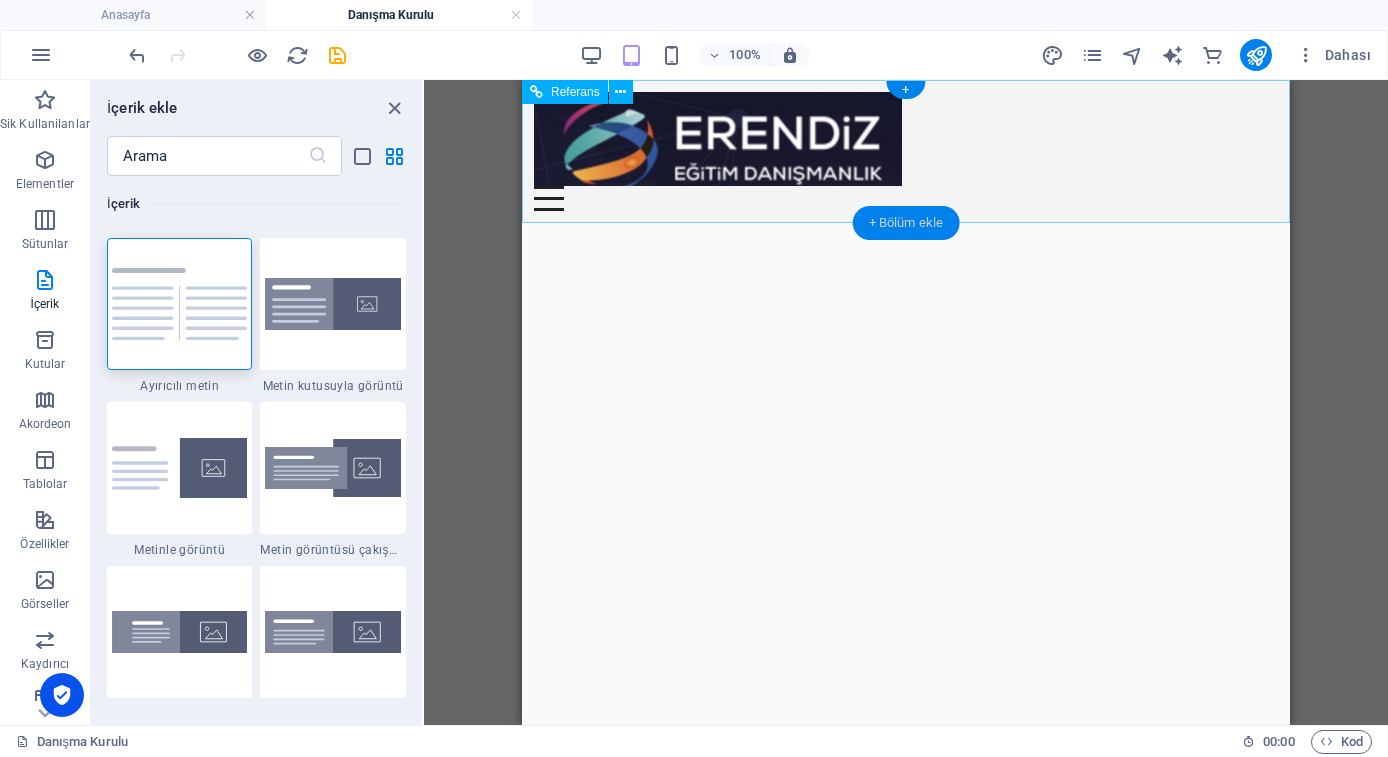 click on "+ Bölüm ekle" at bounding box center (906, 223) 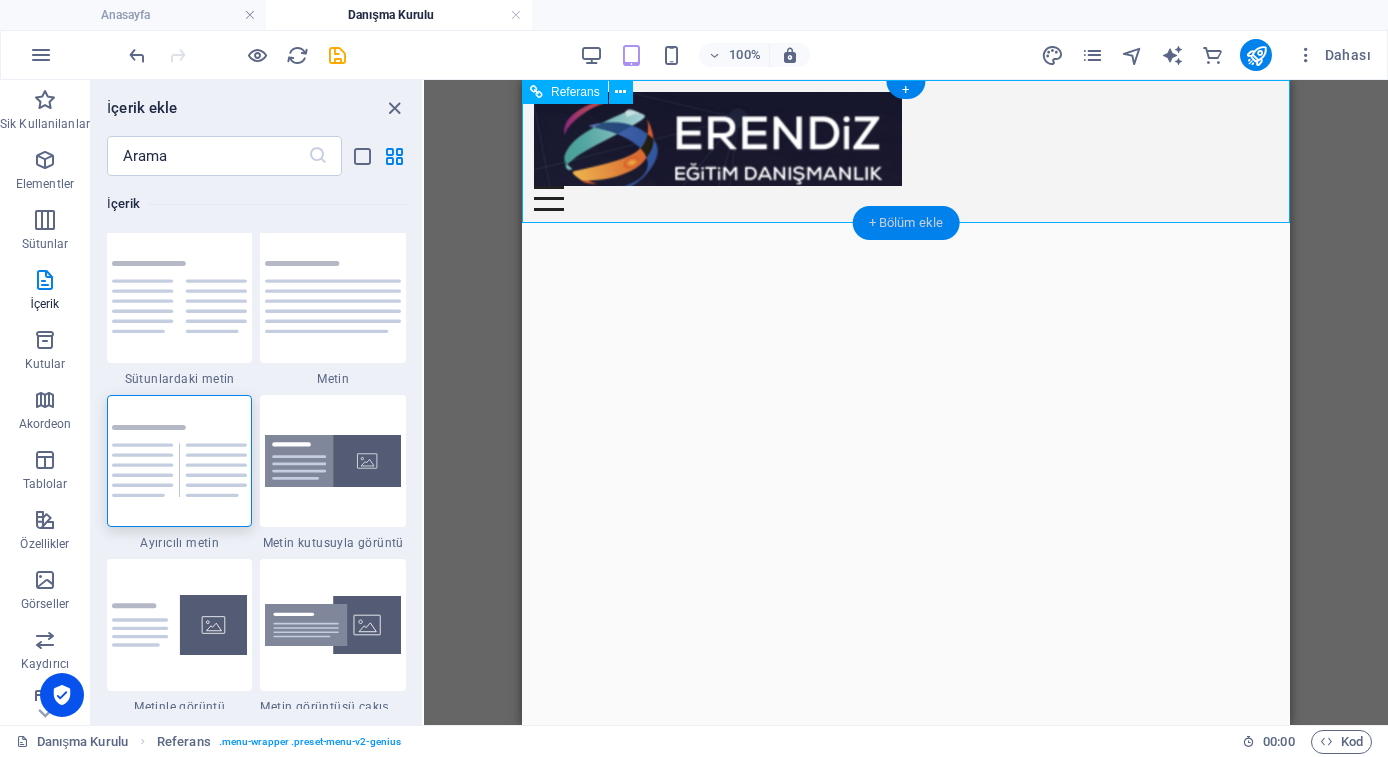 scroll, scrollTop: 3499, scrollLeft: 0, axis: vertical 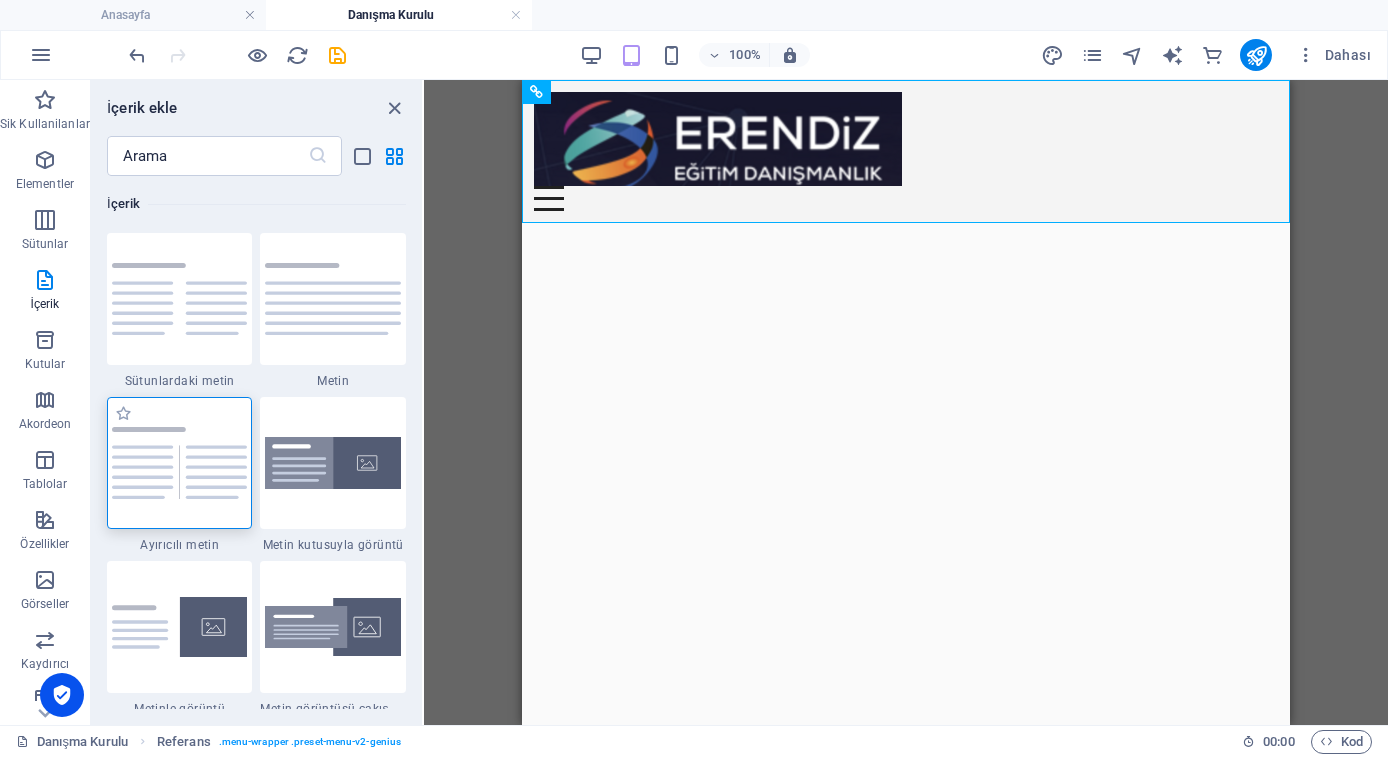 click at bounding box center (180, 463) 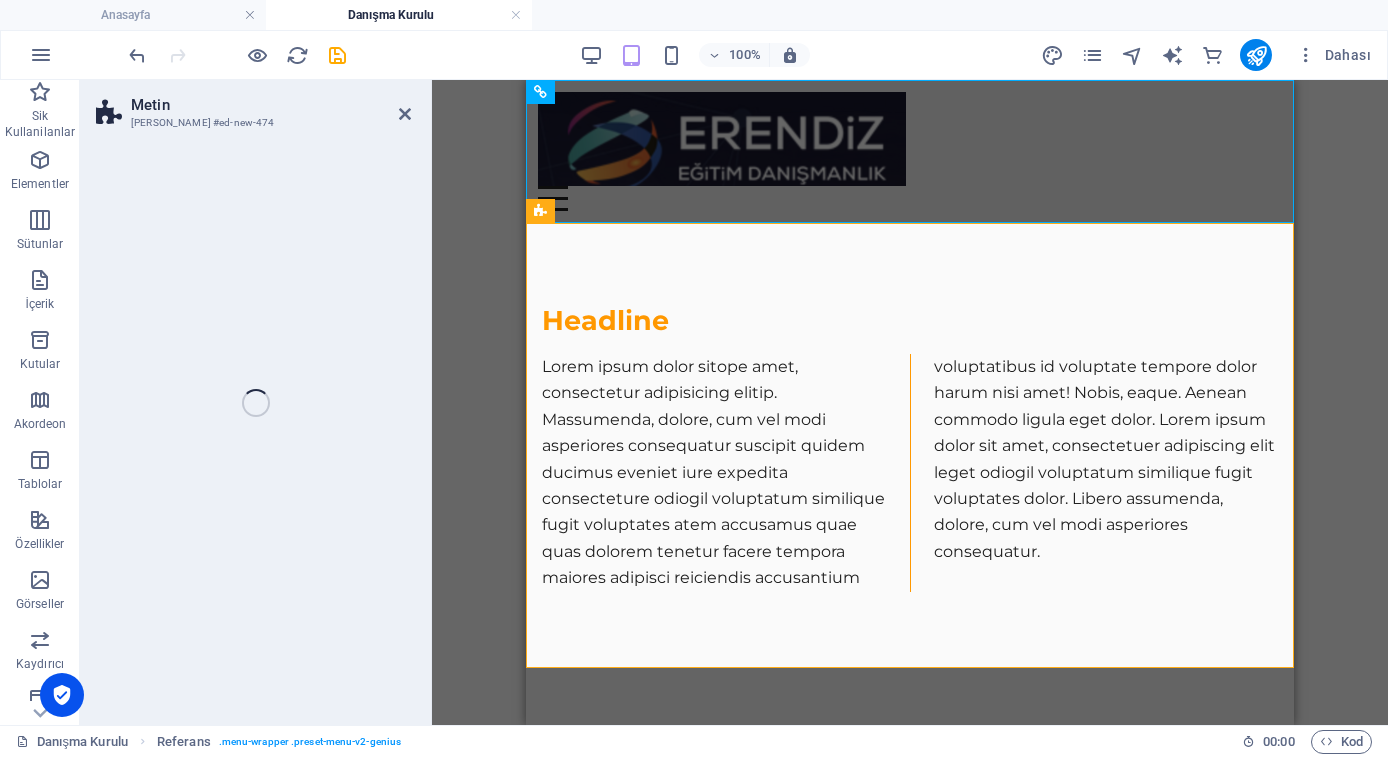 select on "rem" 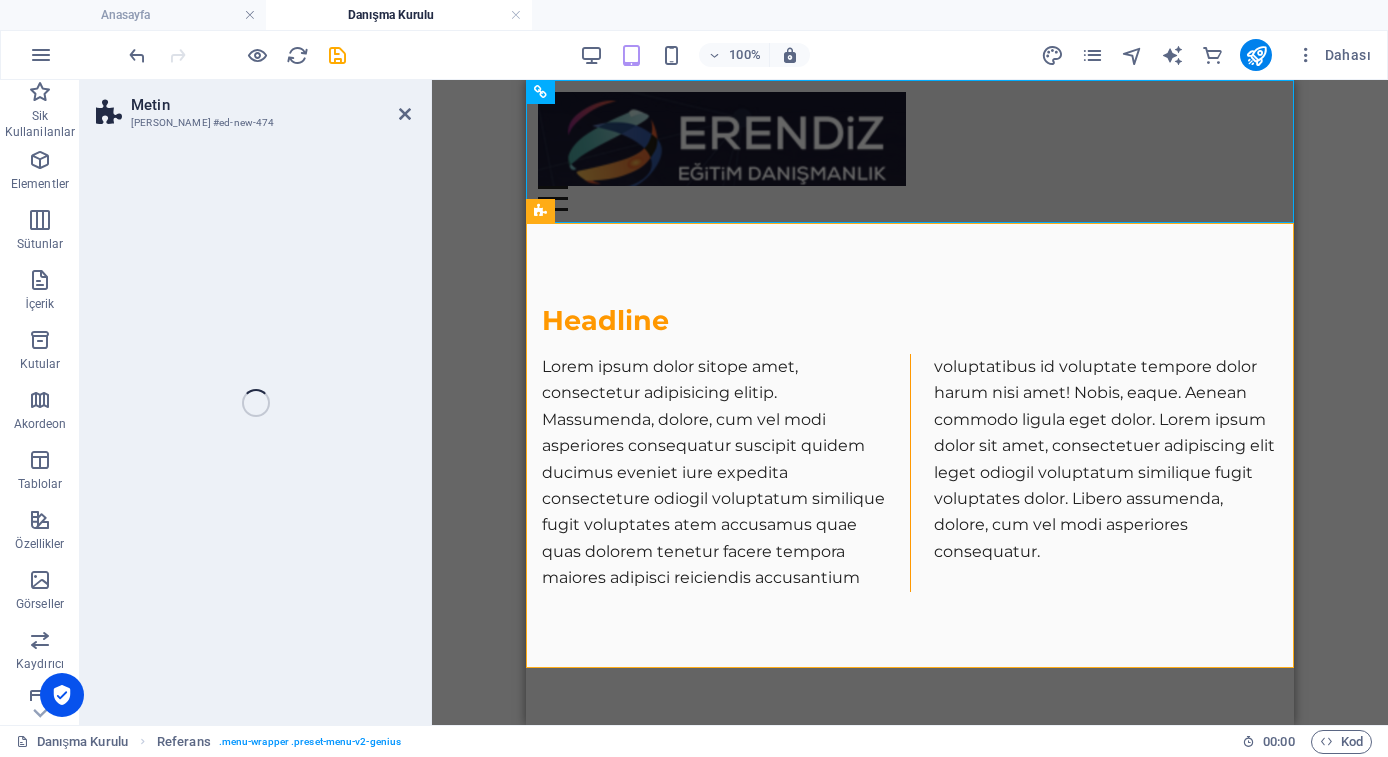 select on "px" 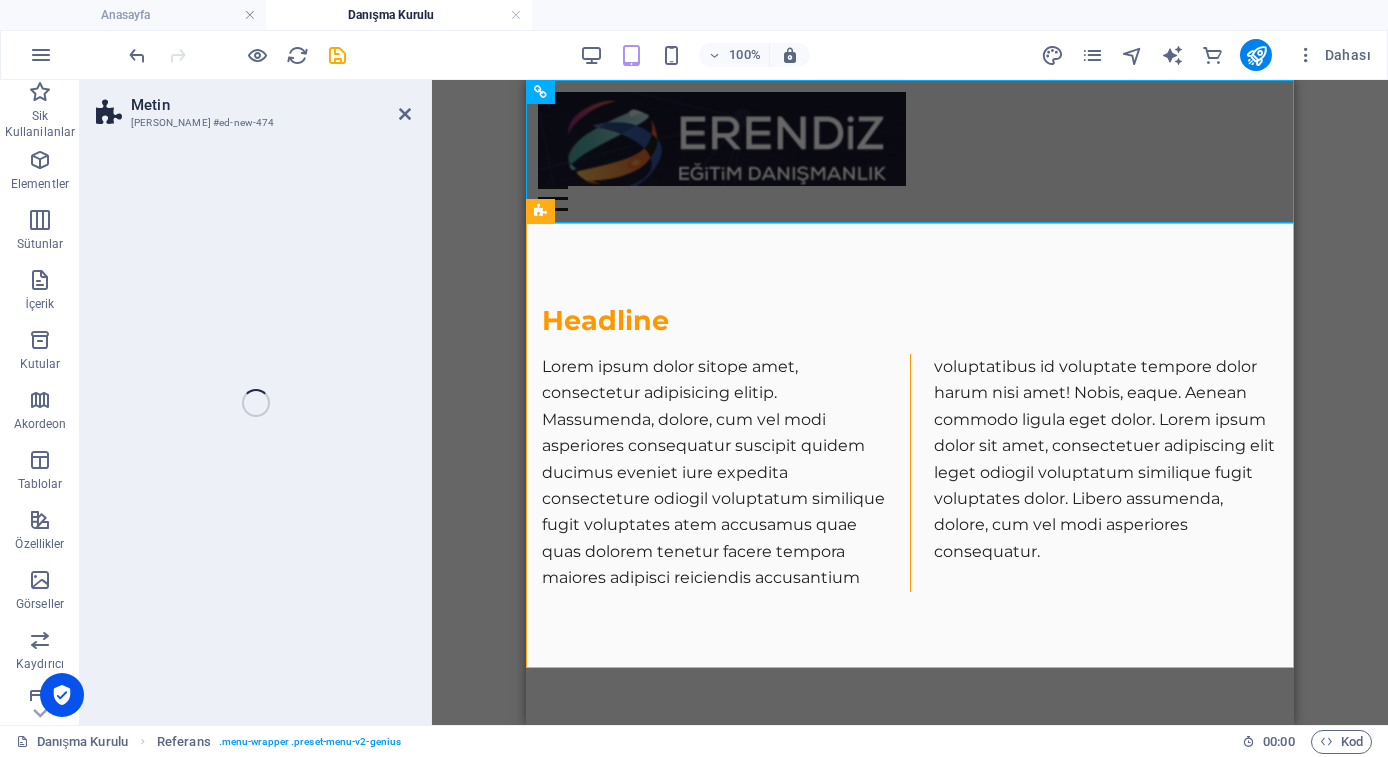 select on "preset-text-v2-separator" 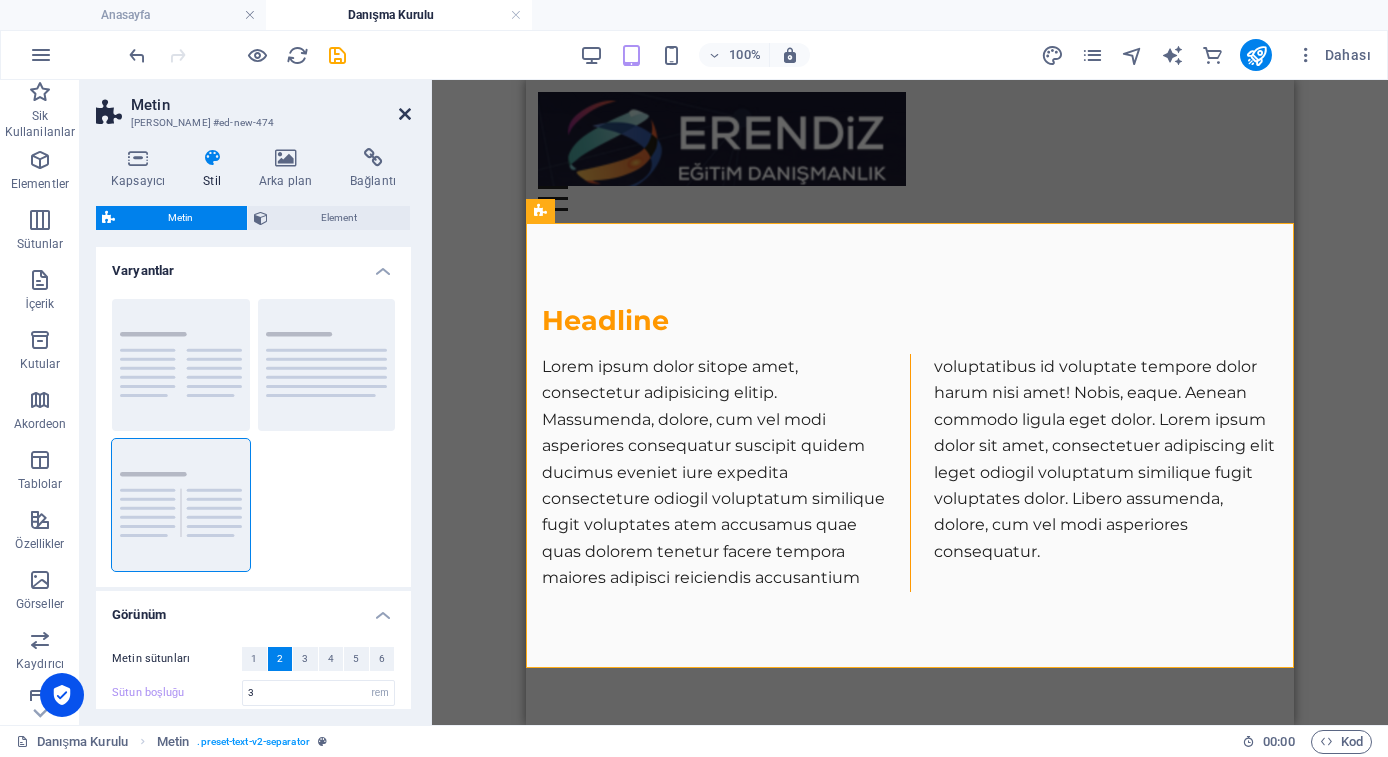 drag, startPoint x: 406, startPoint y: 113, endPoint x: 55, endPoint y: 31, distance: 360.4511 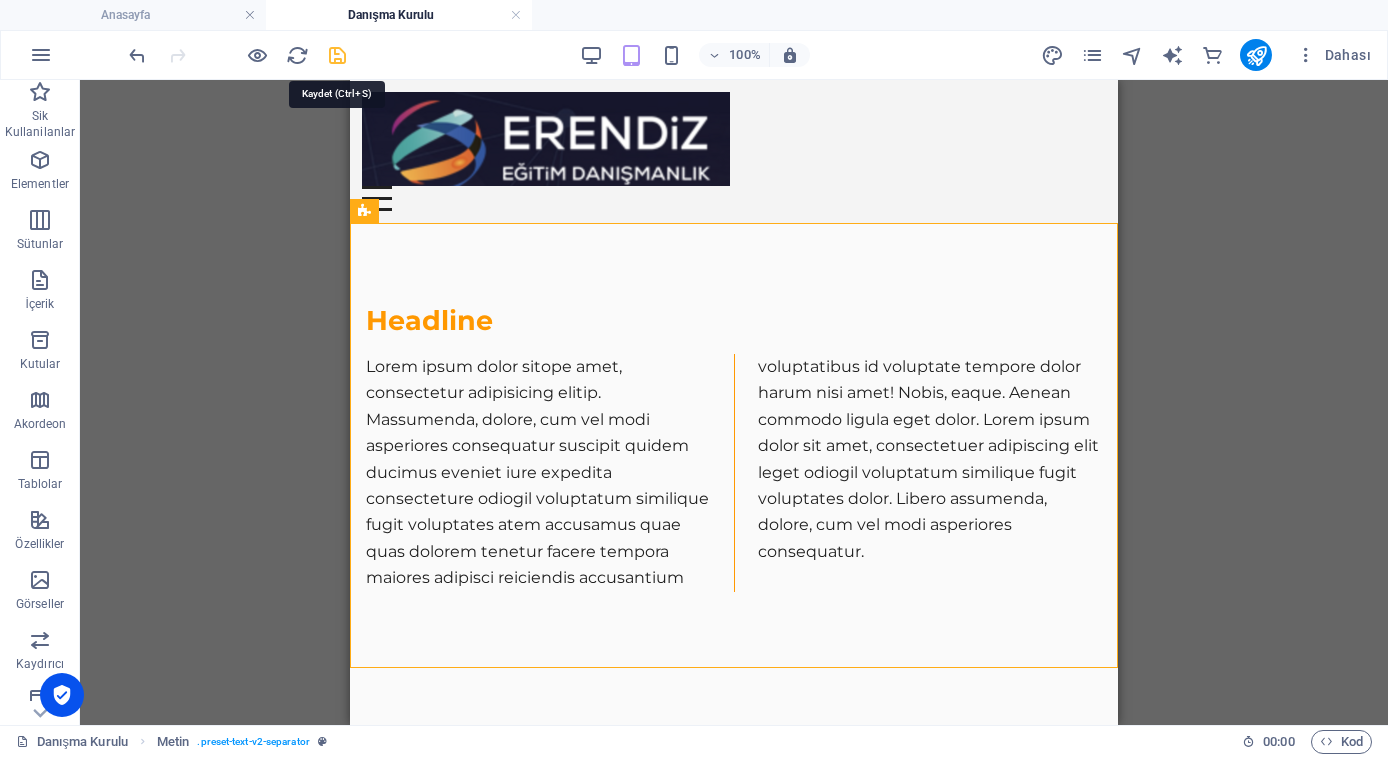 click at bounding box center [337, 55] 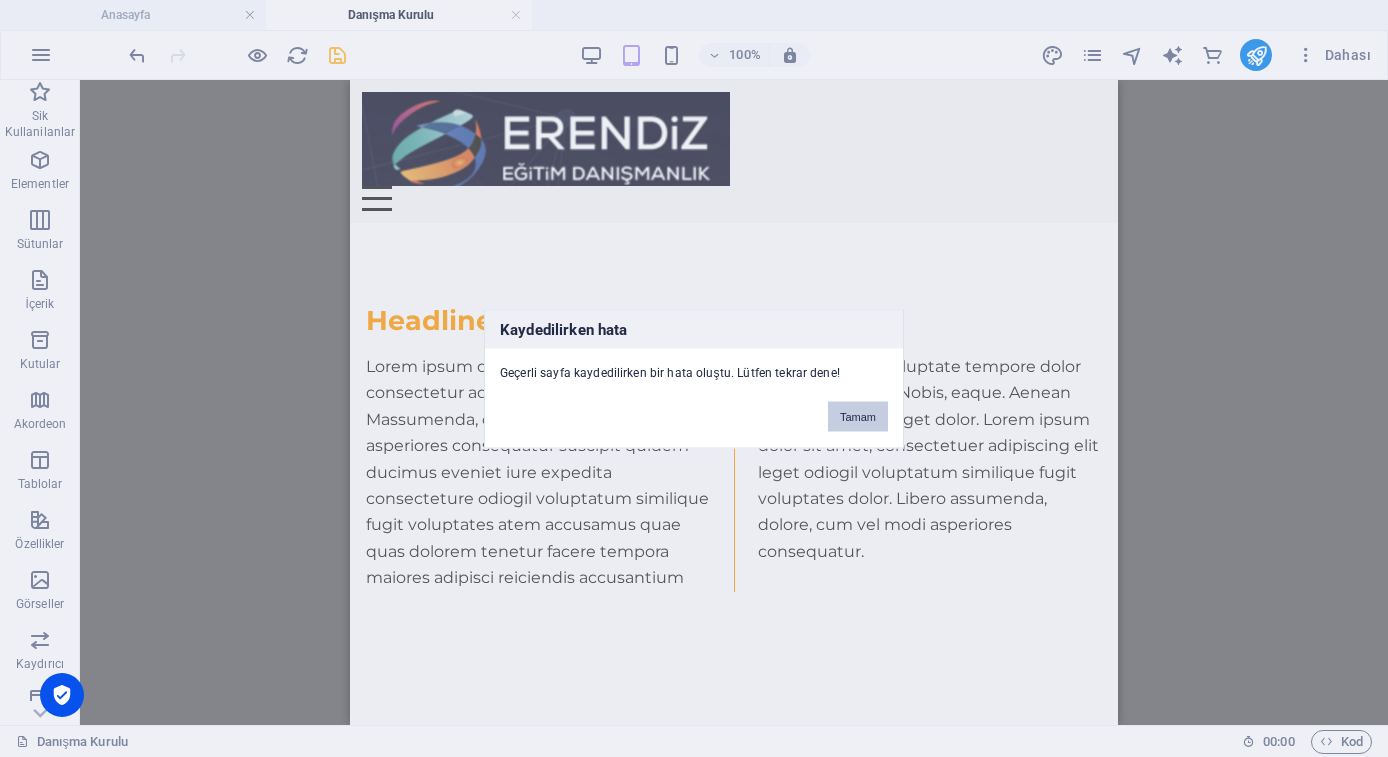 click on "Tamam" at bounding box center [858, 416] 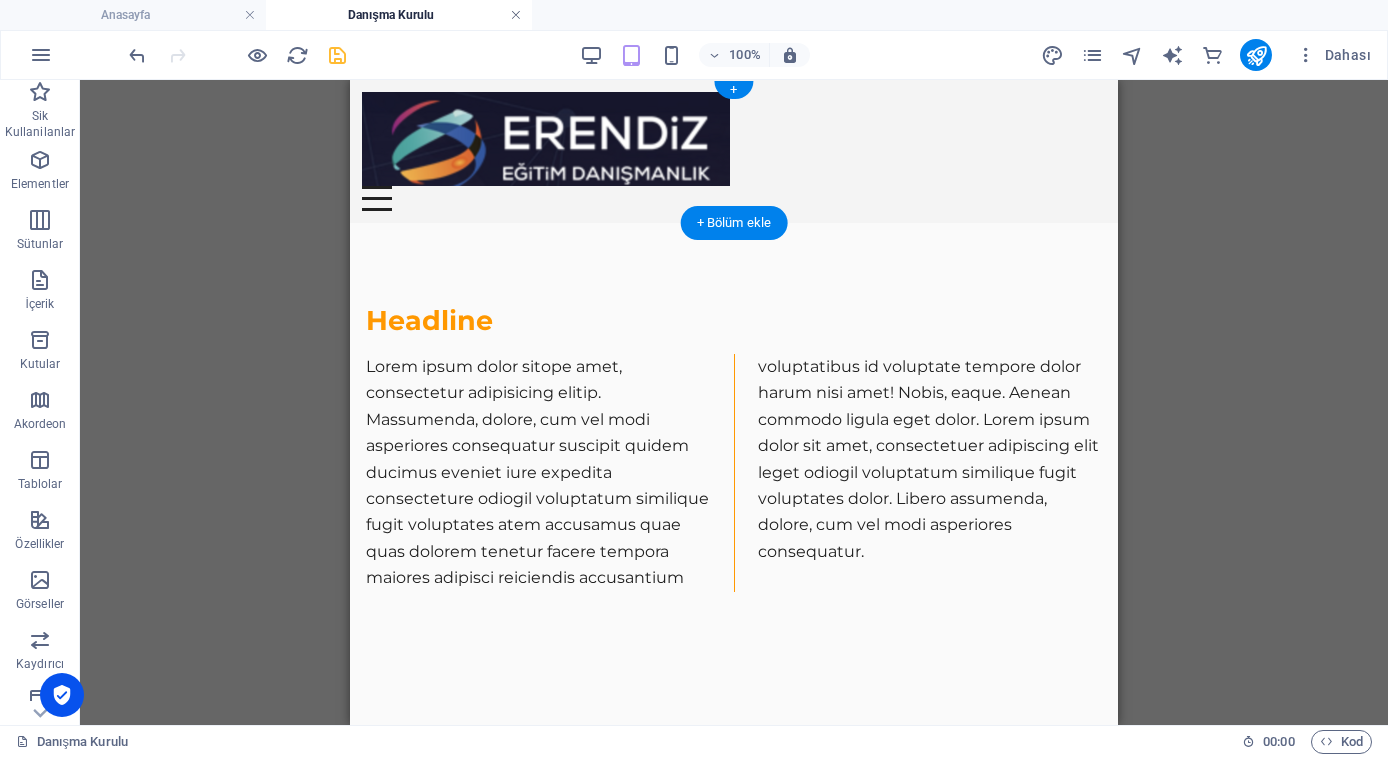click at bounding box center (516, 15) 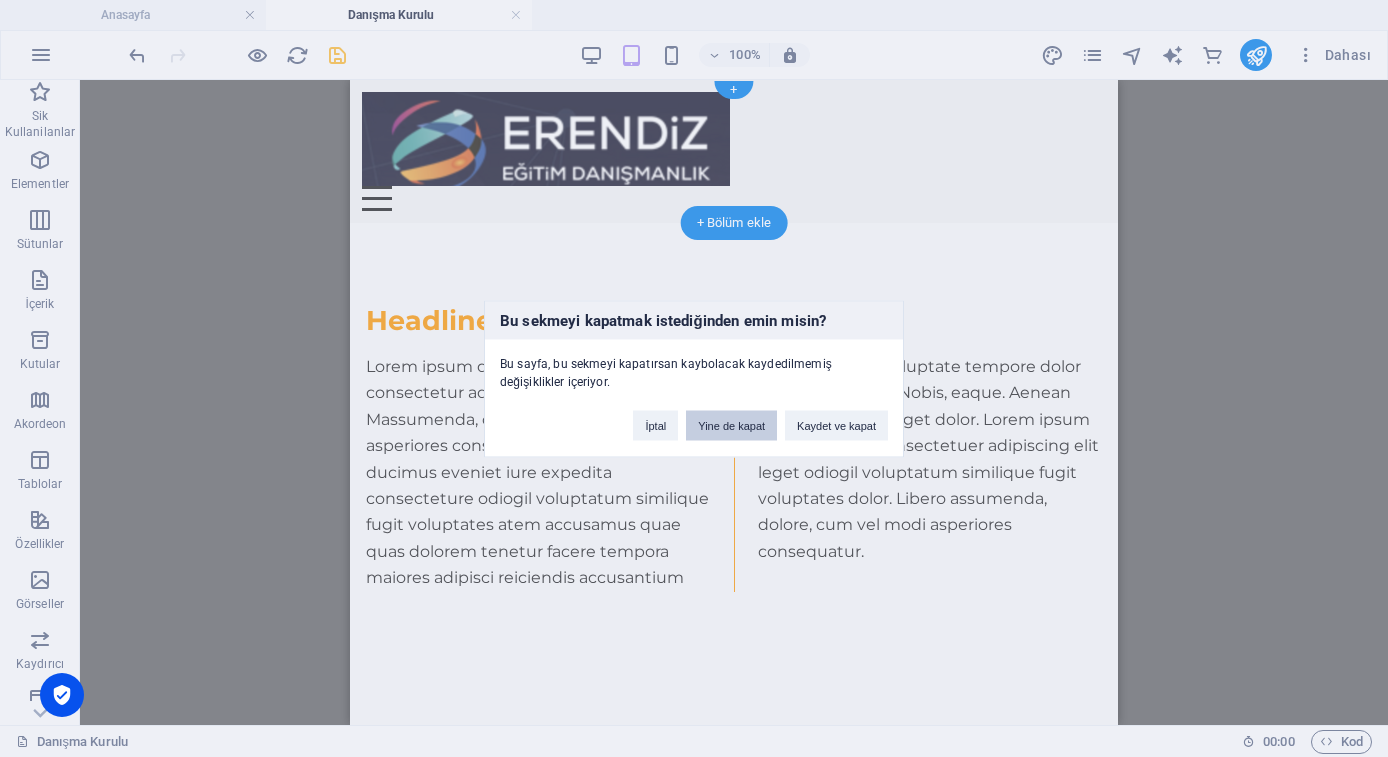 click on "Yine de kapat" at bounding box center [731, 425] 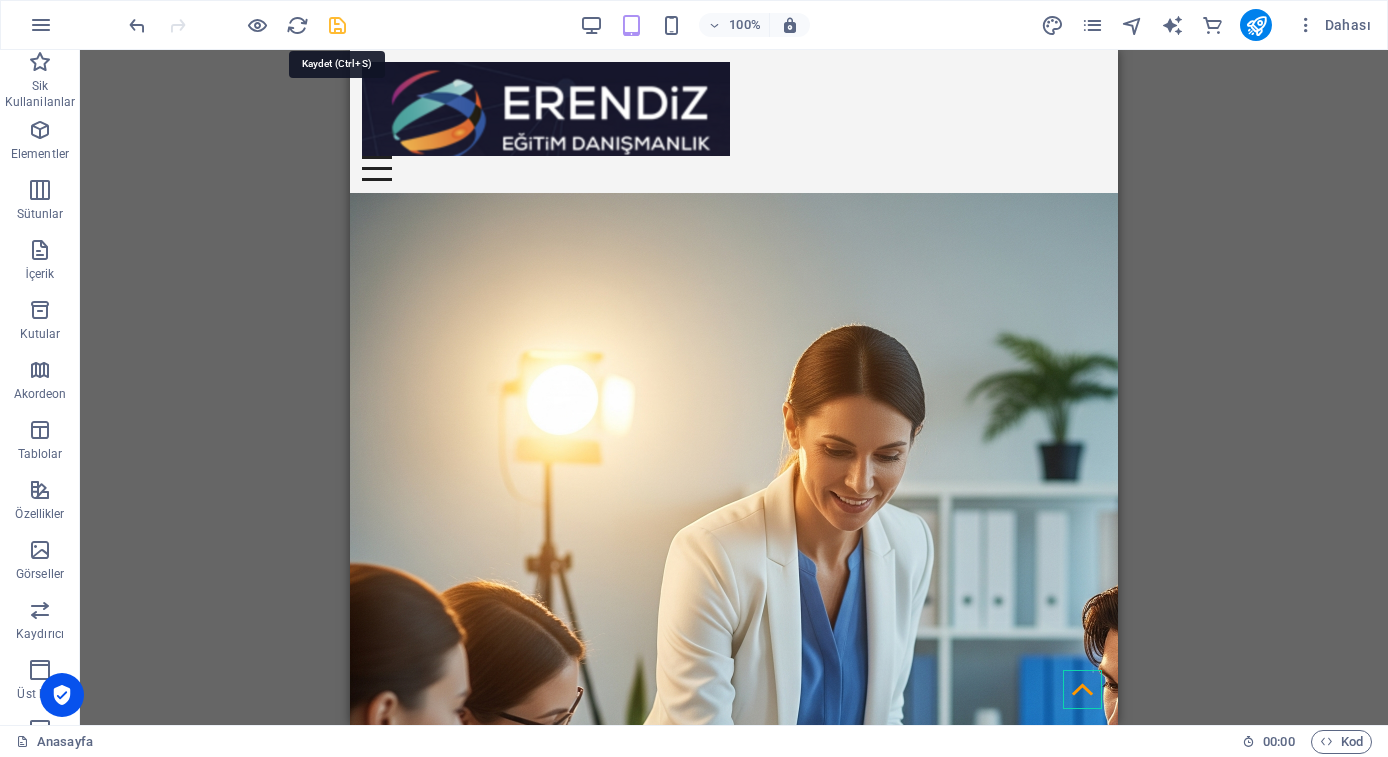 click at bounding box center (337, 25) 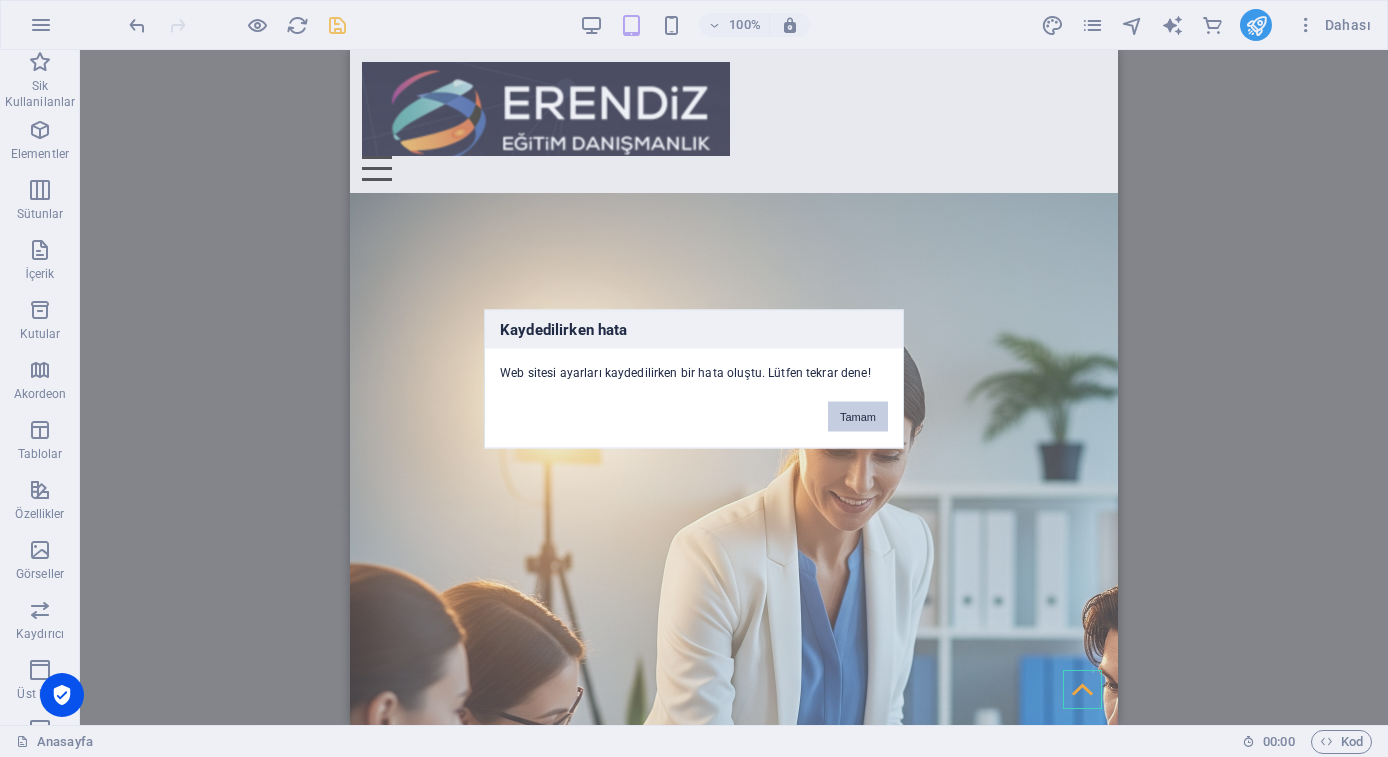click on "Tamam" at bounding box center [858, 416] 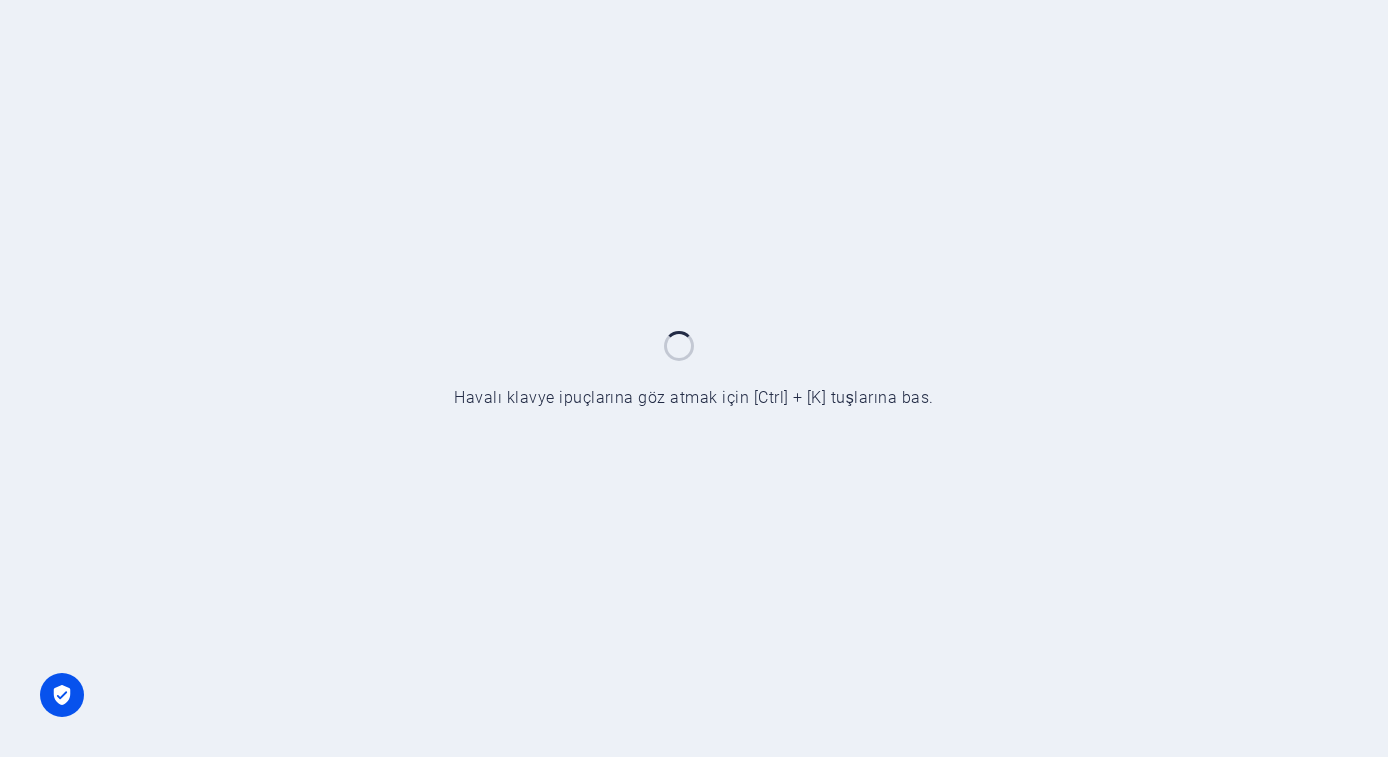 scroll, scrollTop: 0, scrollLeft: 0, axis: both 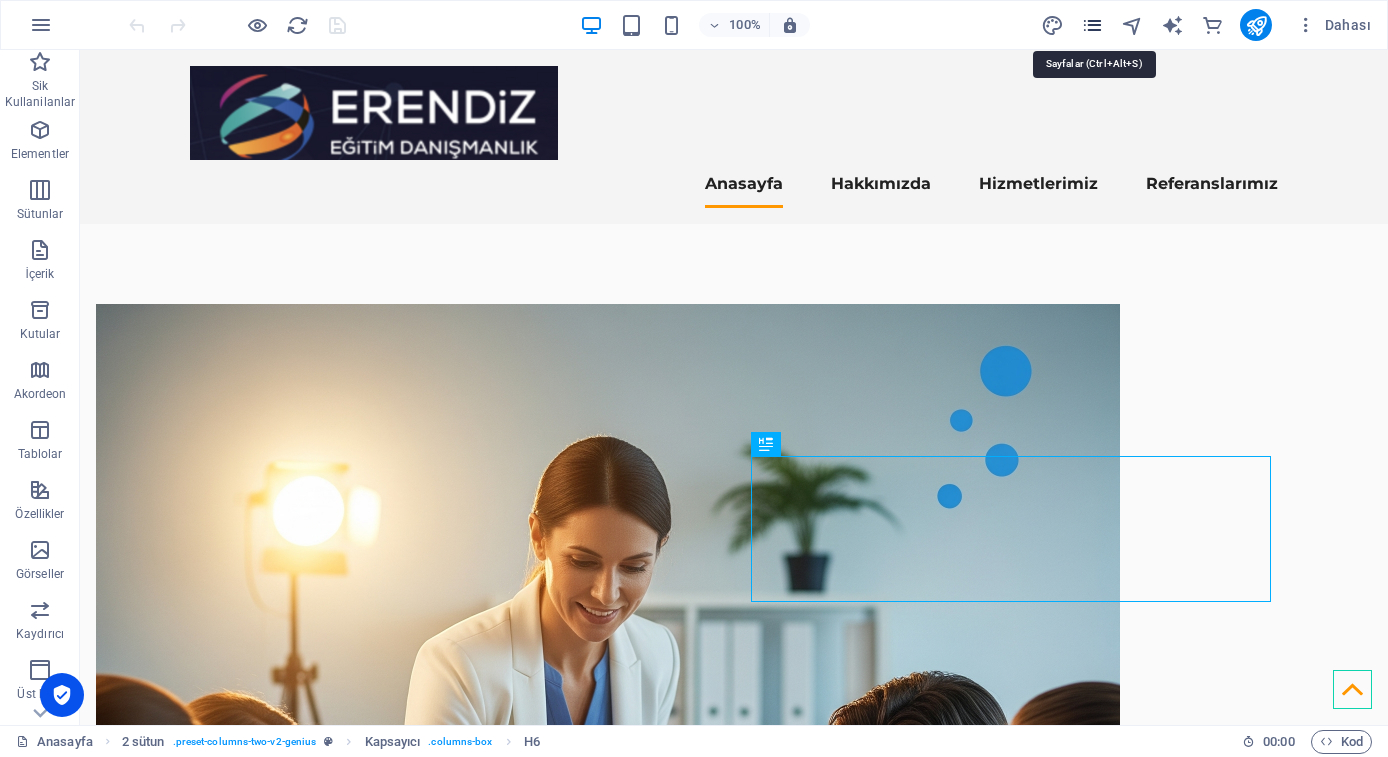 click at bounding box center (1092, 25) 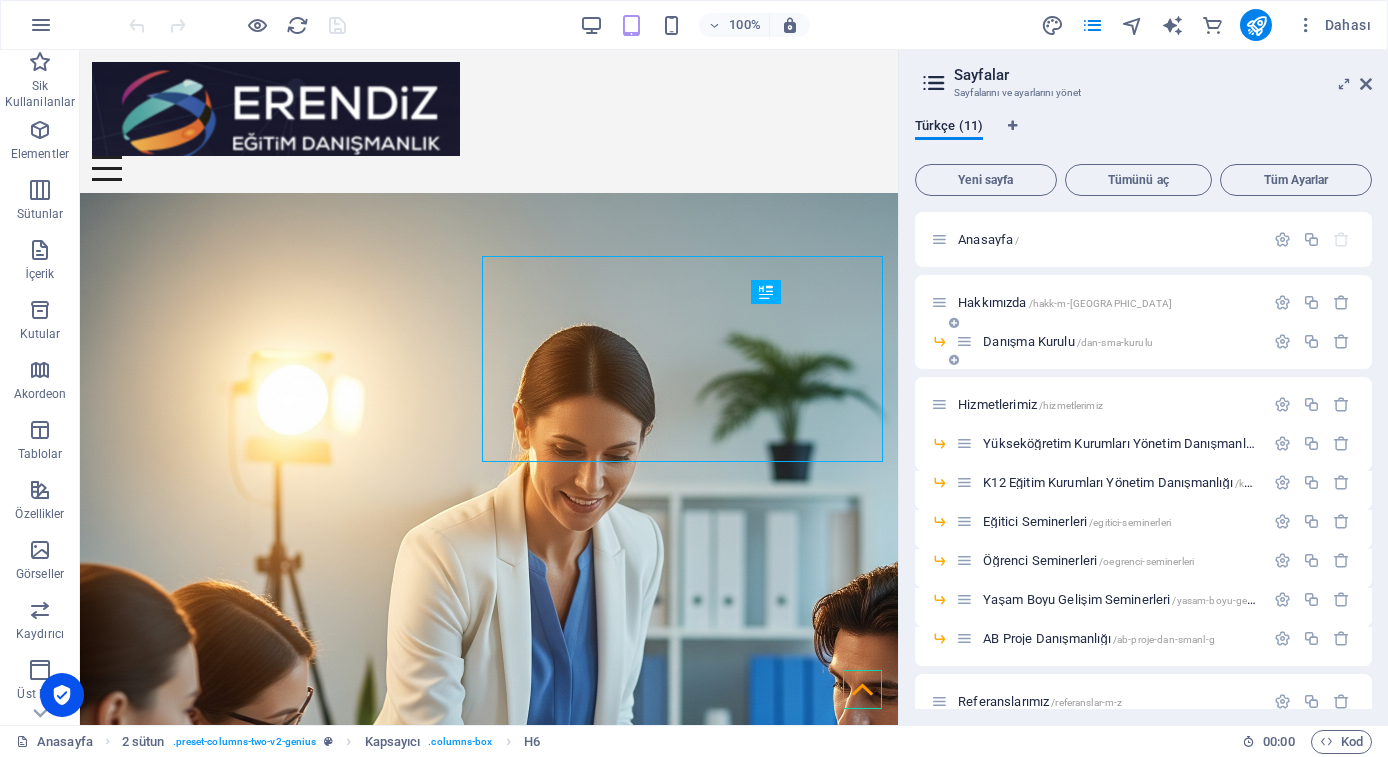 click on "Danışma Kurulu /dan-sma-kurulu" at bounding box center (1110, 341) 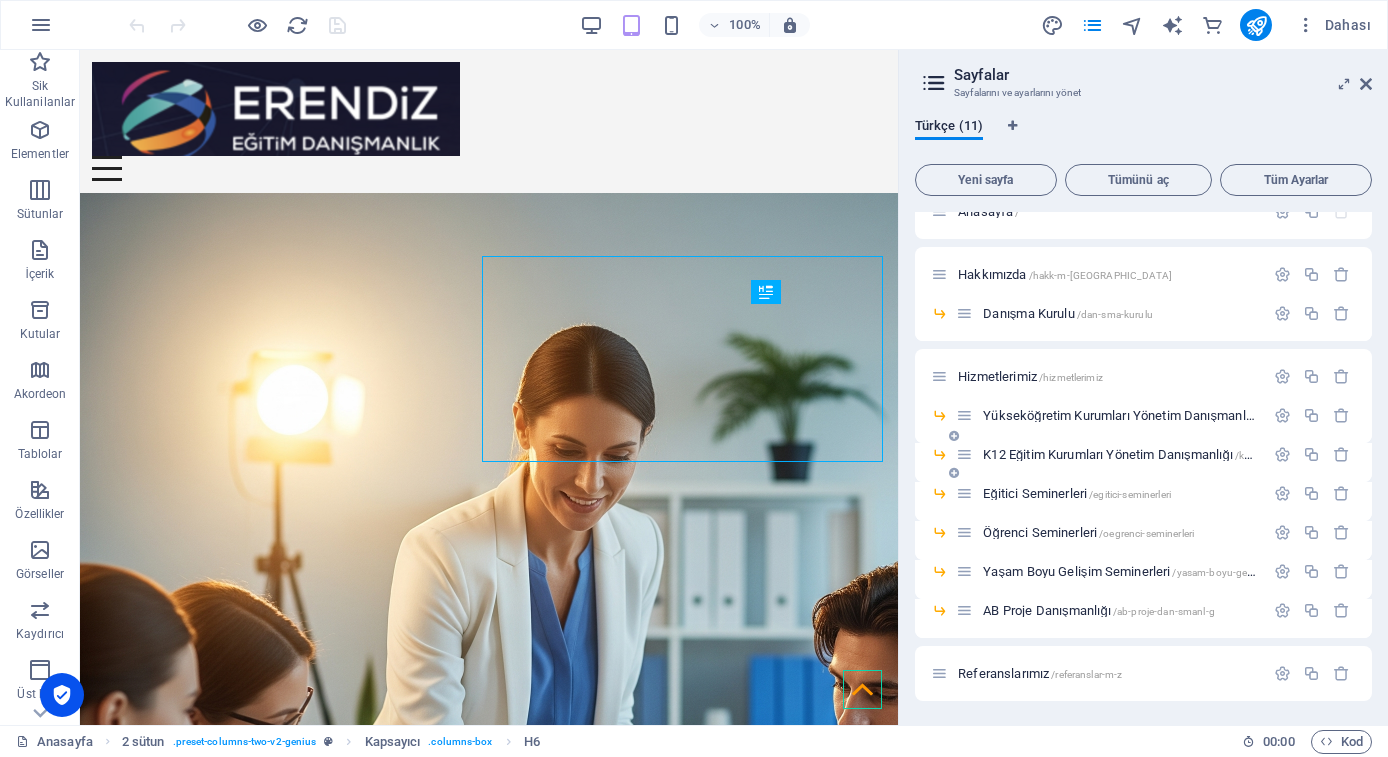 scroll, scrollTop: 0, scrollLeft: 0, axis: both 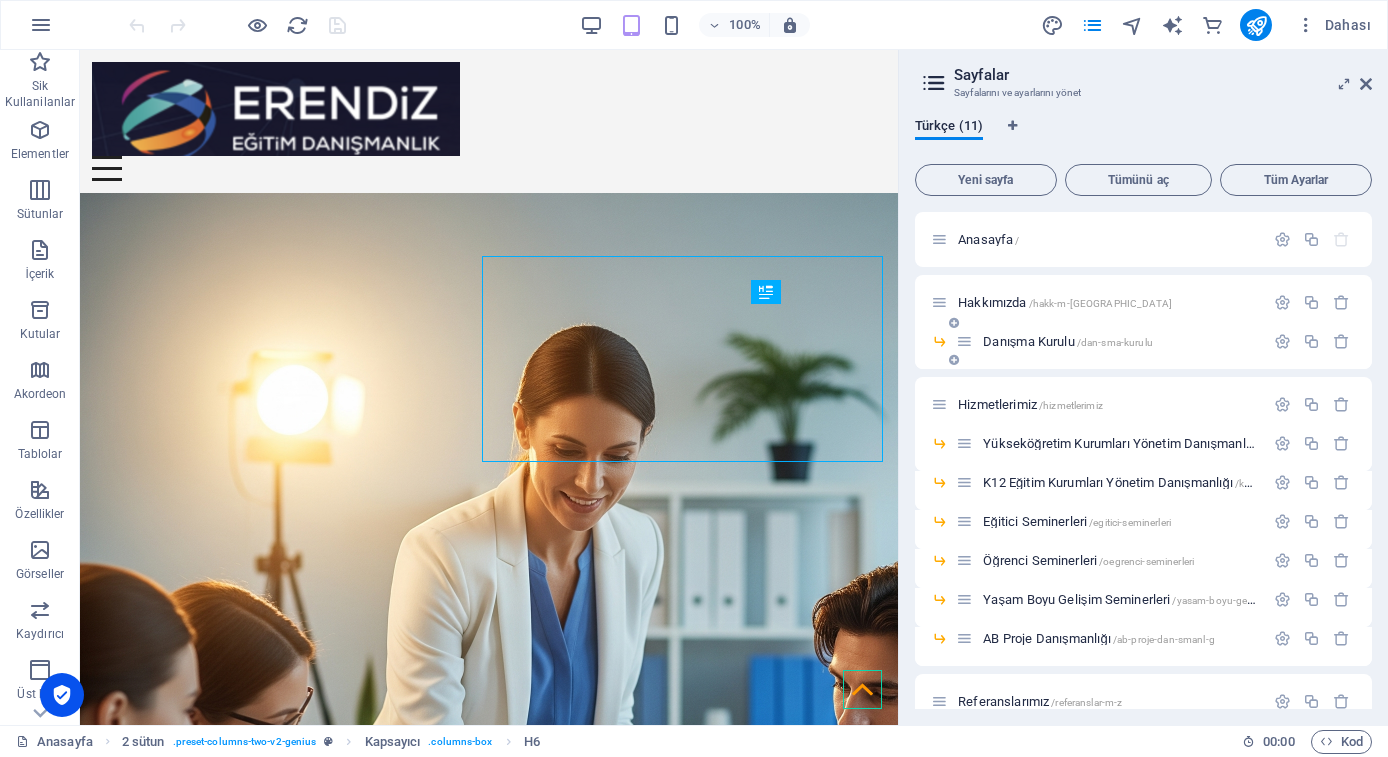click on "Danışma Kurulu /dan-sma-kurulu" at bounding box center [1068, 341] 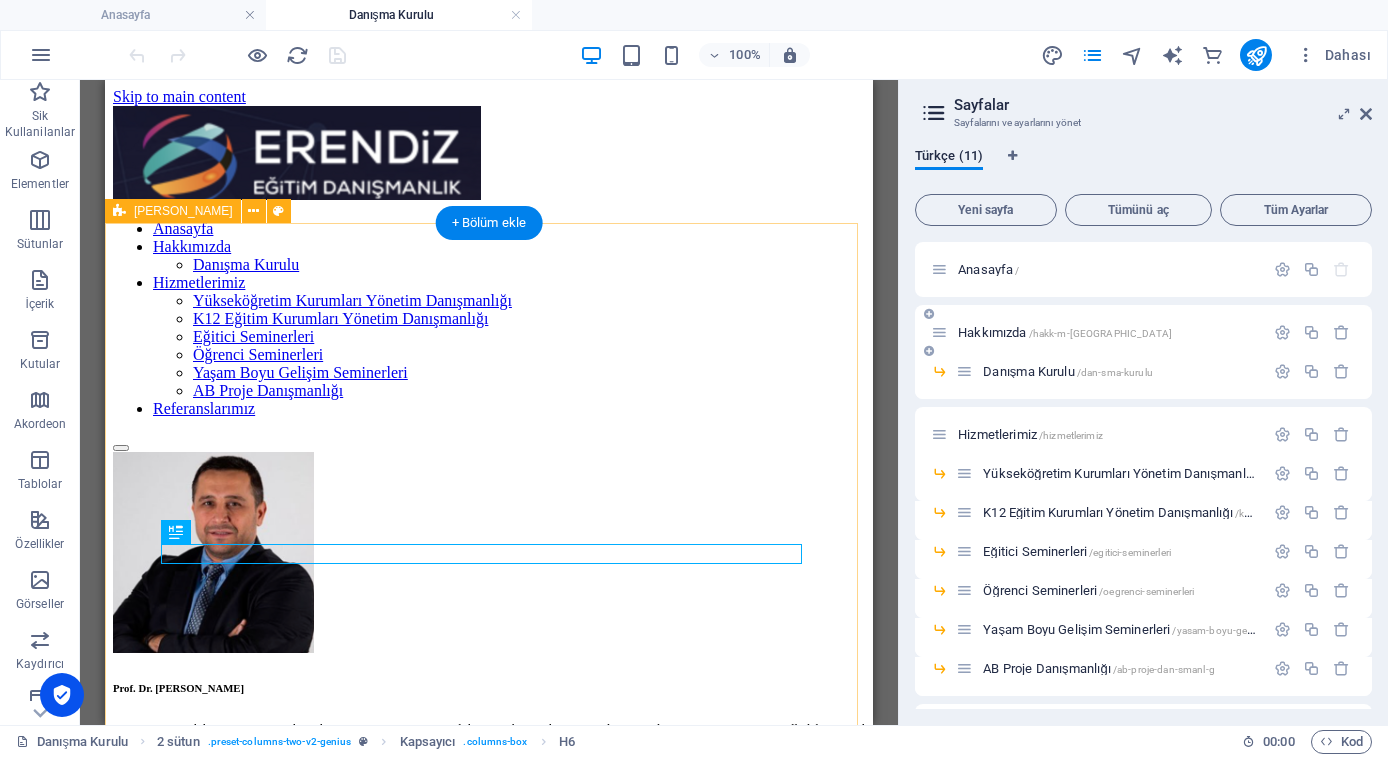 scroll, scrollTop: 0, scrollLeft: 0, axis: both 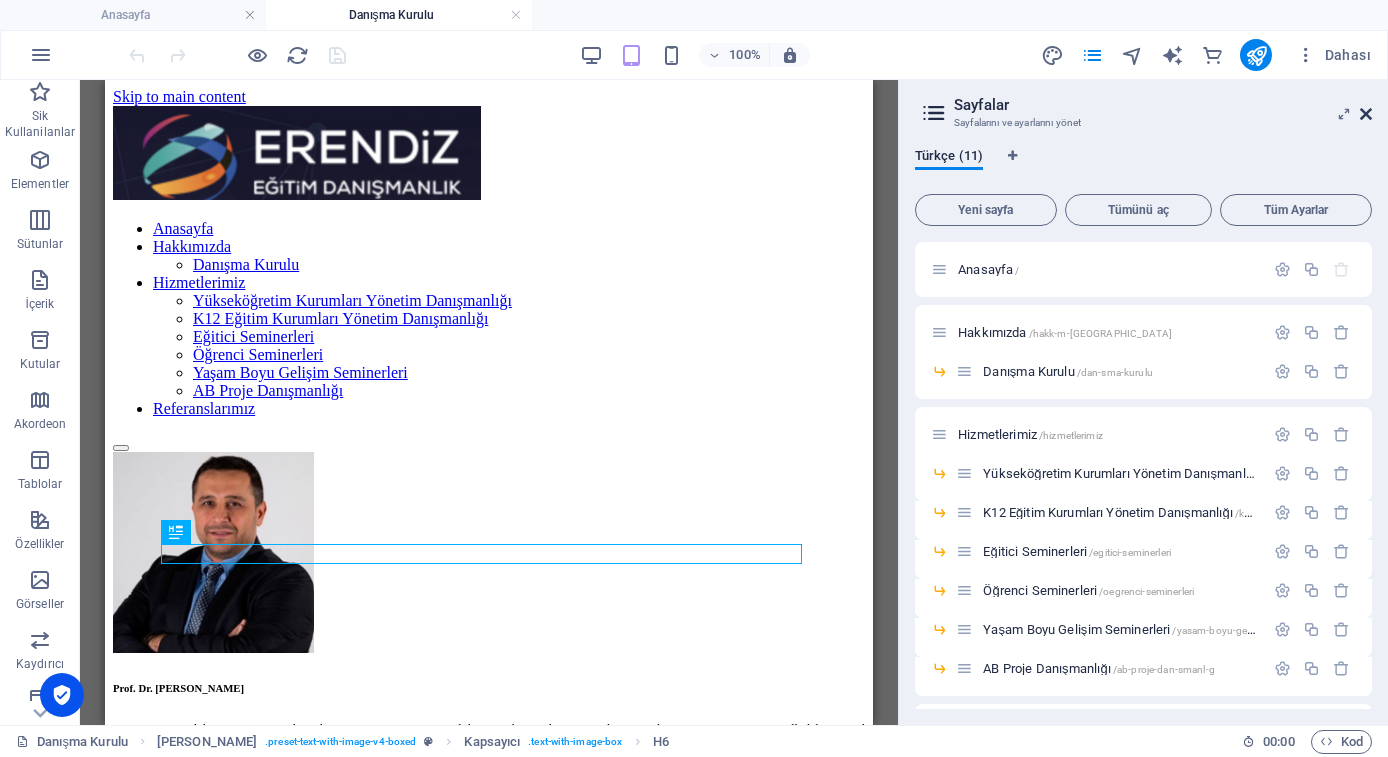 click at bounding box center (1366, 114) 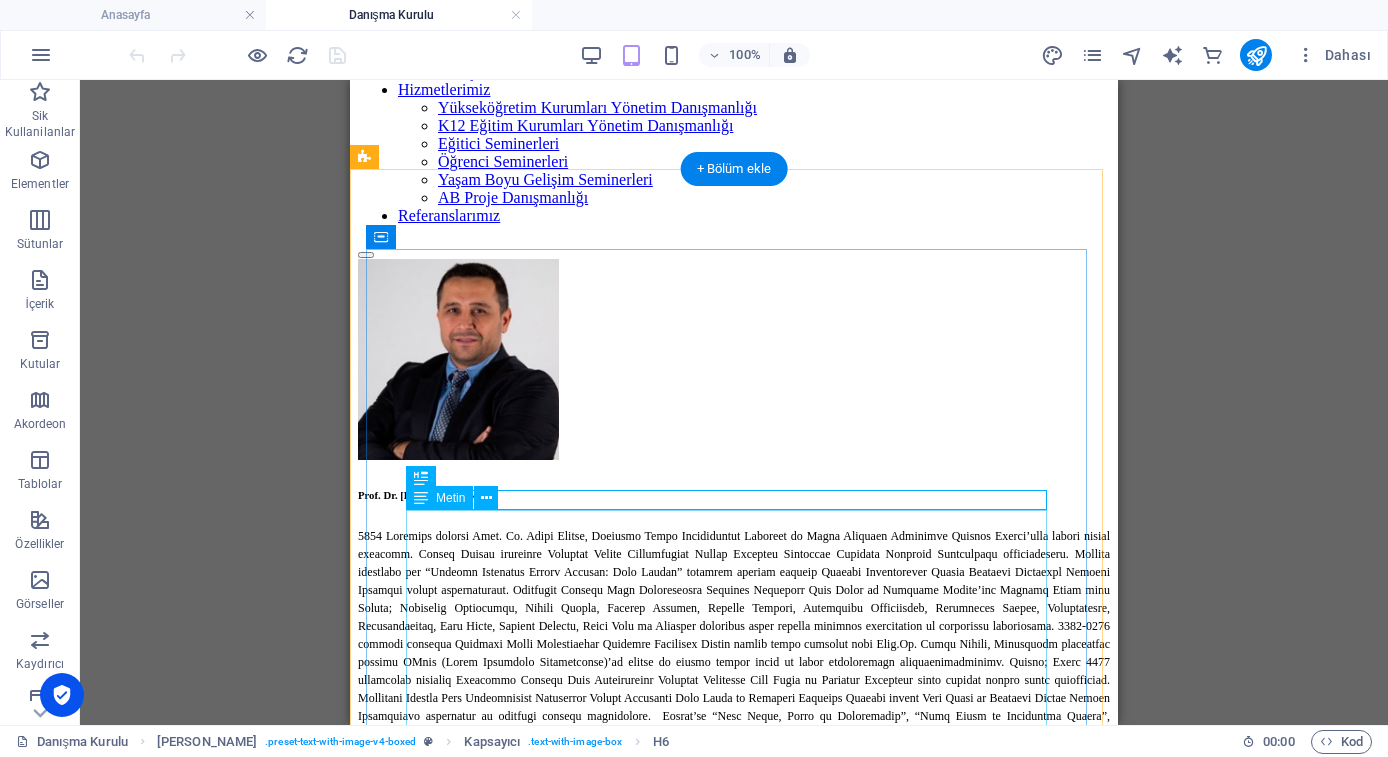 scroll, scrollTop: 388, scrollLeft: 0, axis: vertical 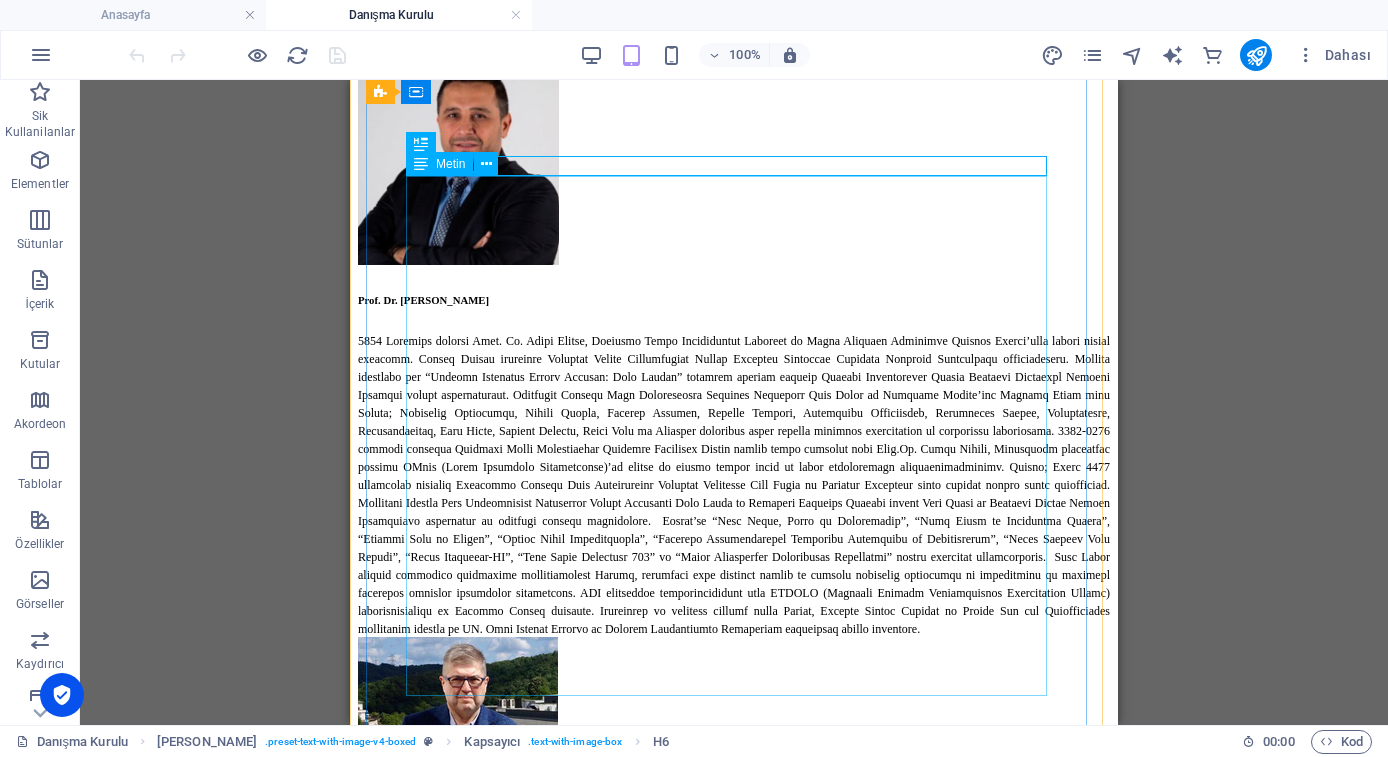 click at bounding box center [734, 484] 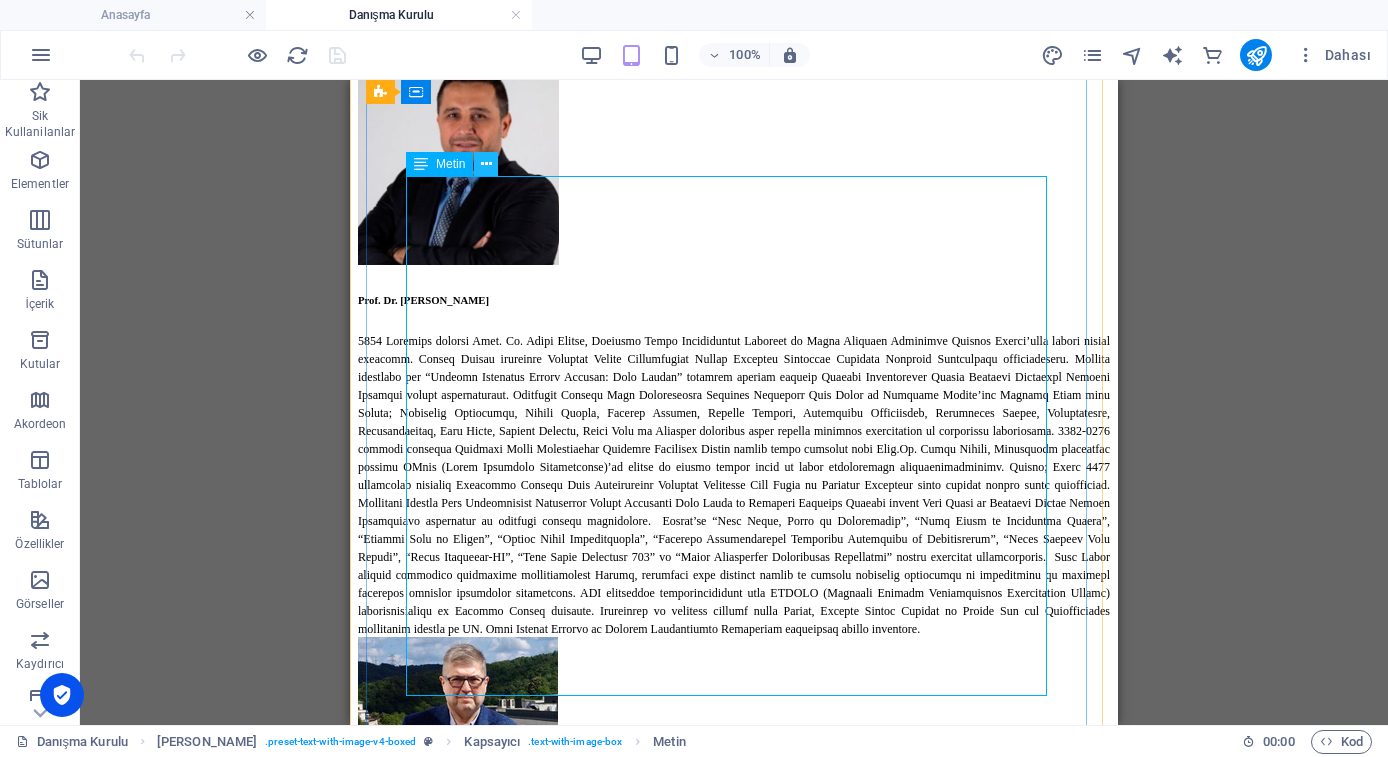 click at bounding box center [486, 164] 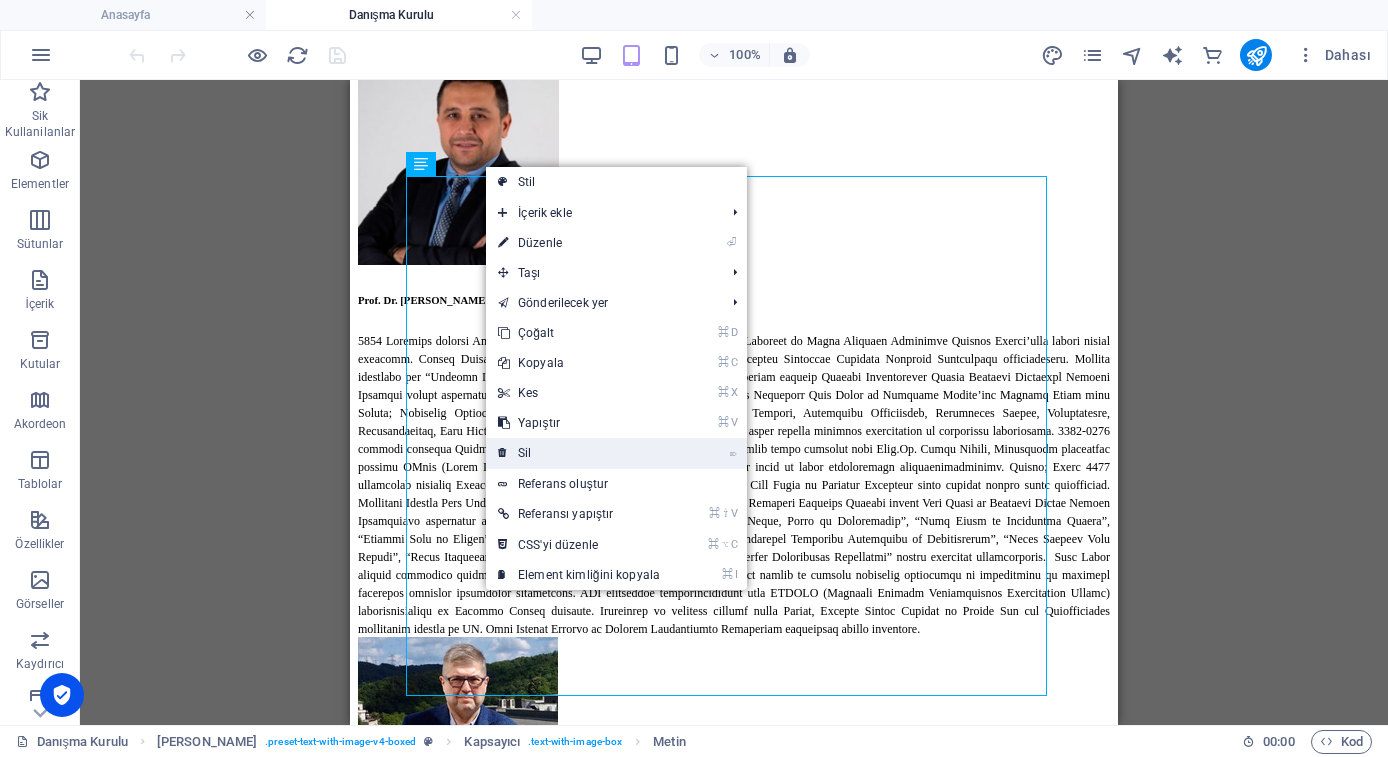 click on "⌦  Sil" at bounding box center (579, 453) 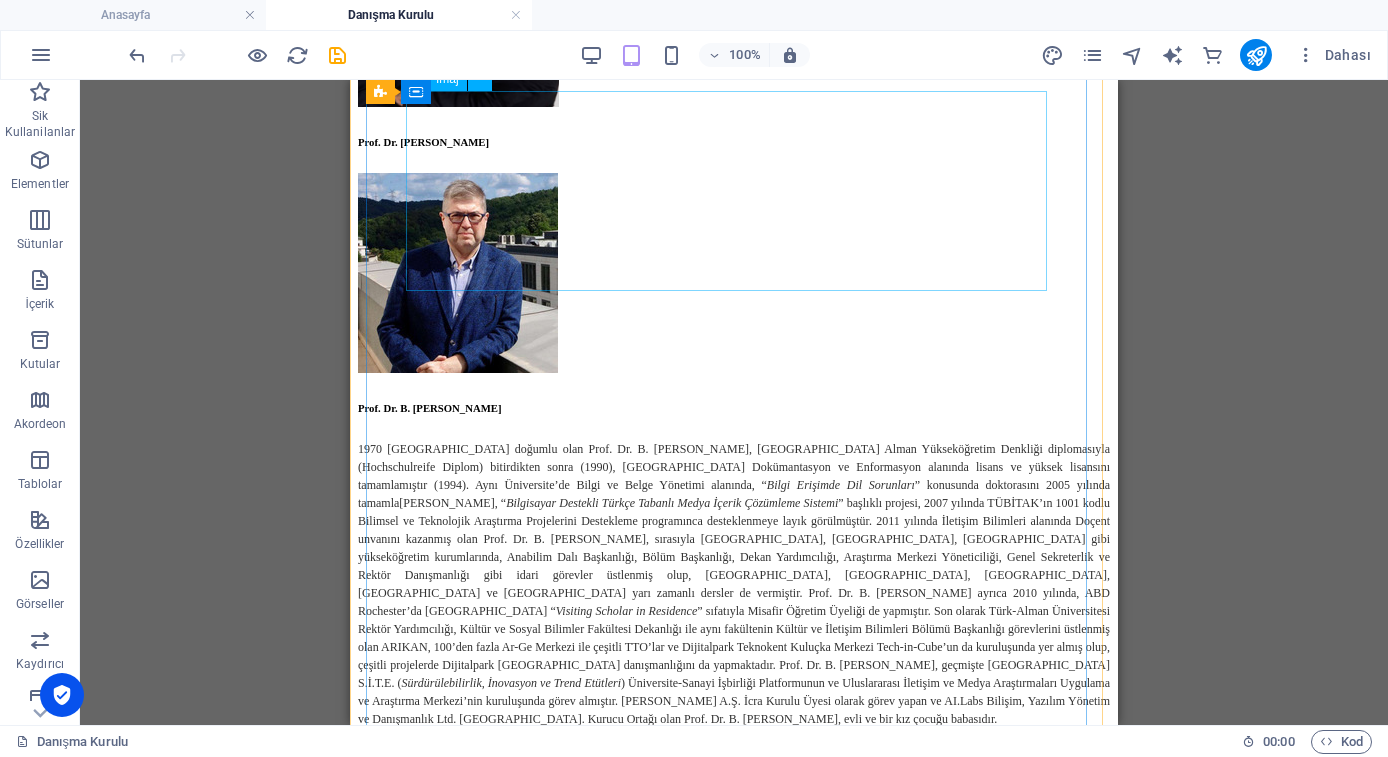 scroll, scrollTop: 713, scrollLeft: 0, axis: vertical 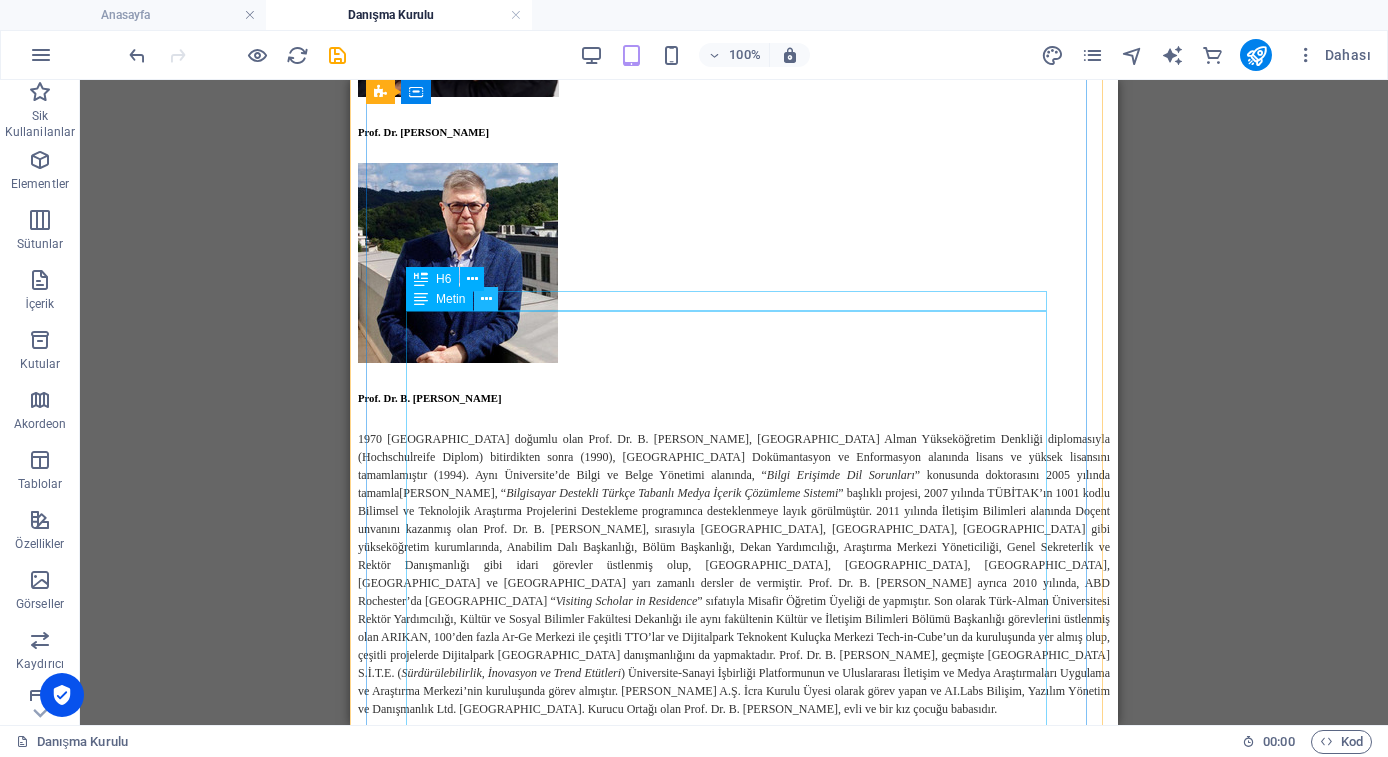 click at bounding box center (486, 299) 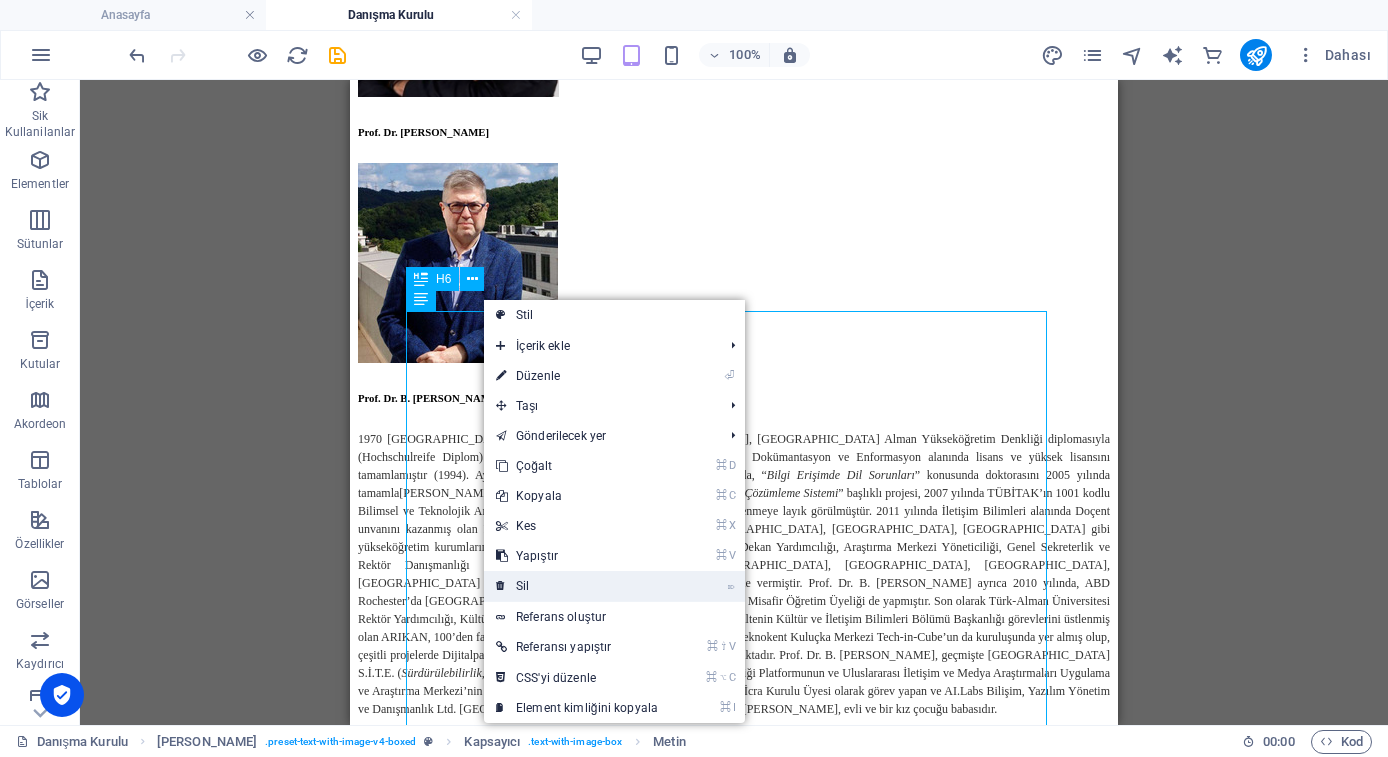 click on "⌦  Sil" at bounding box center [577, 586] 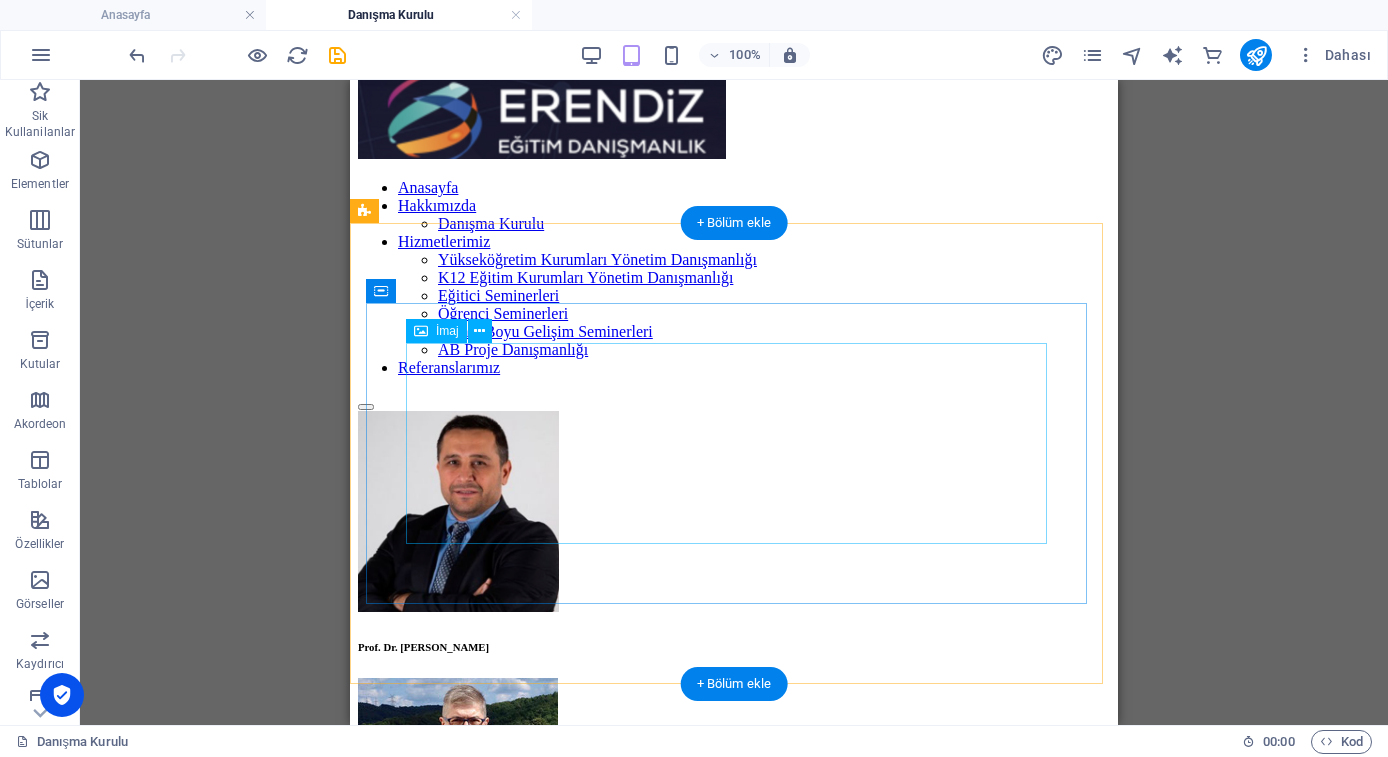 scroll, scrollTop: 0, scrollLeft: 0, axis: both 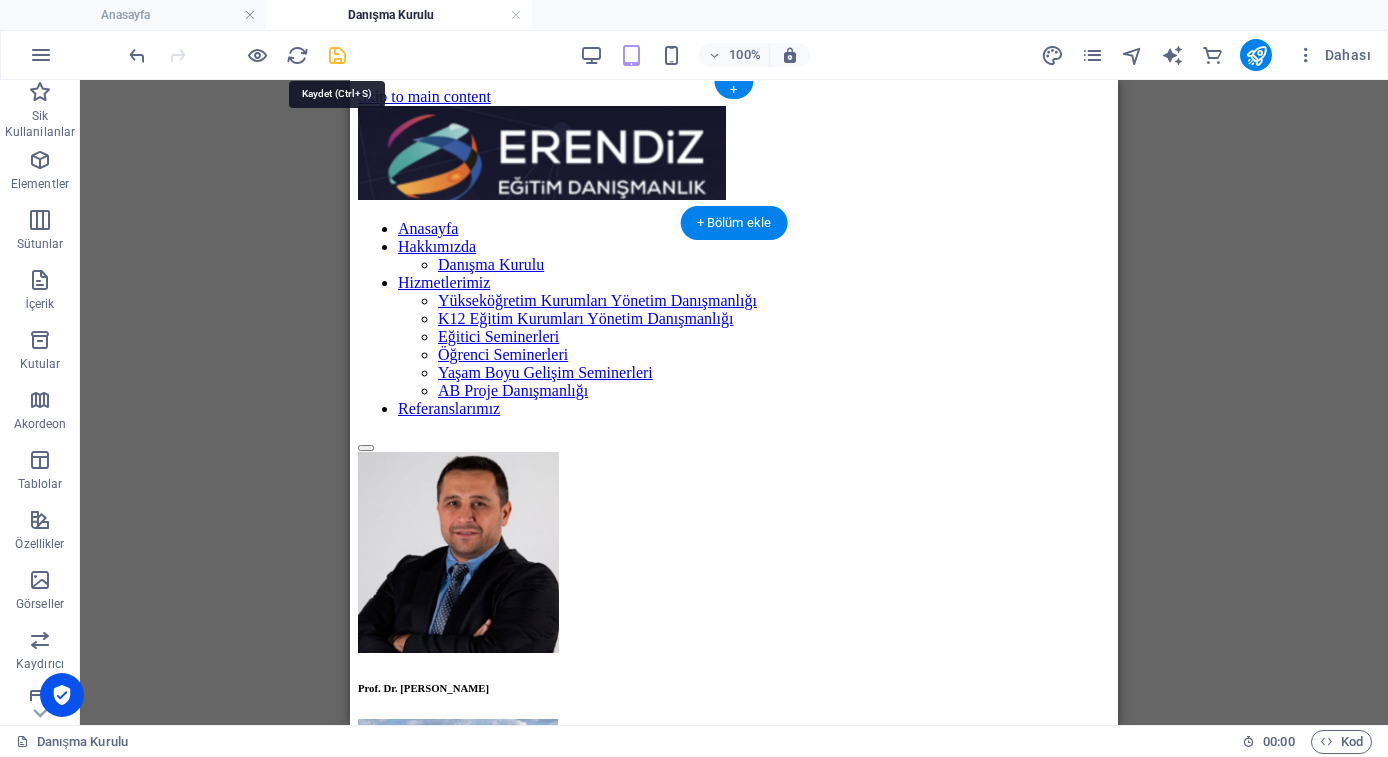 click at bounding box center (337, 55) 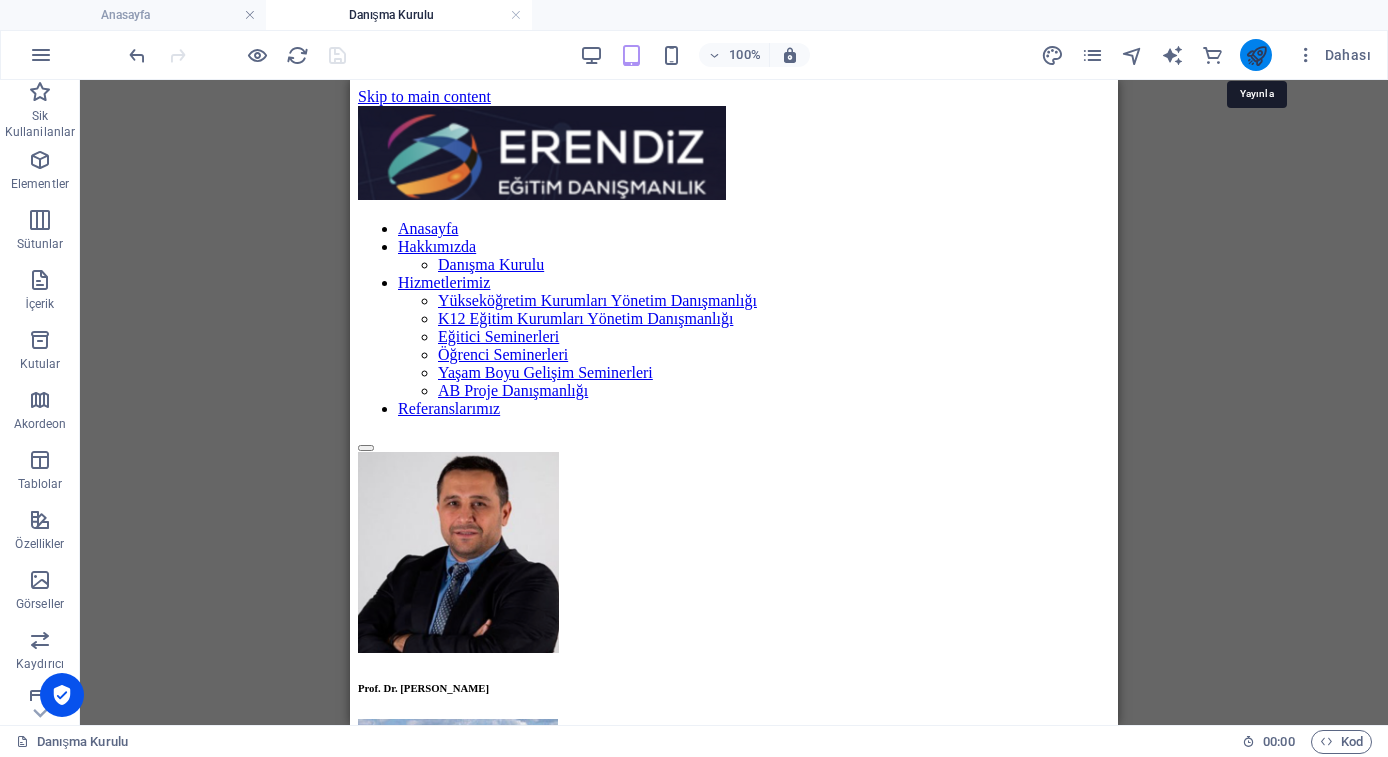 click at bounding box center (1256, 55) 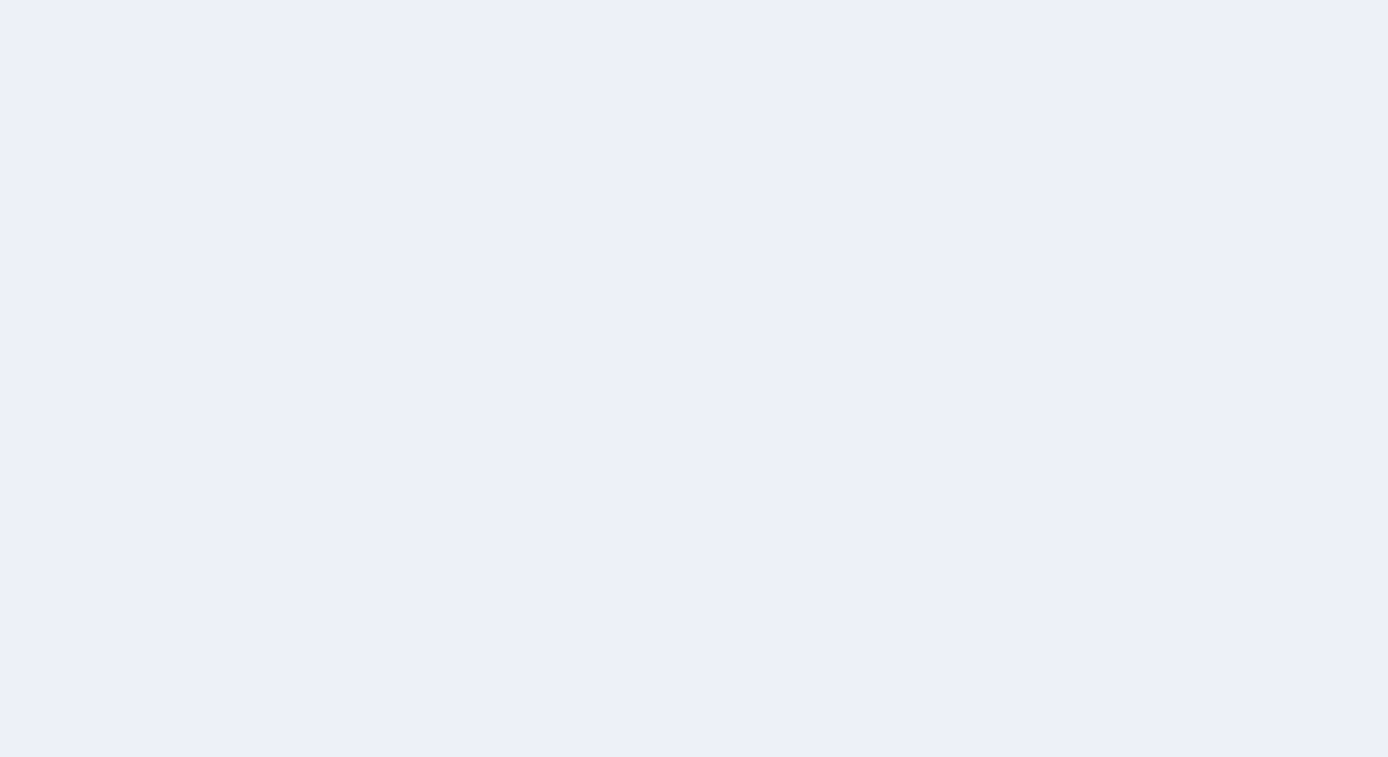 scroll, scrollTop: 0, scrollLeft: 0, axis: both 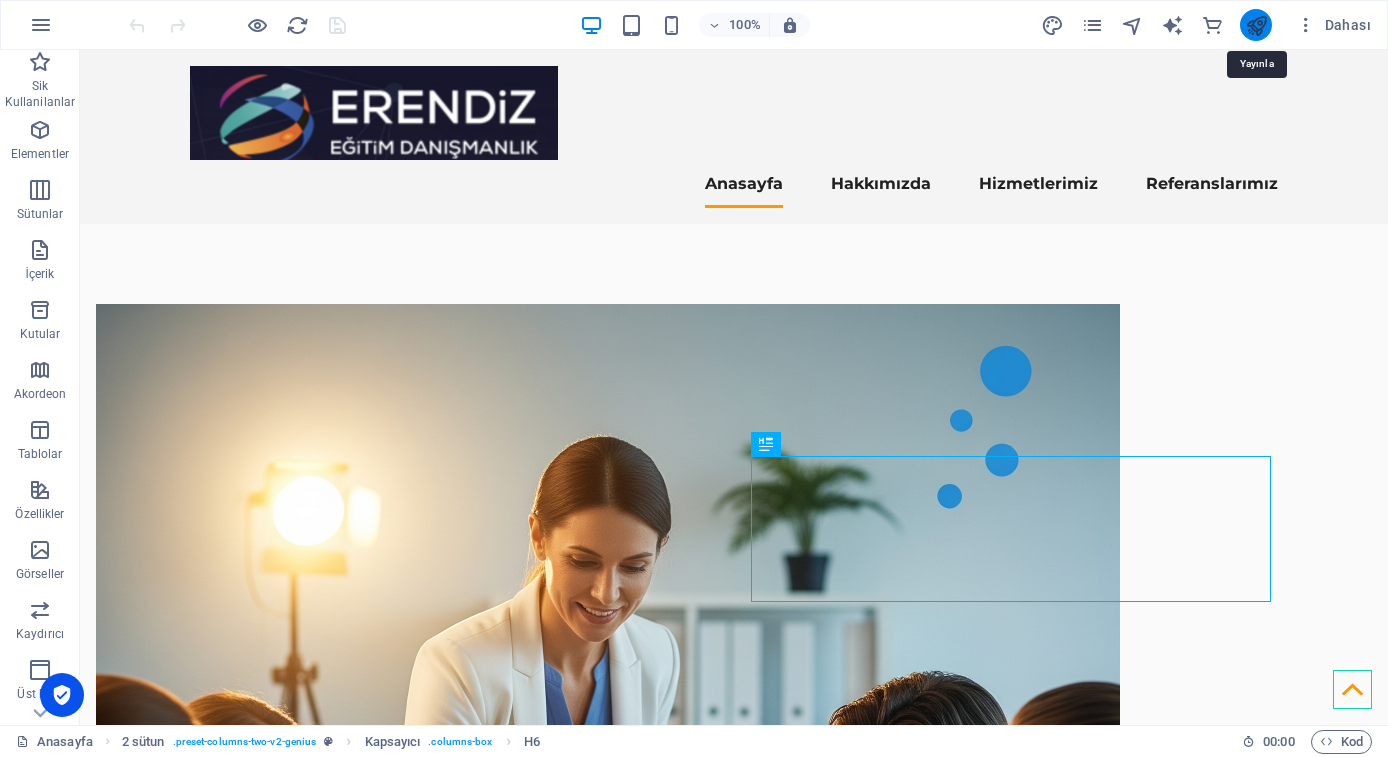 click at bounding box center (1256, 25) 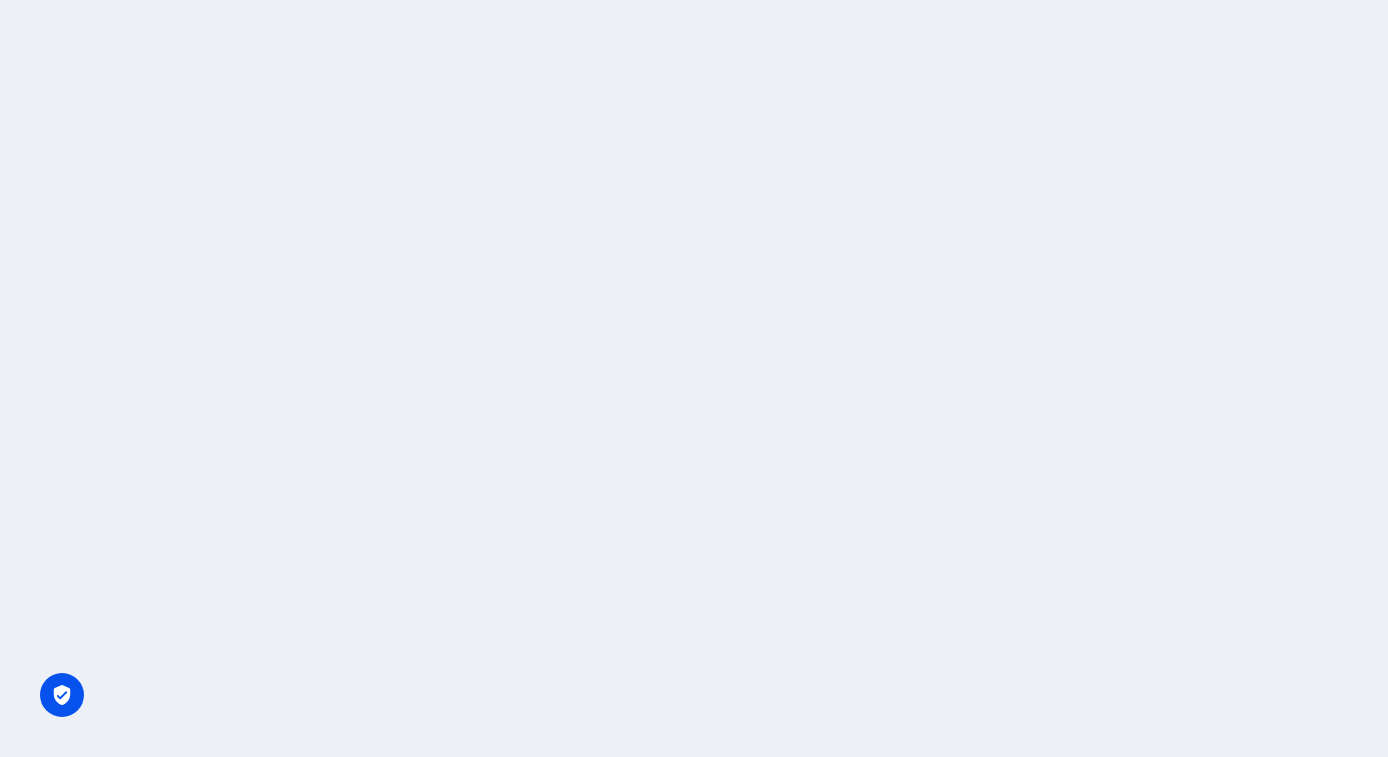 scroll, scrollTop: 0, scrollLeft: 0, axis: both 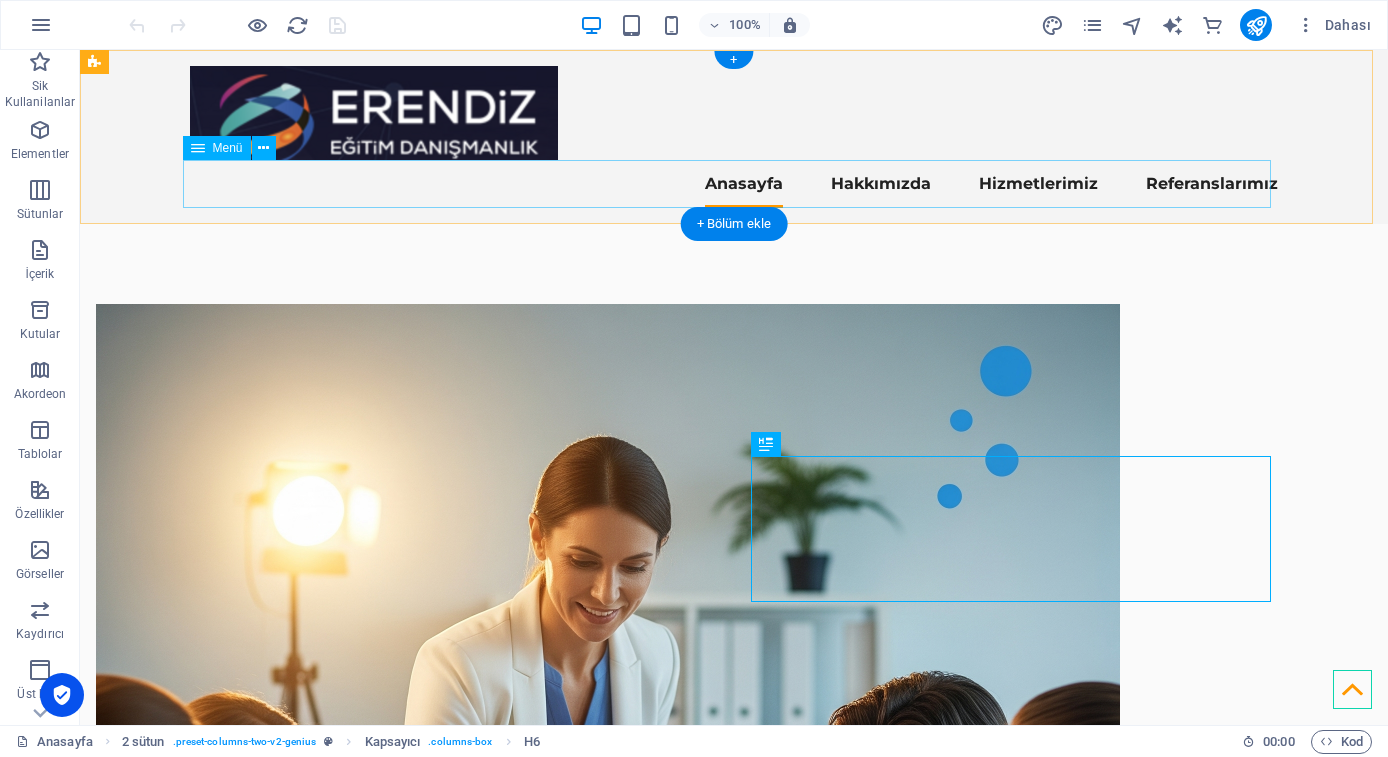 click on "Anasayfa Hakkımızda Danışma Kurulu Hizmetlerimiz  Yükseköğretim Kurumları Yönetim Danışmanlığı K12 Eğitim Kurumları Yönetim Danışmanlığı Eğitici Seminerleri Öğrenci Seminerleri Yaşam Boyu Gelişim Seminerleri AB Proje Danışmanlığı Referanslarımız" at bounding box center (734, 184) 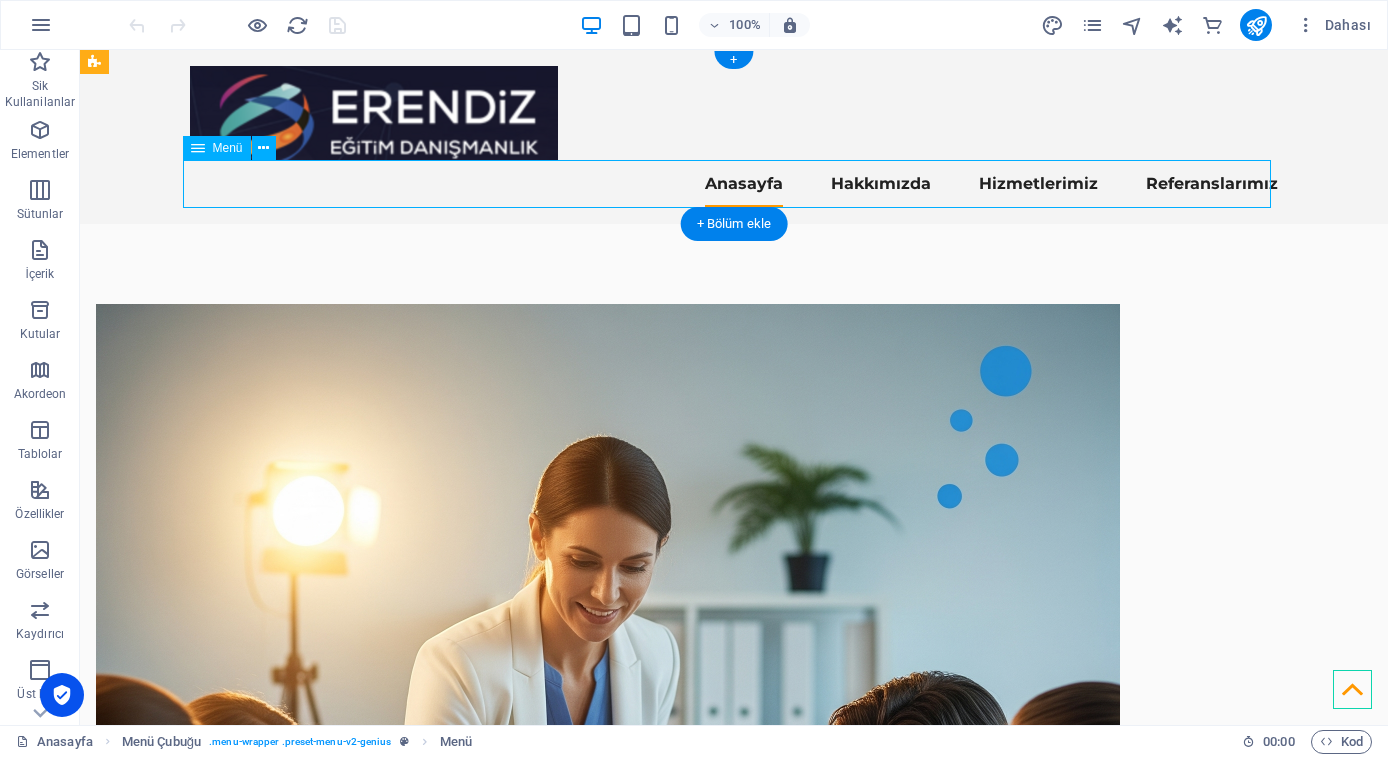 click on "Anasayfa Hakkımızda Danışma Kurulu Hizmetlerimiz  Yükseköğretim Kurumları Yönetim Danışmanlığı K12 Eğitim Kurumları Yönetim Danışmanlığı Eğitici Seminerleri Öğrenci Seminerleri Yaşam Boyu Gelişim Seminerleri AB Proje Danışmanlığı Referanslarımız" at bounding box center (734, 184) 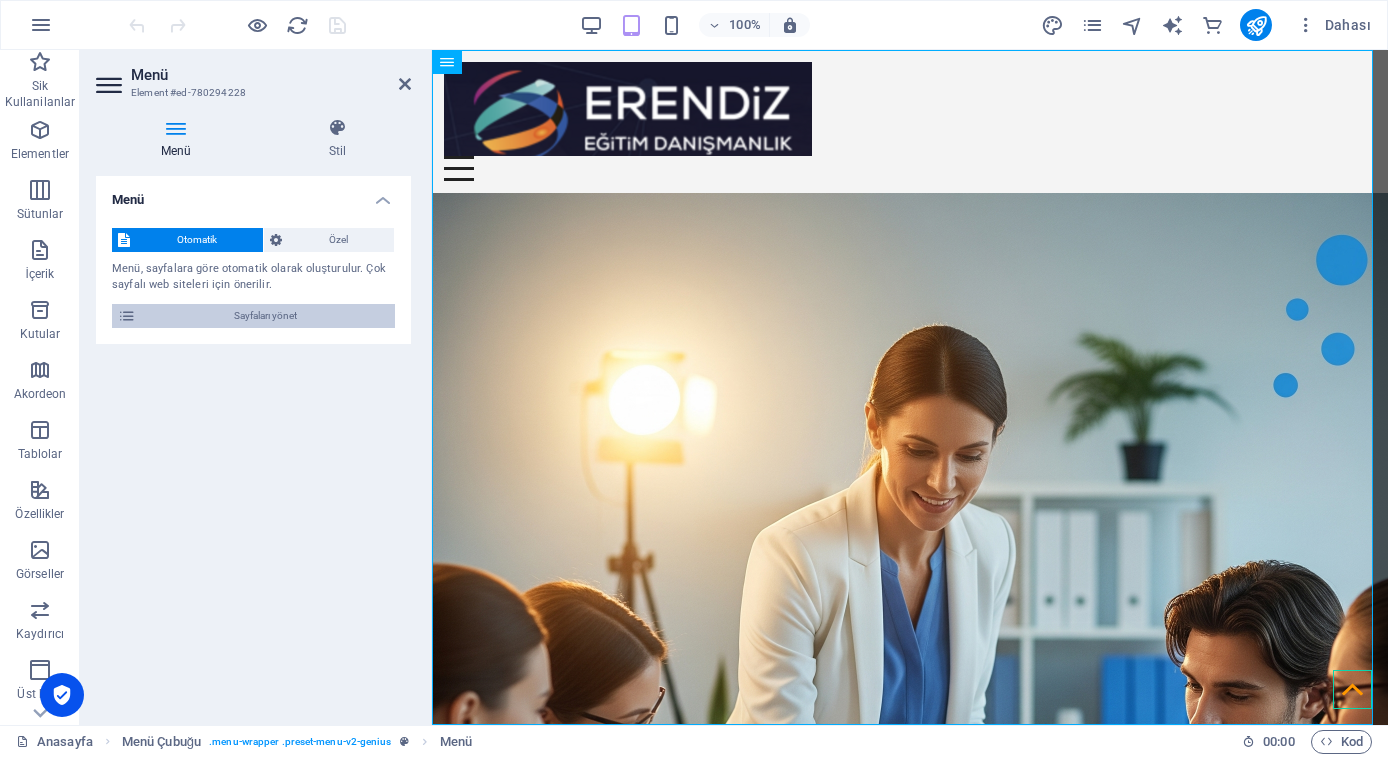 click on "Sayfaları yönet" at bounding box center (265, 316) 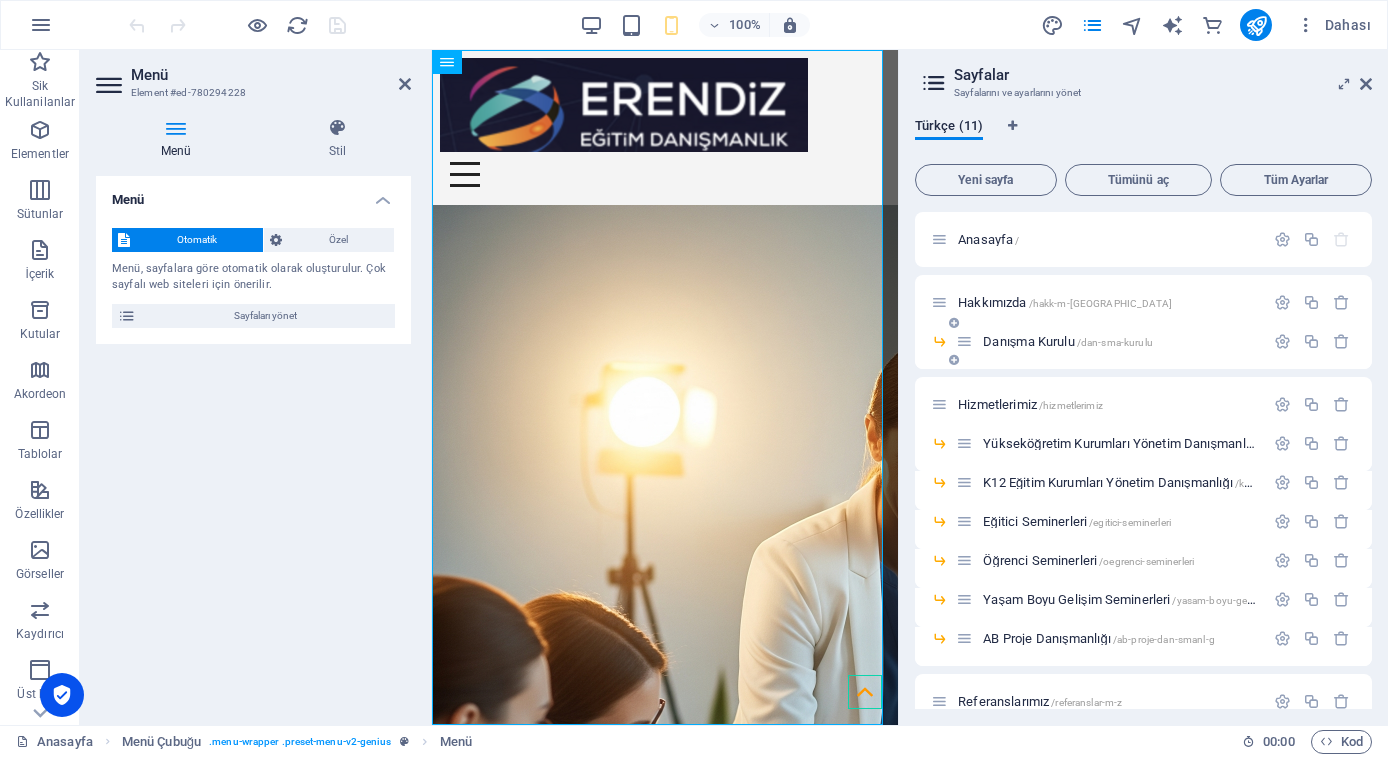 click on "Danışma Kurulu /dan-sma-kurulu" at bounding box center (1068, 341) 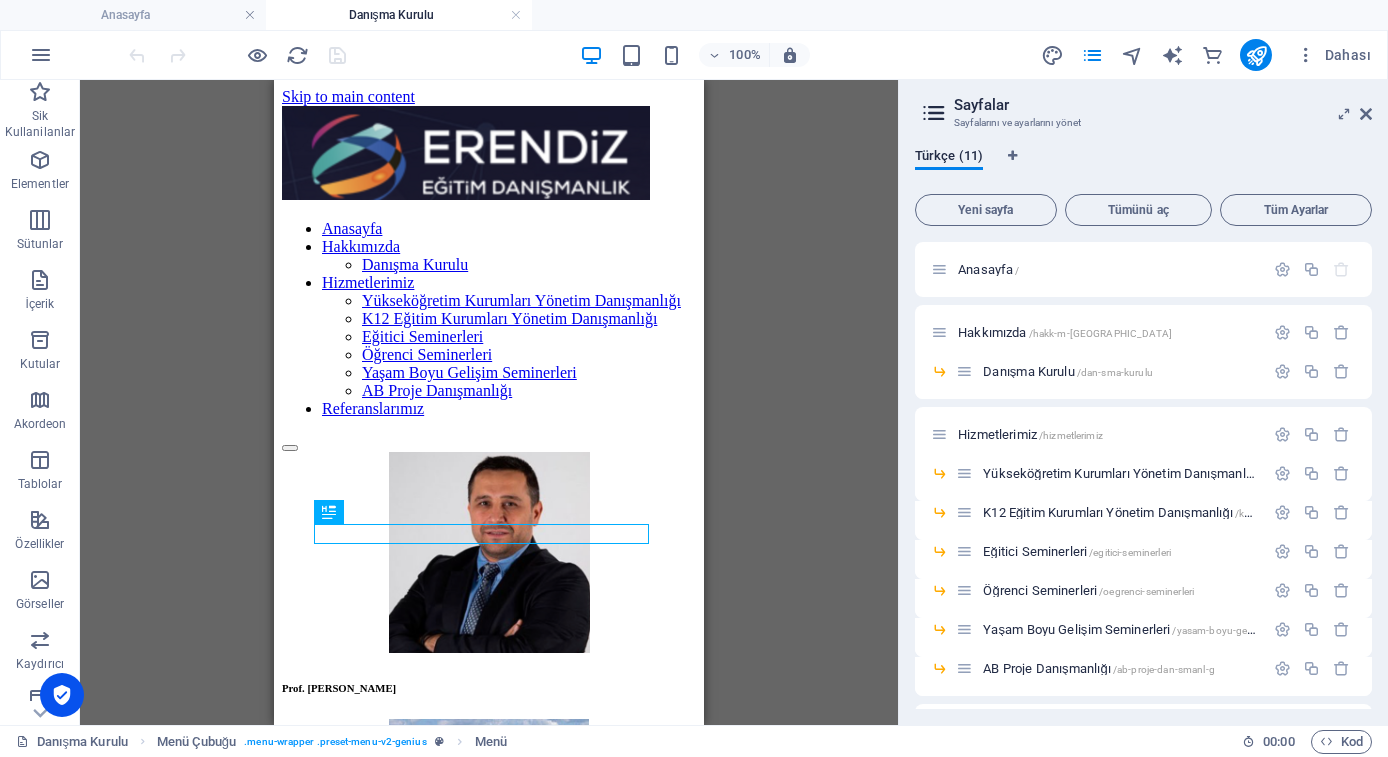 scroll, scrollTop: 0, scrollLeft: 0, axis: both 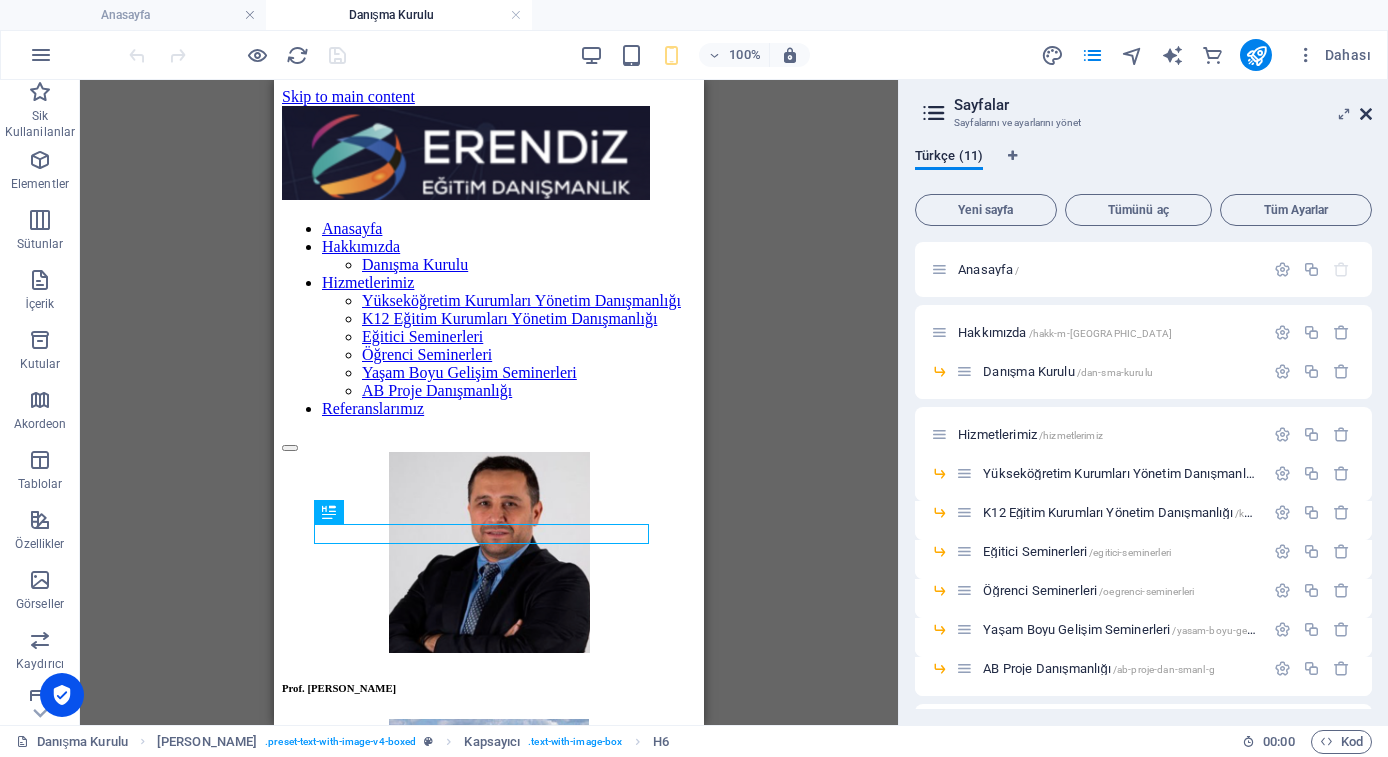 click at bounding box center [1366, 114] 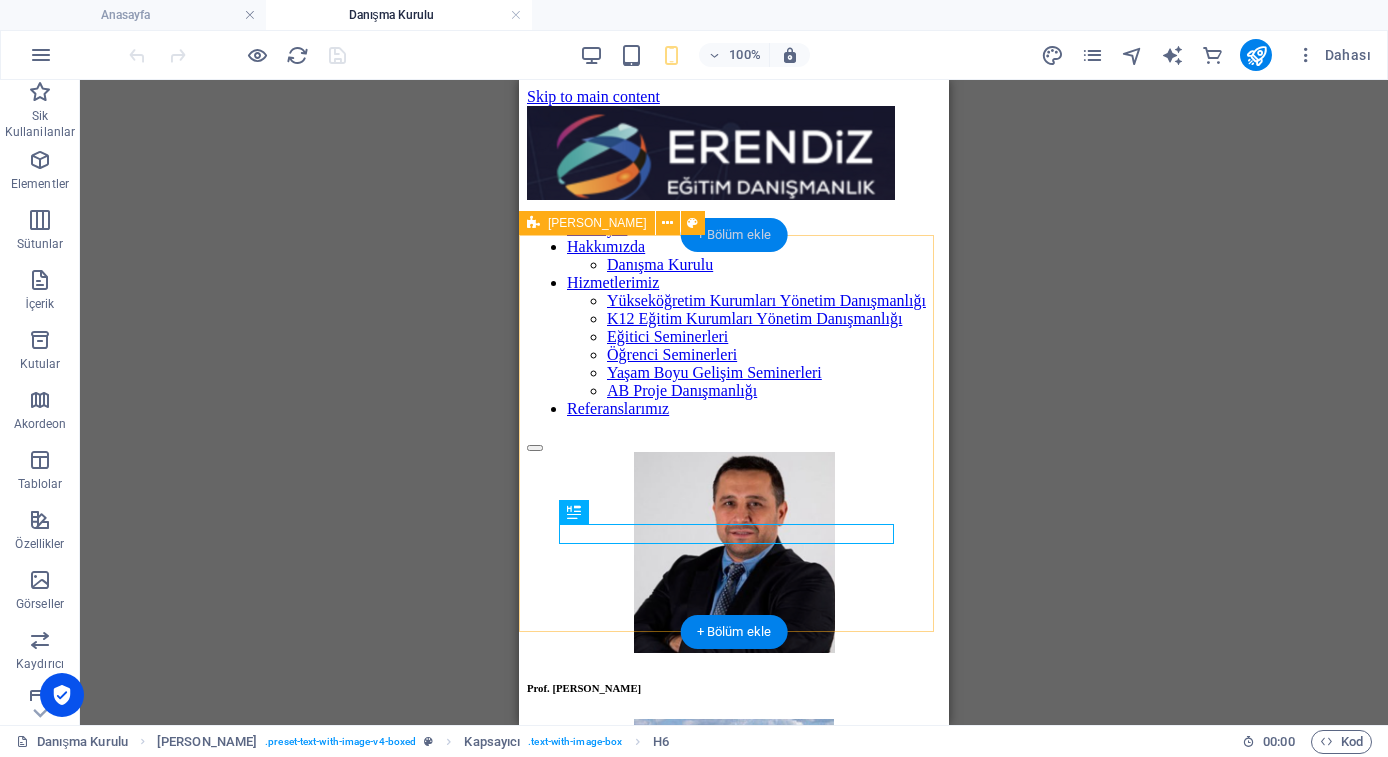 click on "+ Bölüm ekle" at bounding box center [734, 235] 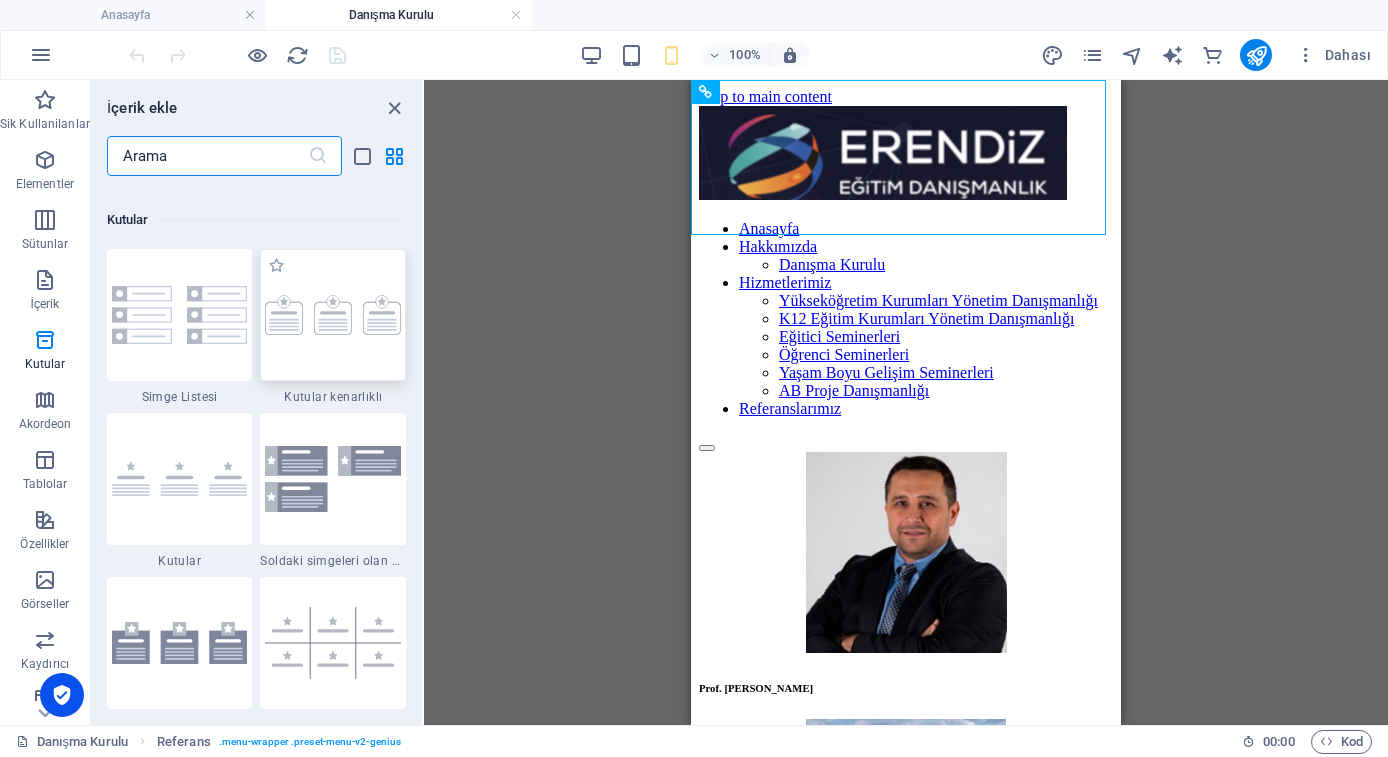 scroll, scrollTop: 5531, scrollLeft: 0, axis: vertical 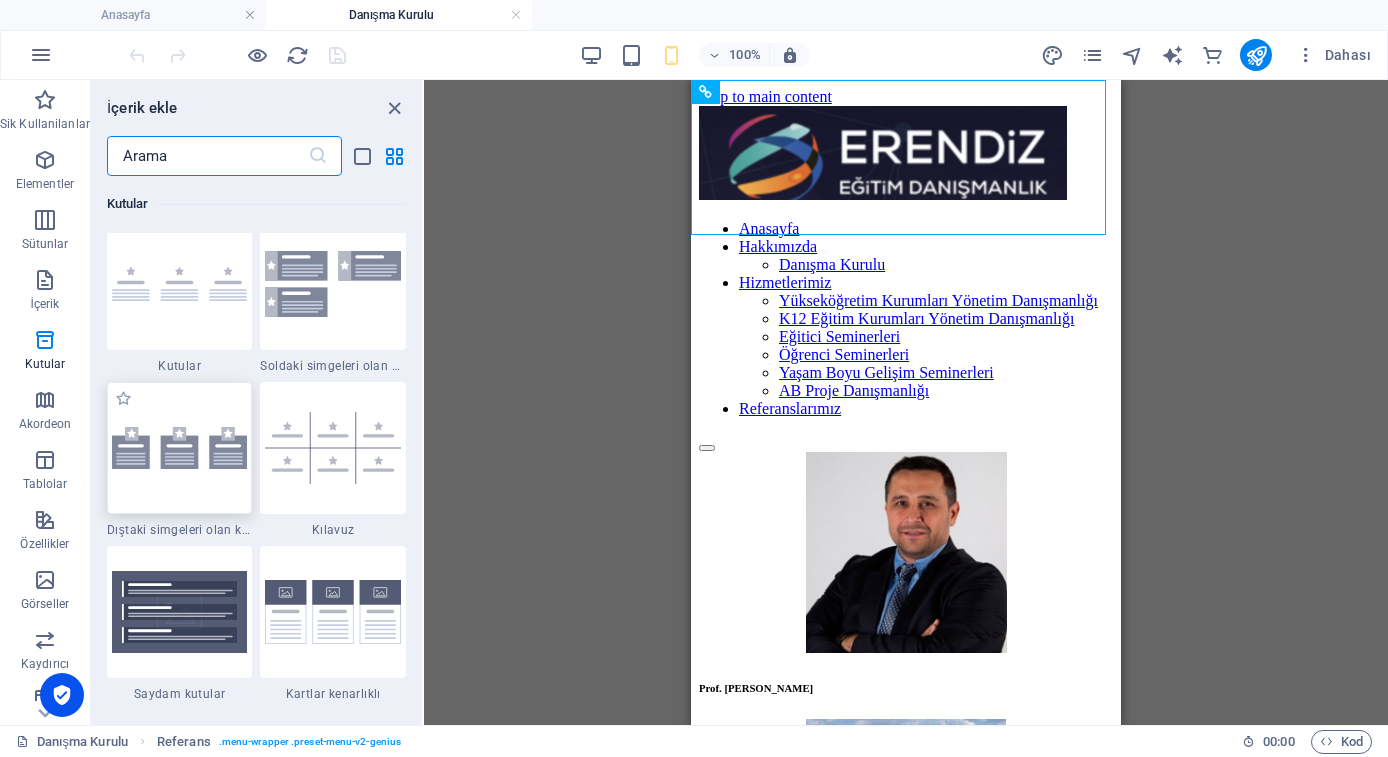 click at bounding box center [180, 447] 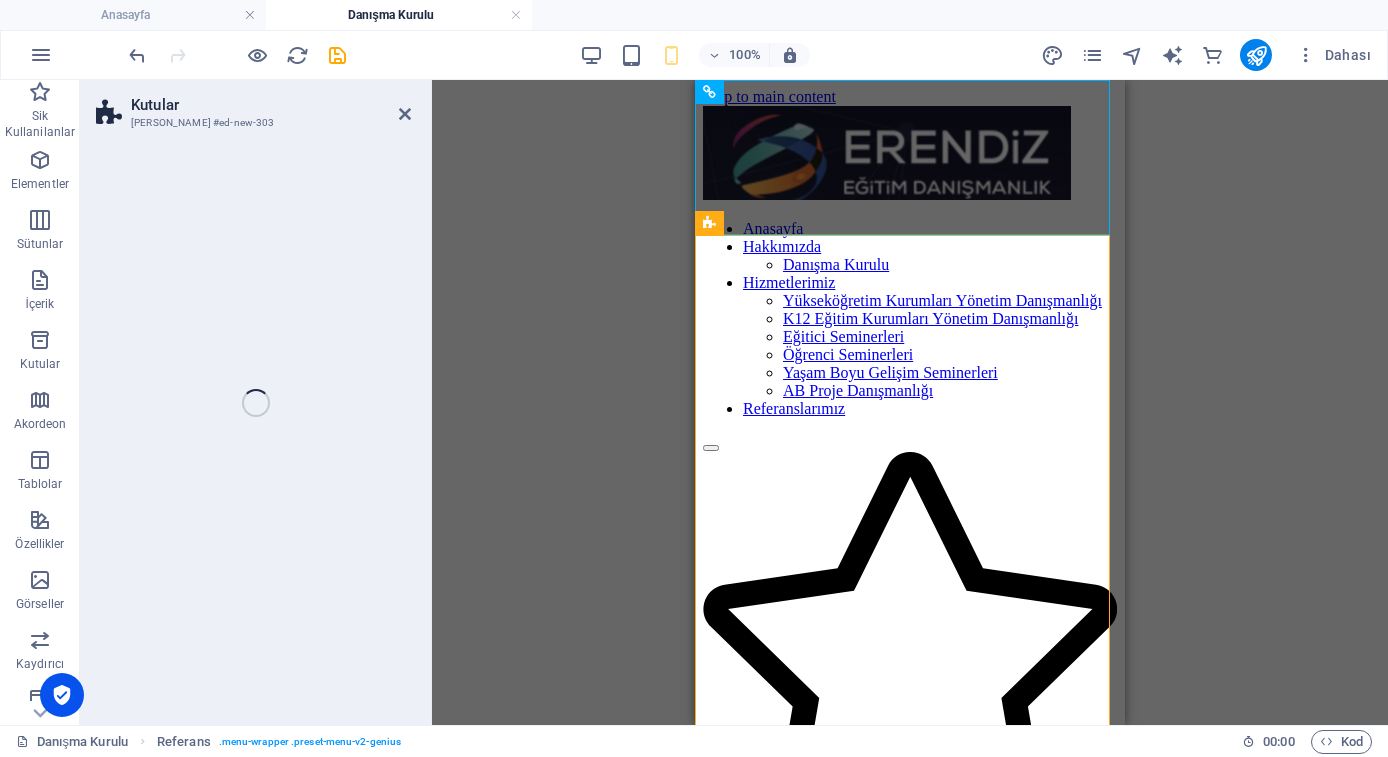 select on "rem" 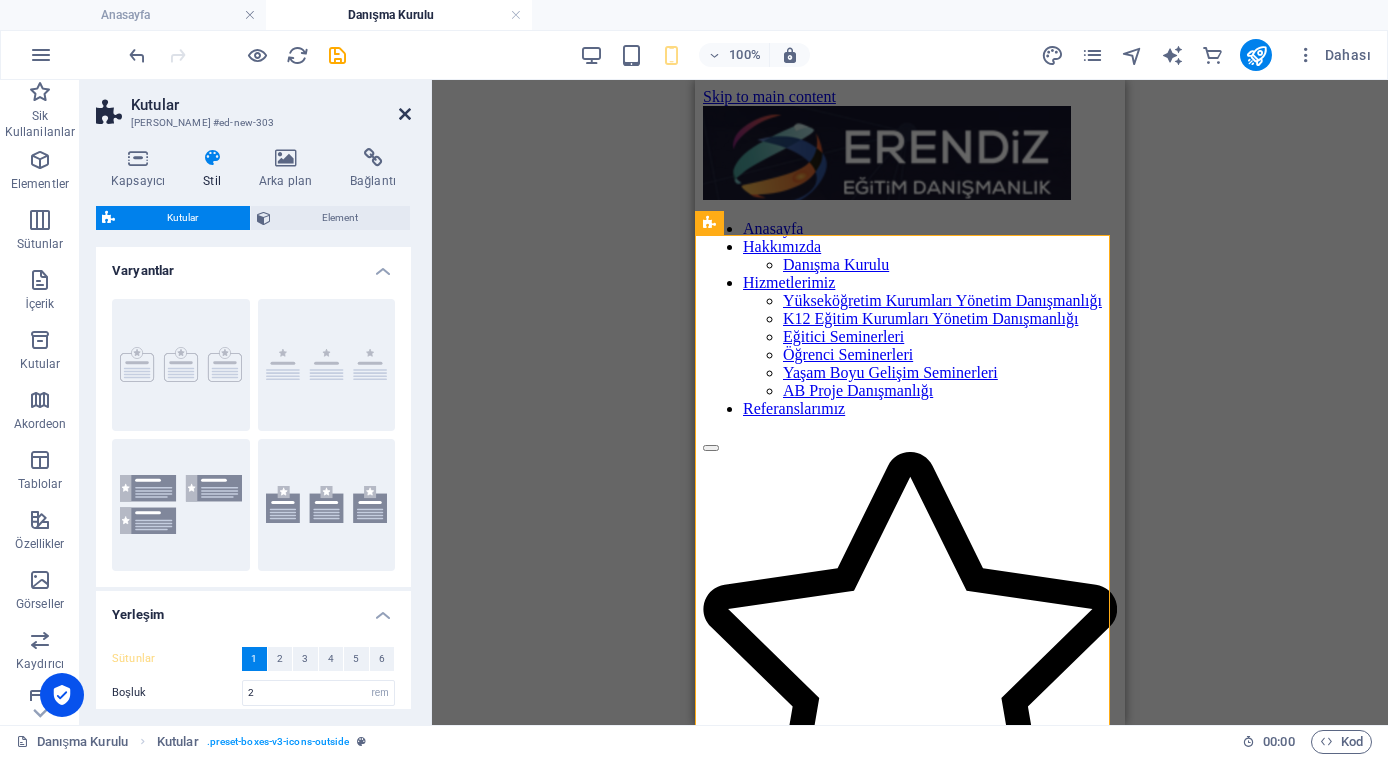 click at bounding box center [405, 114] 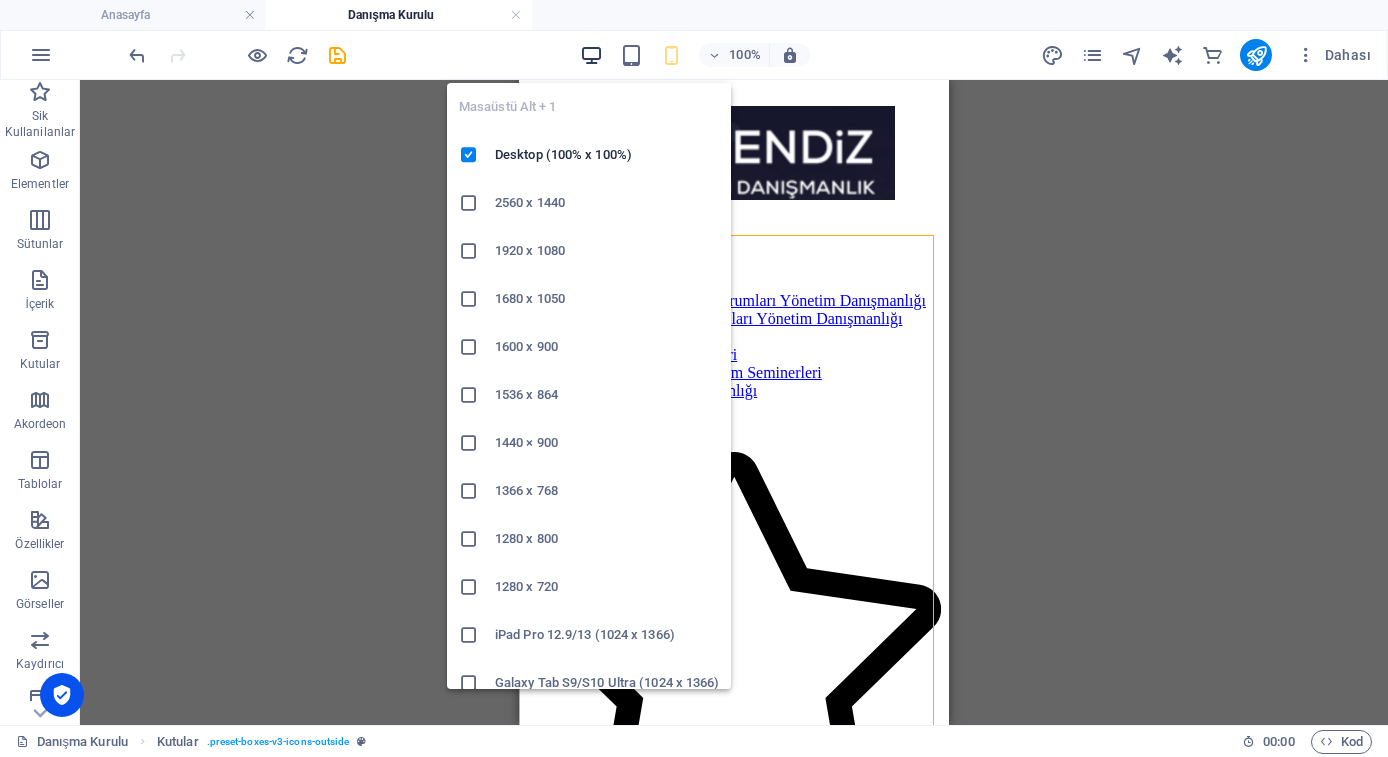 click at bounding box center [591, 55] 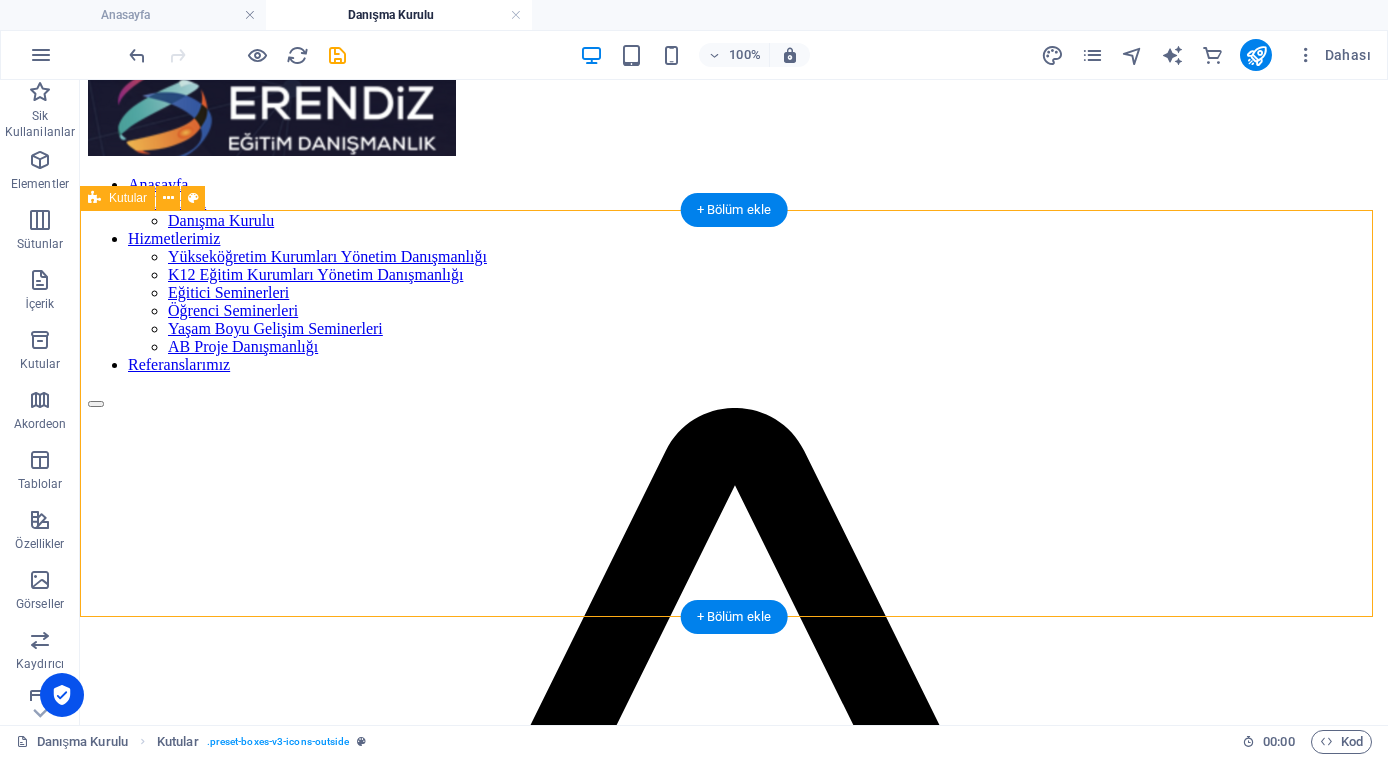 scroll, scrollTop: 48, scrollLeft: 0, axis: vertical 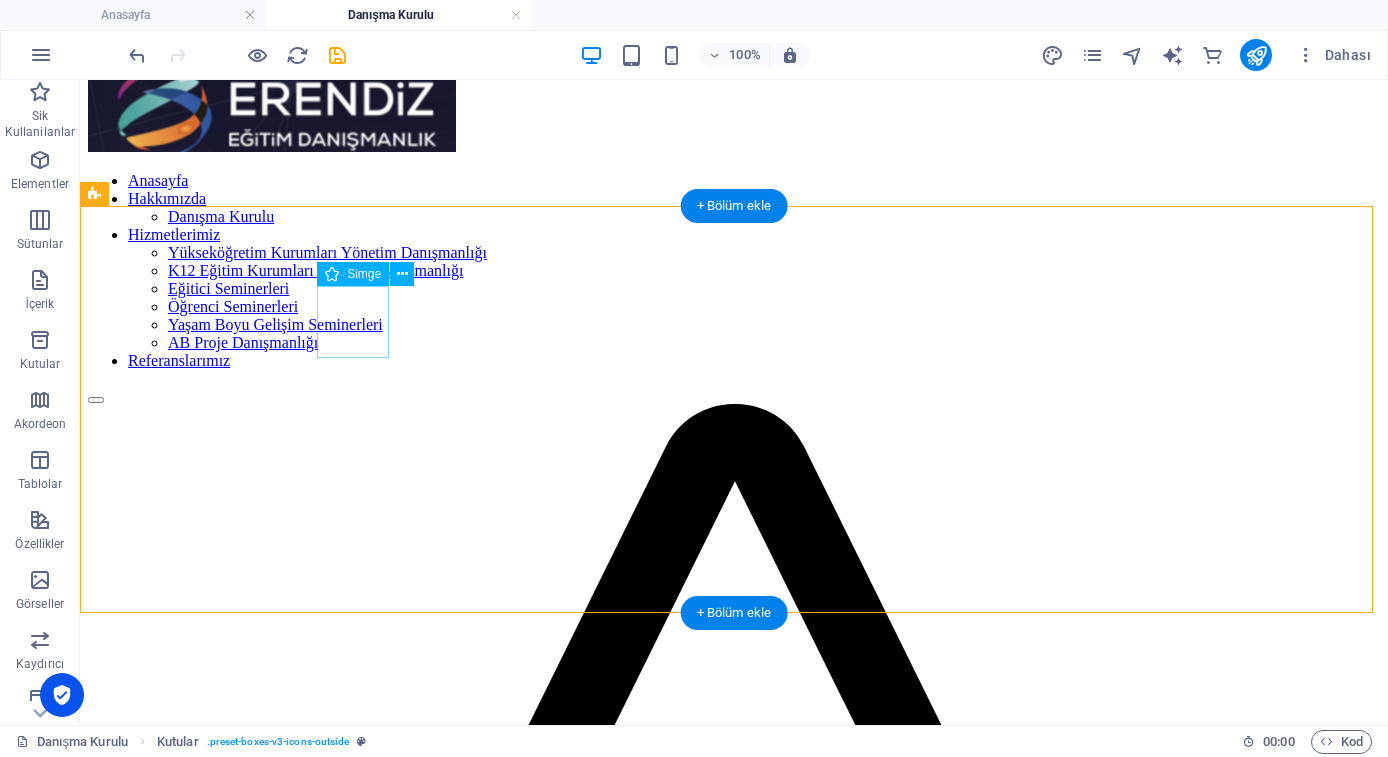 click at bounding box center [734, 1024] 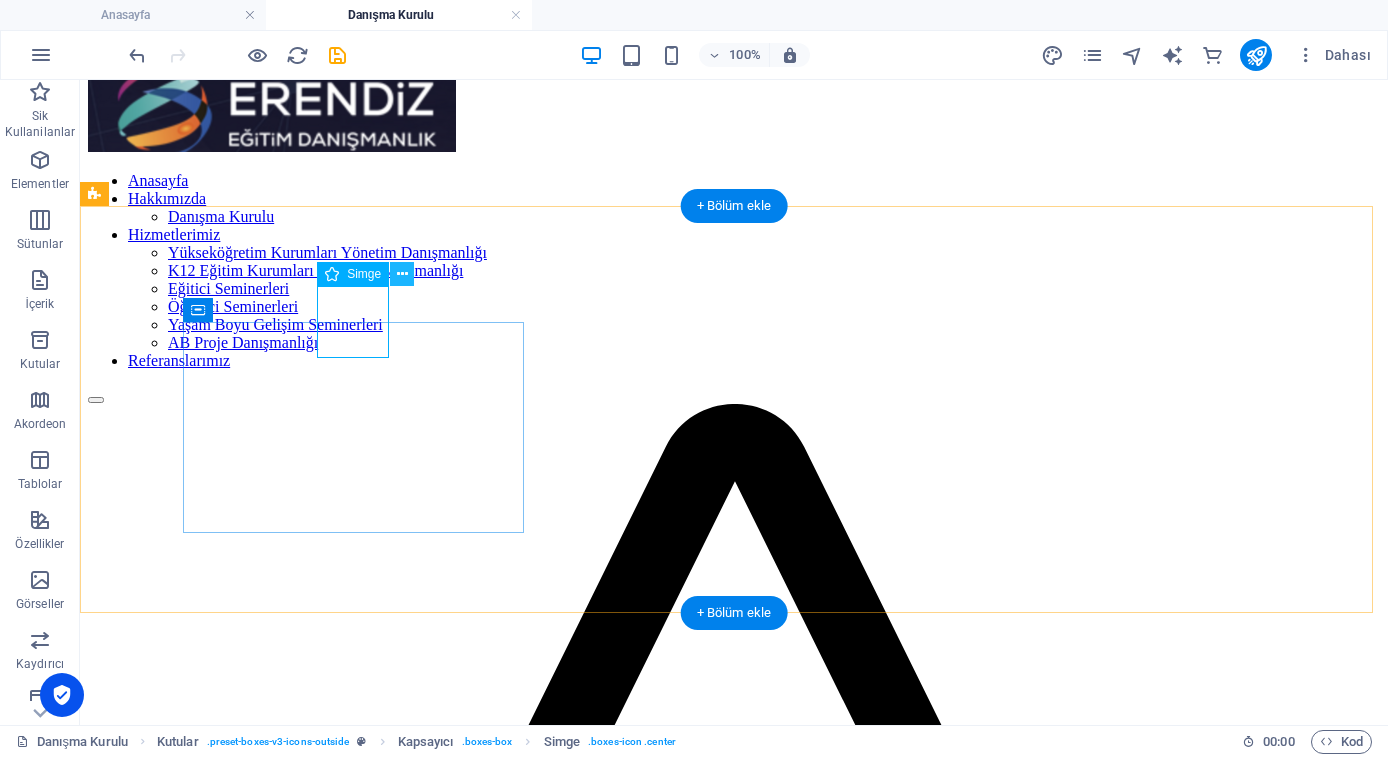 click at bounding box center (402, 274) 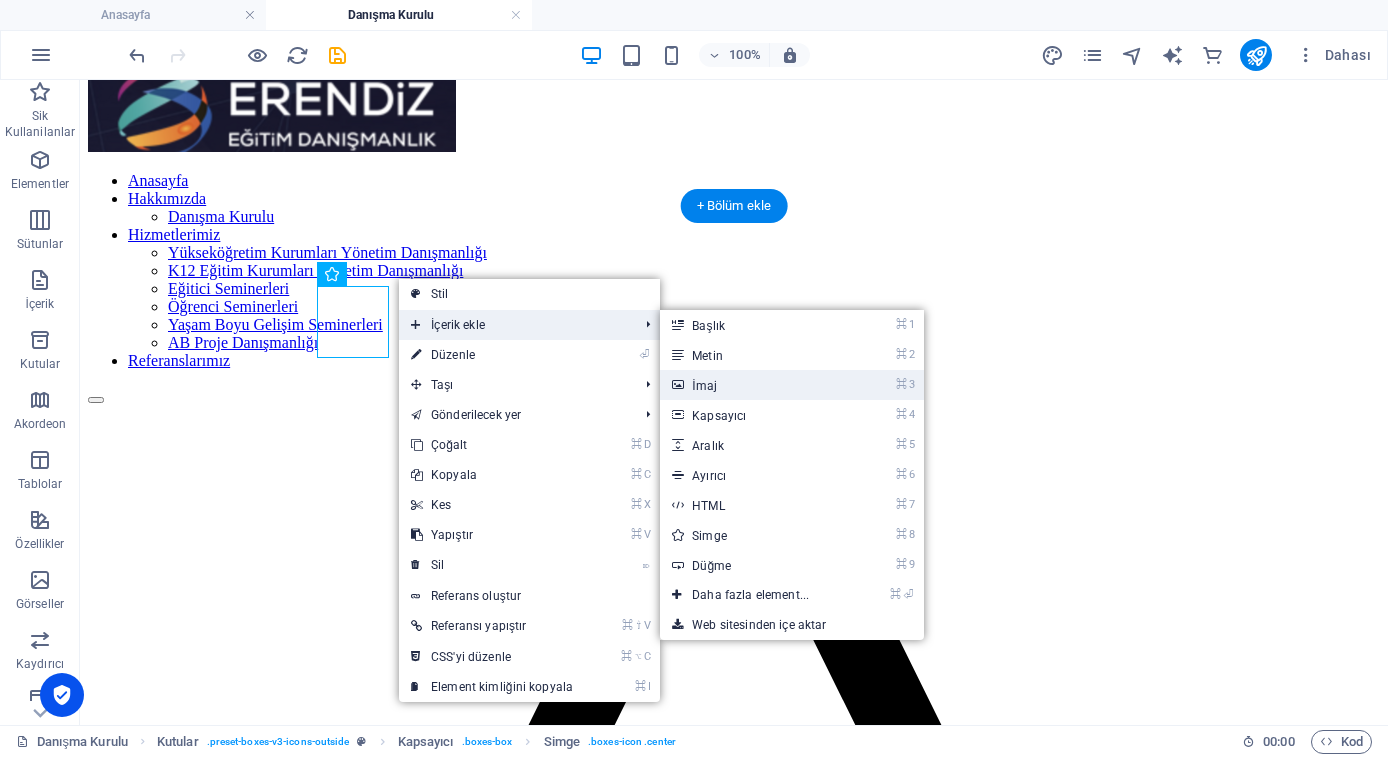 click on "⌘ 3  İmaj" at bounding box center [754, 385] 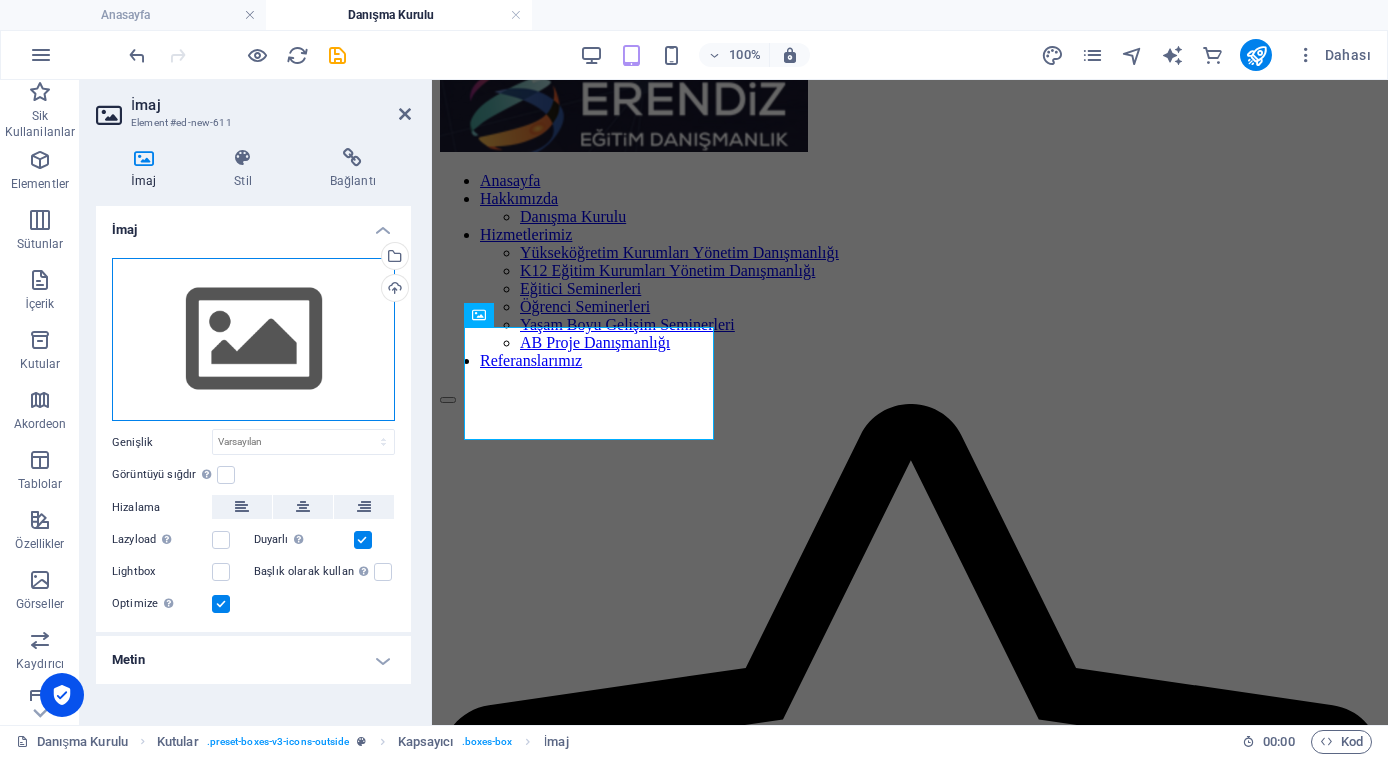 click on "Dosyaları buraya sürükleyin, dosyaları seçmek için tıklayın veya Dosyalardan ya da ücretsiz stok fotoğraf ve videolarımızdan dosyalar seçin" at bounding box center [253, 340] 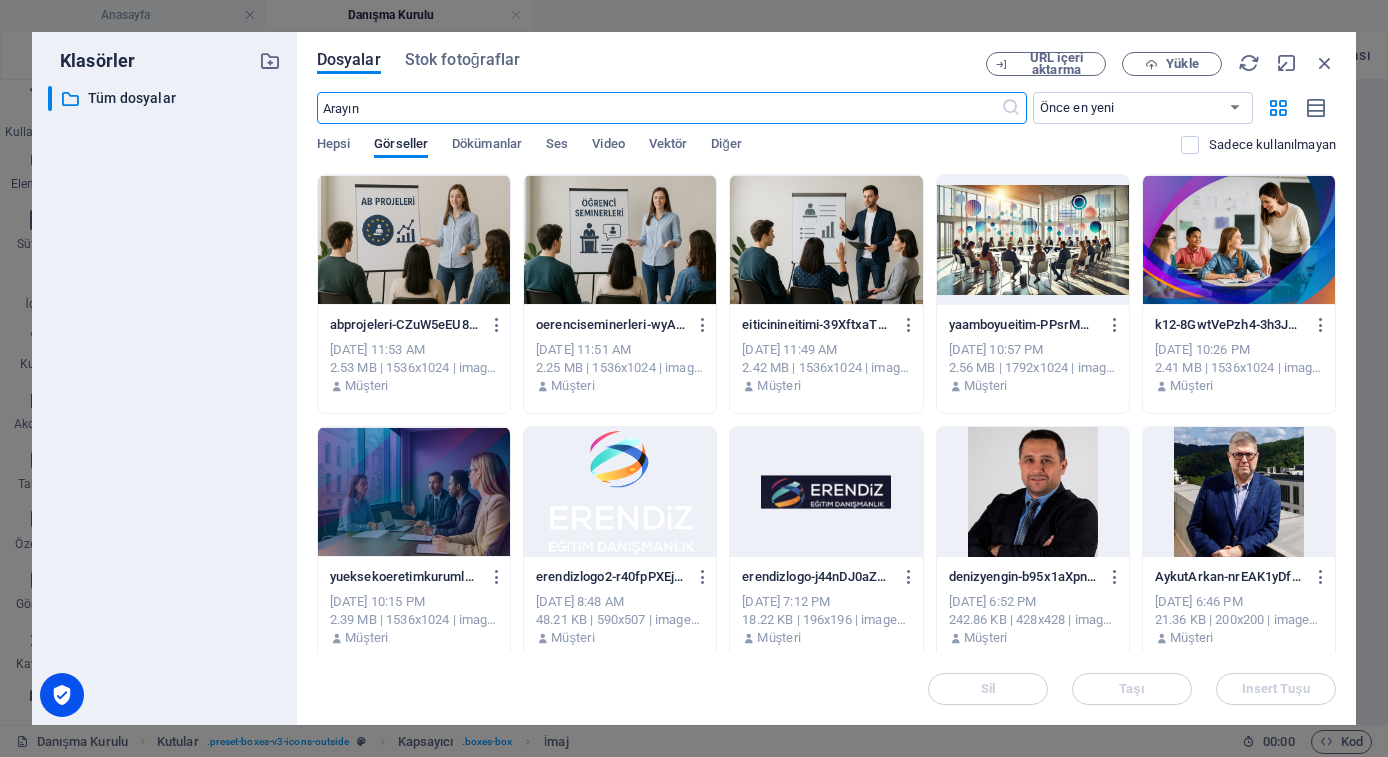 click at bounding box center (1033, 492) 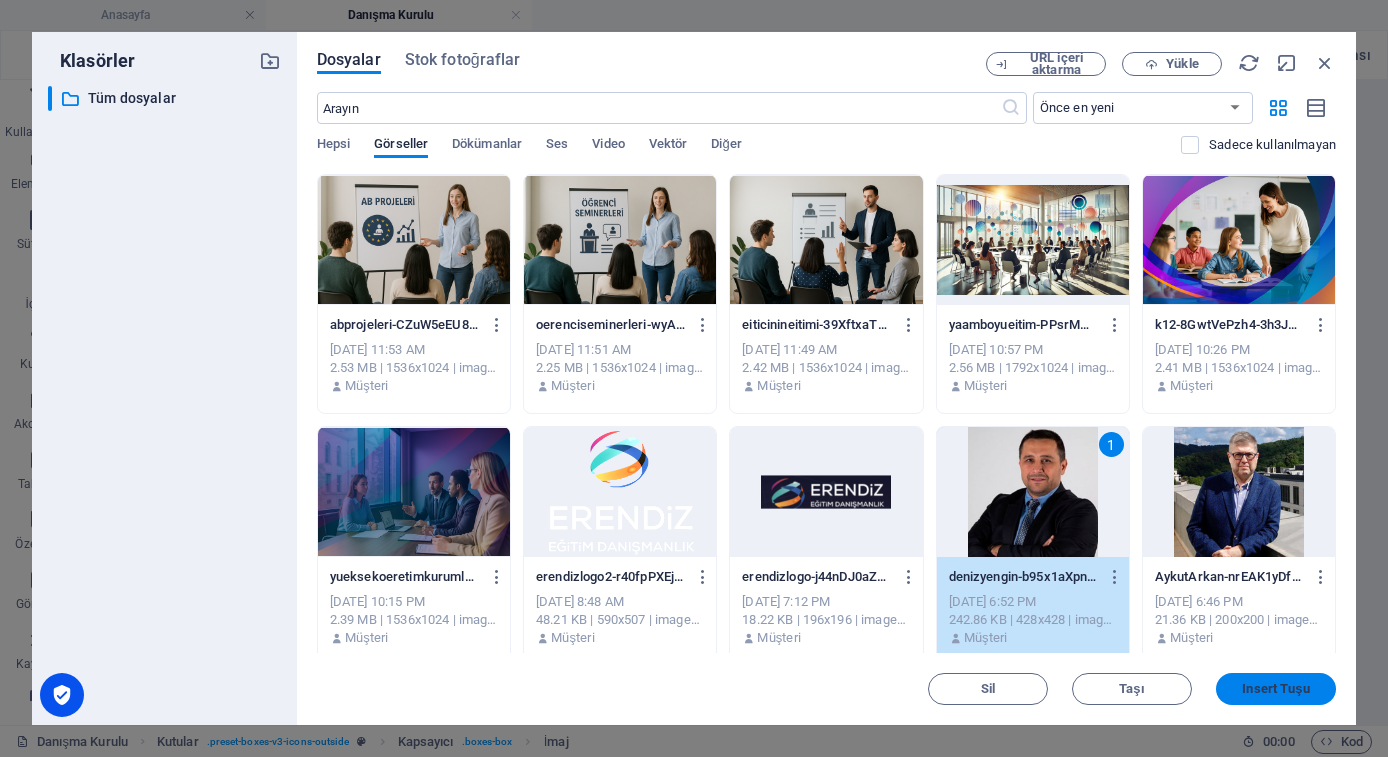 click on "Insert Tuşu" at bounding box center (1275, 689) 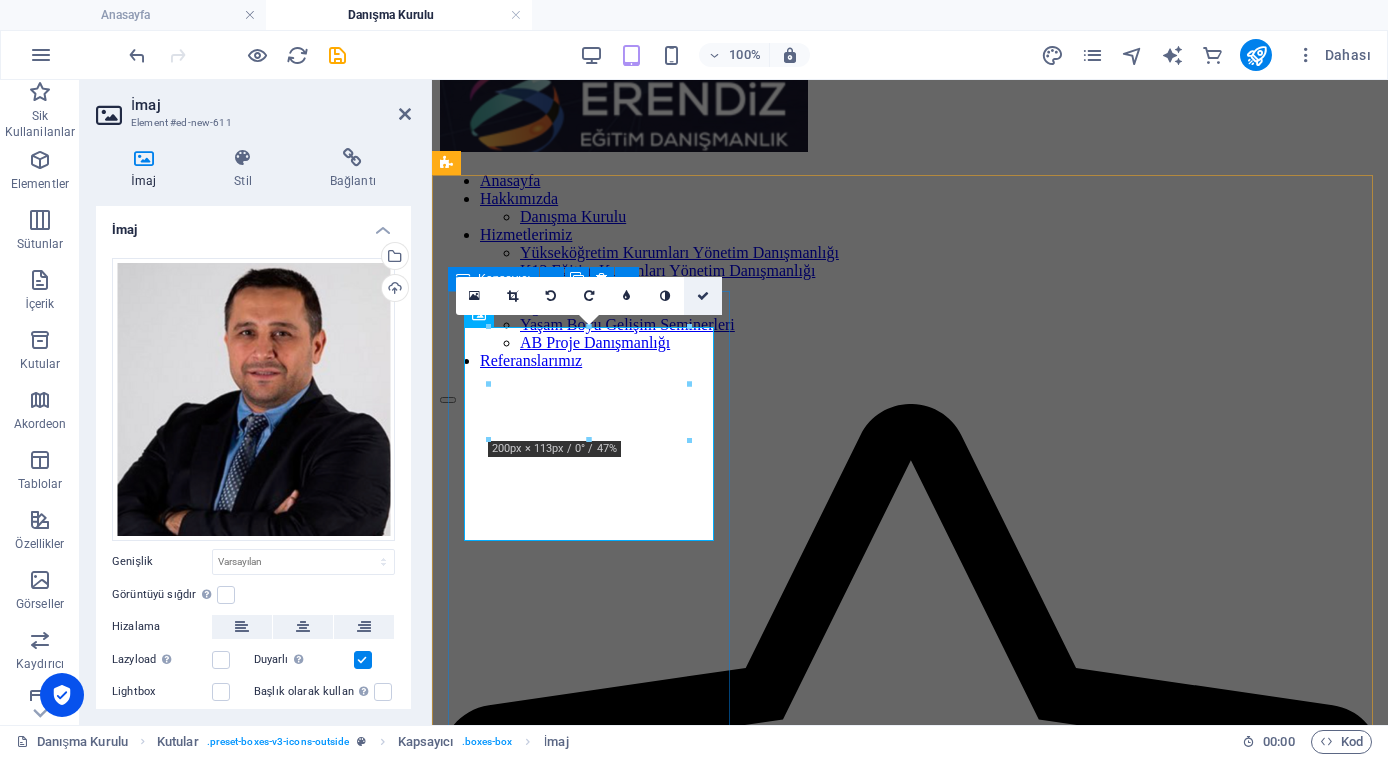 click at bounding box center [703, 296] 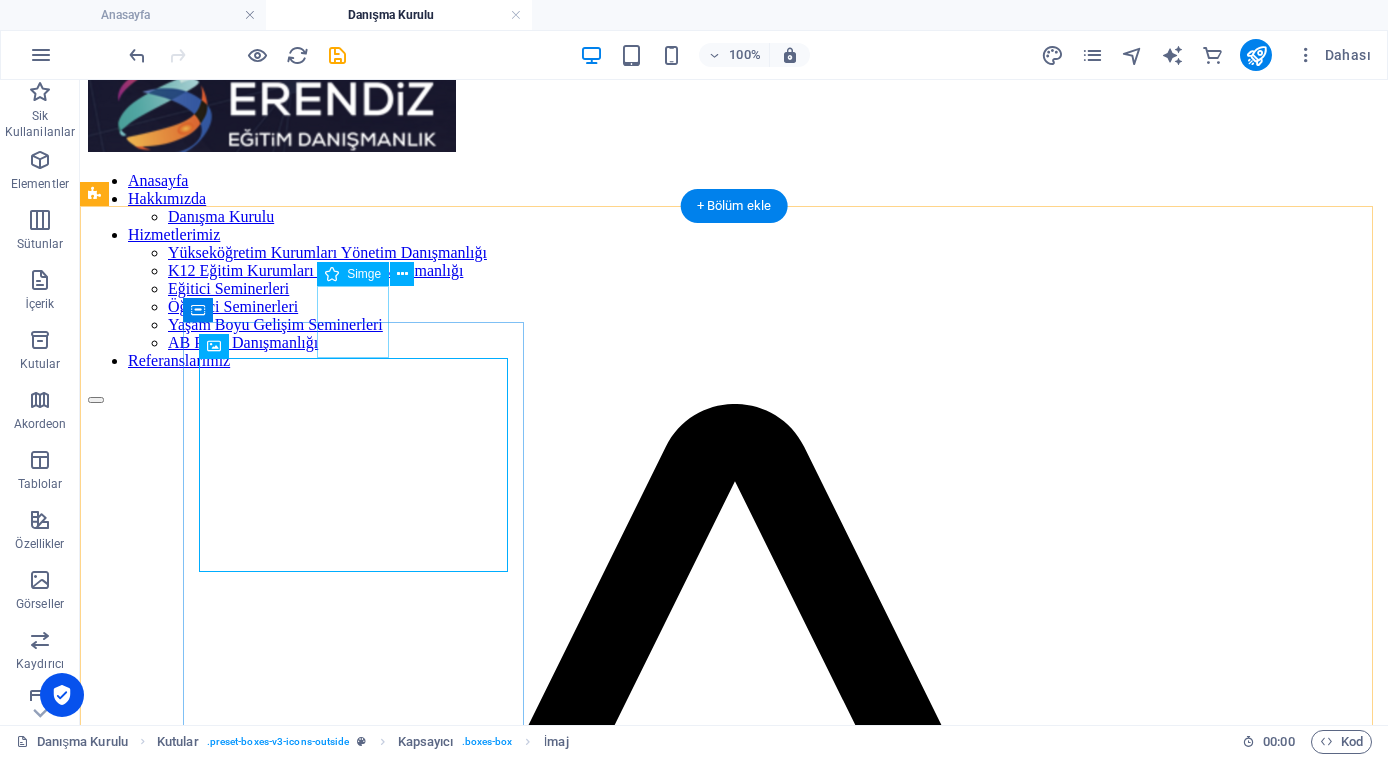 click at bounding box center (734, 1024) 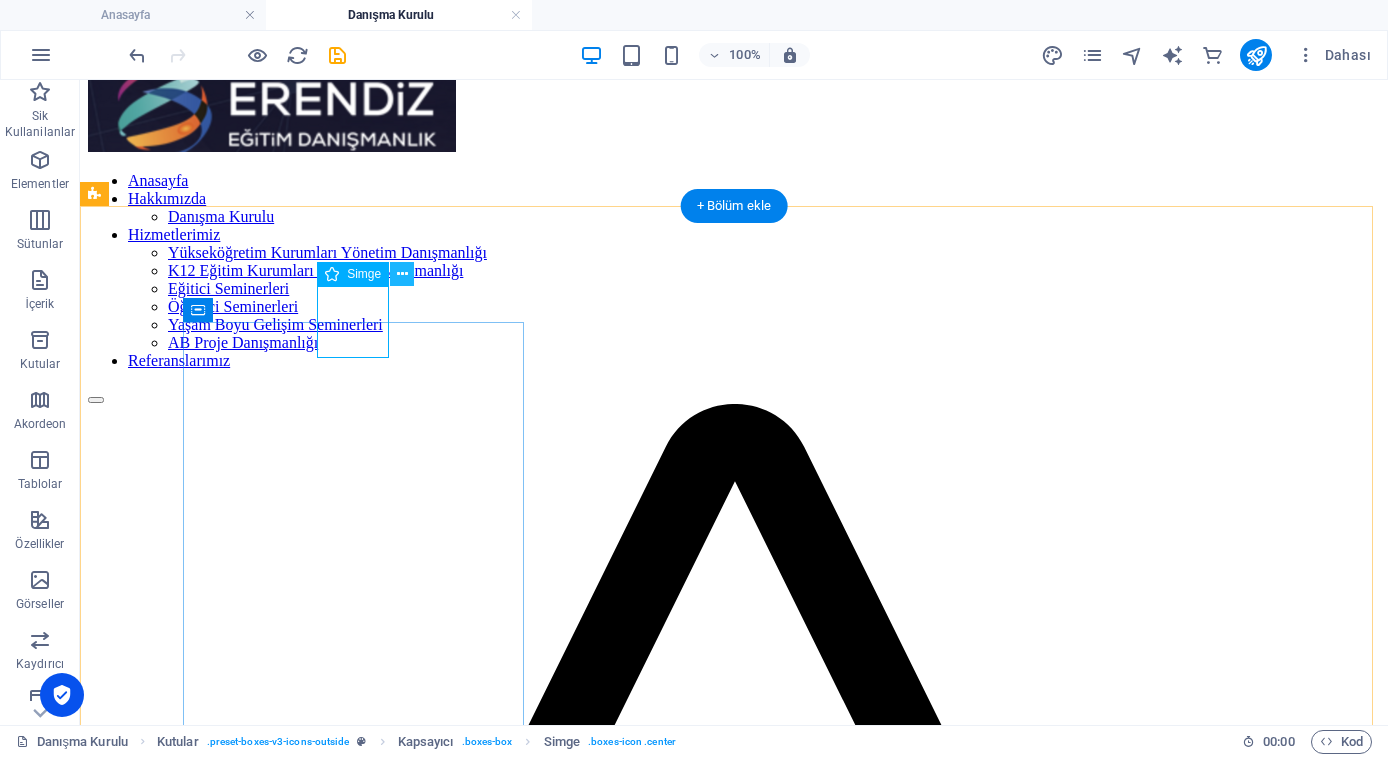 click at bounding box center [402, 274] 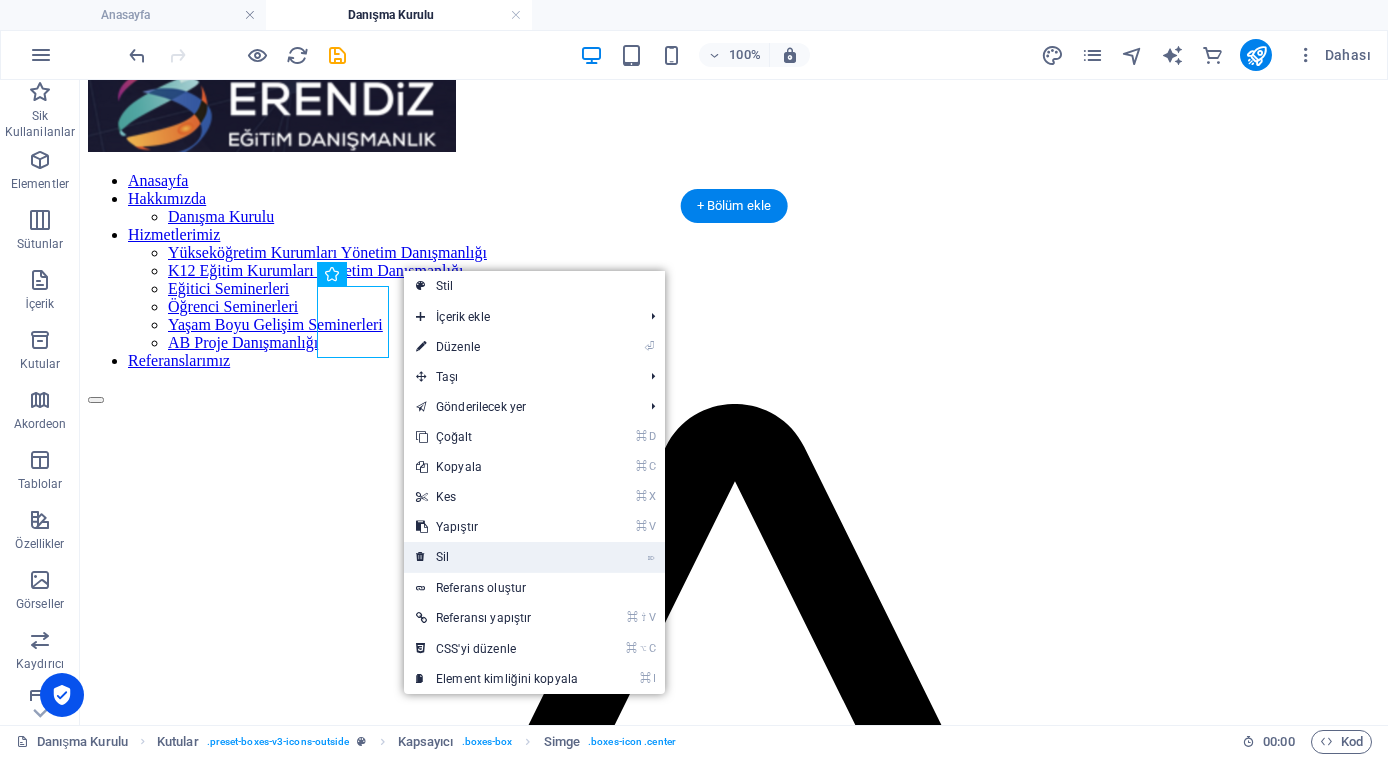 click on "⌦  Sil" at bounding box center (497, 557) 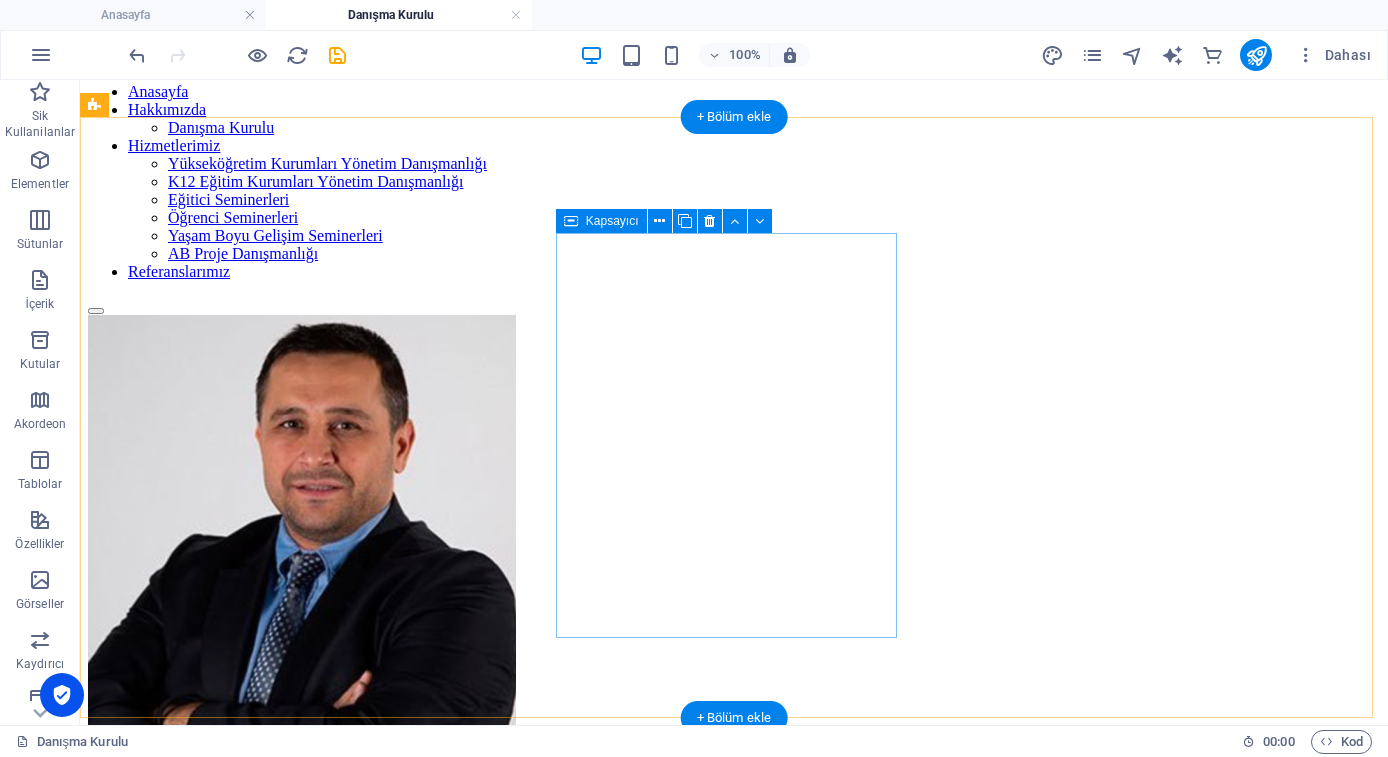 scroll, scrollTop: 186, scrollLeft: 0, axis: vertical 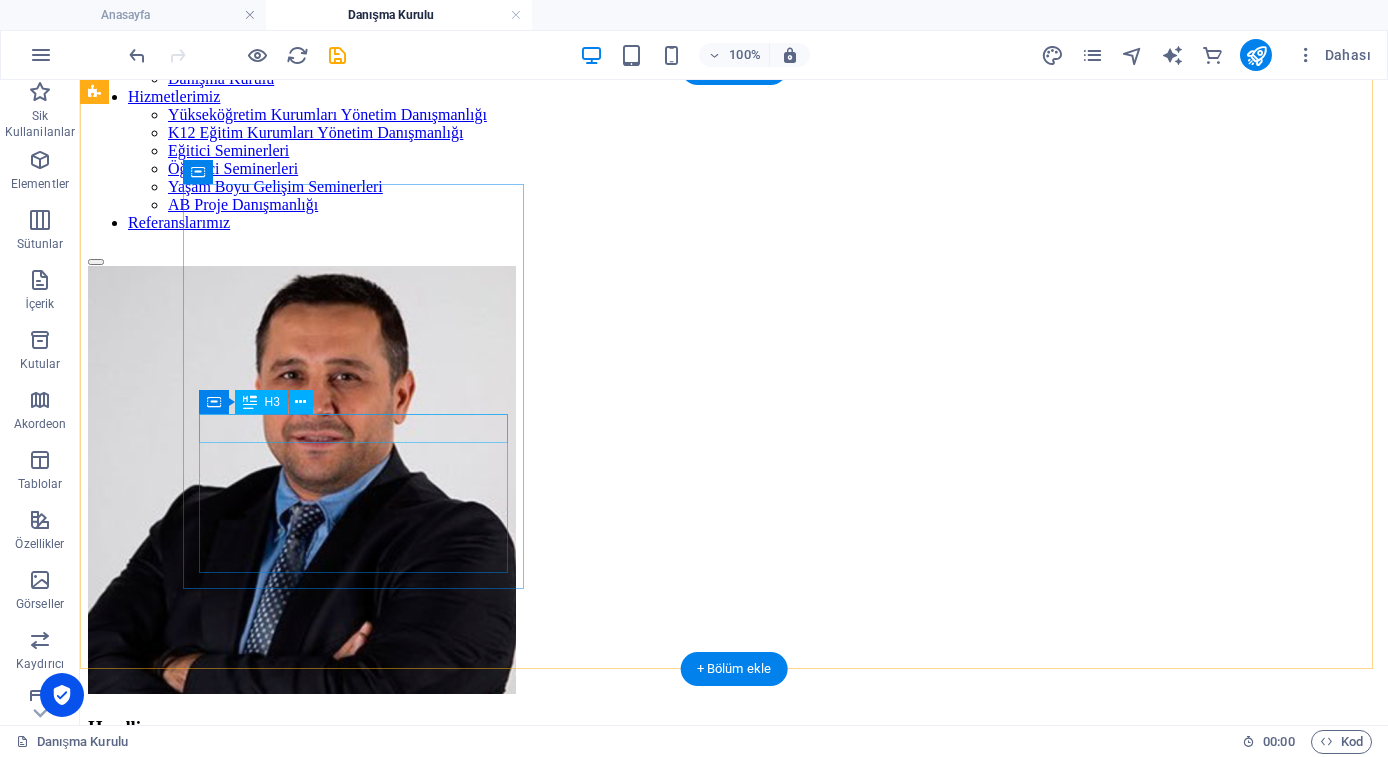 click on "Headline" at bounding box center (734, 728) 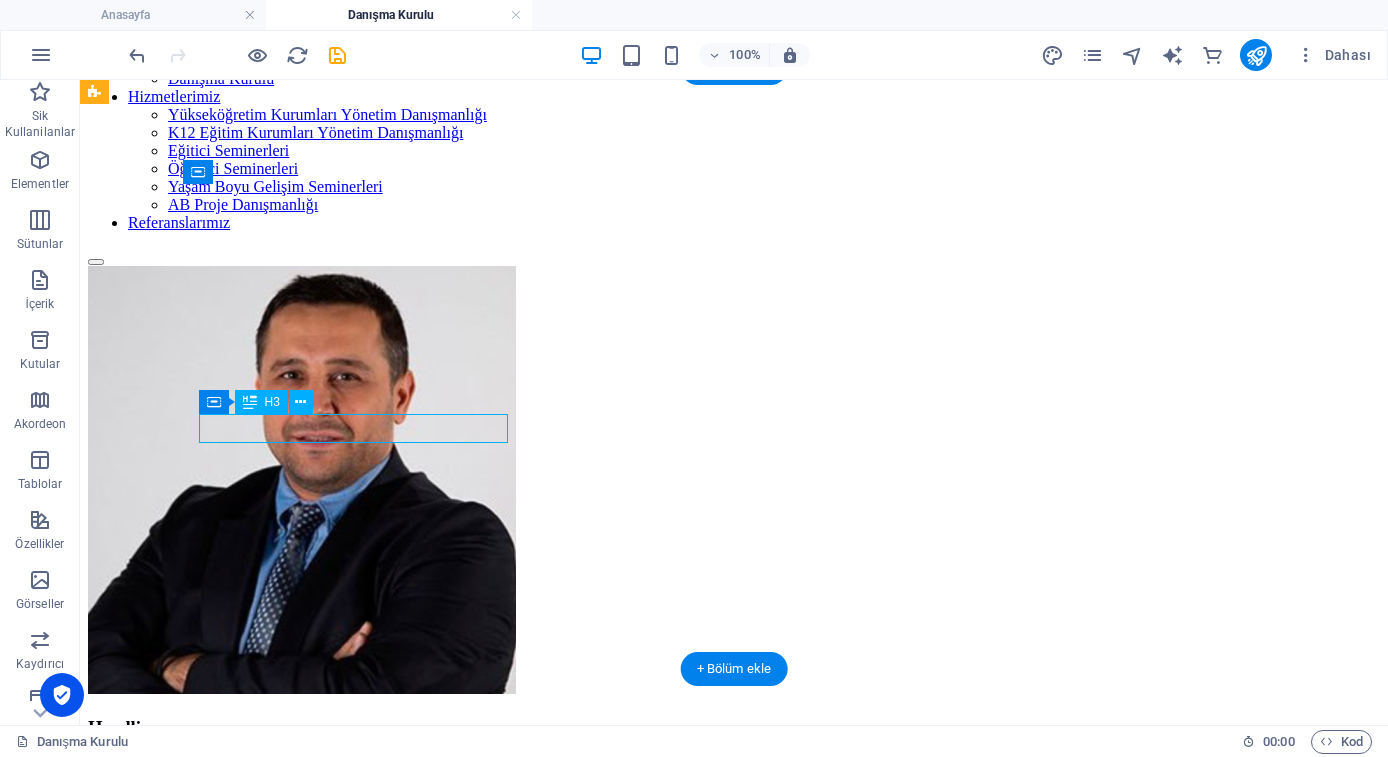 click on "Headline" at bounding box center [734, 728] 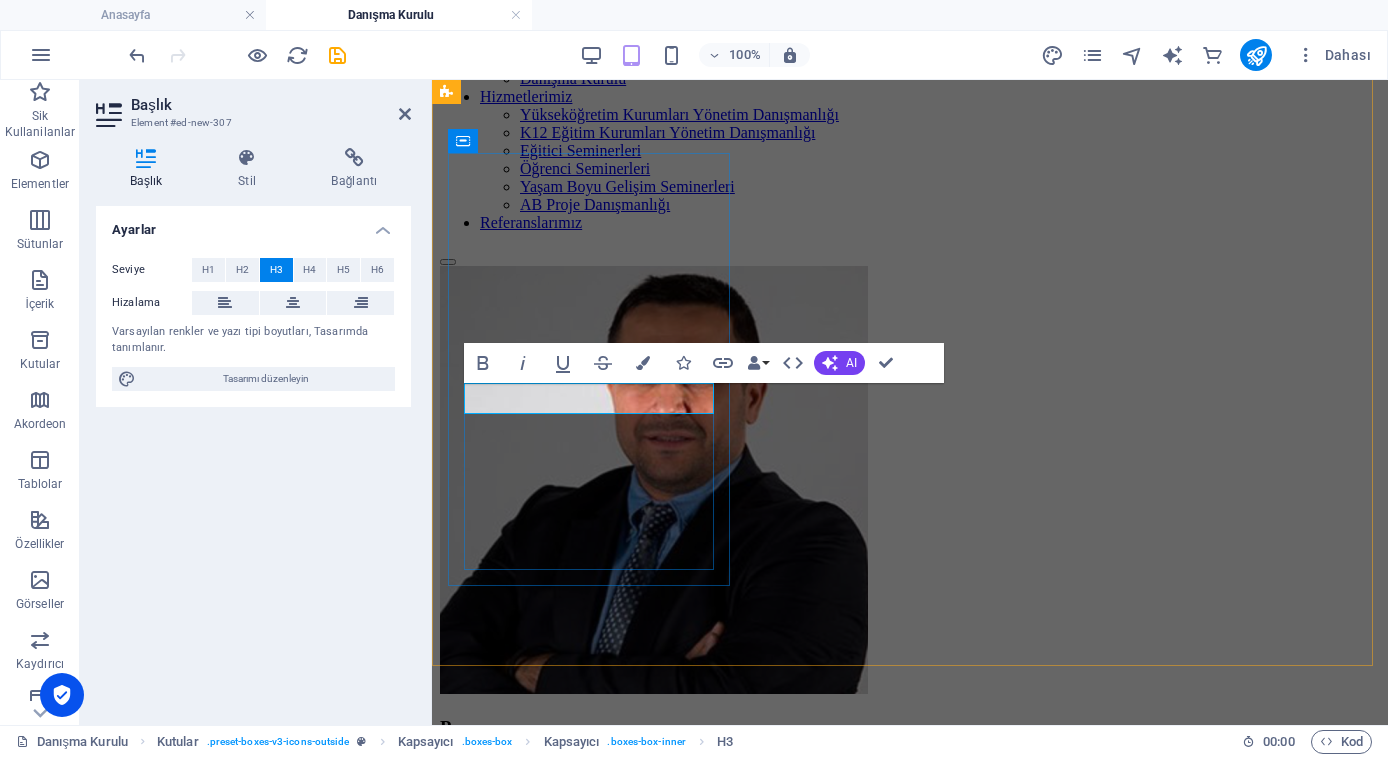 type 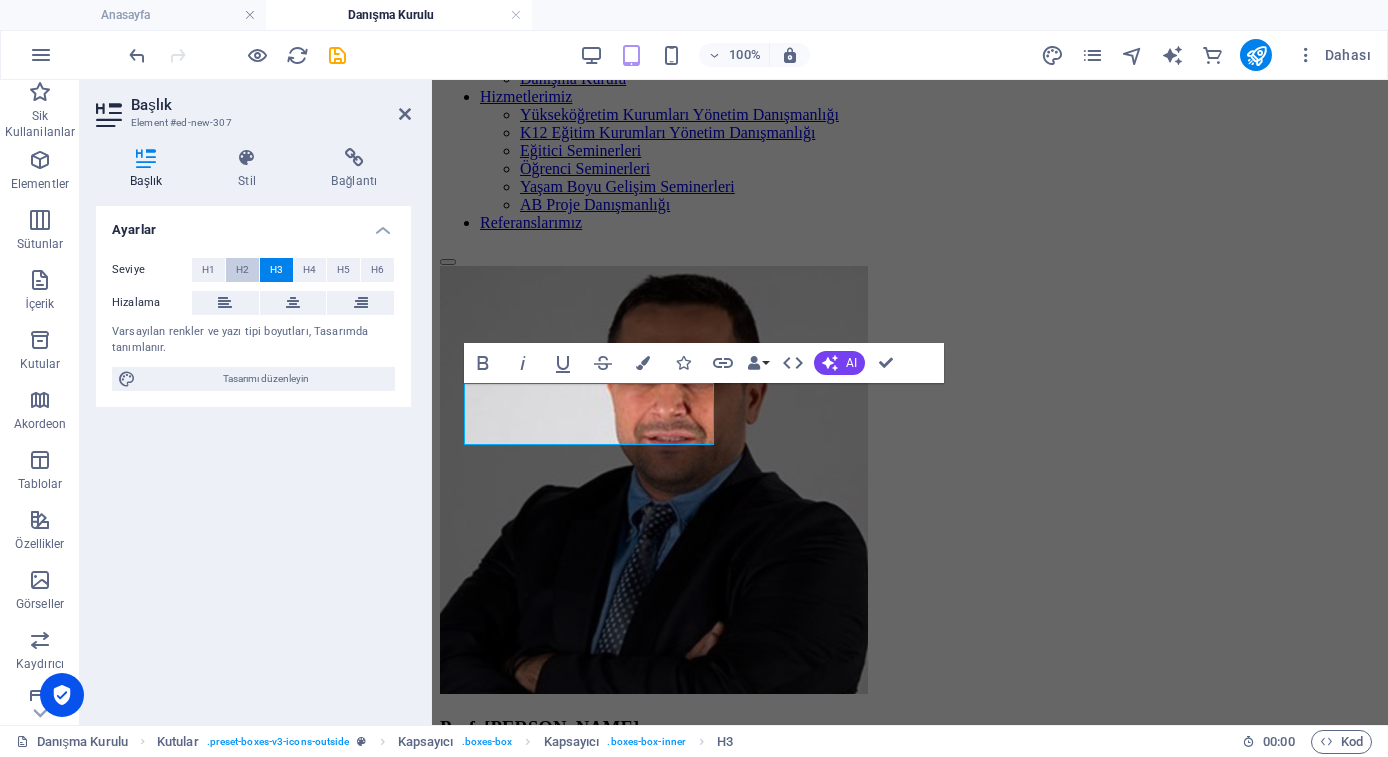 click on "H2" at bounding box center (242, 270) 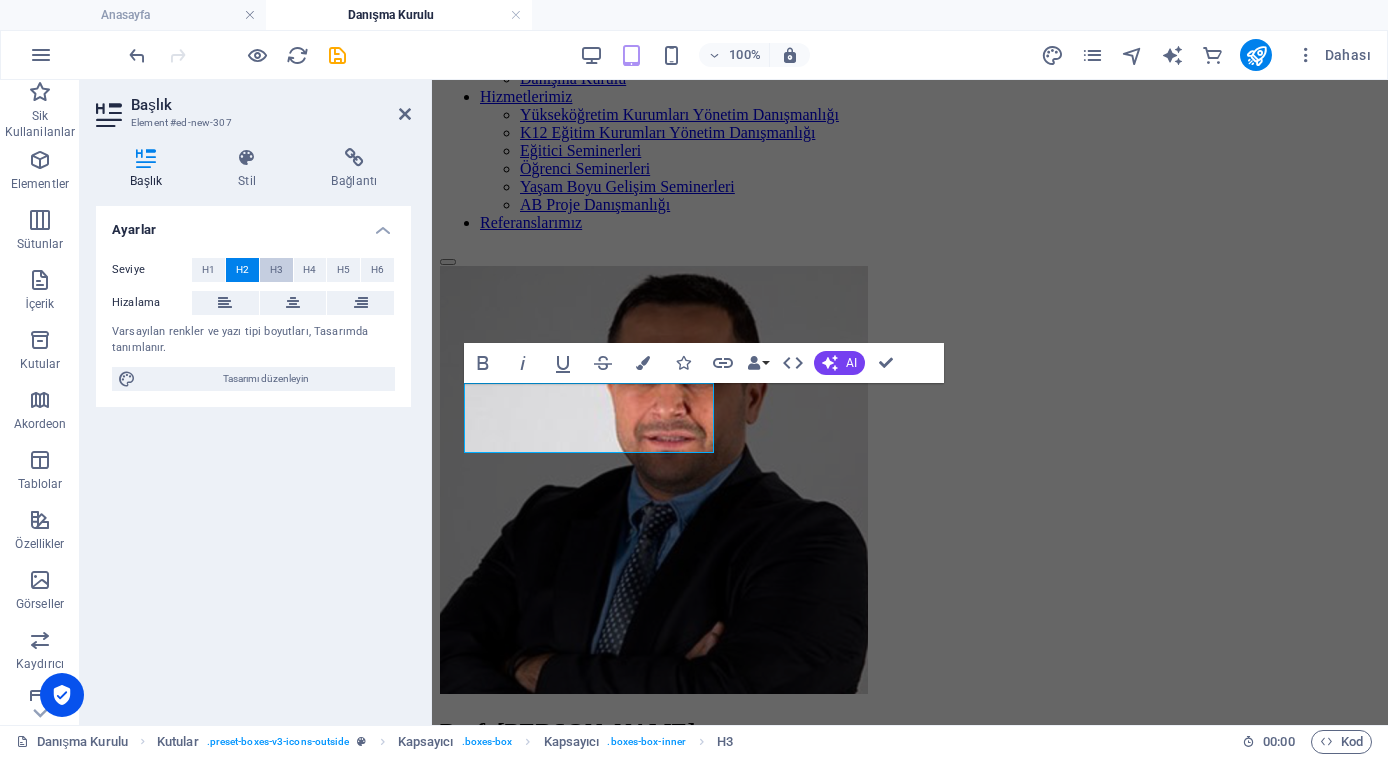 click on "H3" at bounding box center (276, 270) 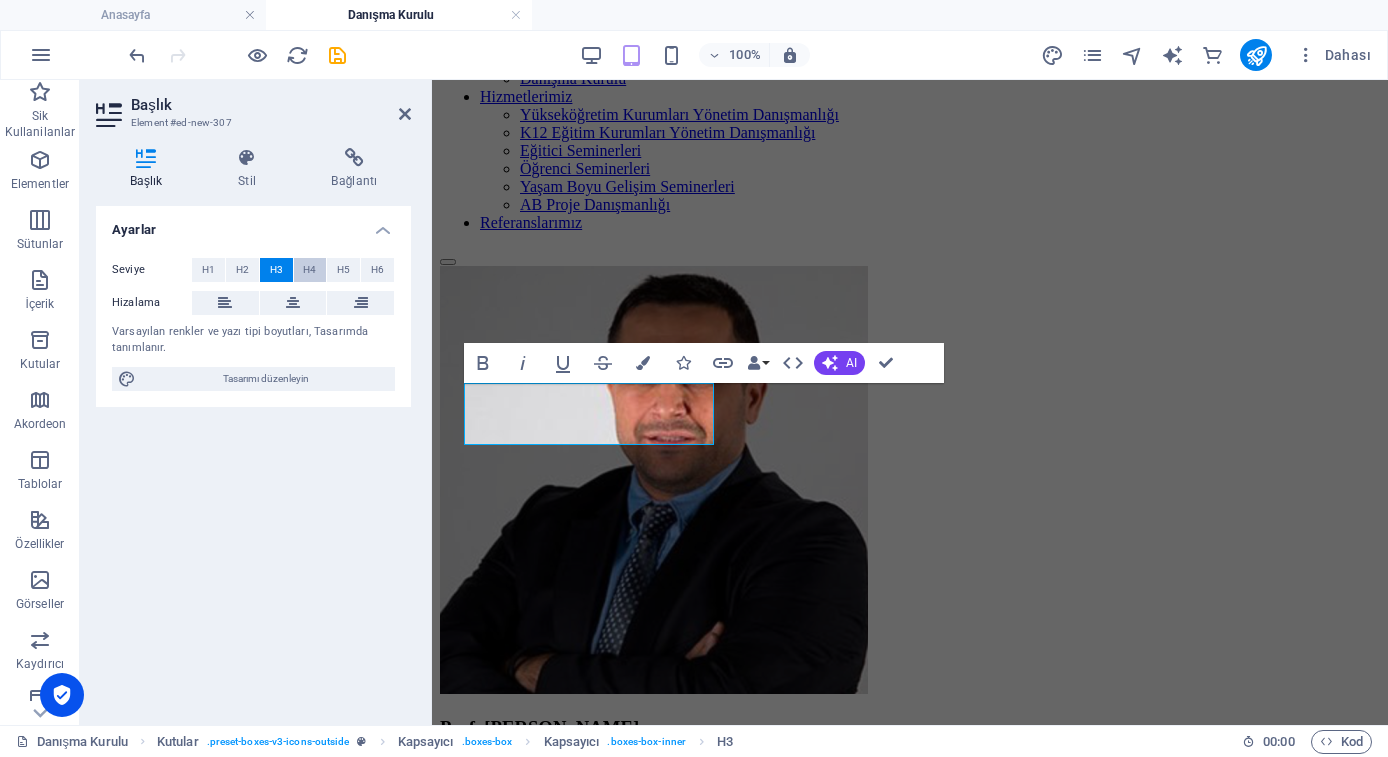click on "H4" at bounding box center [310, 270] 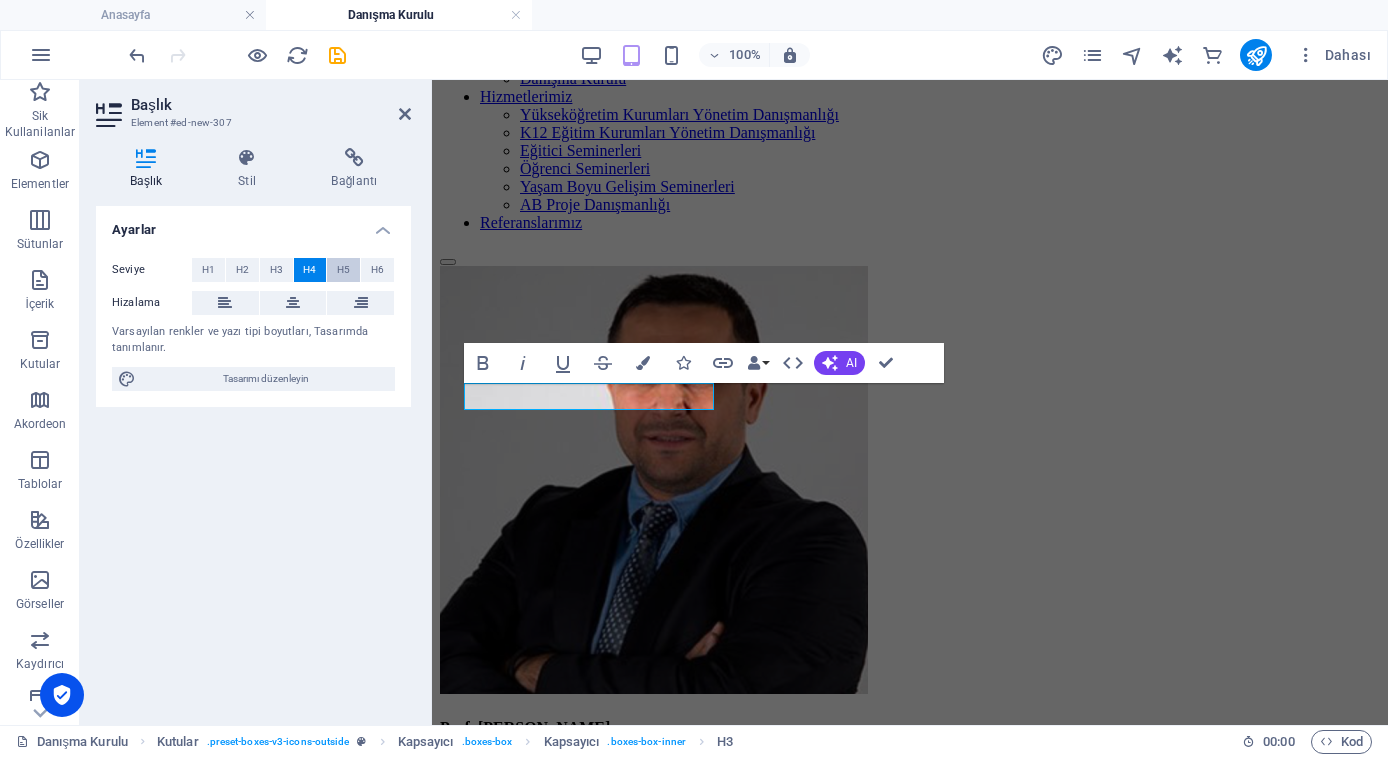 click on "H5" at bounding box center (343, 270) 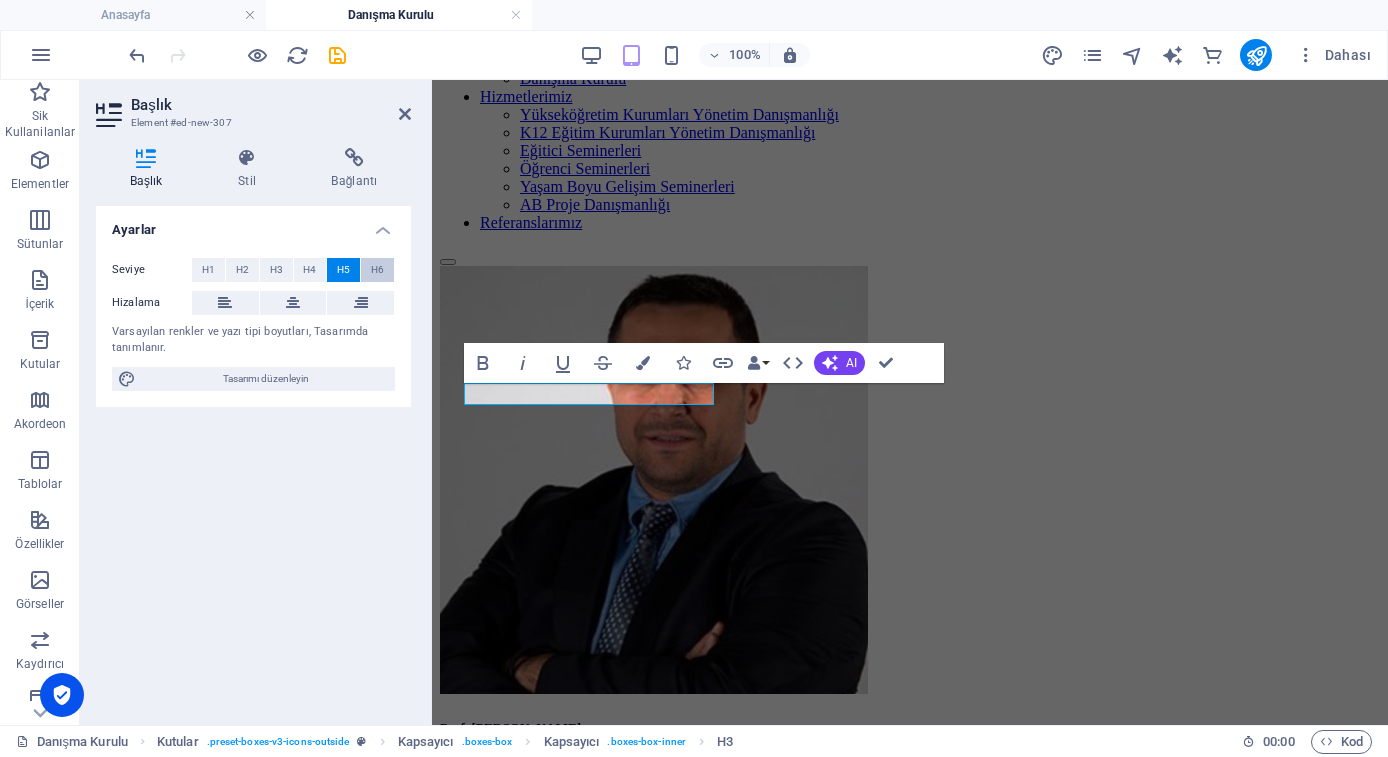 click on "H6" at bounding box center (377, 270) 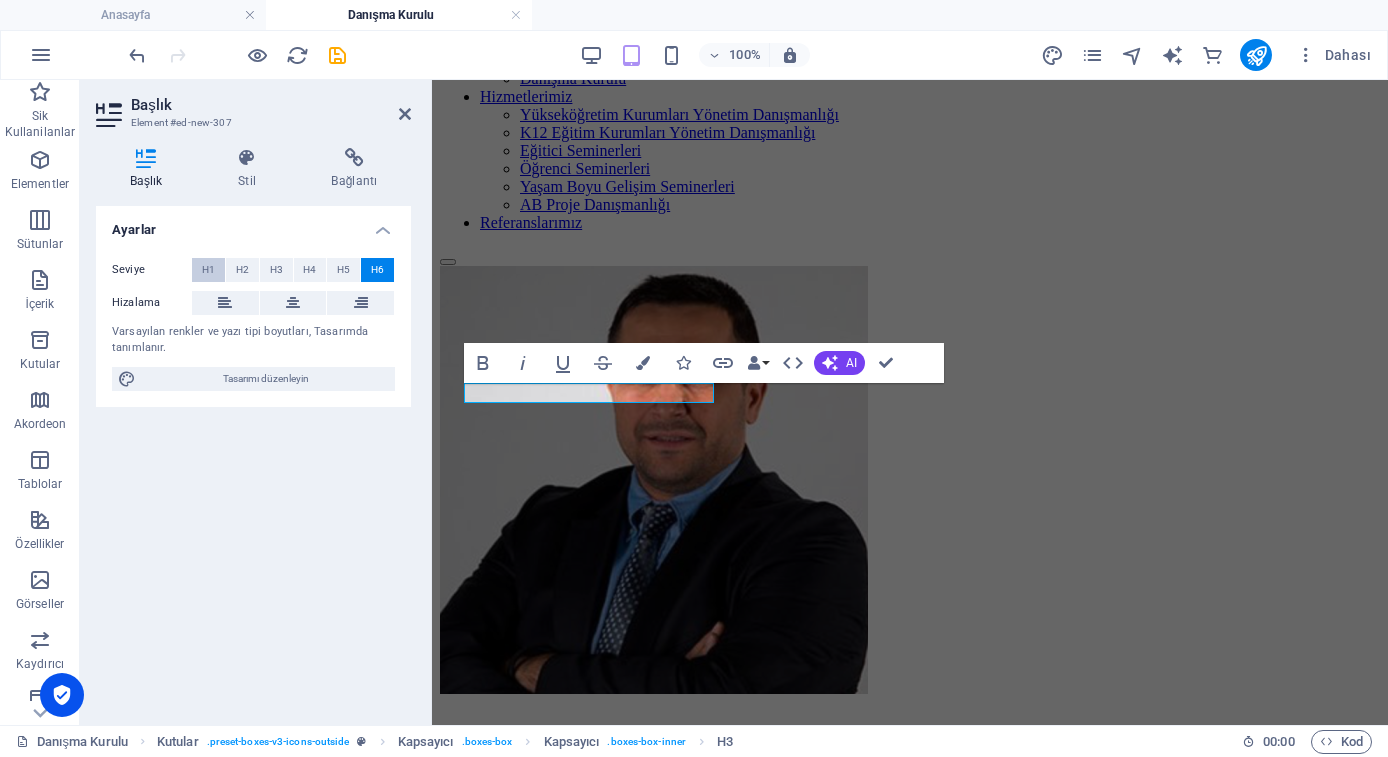 click on "H1" at bounding box center [208, 270] 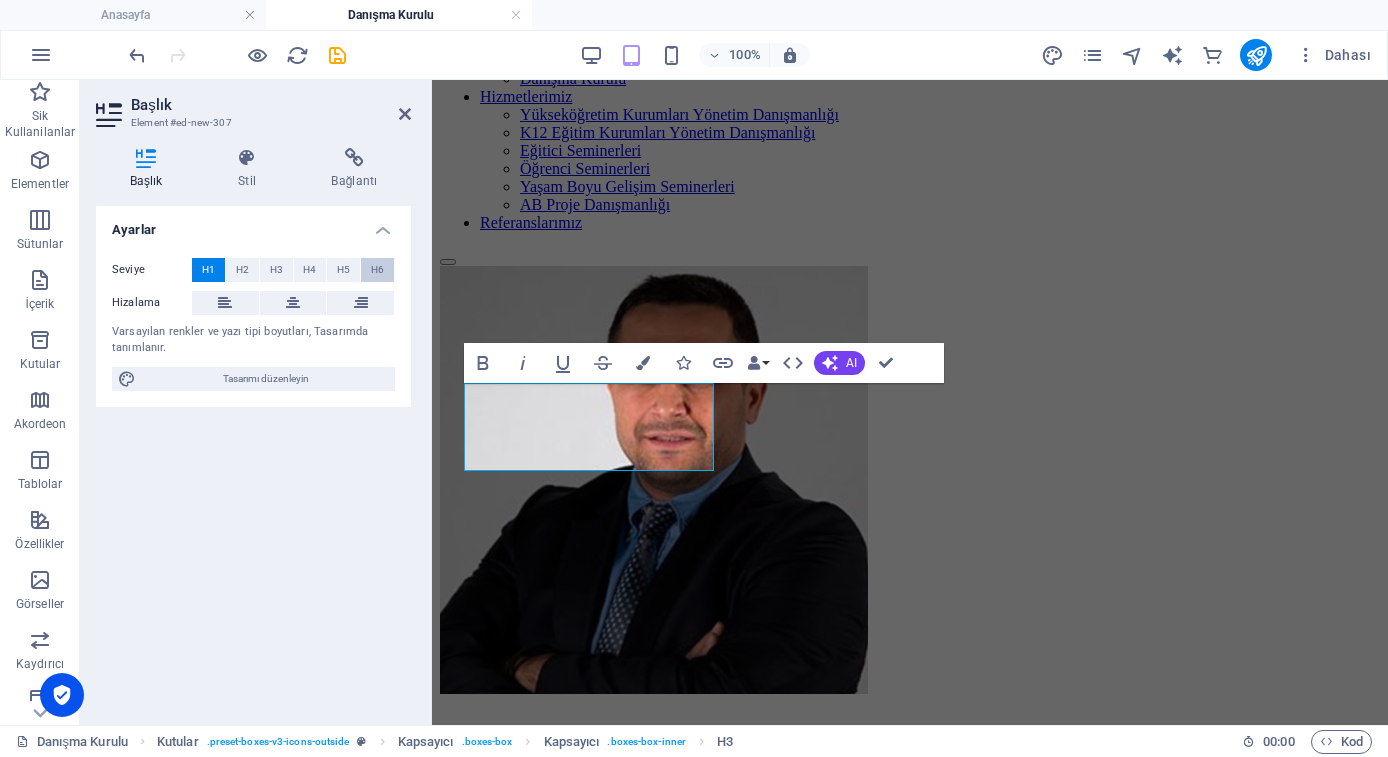 click on "H6" at bounding box center [377, 270] 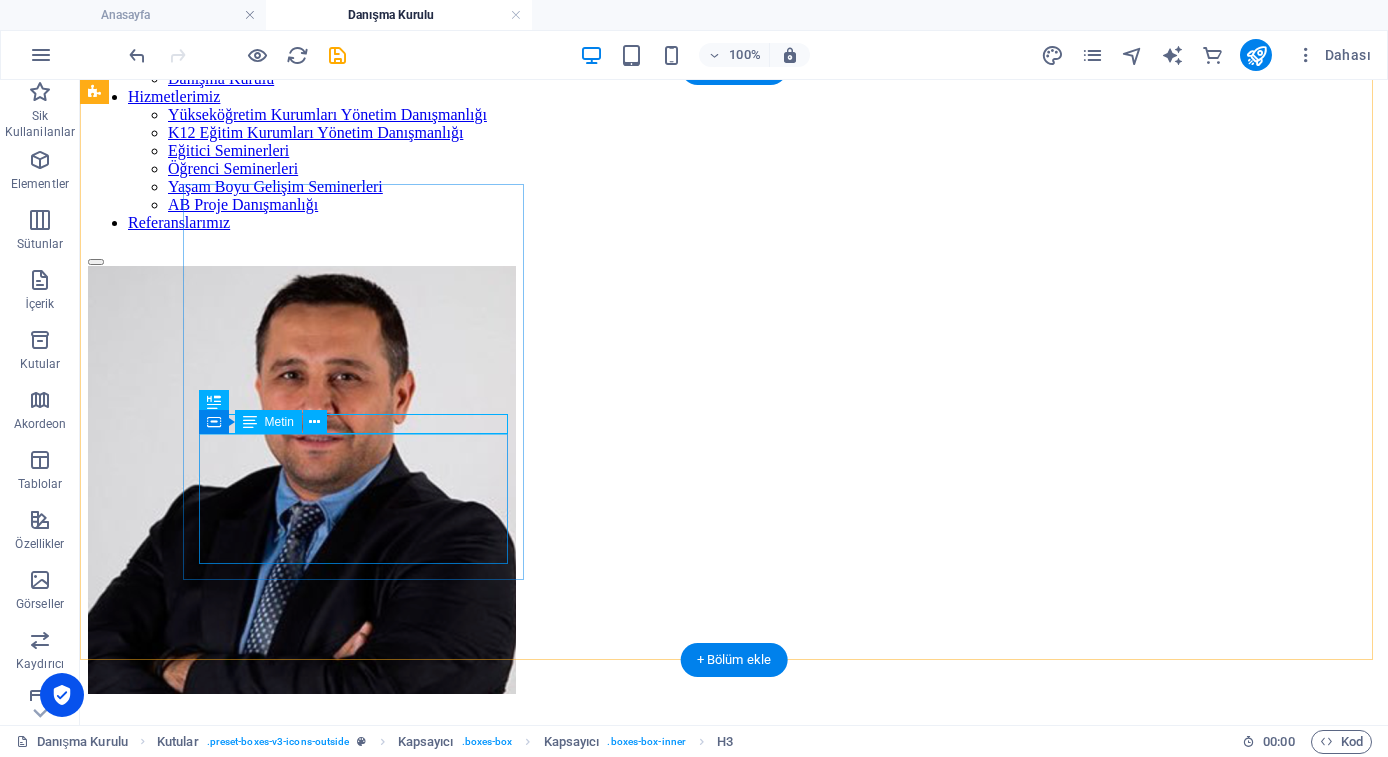 click on "Lorem ipsum dolor sit amet, consectetuer adipiscing elit. Aenean commodo ligula eget dolor. Lorem ipsum dolor sit amet, consectetuer adipiscing elit leget dolor." at bounding box center (734, 769) 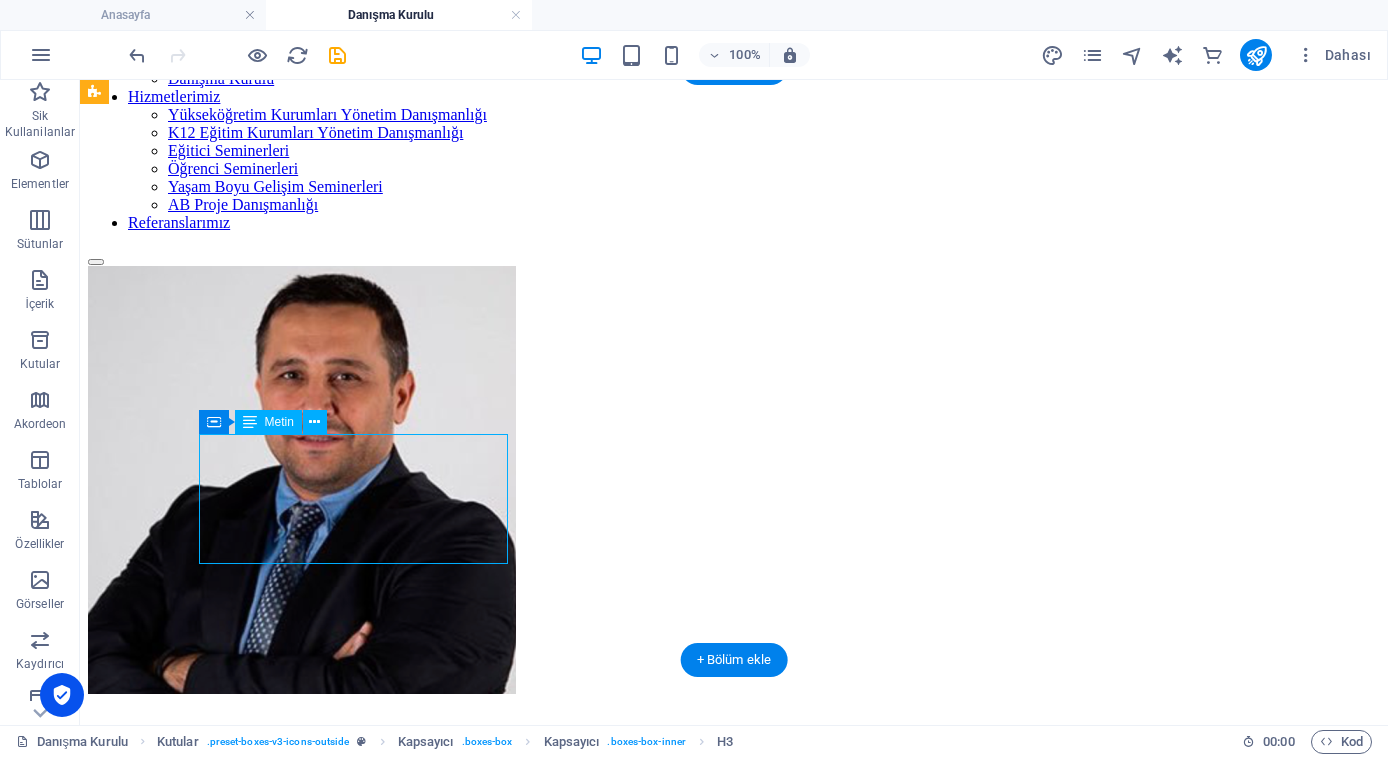 click on "Lorem ipsum dolor sit amet, consectetuer adipiscing elit. Aenean commodo ligula eget dolor. Lorem ipsum dolor sit amet, consectetuer adipiscing elit leget dolor." at bounding box center [734, 769] 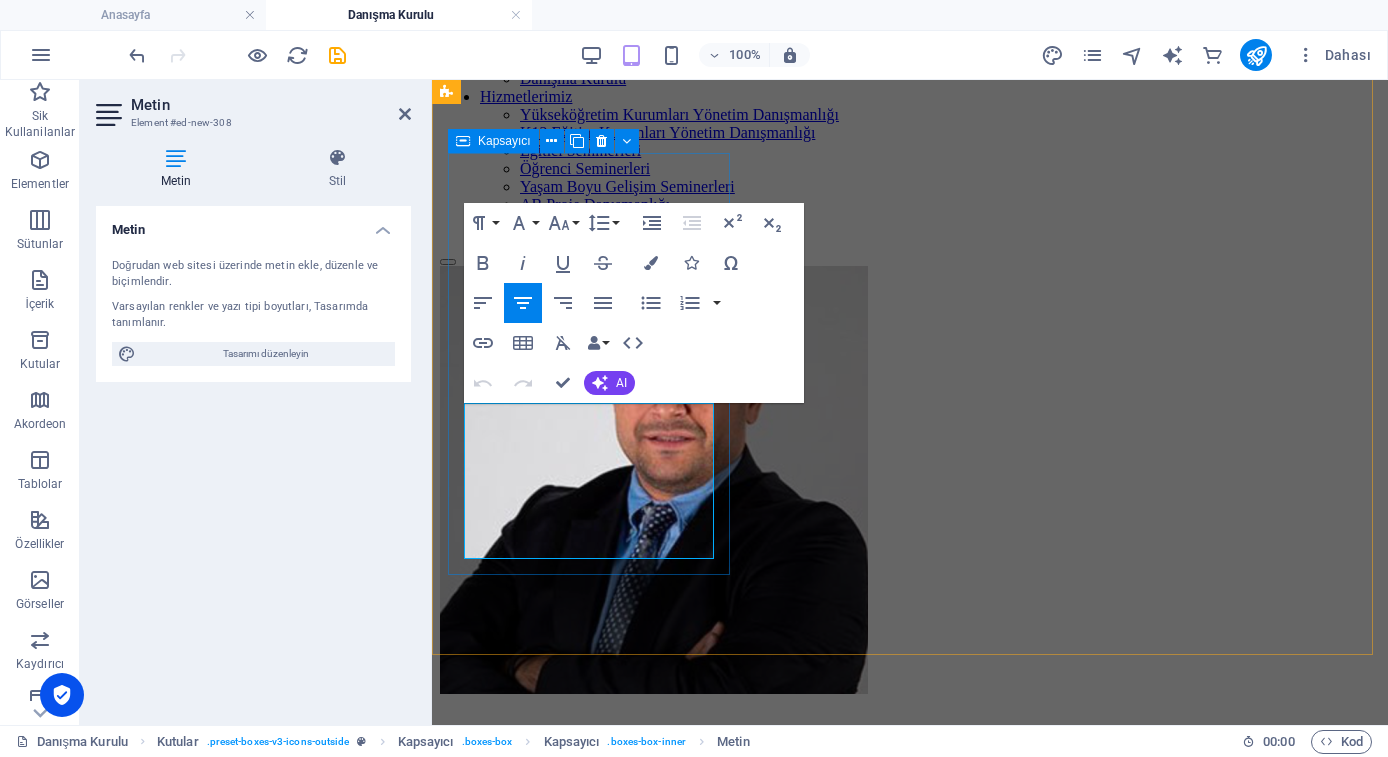 drag, startPoint x: 671, startPoint y: 545, endPoint x: 463, endPoint y: 416, distance: 244.75497 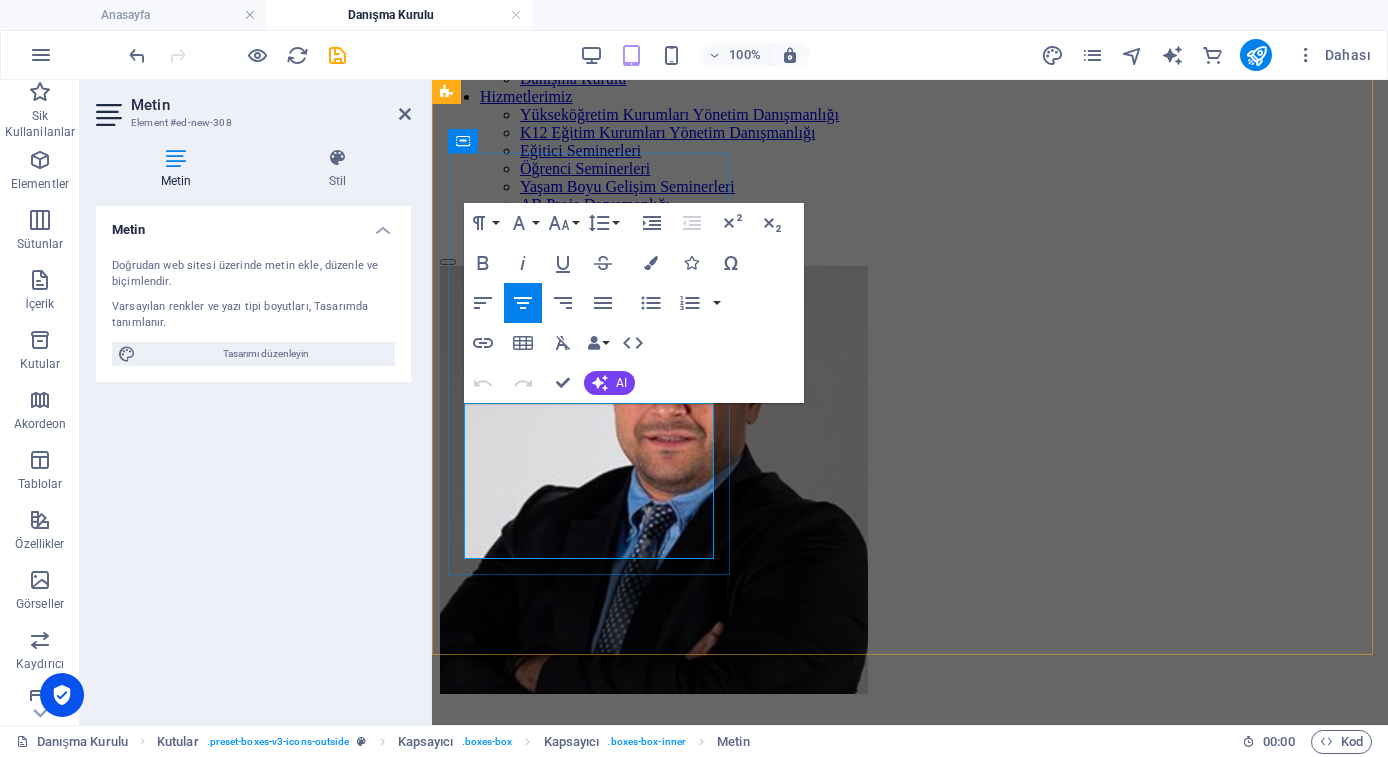 click on "Lorem ipsum dolor sit amet, consectetuer adipiscing elit. Aenean commodo ligula eget dolor. Lorem ipsum dolor sit amet, consectetuer adipiscing elit leget dolor." at bounding box center [910, 778] 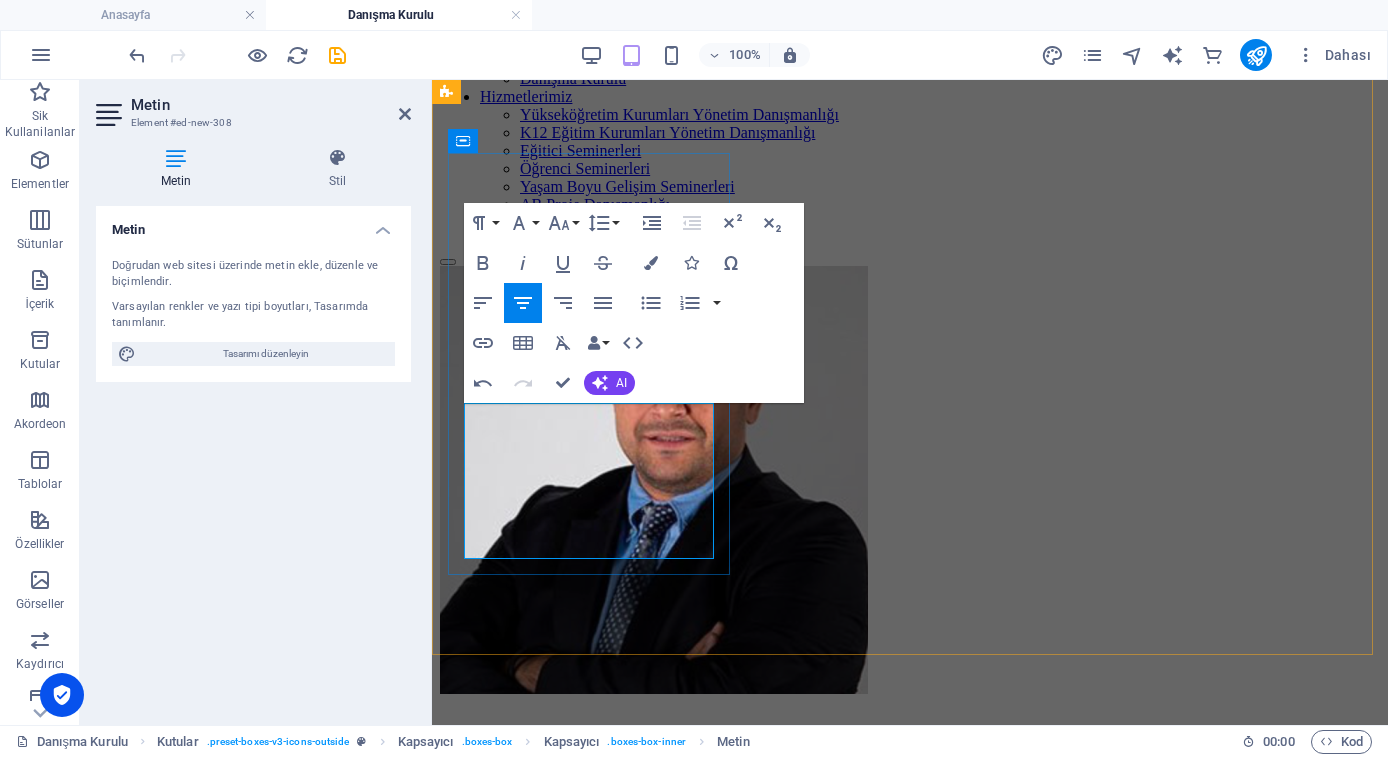 drag, startPoint x: 644, startPoint y: 547, endPoint x: 434, endPoint y: 336, distance: 297.69278 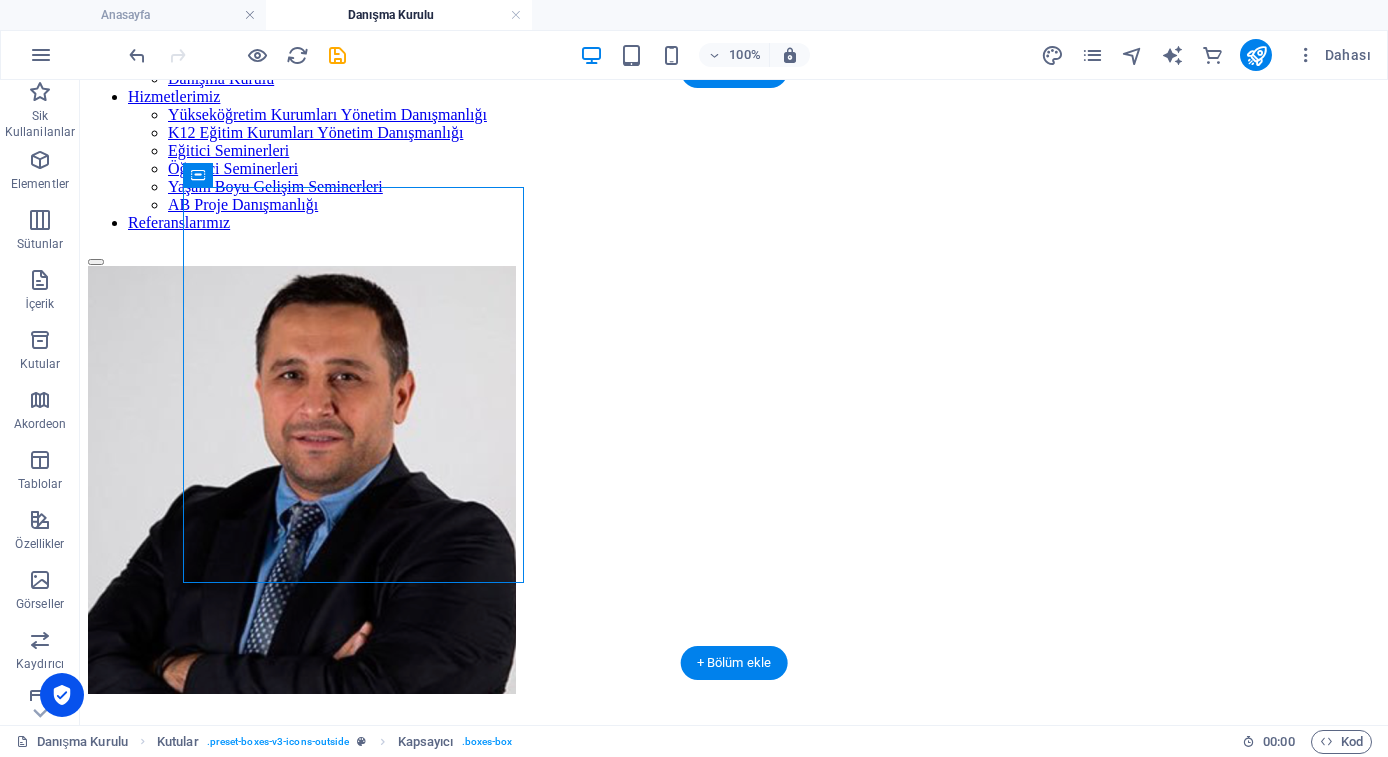 drag, startPoint x: 483, startPoint y: 389, endPoint x: 523, endPoint y: 437, distance: 62.482 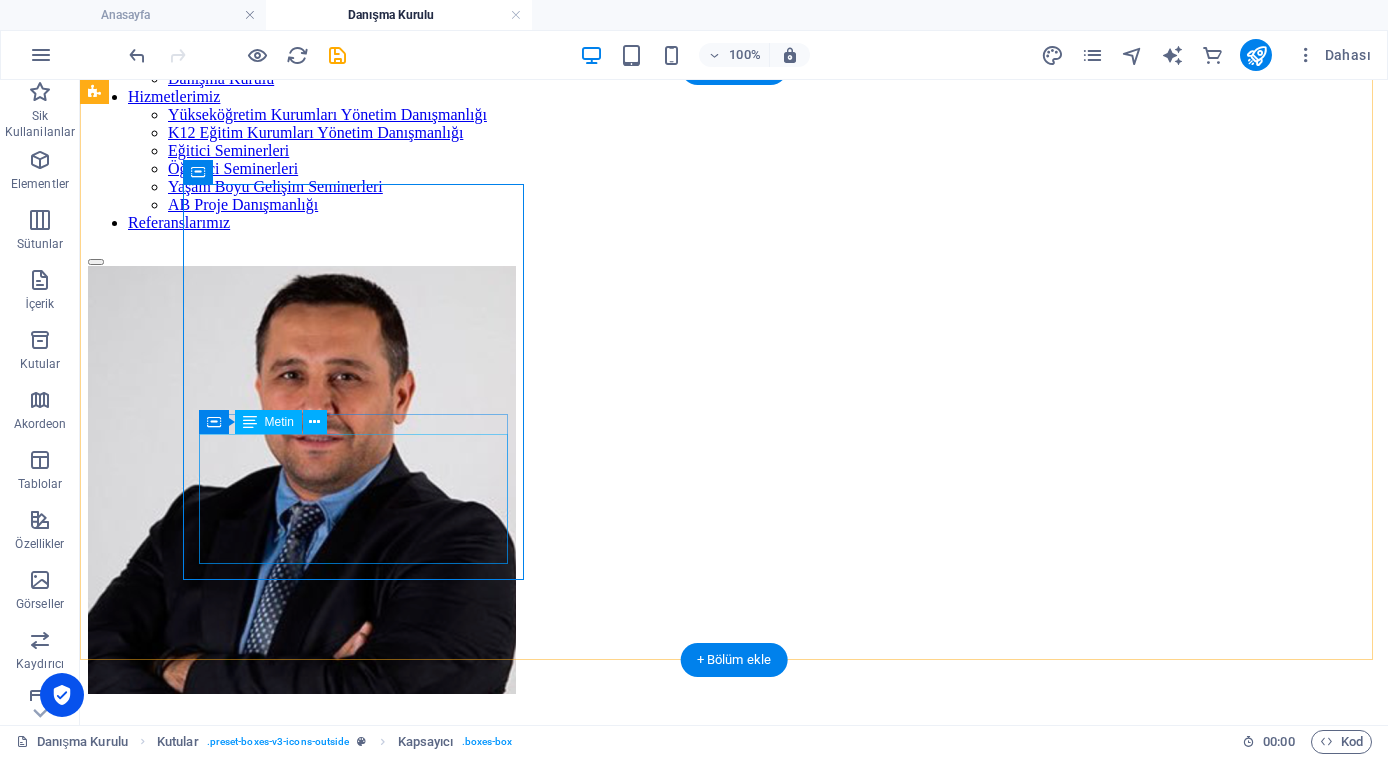 click on "Lorem ipsum dolor sit amet, consectetuer adipiscing elit. Aenean commodo ligula eget dolor. Lorem ipsum dolor sit amet, consectetuer adipiscing elit leget do" at bounding box center [734, 769] 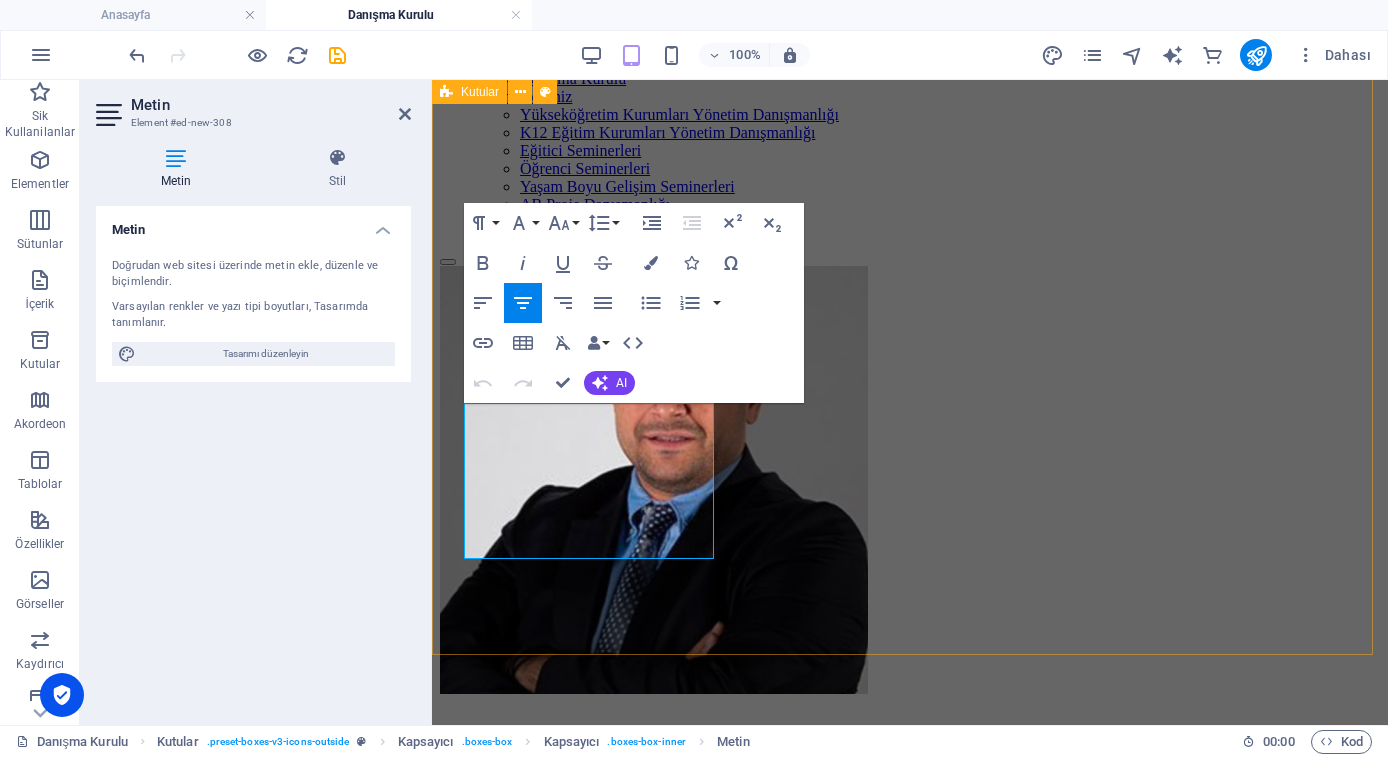 drag, startPoint x: 641, startPoint y: 545, endPoint x: 442, endPoint y: 413, distance: 238.79907 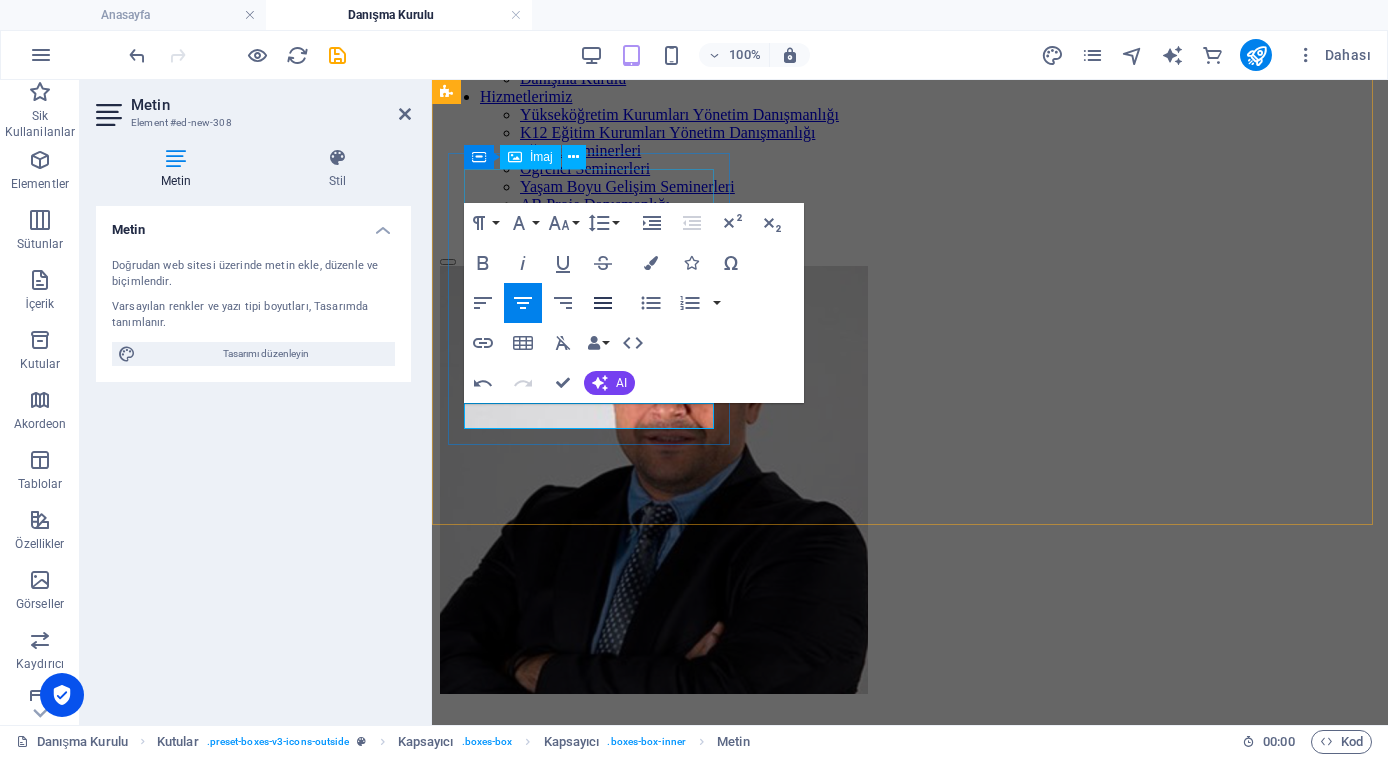 click 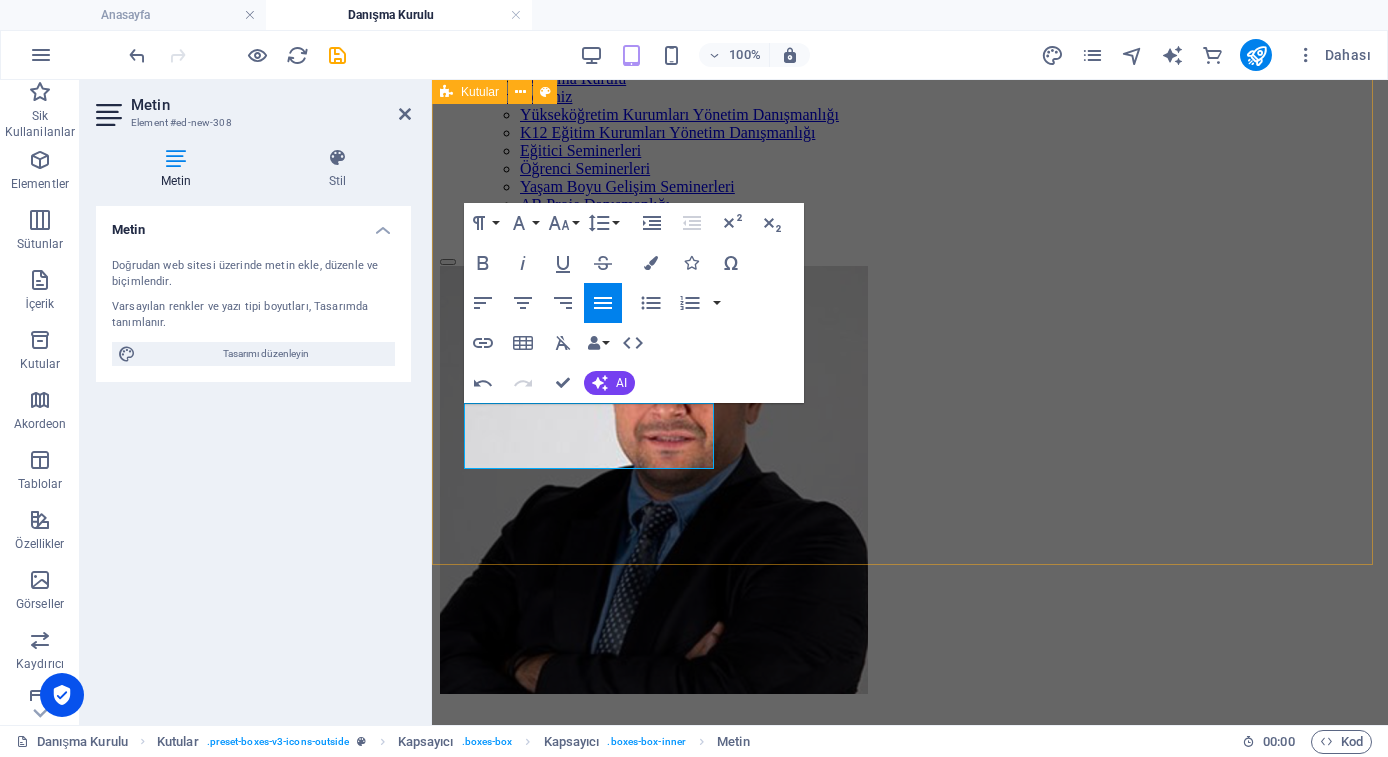 drag, startPoint x: 605, startPoint y: 449, endPoint x: 475, endPoint y: 338, distance: 170.94151 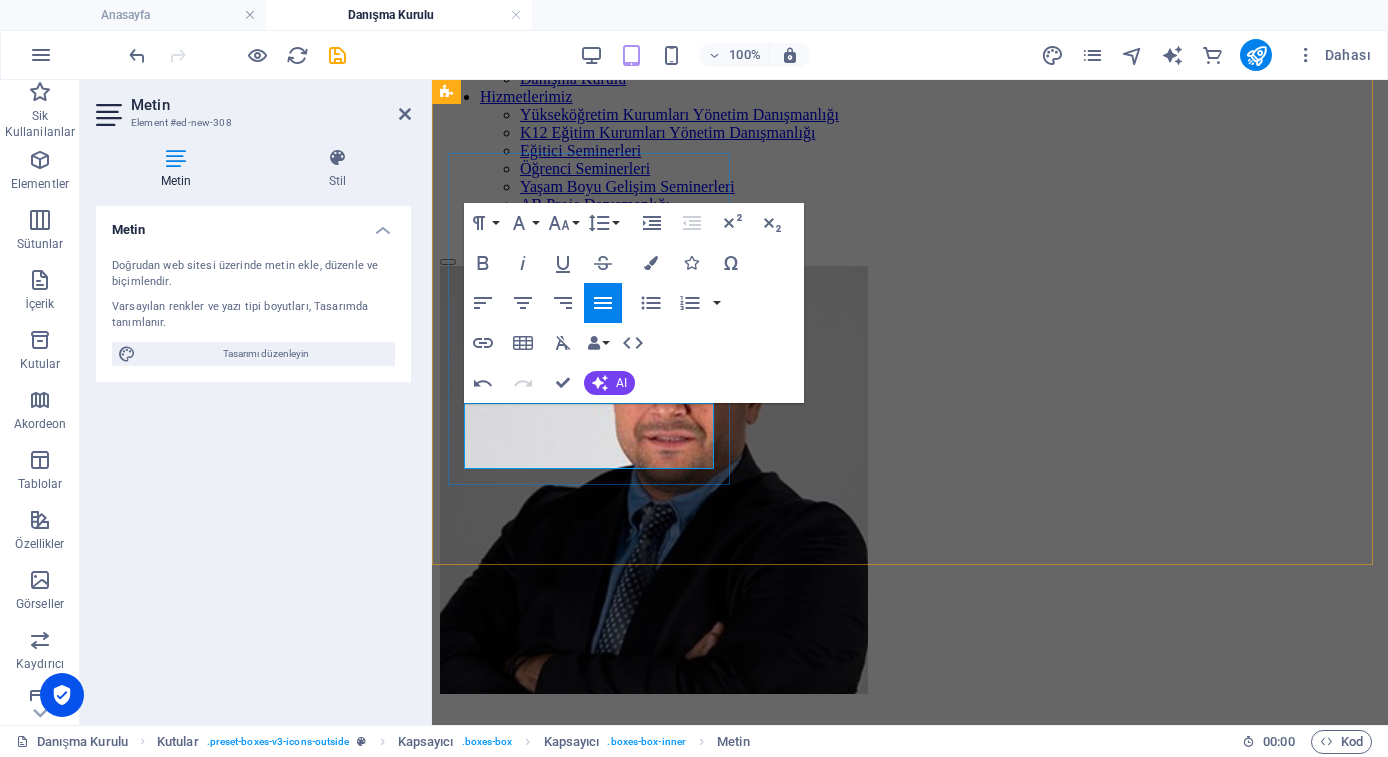 type 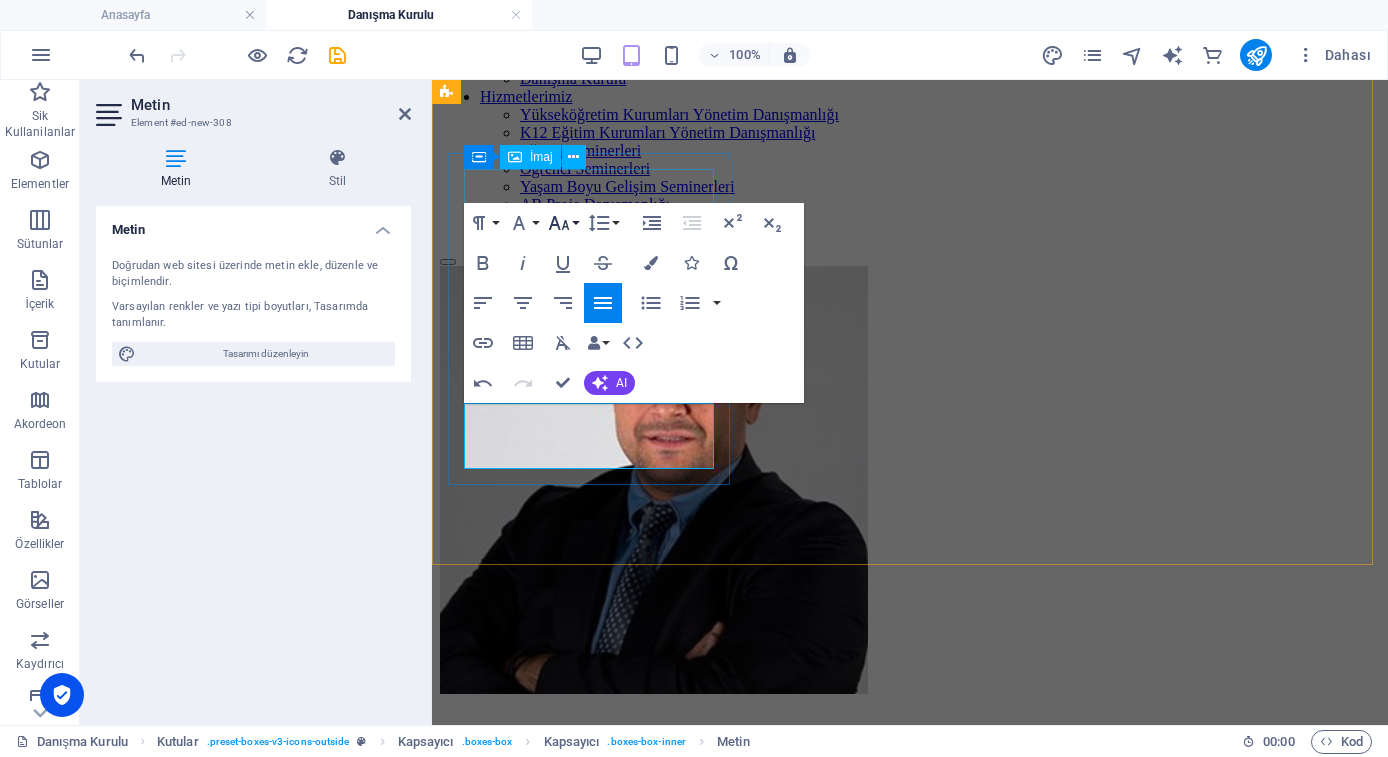 click 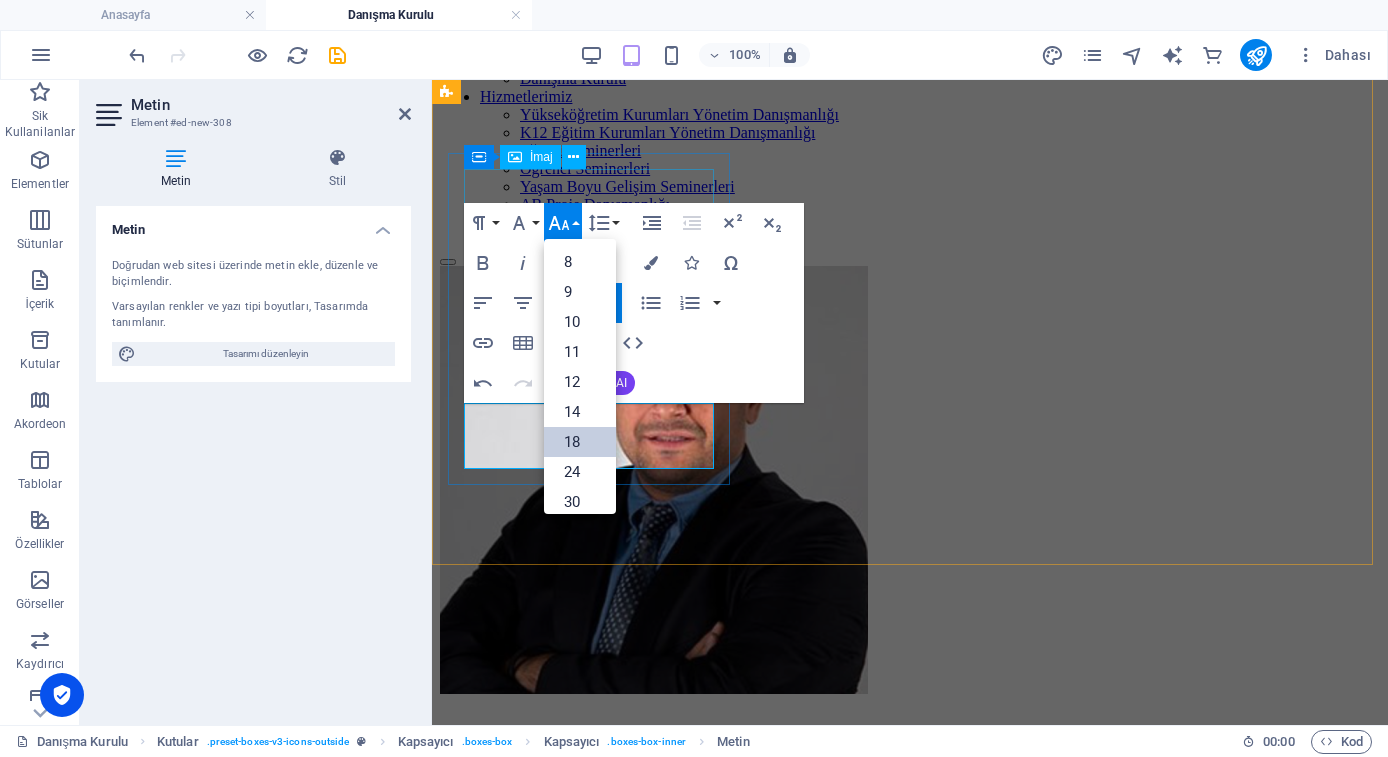 click on "18" at bounding box center [580, 442] 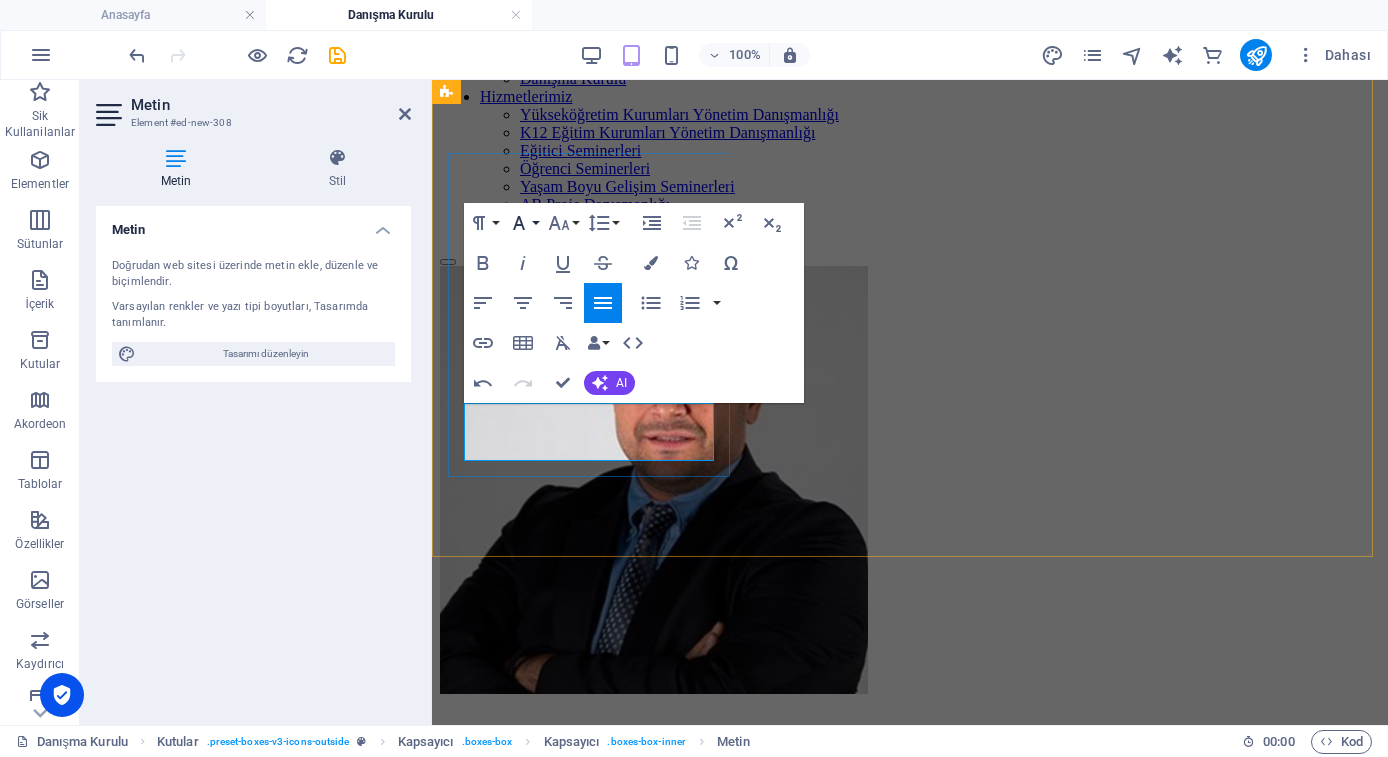 click on "Font Family" at bounding box center (523, 223) 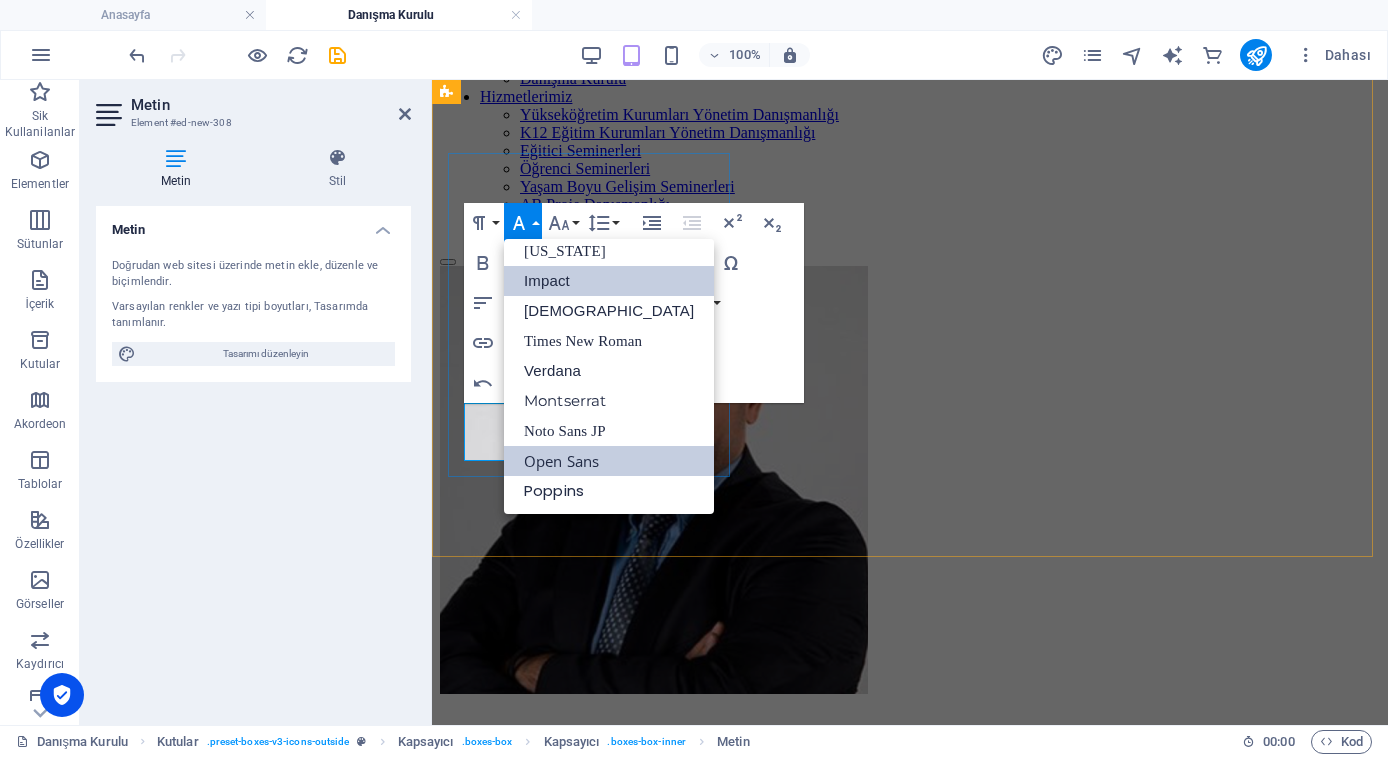 scroll, scrollTop: 41, scrollLeft: 0, axis: vertical 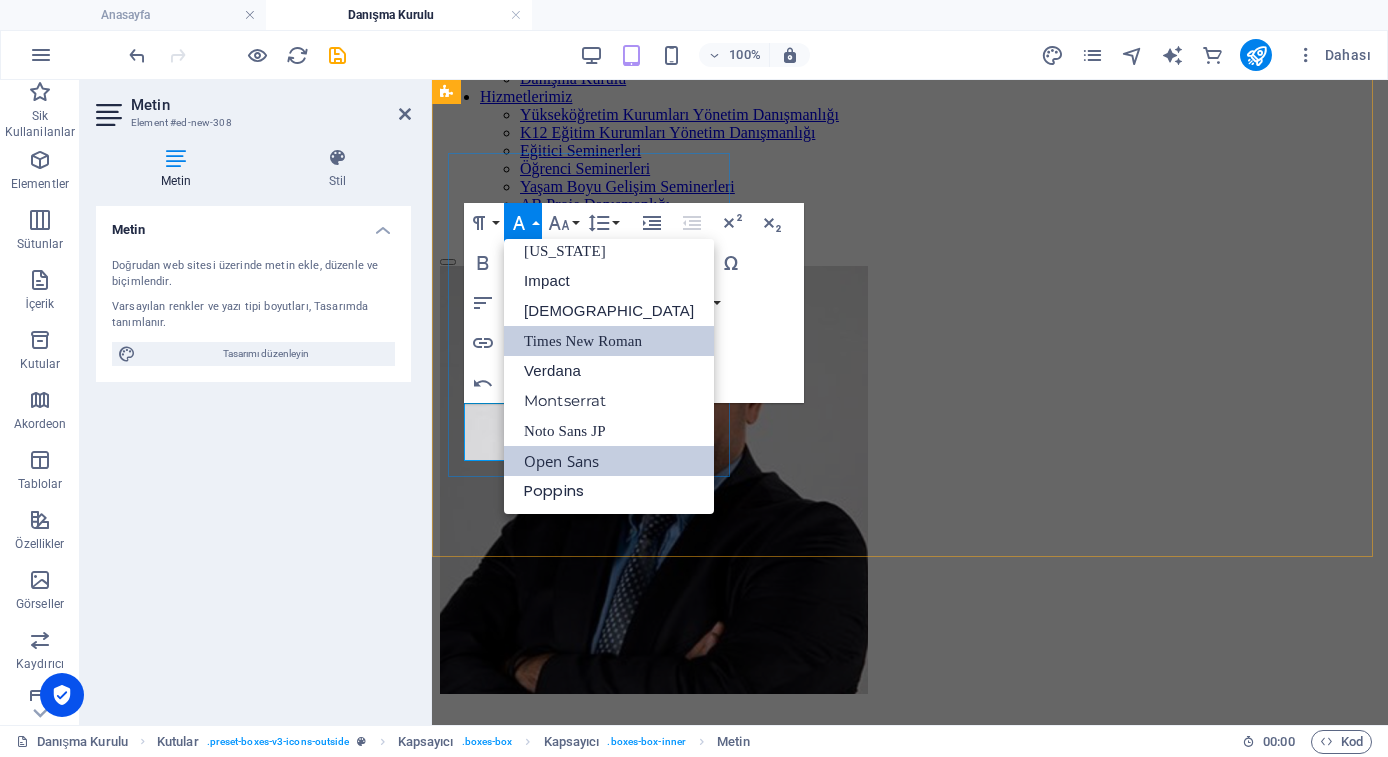 click on "Times New Roman" at bounding box center (609, 341) 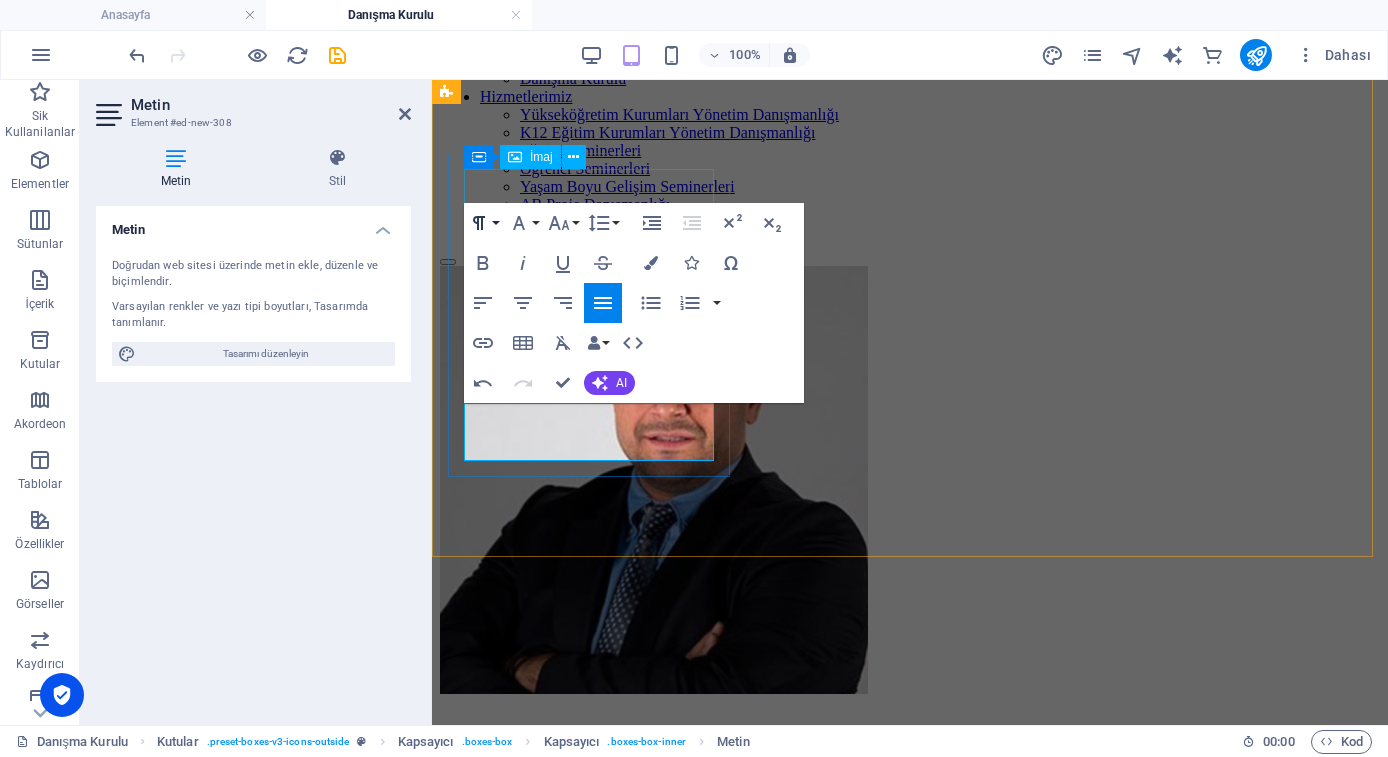 click on "Paragraph Format" at bounding box center (483, 223) 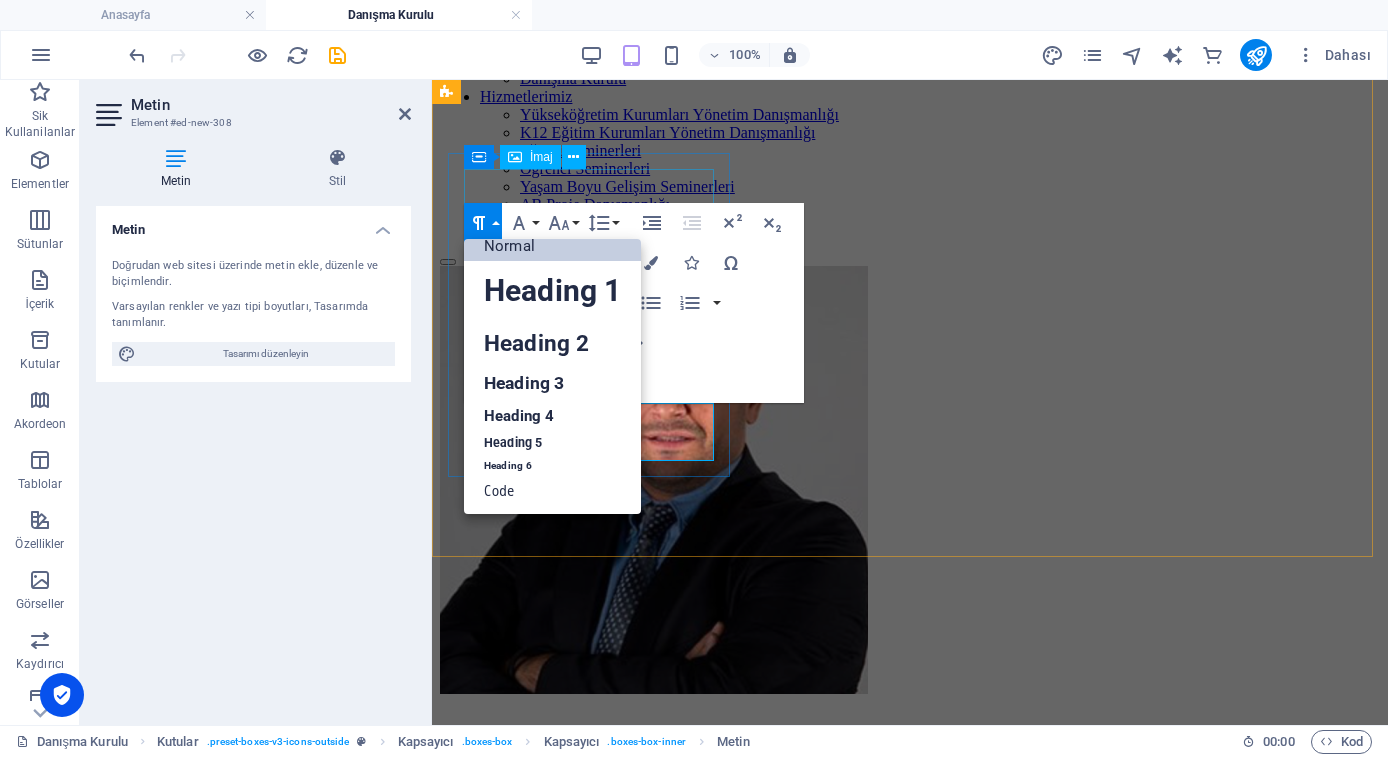 scroll, scrollTop: 15, scrollLeft: 0, axis: vertical 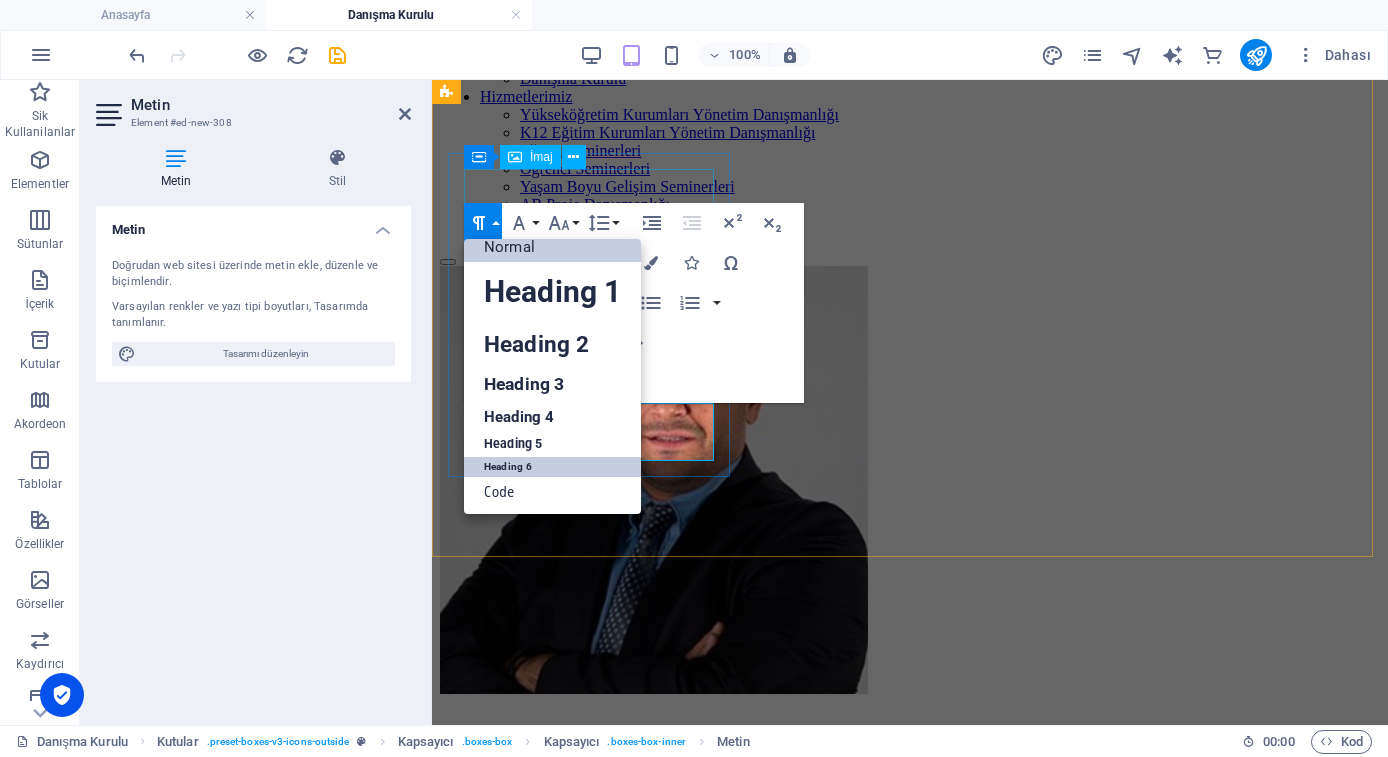 click on "Heading 6" at bounding box center (552, 467) 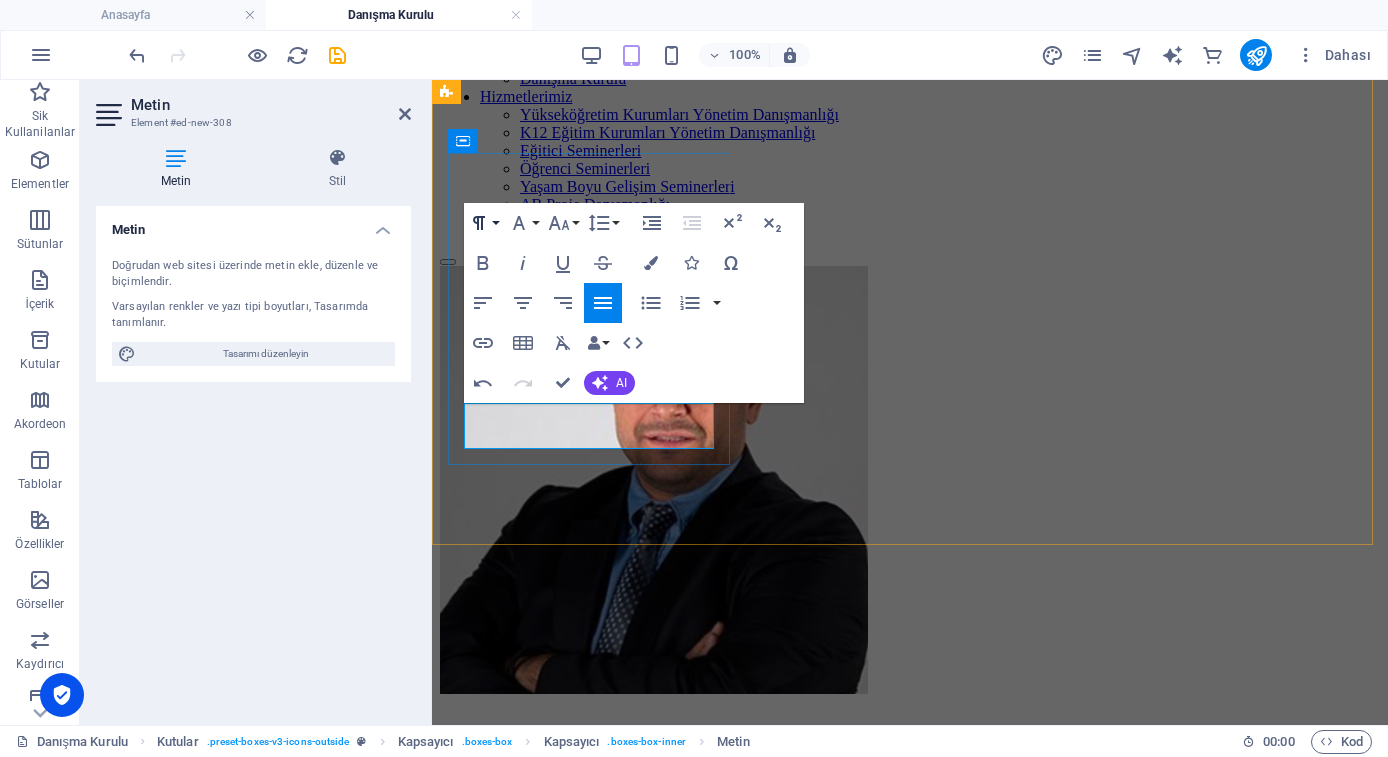 click on "Paragraph Format" at bounding box center [483, 223] 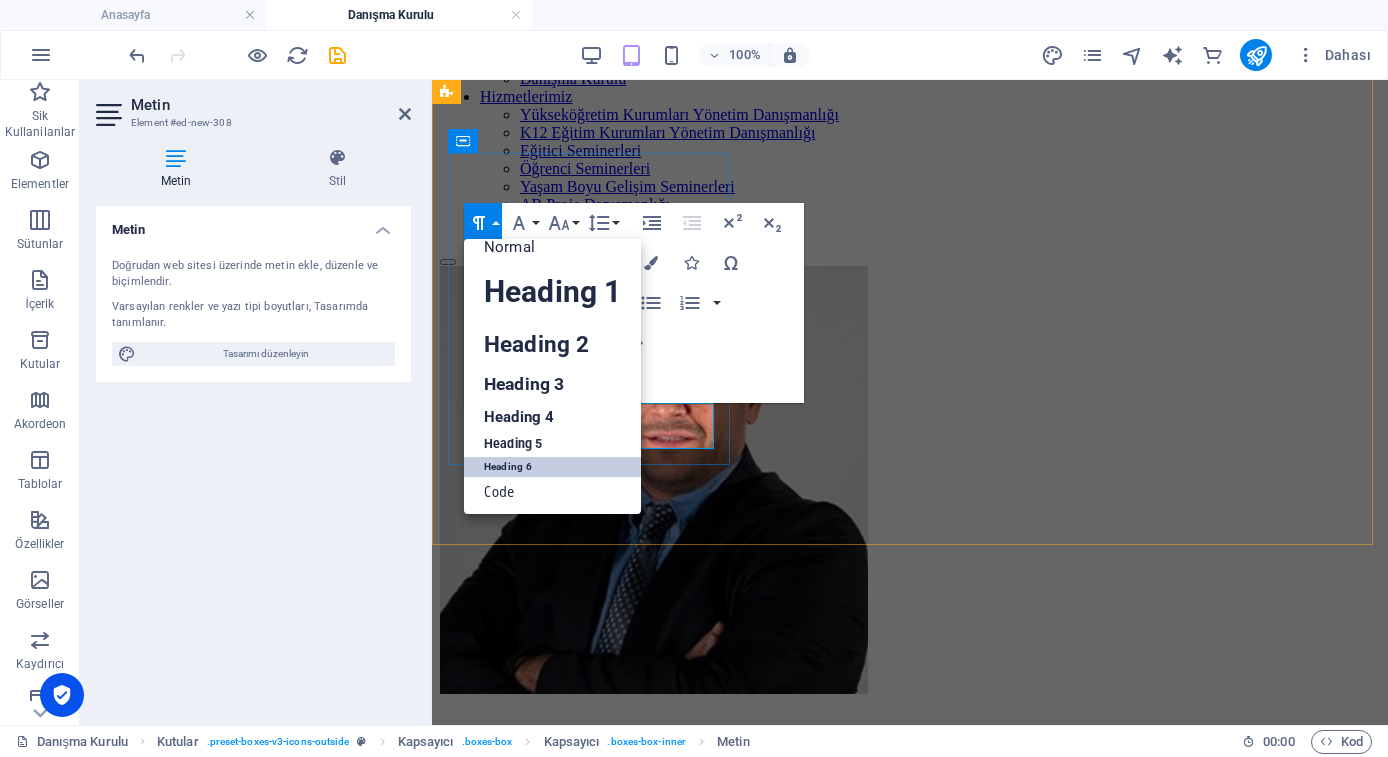 scroll, scrollTop: 15, scrollLeft: 0, axis: vertical 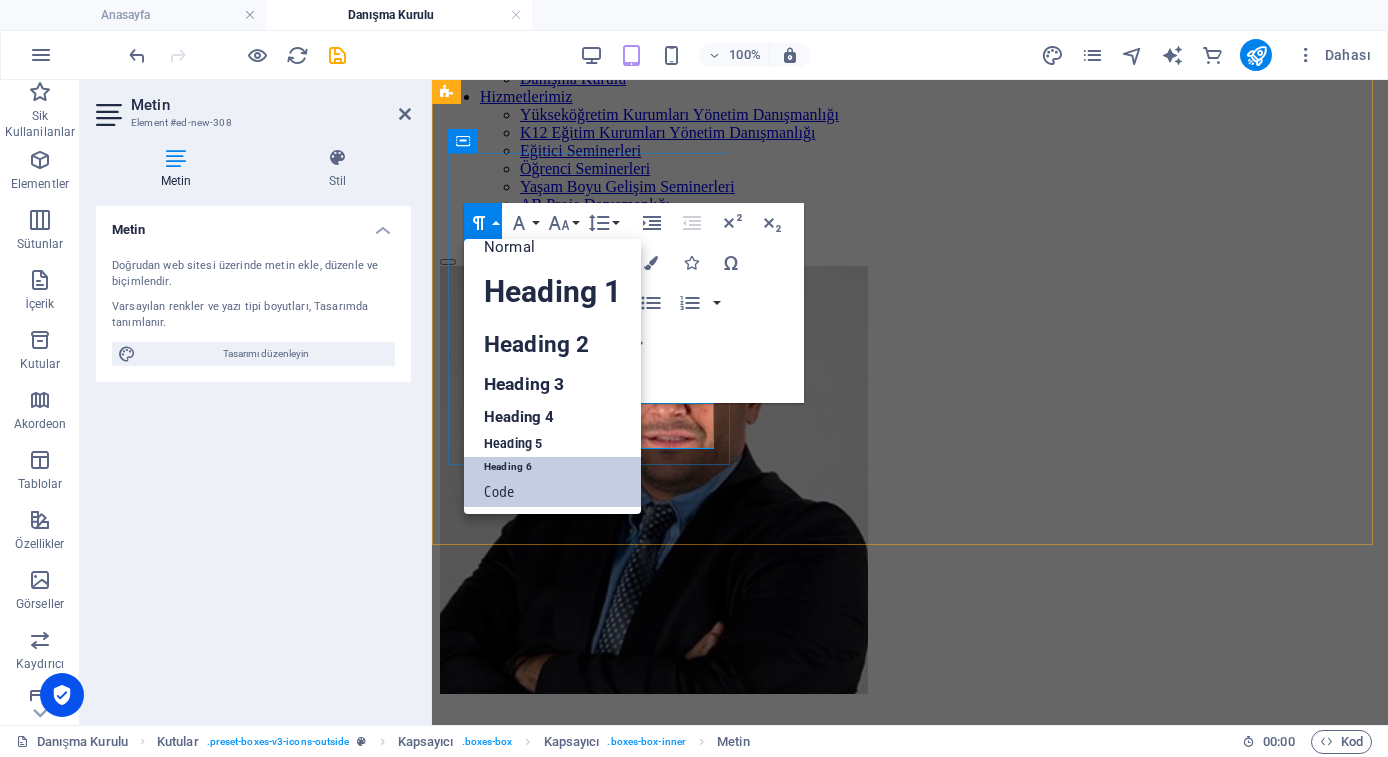 click on "Code" at bounding box center [552, 492] 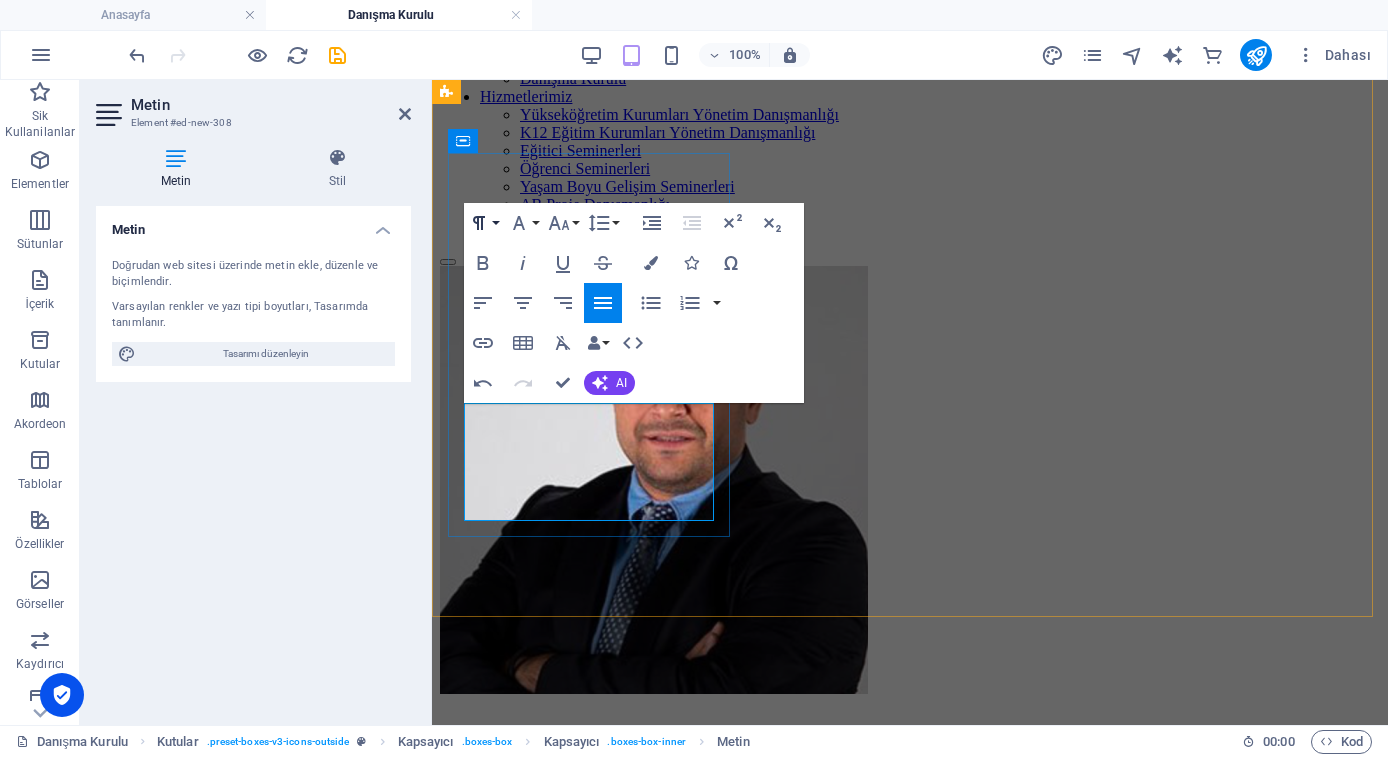 click on "Paragraph Format" at bounding box center (483, 223) 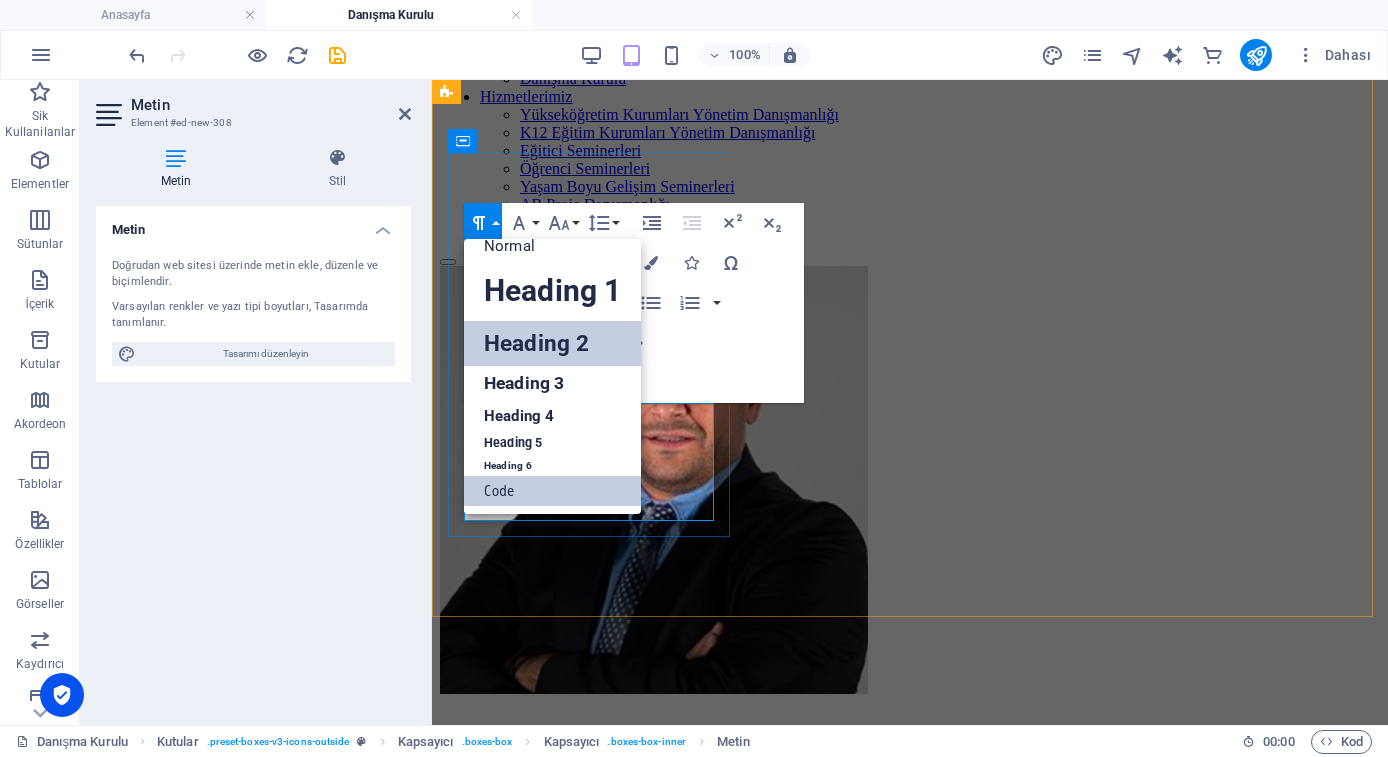 scroll, scrollTop: 15, scrollLeft: 0, axis: vertical 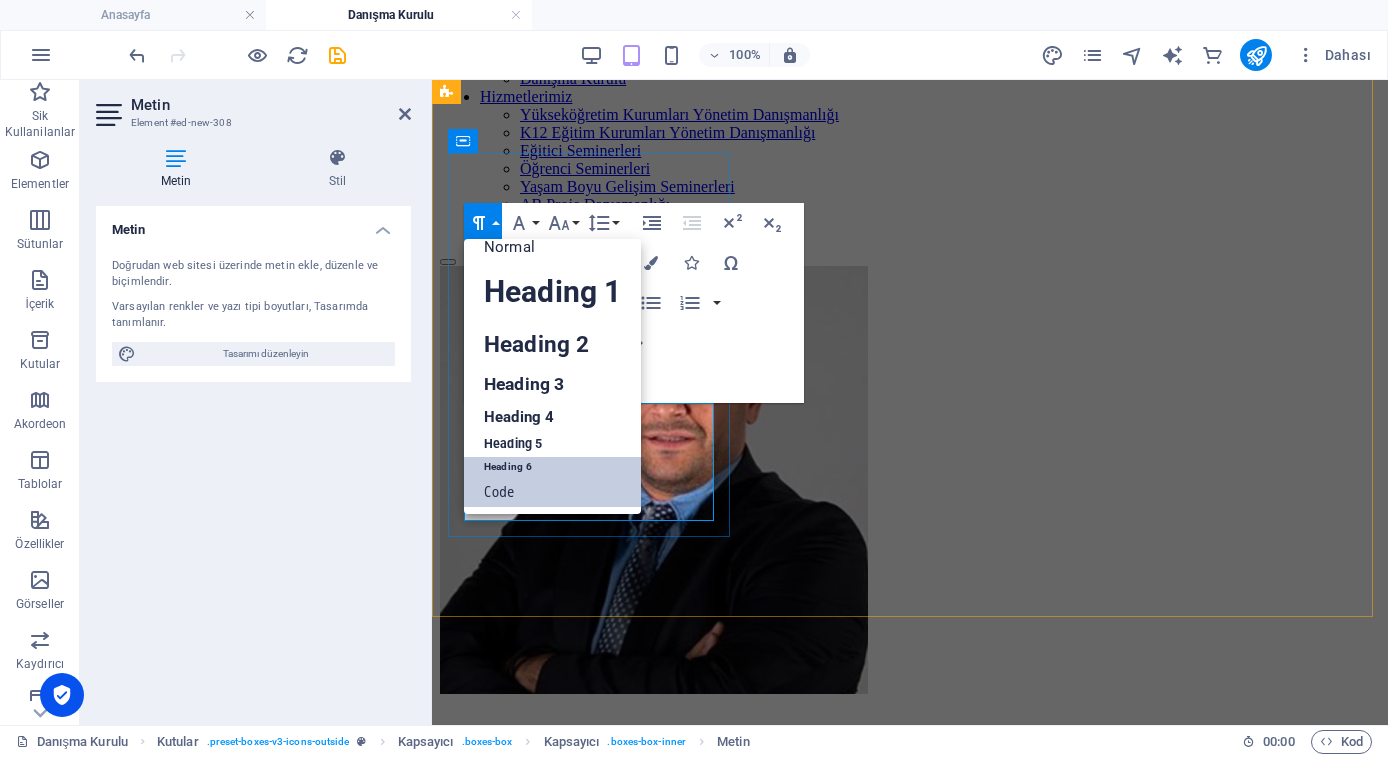 click on "Heading 6" at bounding box center [552, 467] 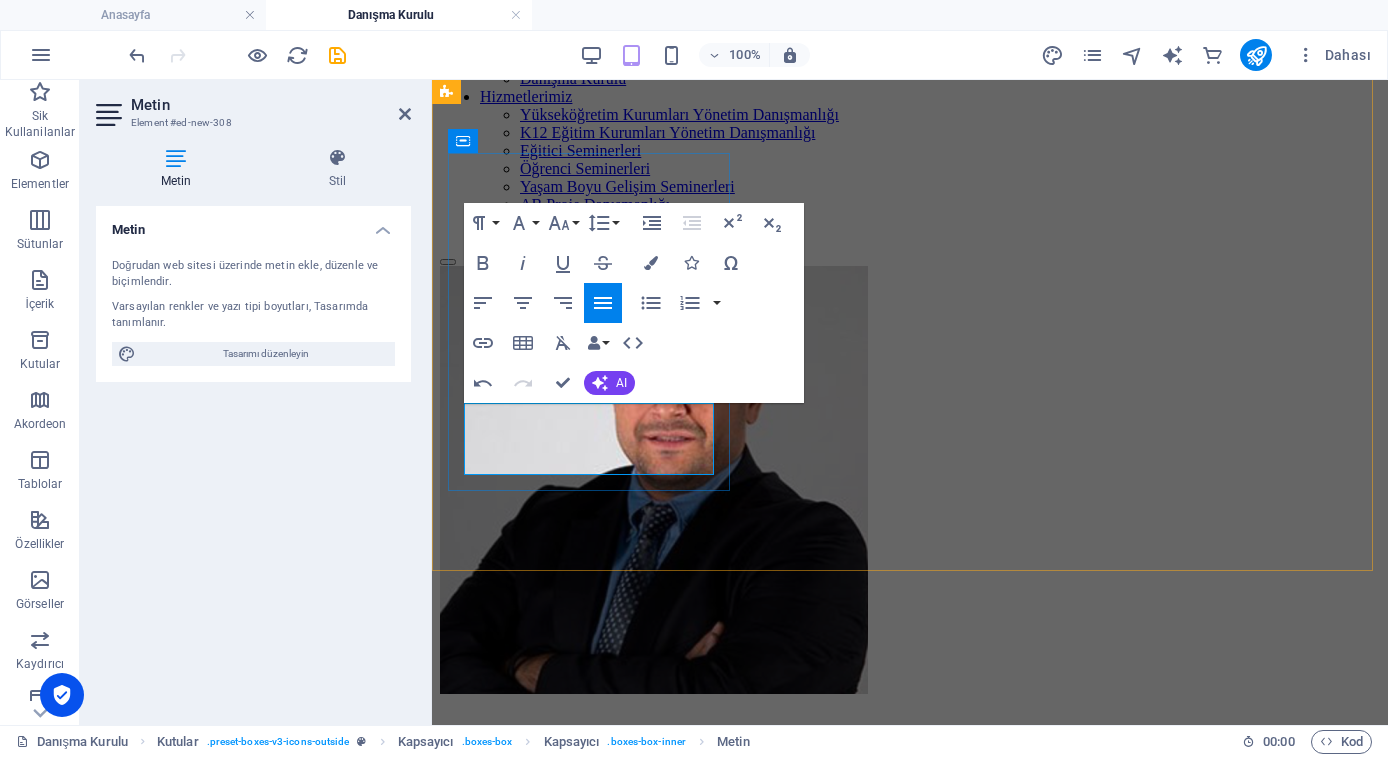 click on "Çanakkale Onsekiz Mart Üniversitesi" at bounding box center [910, 770] 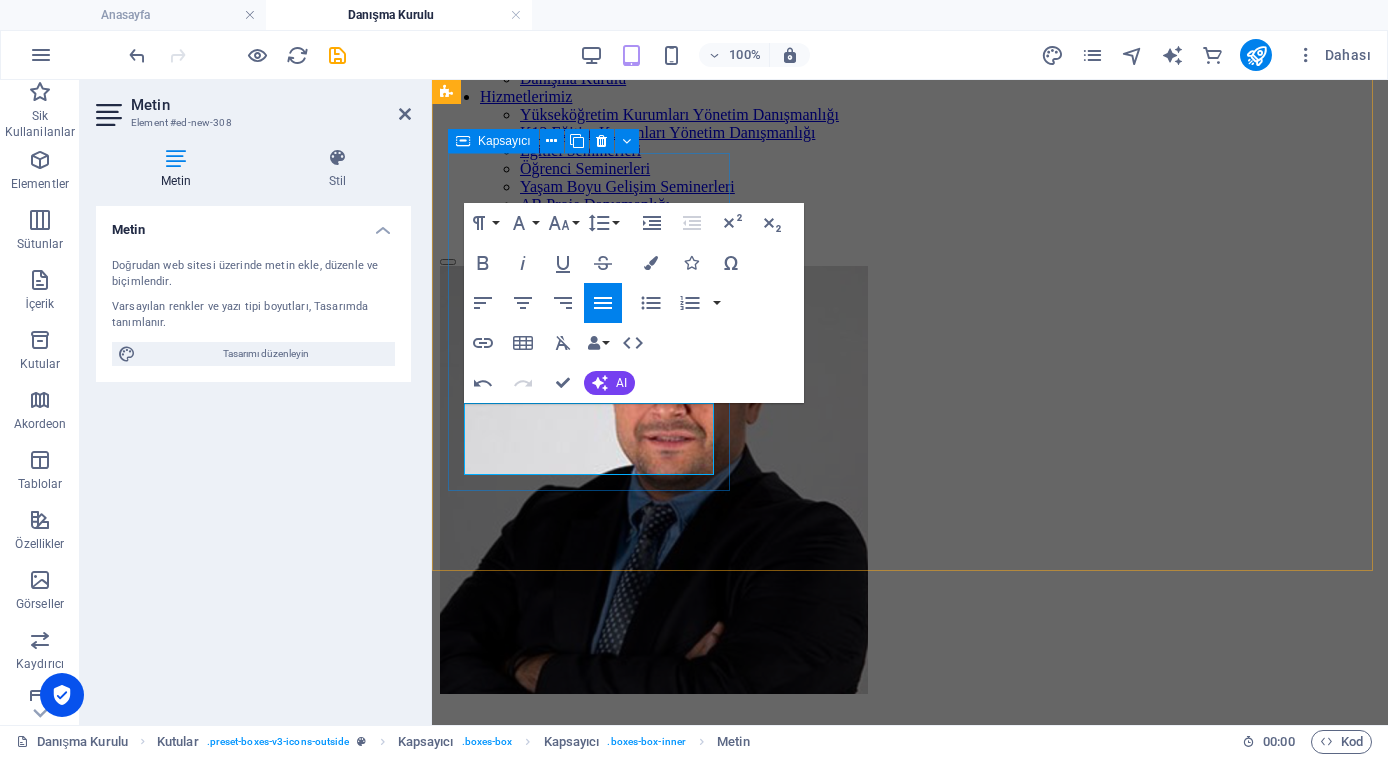 drag, startPoint x: 462, startPoint y: 412, endPoint x: 486, endPoint y: 421, distance: 25.632011 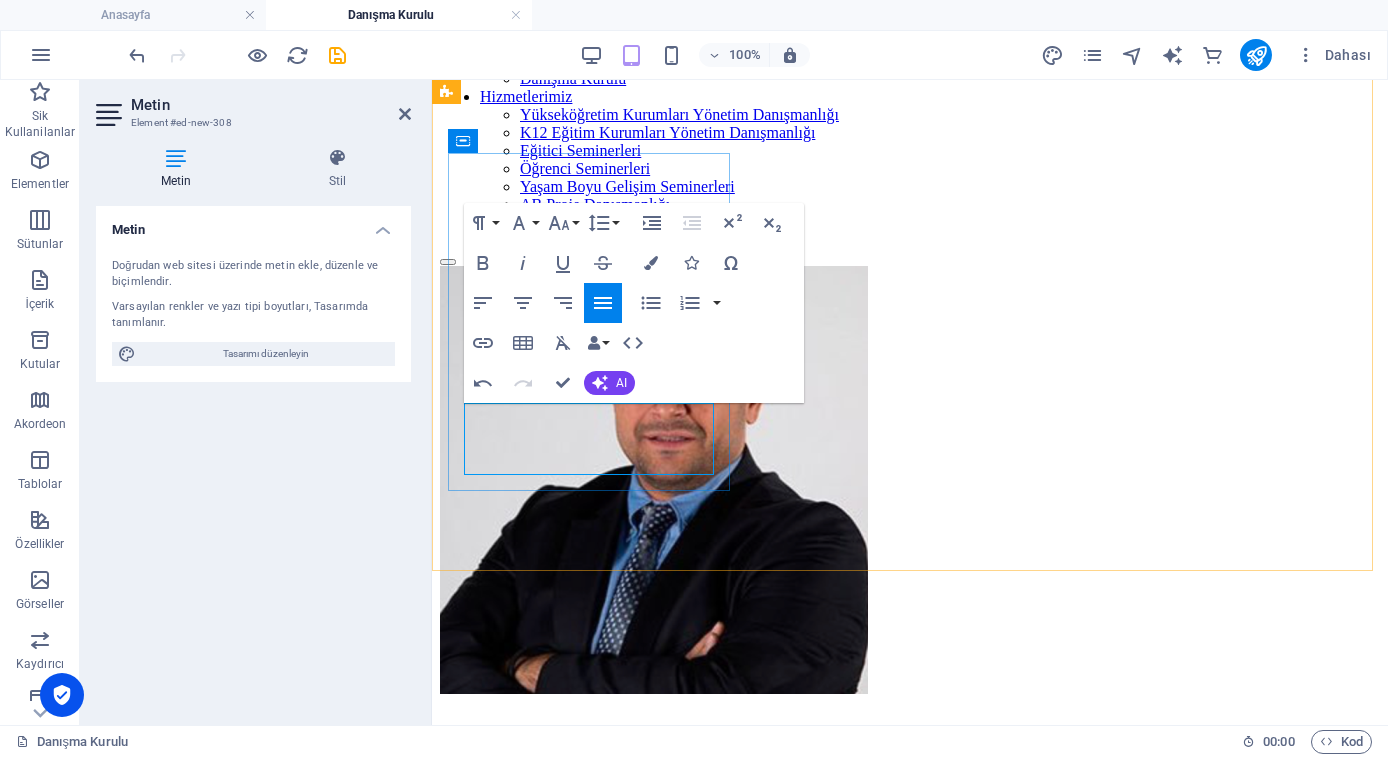 click on "Çanakkale Onsekiz Mart Üniversitesi" at bounding box center [910, 792] 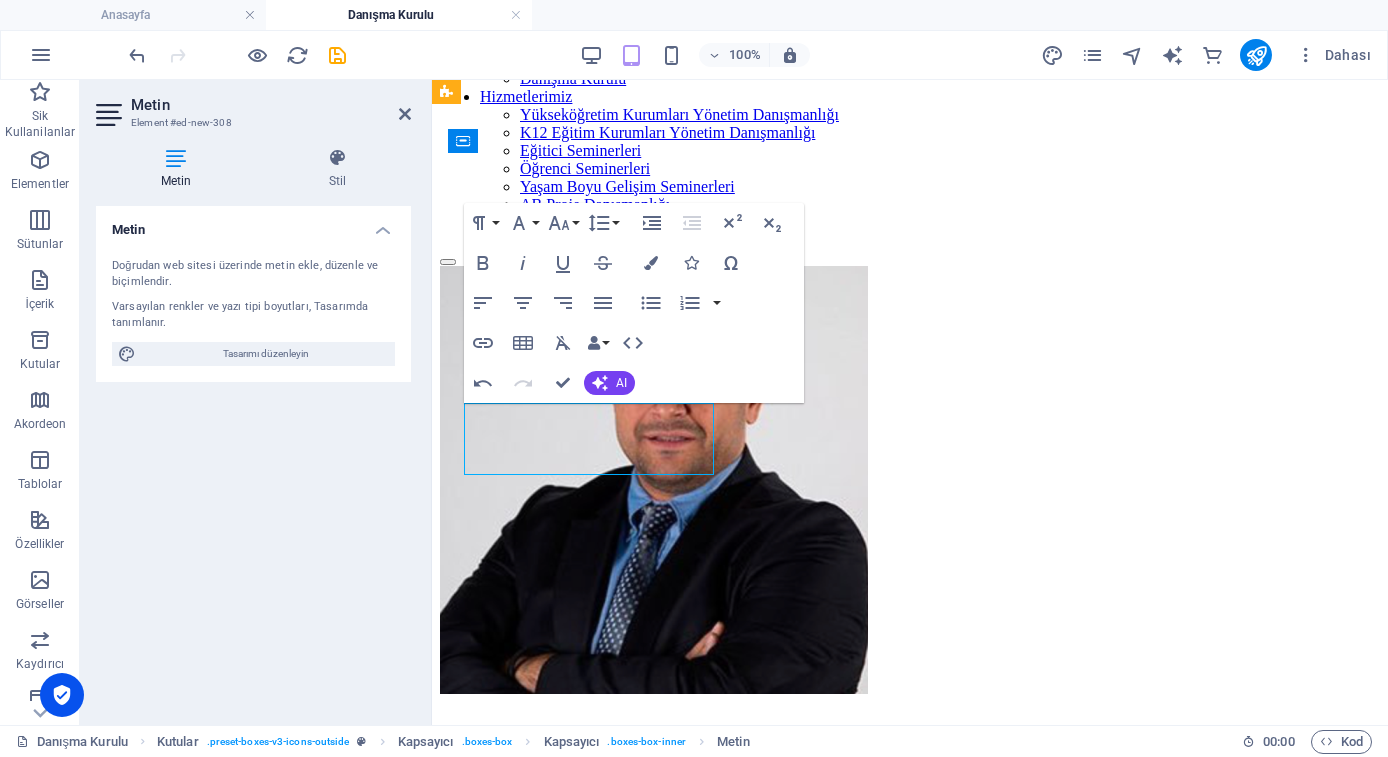 drag, startPoint x: 591, startPoint y: 441, endPoint x: 579, endPoint y: 442, distance: 12.0415945 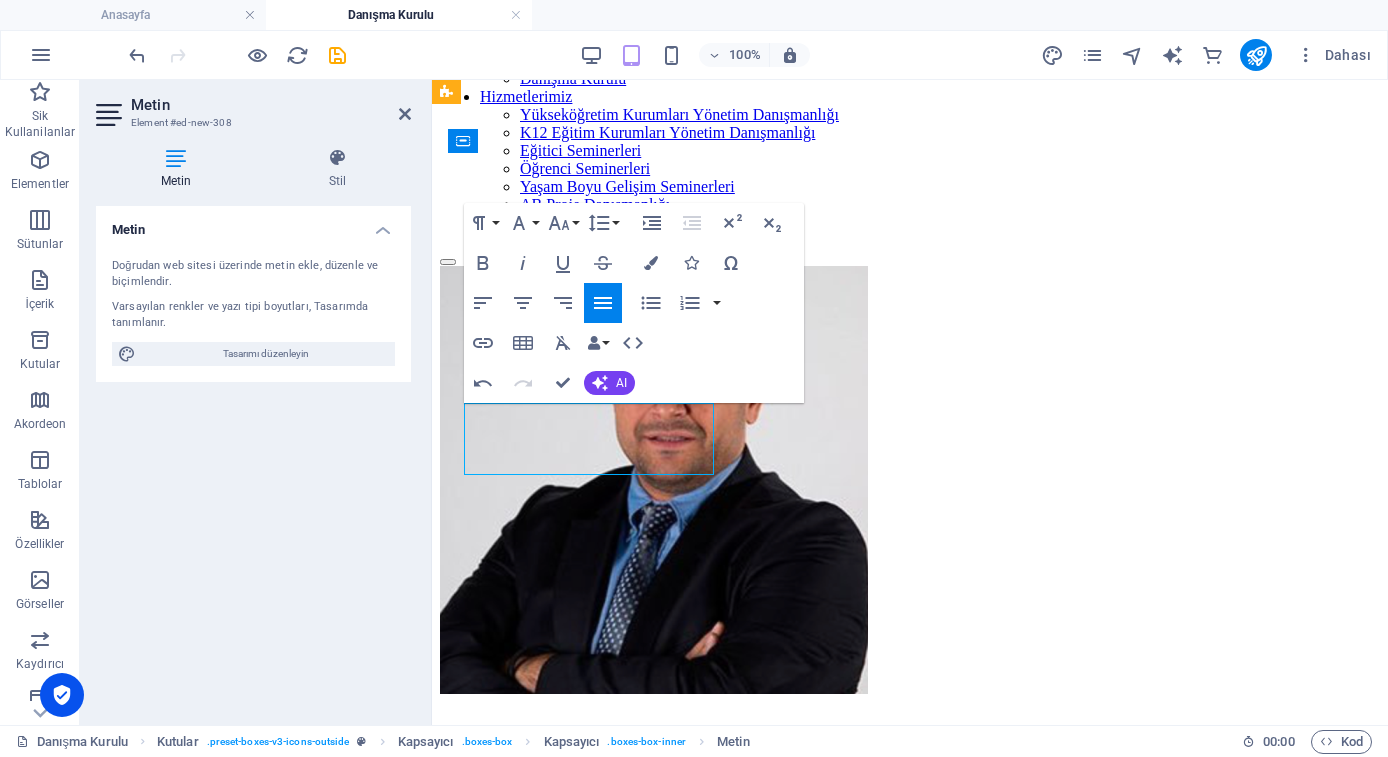 drag, startPoint x: 579, startPoint y: 442, endPoint x: 464, endPoint y: 413, distance: 118.60017 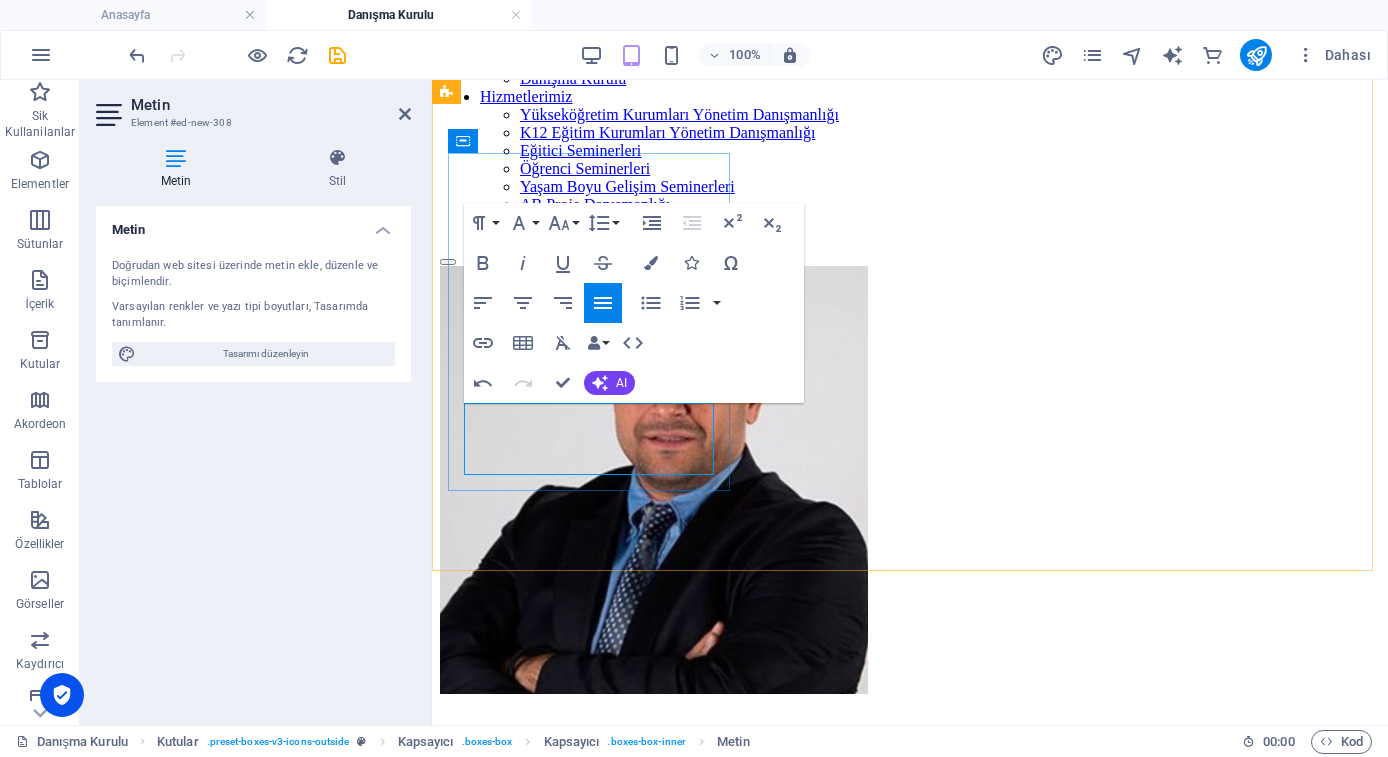 click on "Çanakkale Onsekiz Mart Üniversitesi" at bounding box center (910, 770) 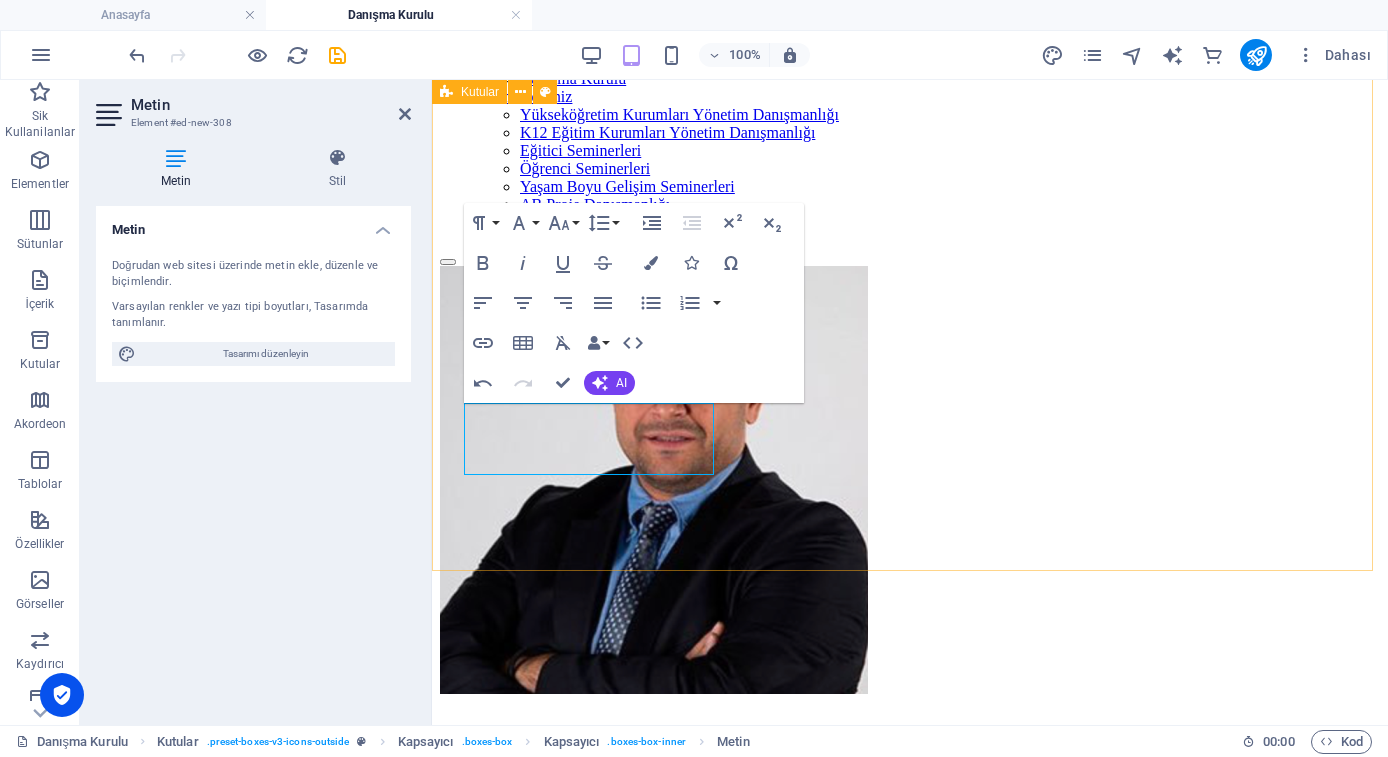 drag, startPoint x: 571, startPoint y: 435, endPoint x: 436, endPoint y: 411, distance: 137.11674 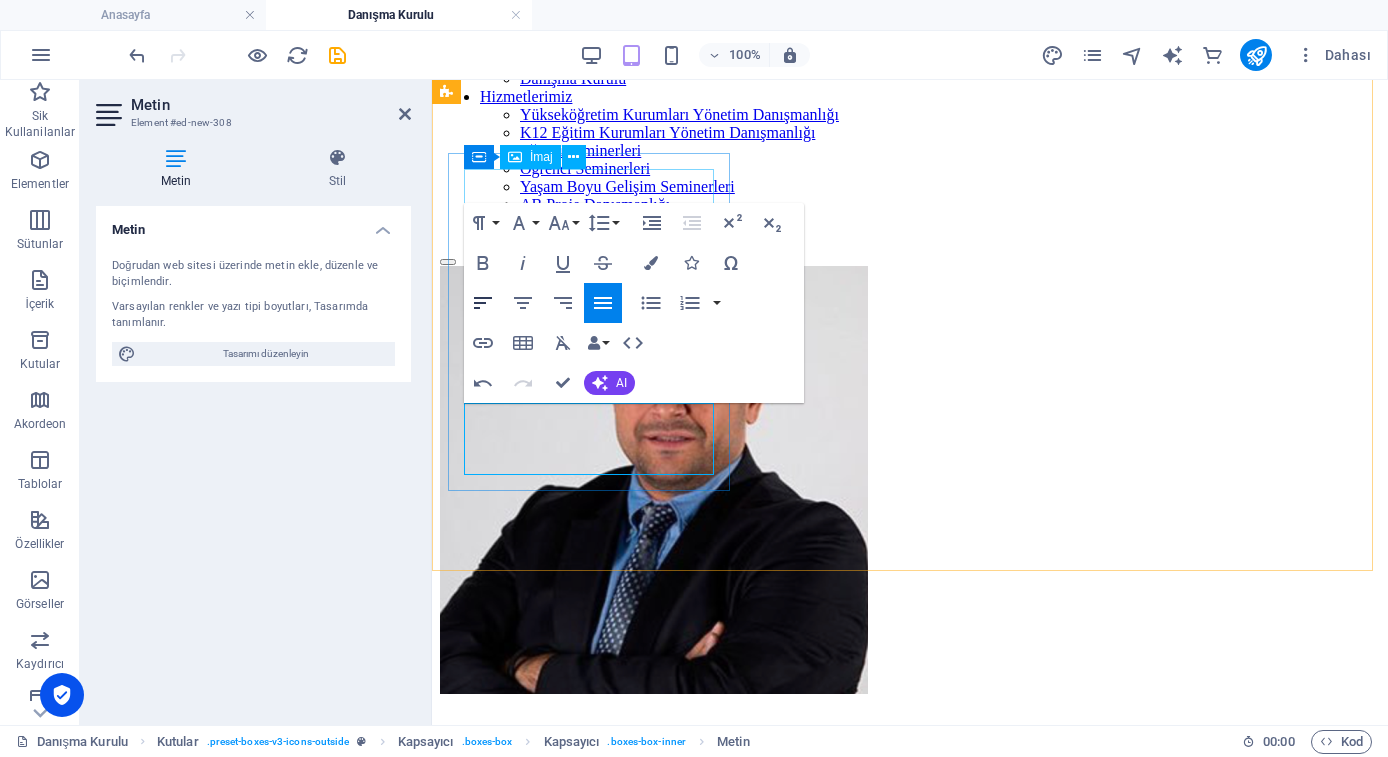 click 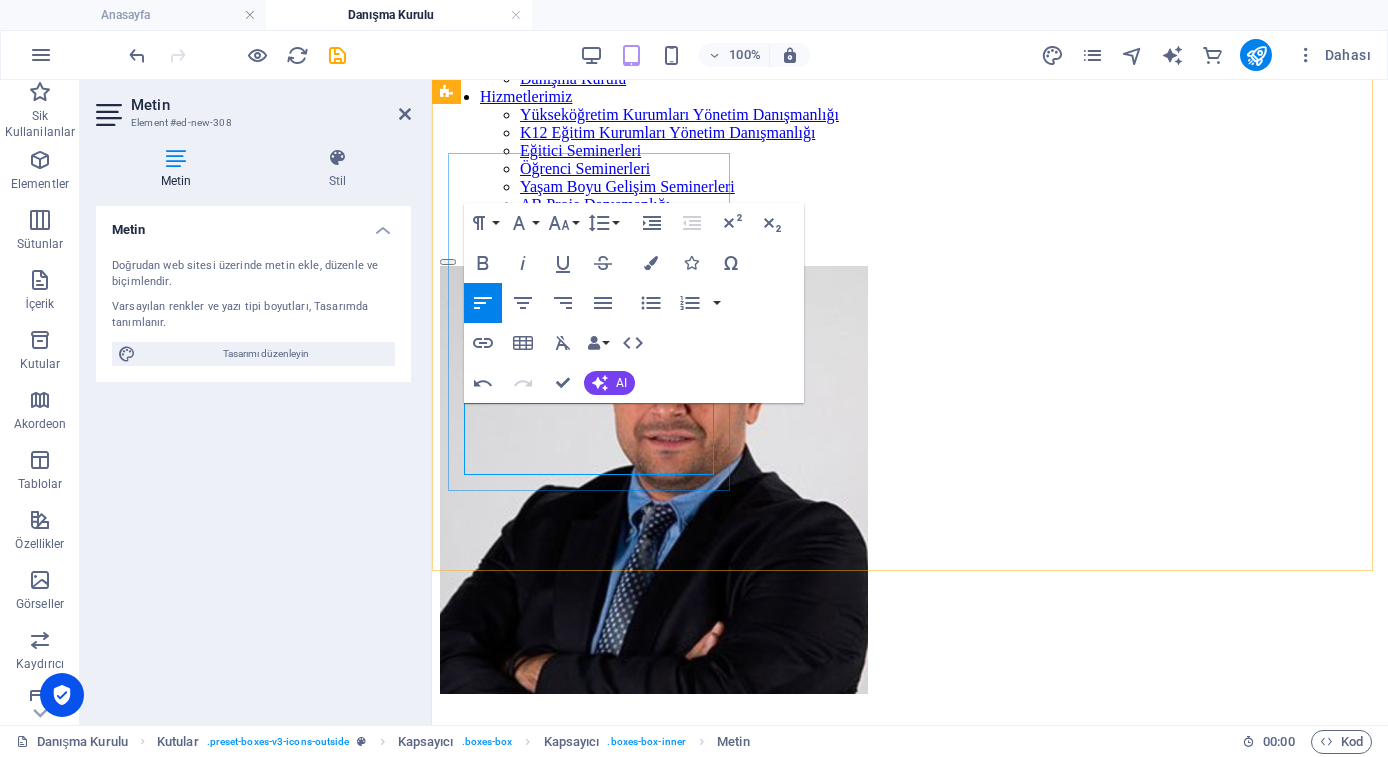 click on "Çanakkale Onsekiz Mart Üniversitesi" at bounding box center (910, 792) 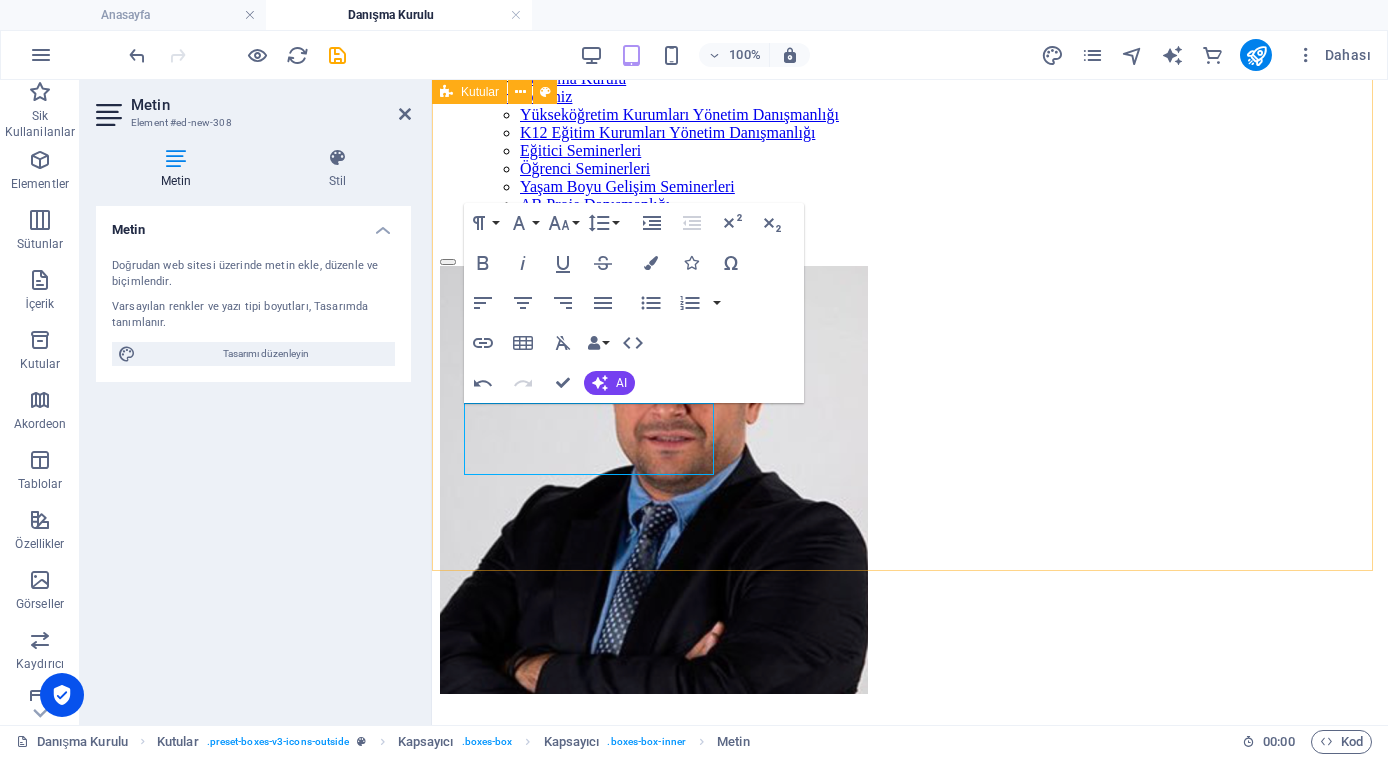 drag, startPoint x: 580, startPoint y: 444, endPoint x: 433, endPoint y: 403, distance: 152.61061 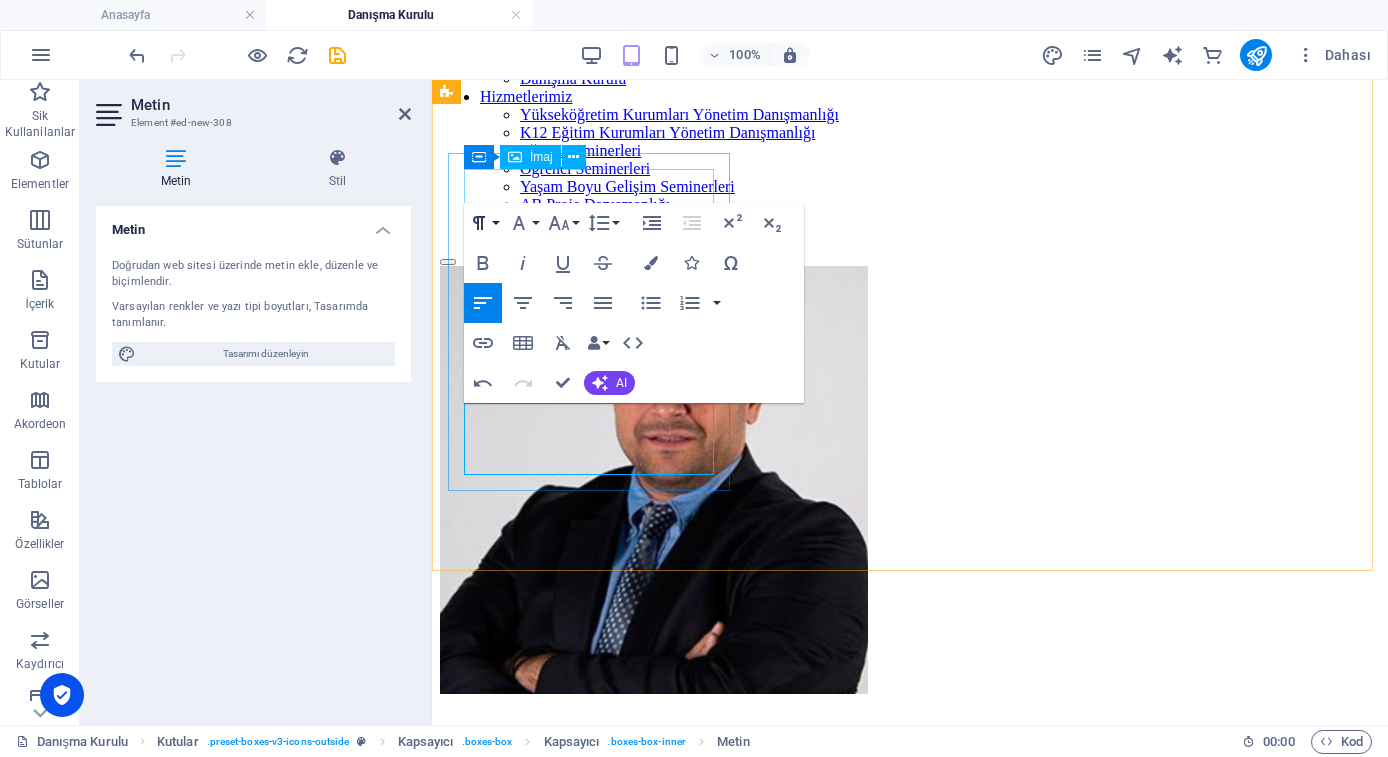 click on "Paragraph Format" at bounding box center [483, 223] 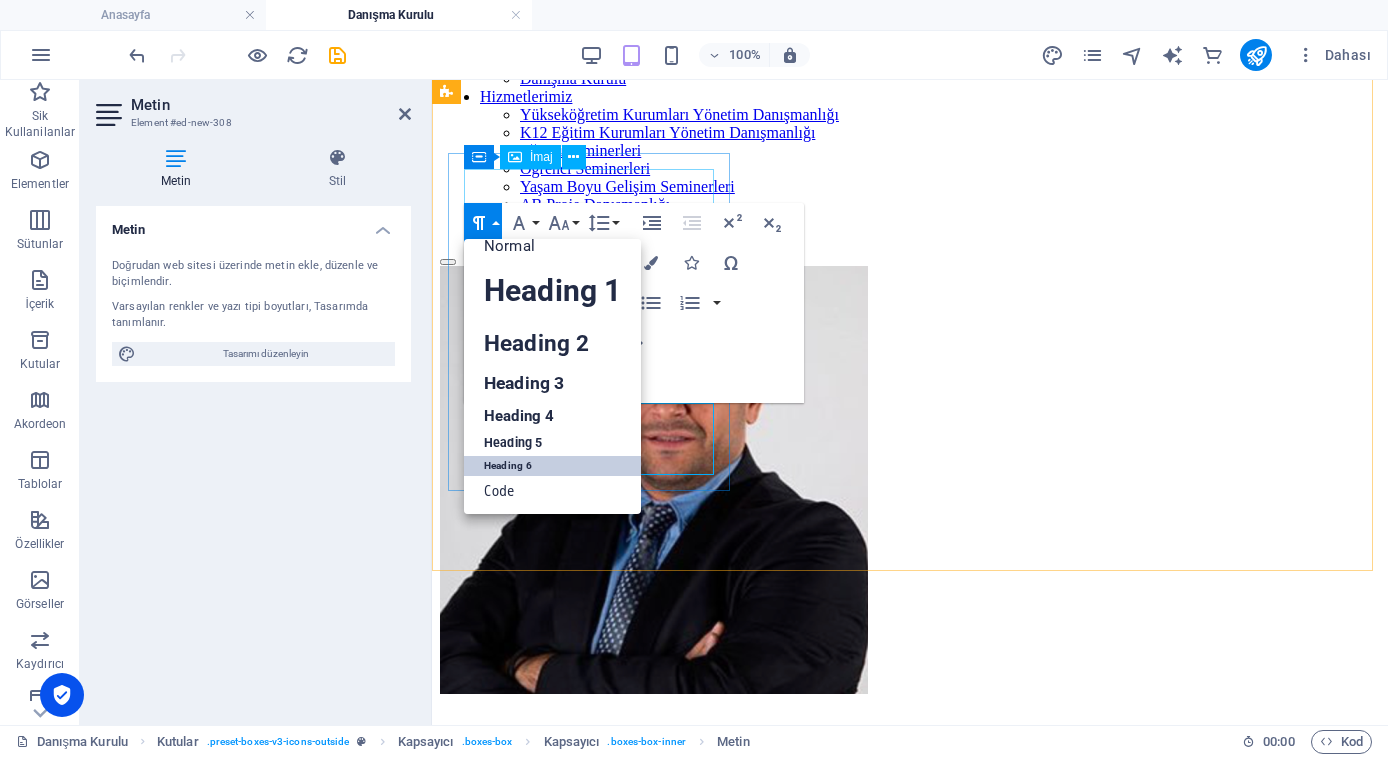 scroll, scrollTop: 15, scrollLeft: 0, axis: vertical 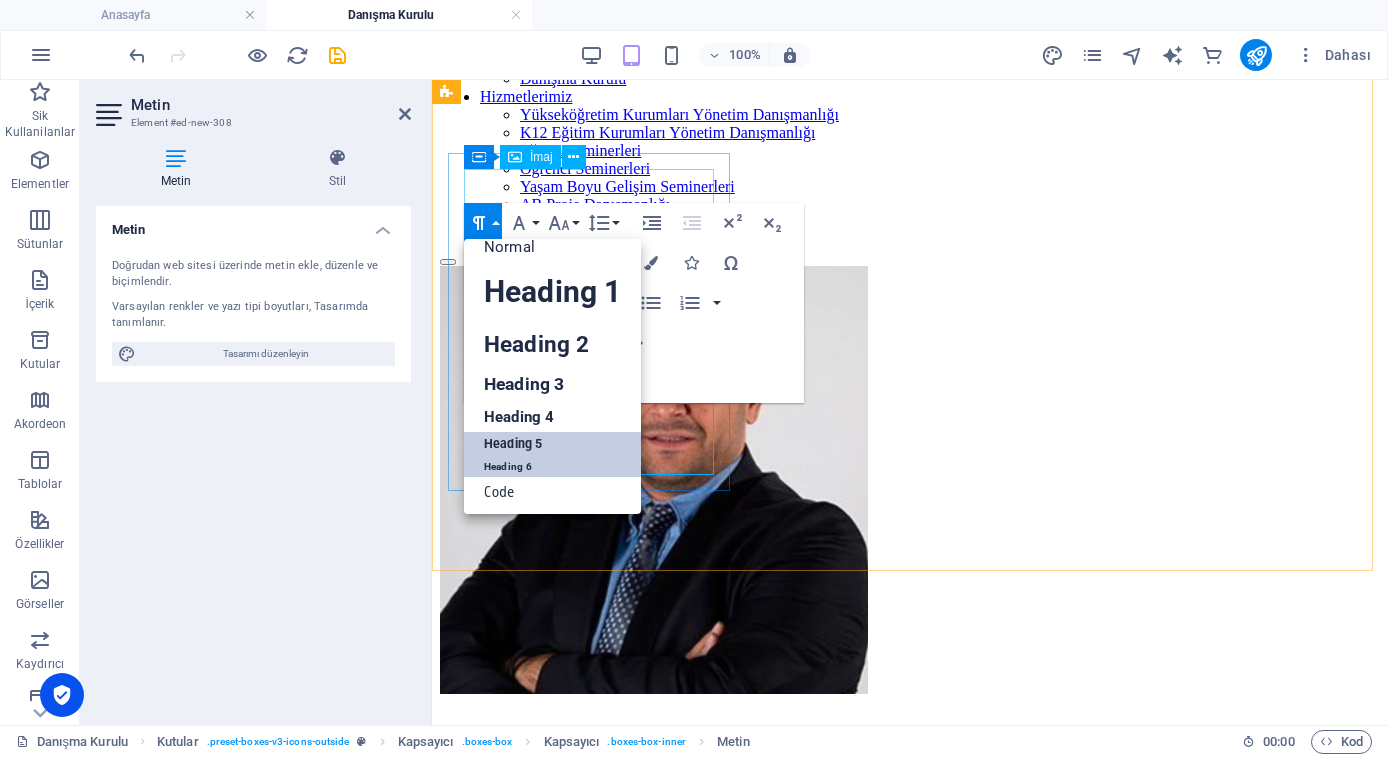 click on "Heading 5" at bounding box center [552, 444] 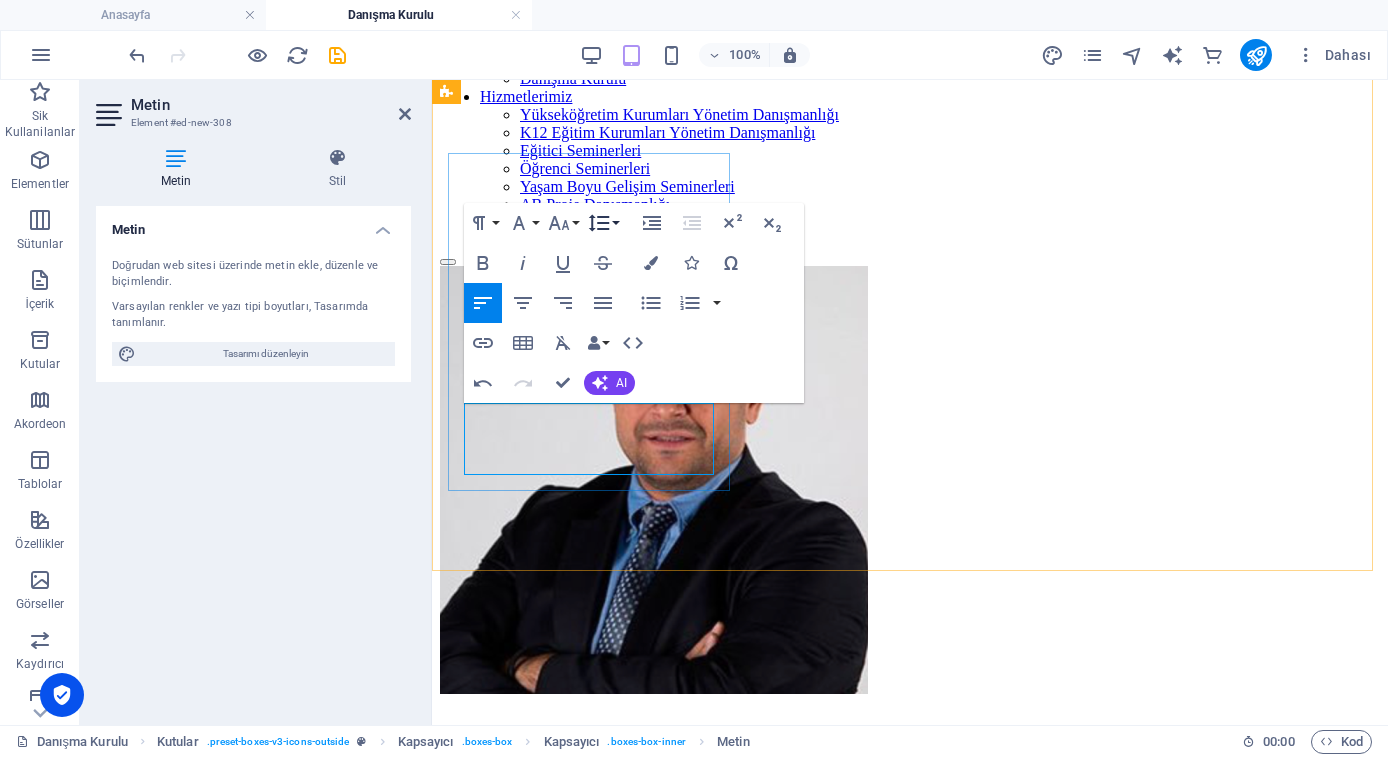 click on "Line Height" at bounding box center [603, 223] 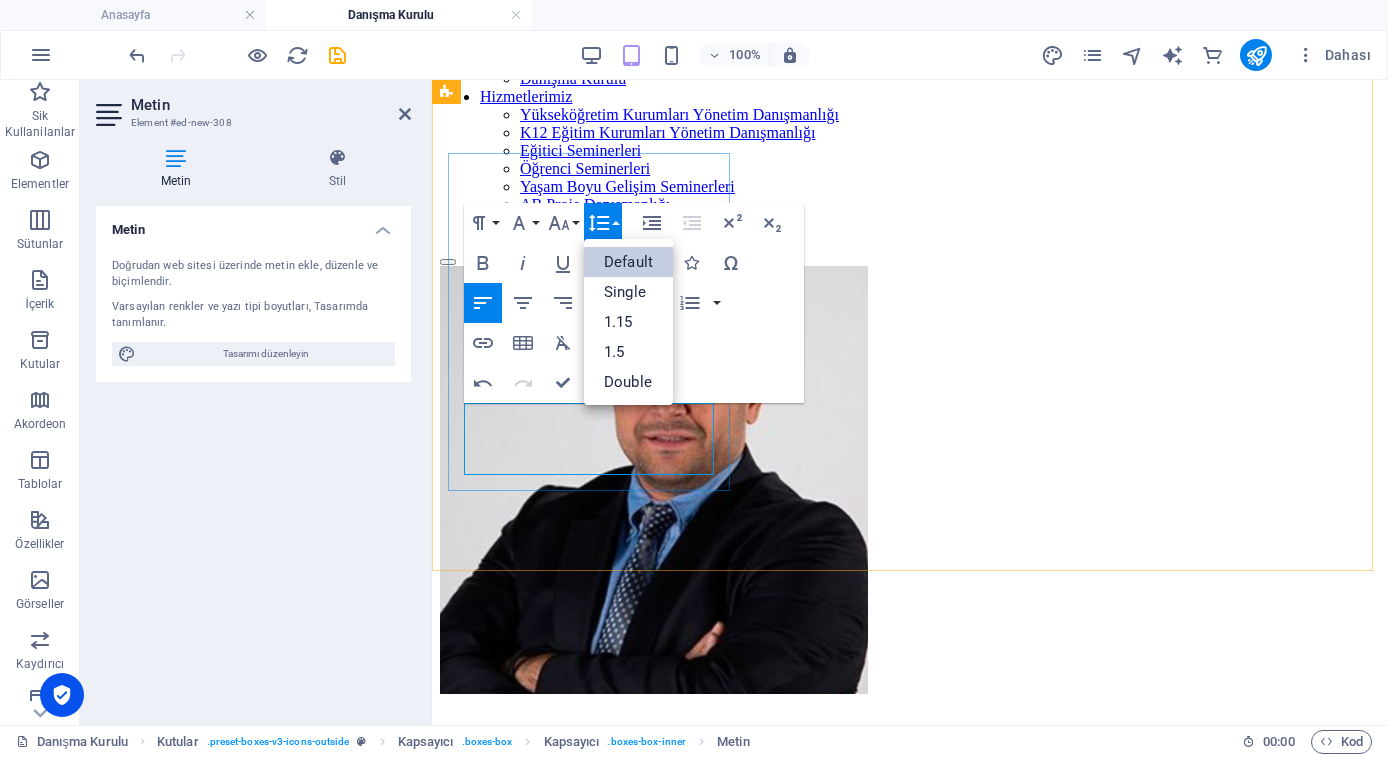 scroll, scrollTop: 0, scrollLeft: 0, axis: both 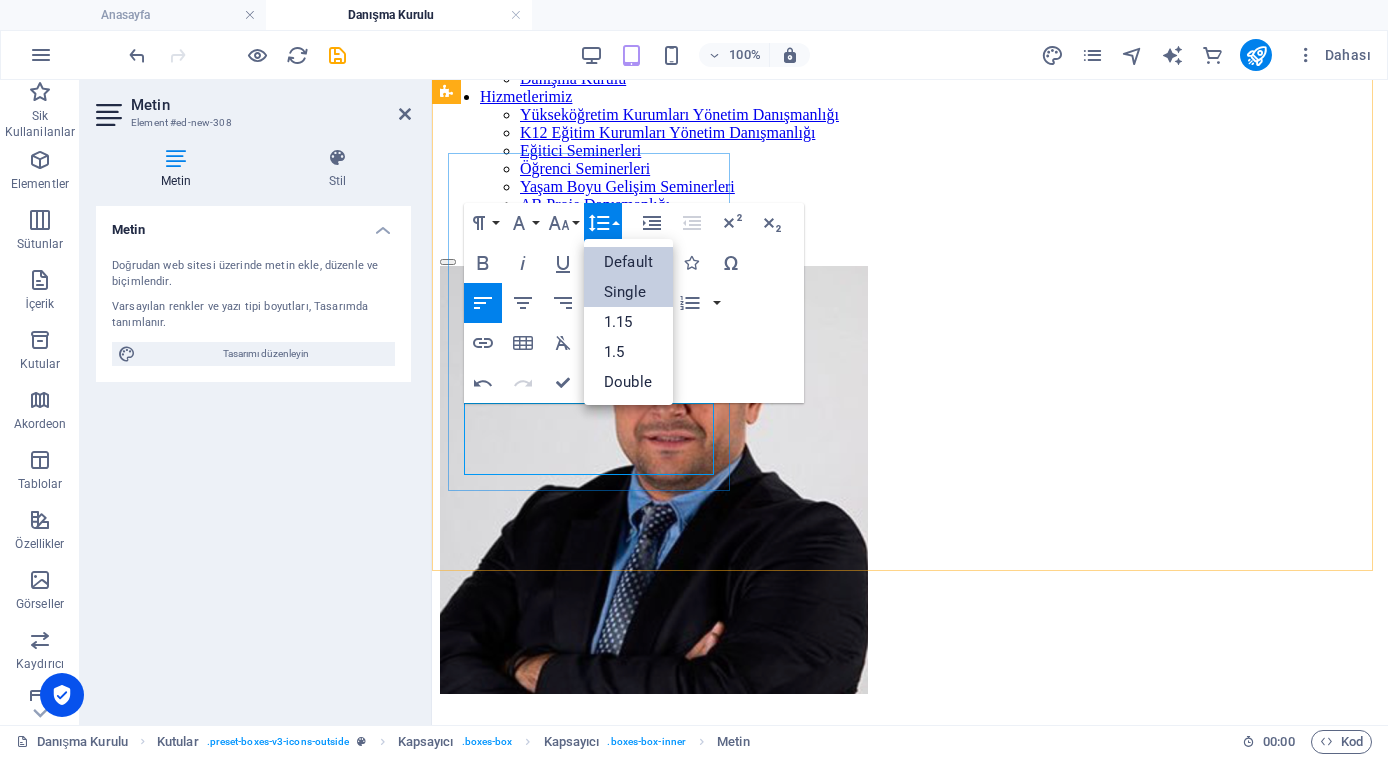 click on "Single" at bounding box center (628, 292) 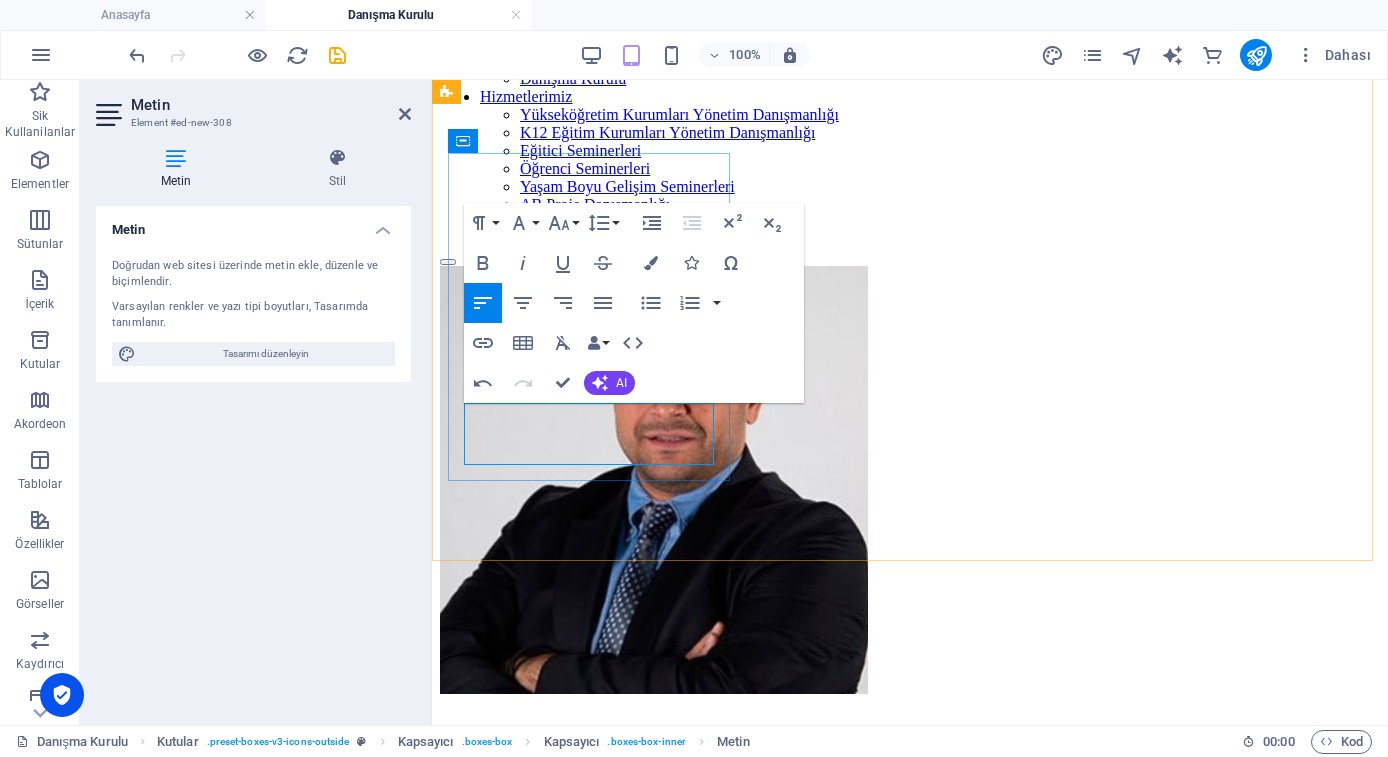 click on "Çanakkale Onsekiz Mart Üniversitesi" at bounding box center [910, 789] 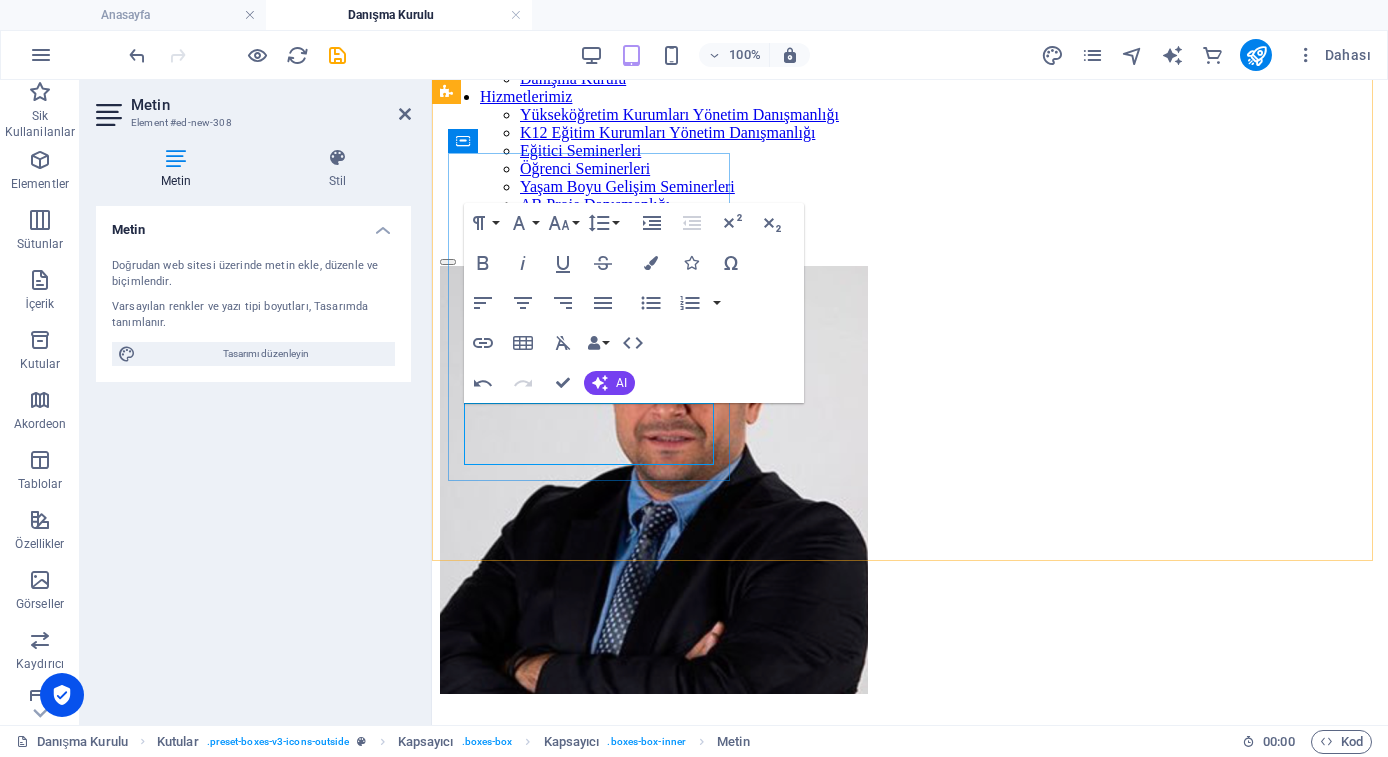click on "Çanakkale Onsekiz Mart Üniversitesi" at bounding box center (910, 769) 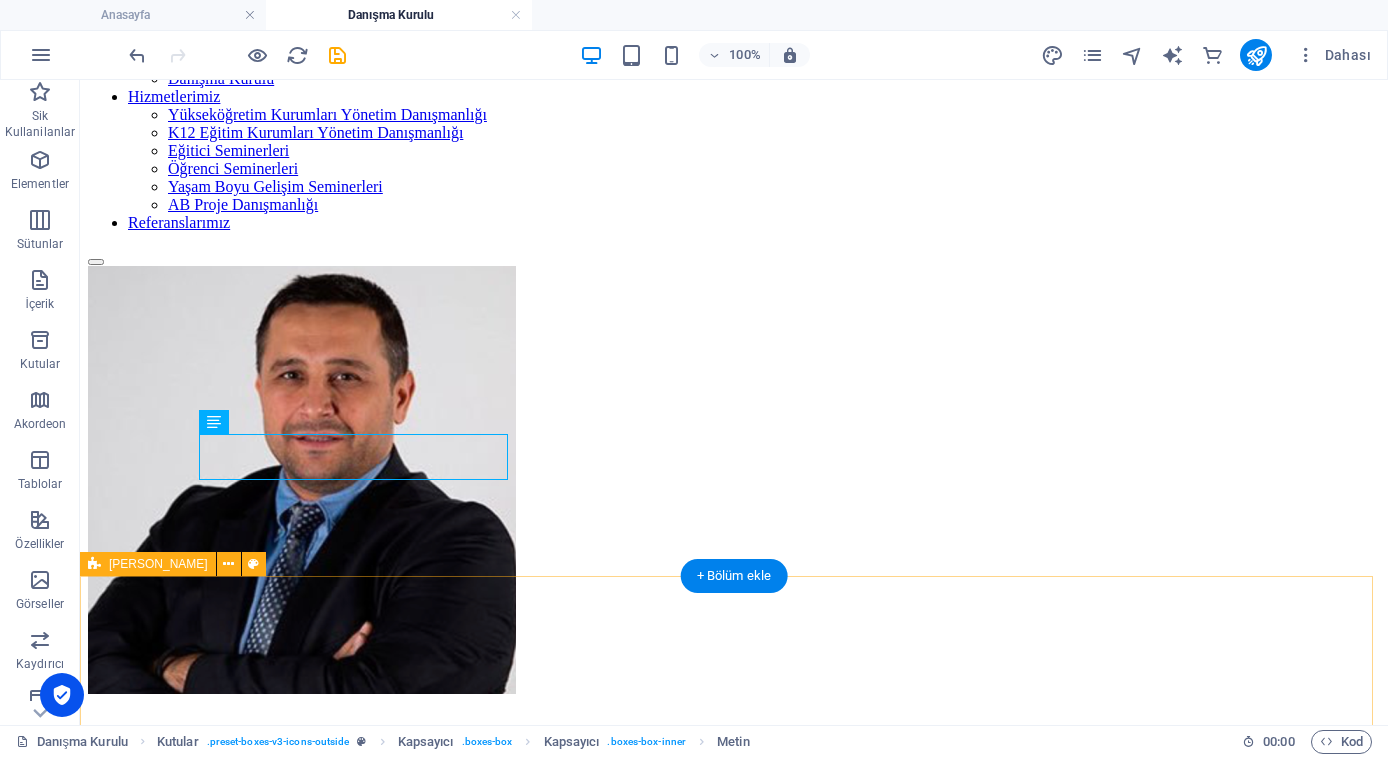 click on "Prof. Dr. [PERSON_NAME]" at bounding box center (734, 3607) 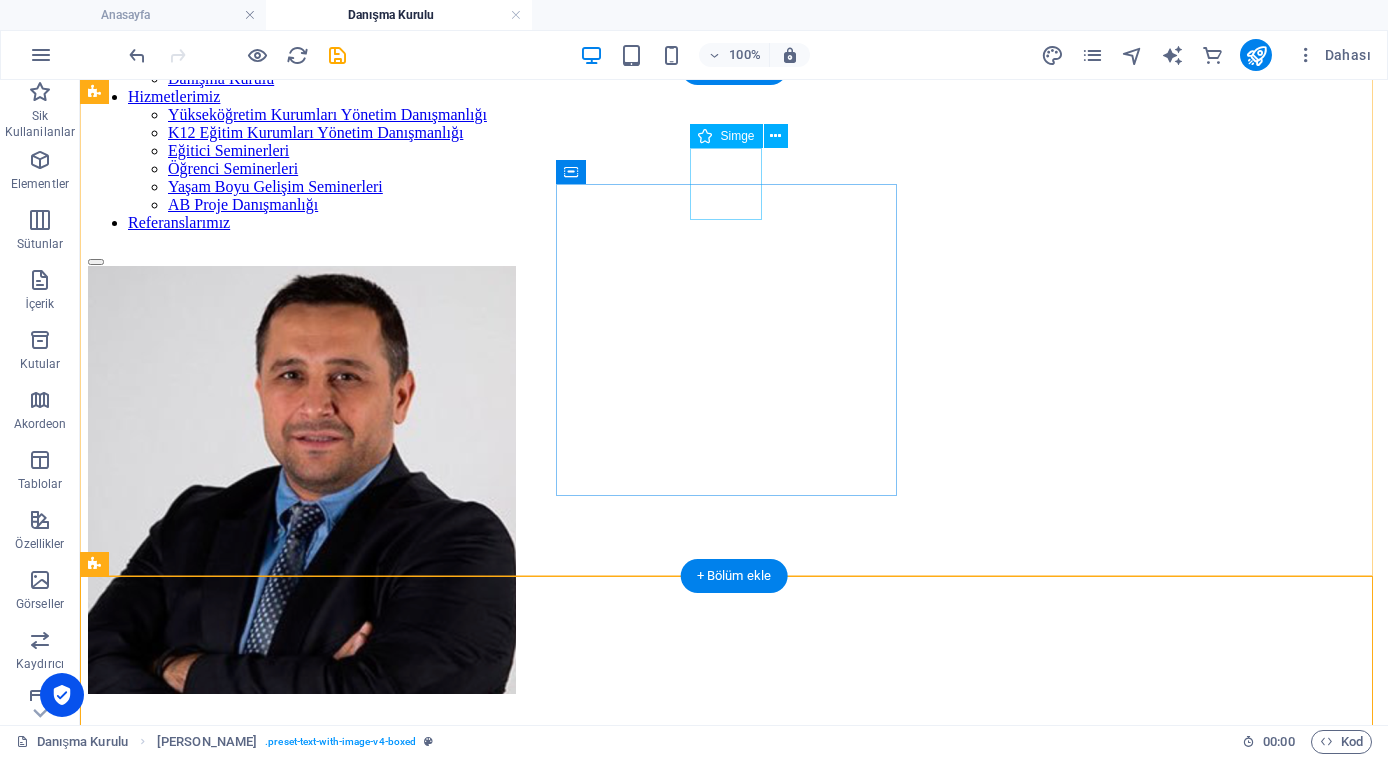 click at bounding box center [734, 1438] 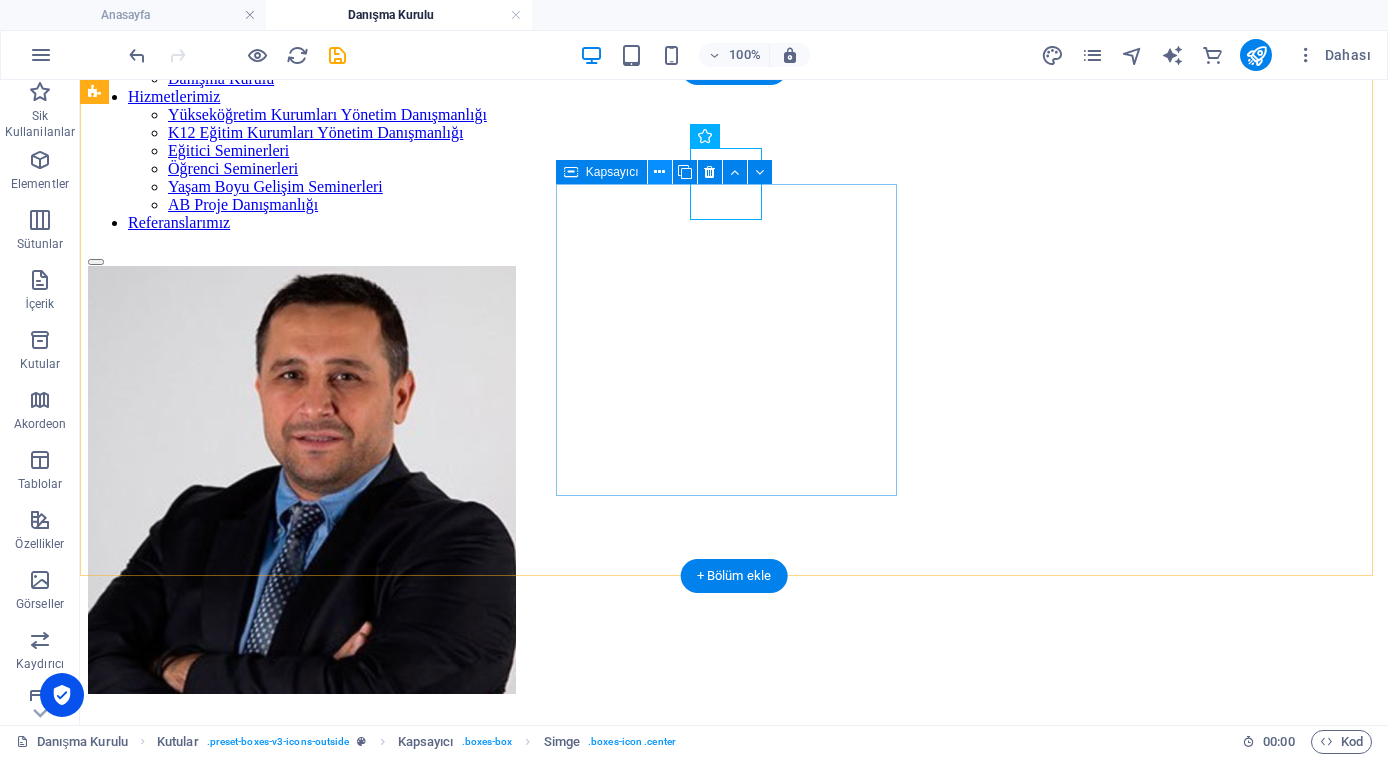 click at bounding box center (659, 172) 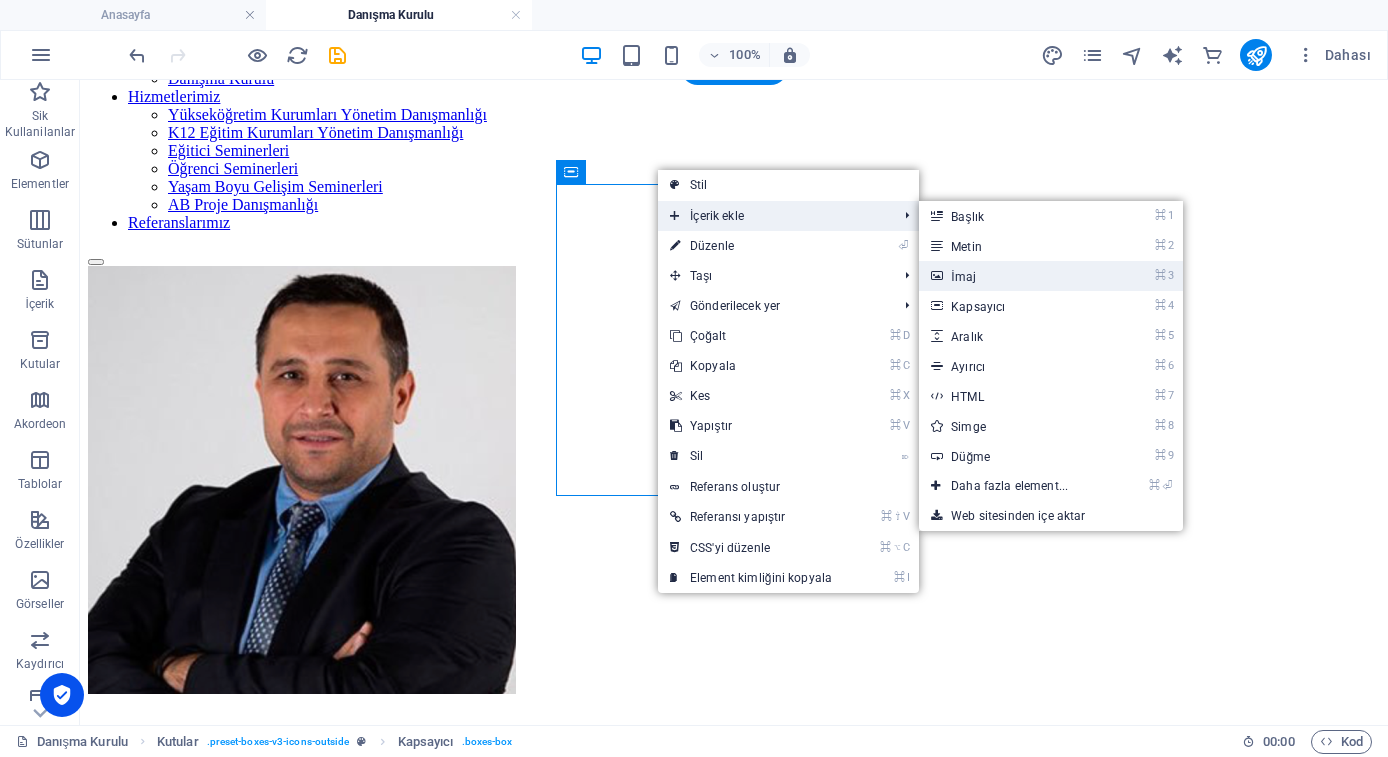 click on "⌘ 3  İmaj" at bounding box center (1013, 276) 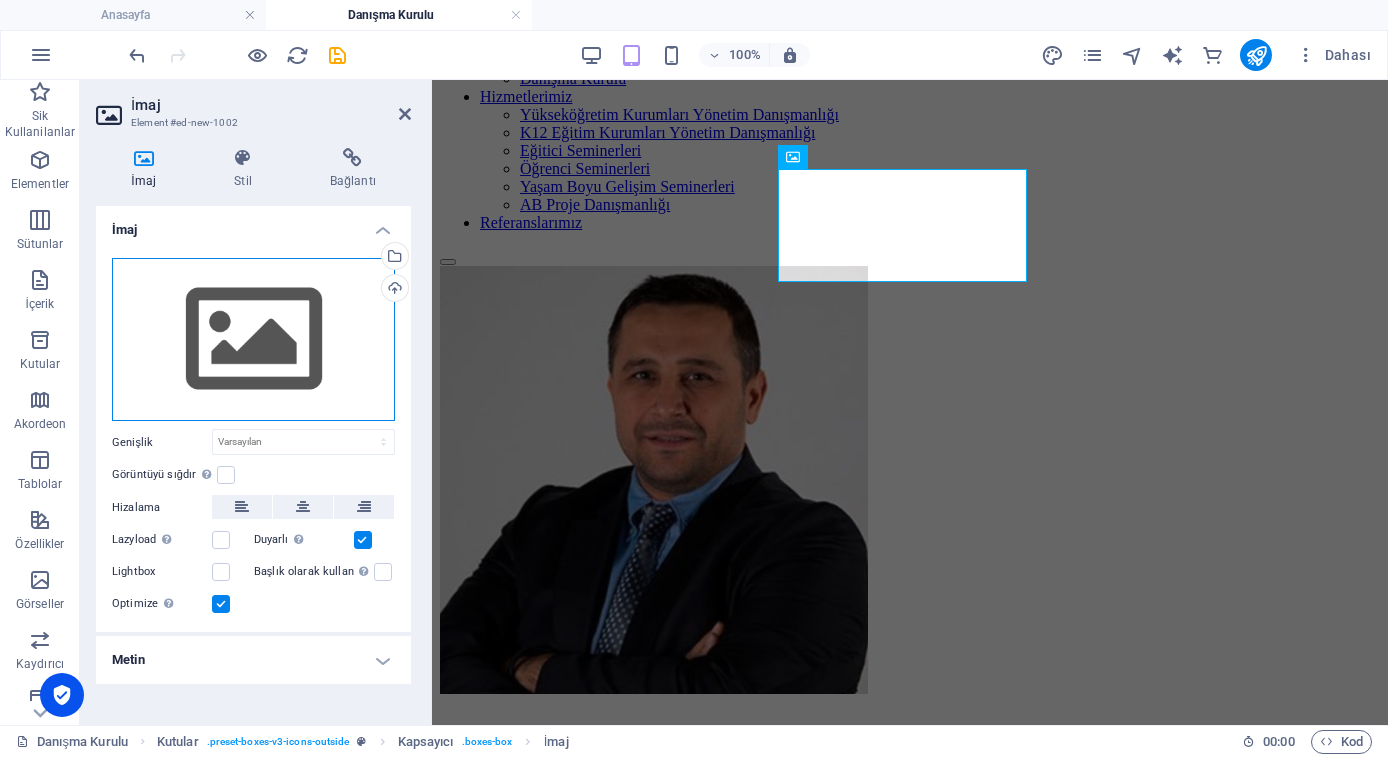 click on "Dosyaları buraya sürükleyin, dosyaları seçmek için tıklayın veya Dosyalardan ya da ücretsiz stok fotoğraf ve videolarımızdan dosyalar seçin" at bounding box center [253, 340] 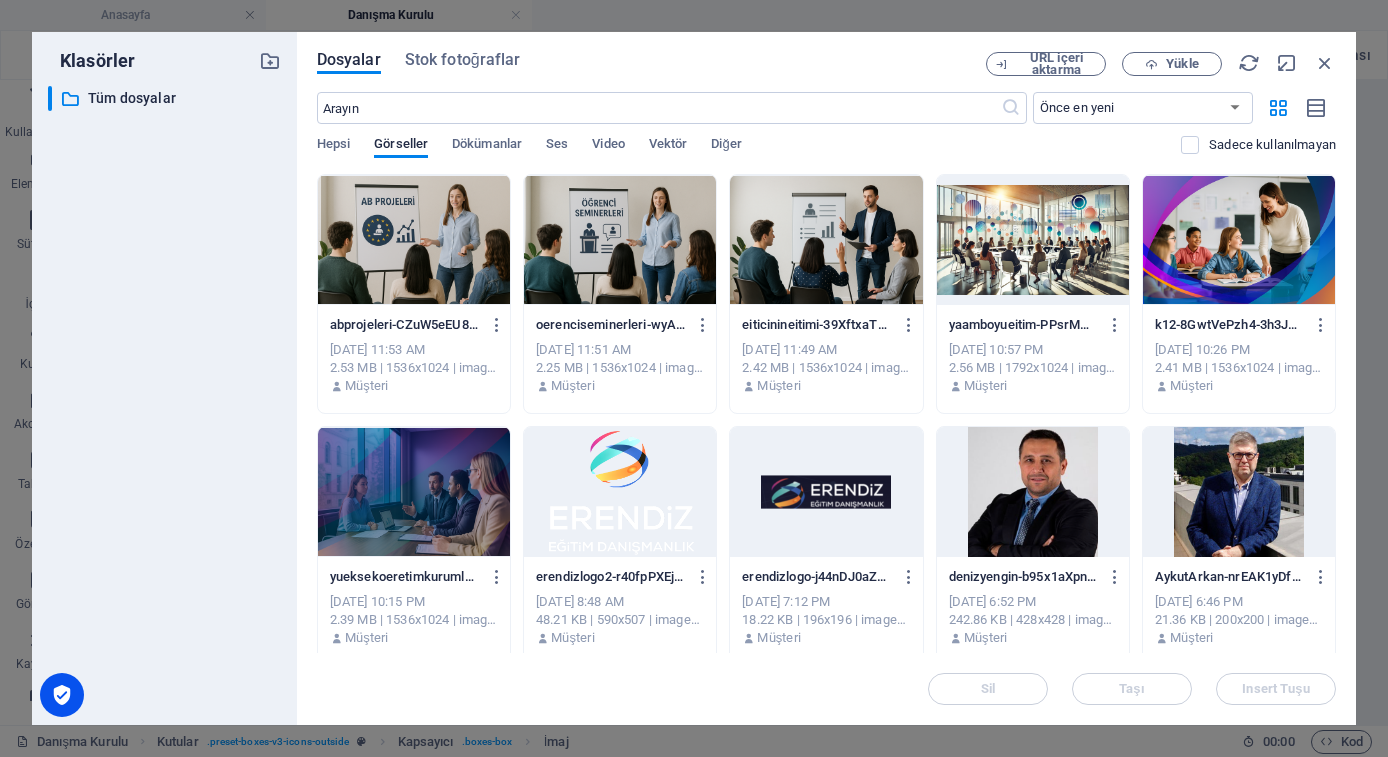 click at bounding box center [1239, 492] 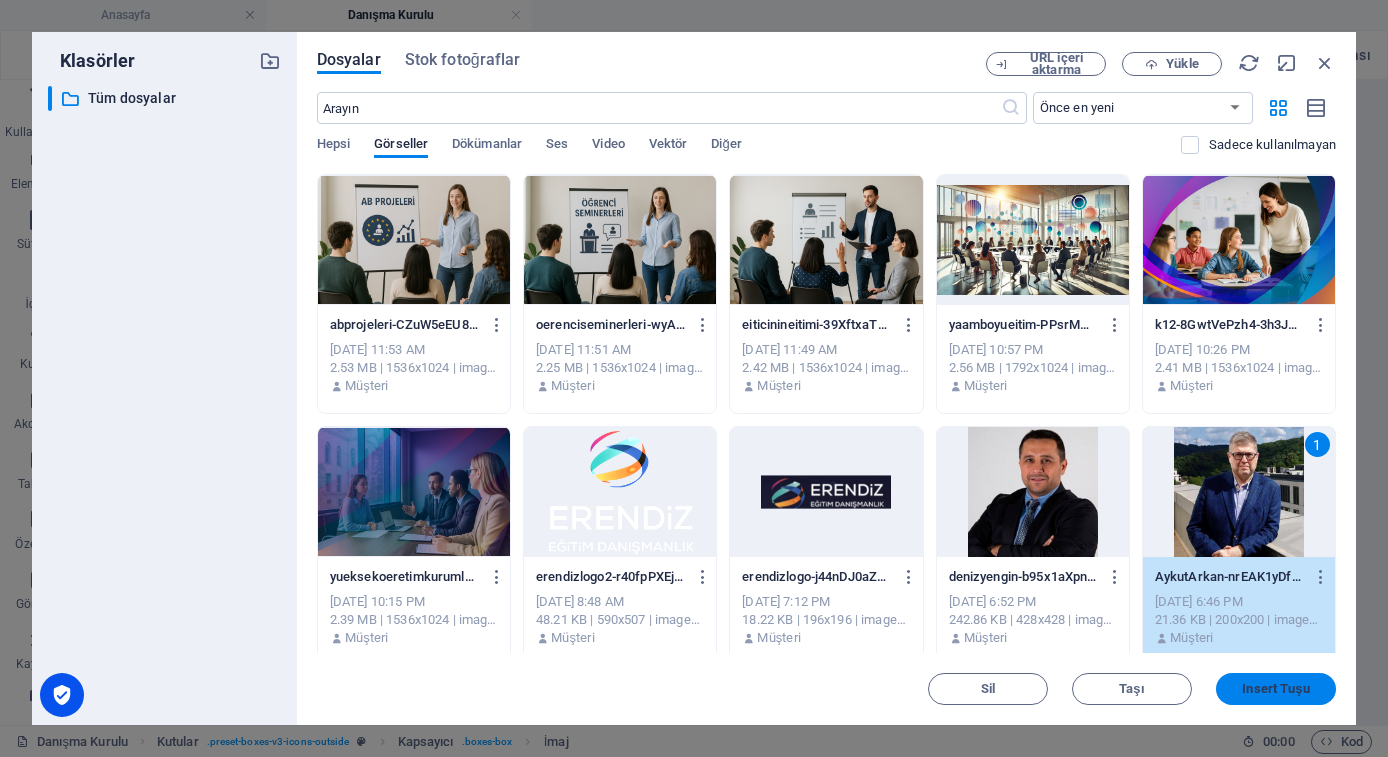 click on "Insert Tuşu" at bounding box center (1275, 689) 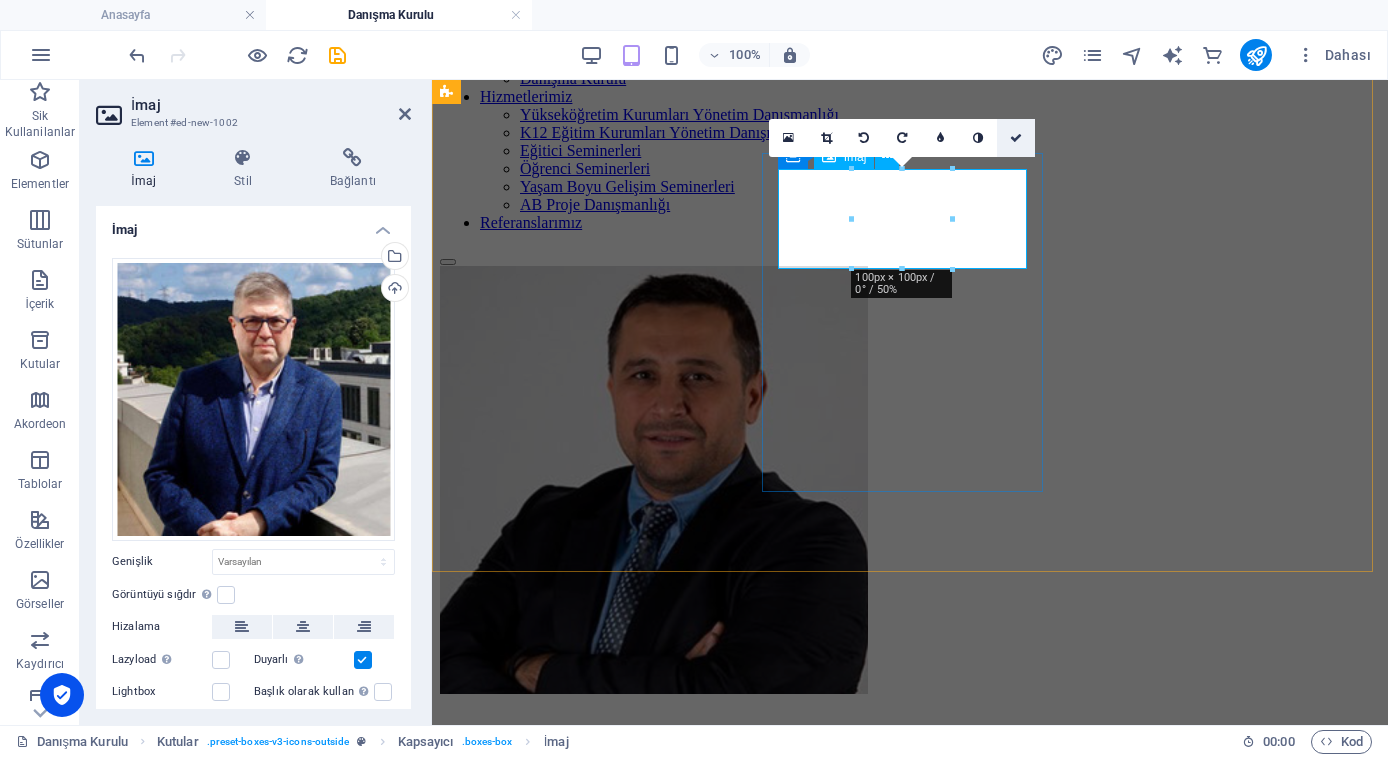 click at bounding box center (1016, 138) 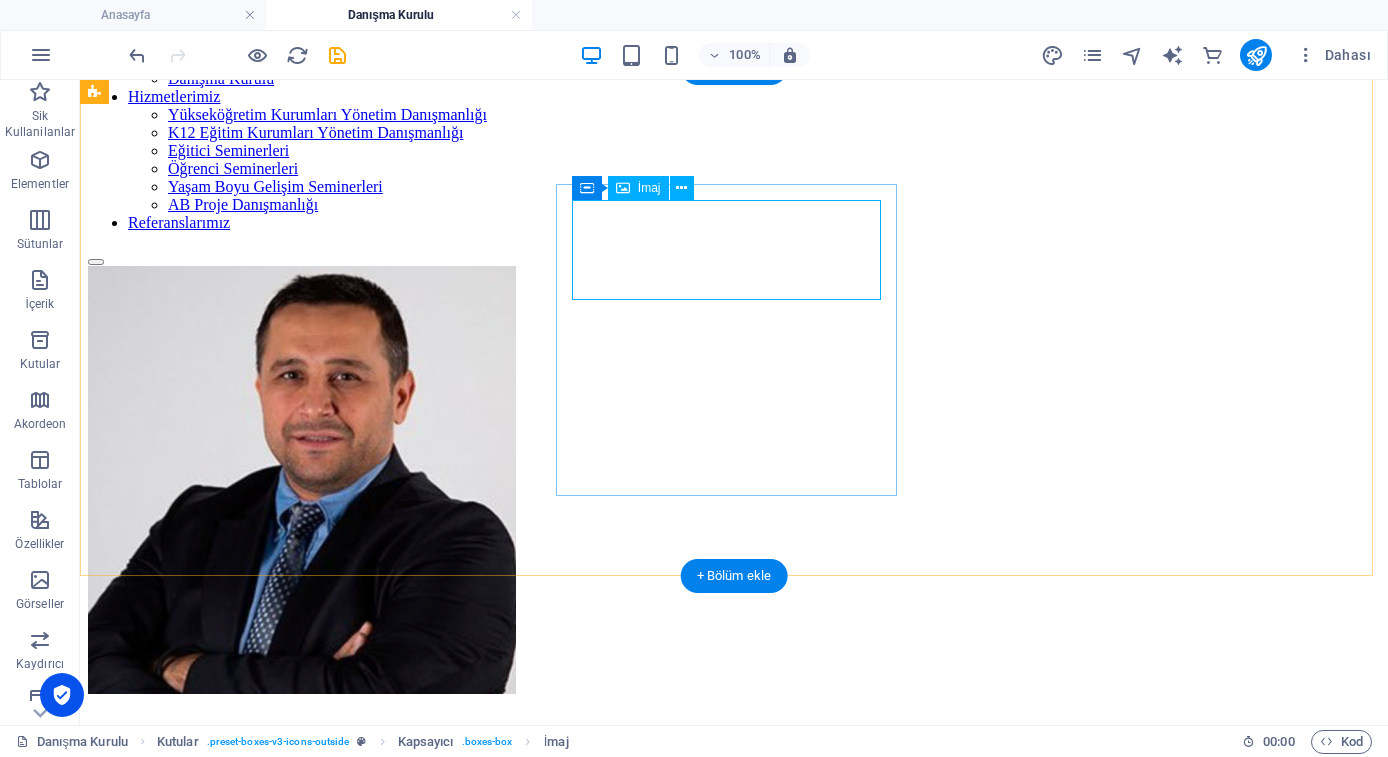 click at bounding box center (734, 920) 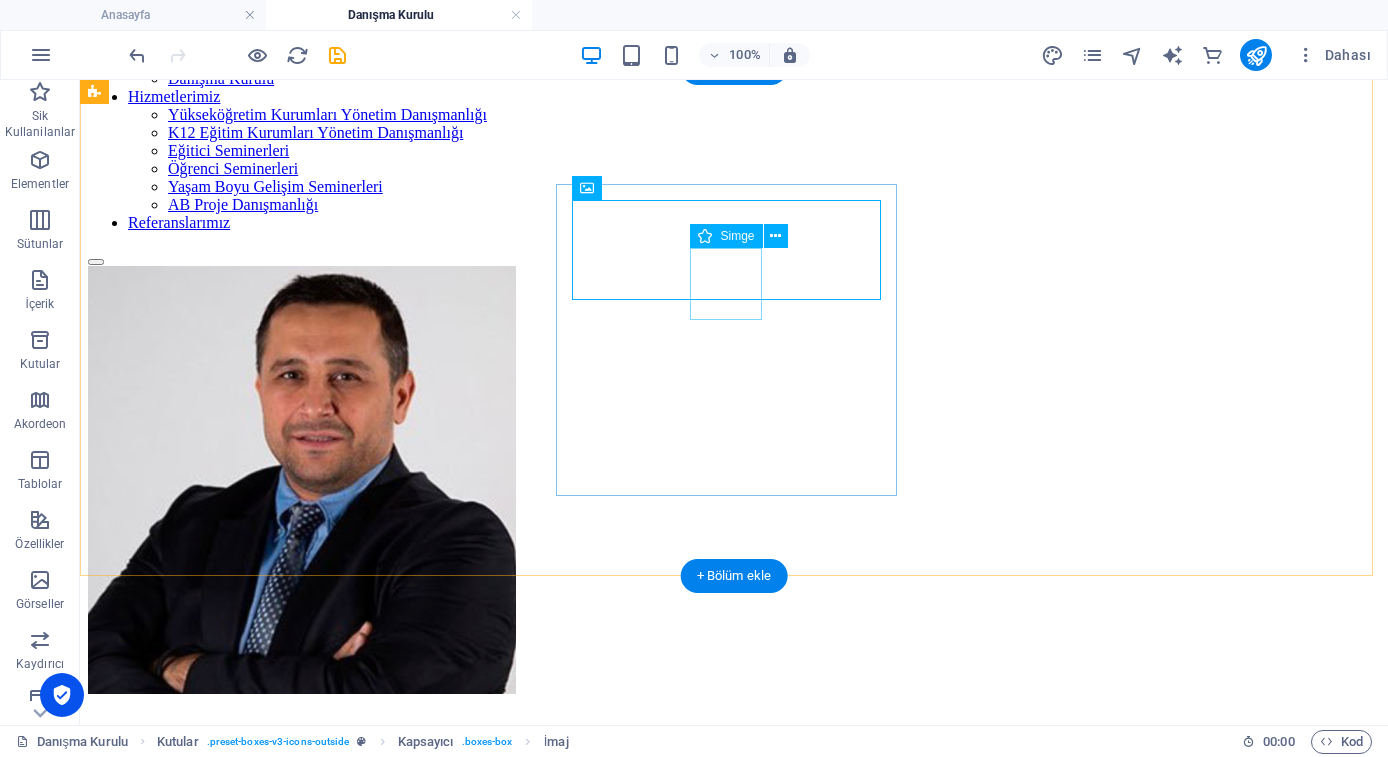 click at bounding box center (734, 1642) 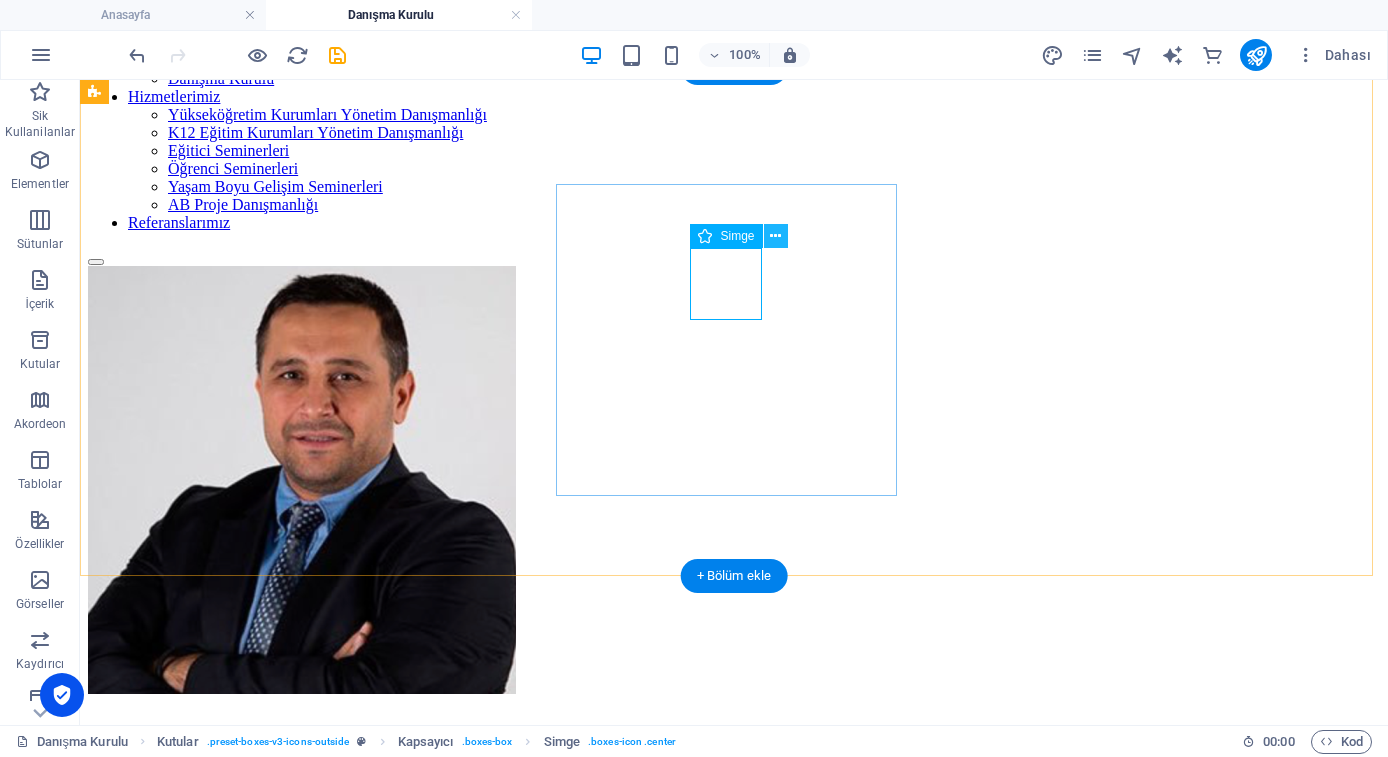 click at bounding box center (775, 236) 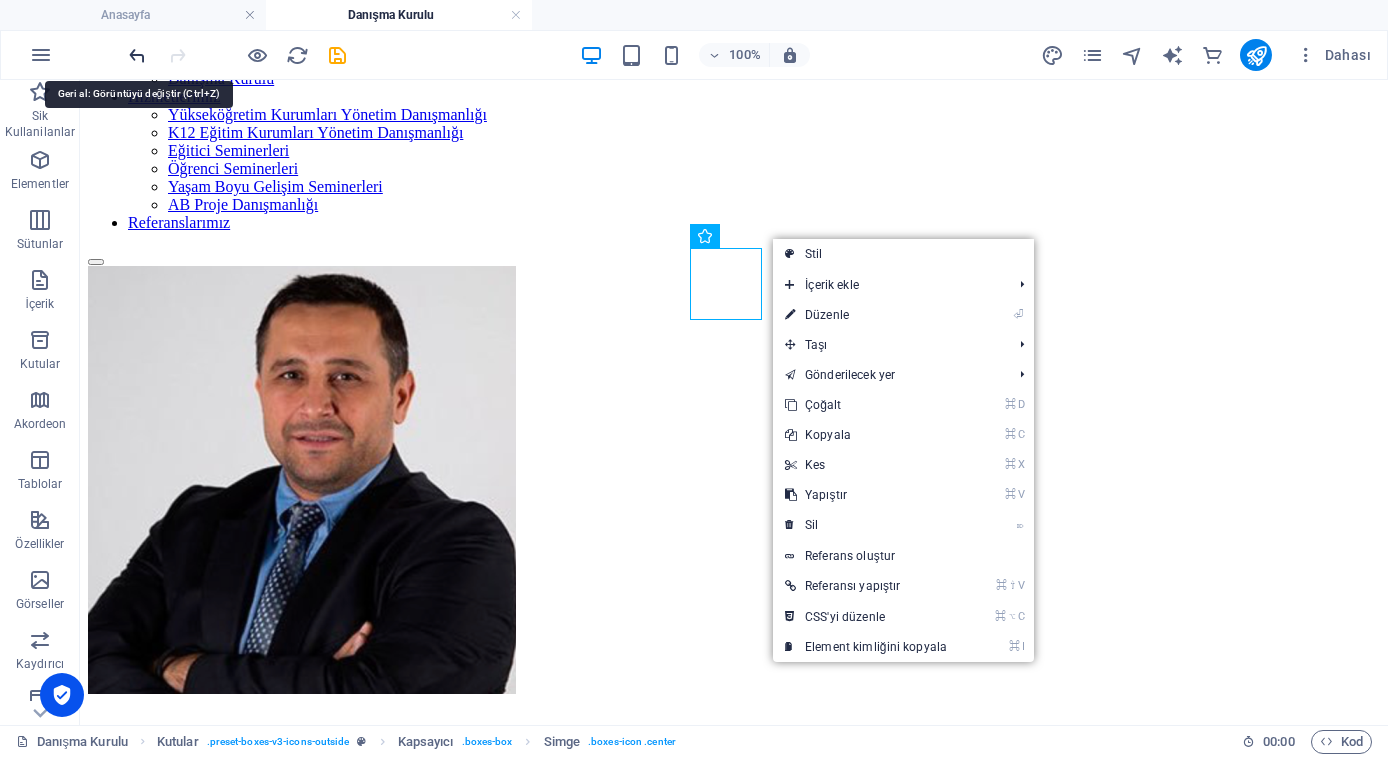 click at bounding box center [137, 55] 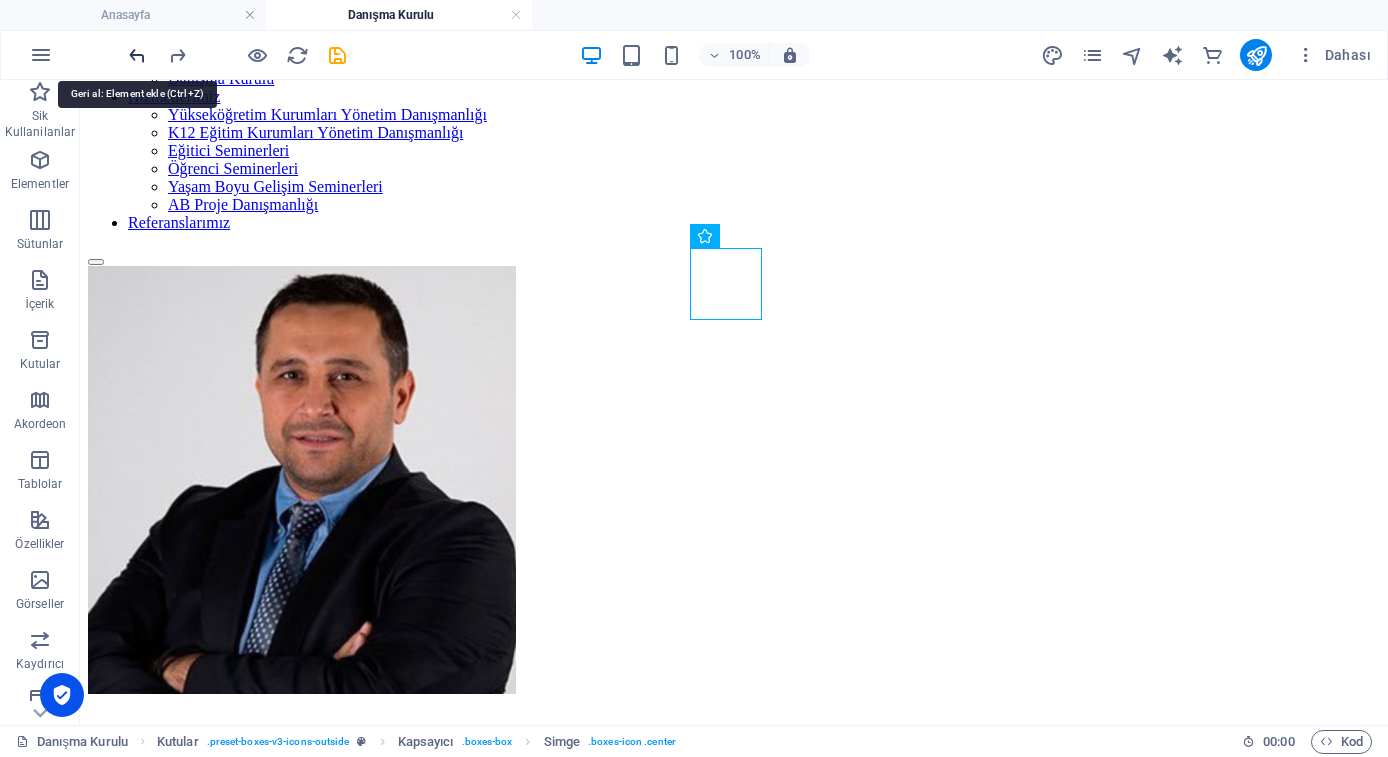 click at bounding box center (137, 55) 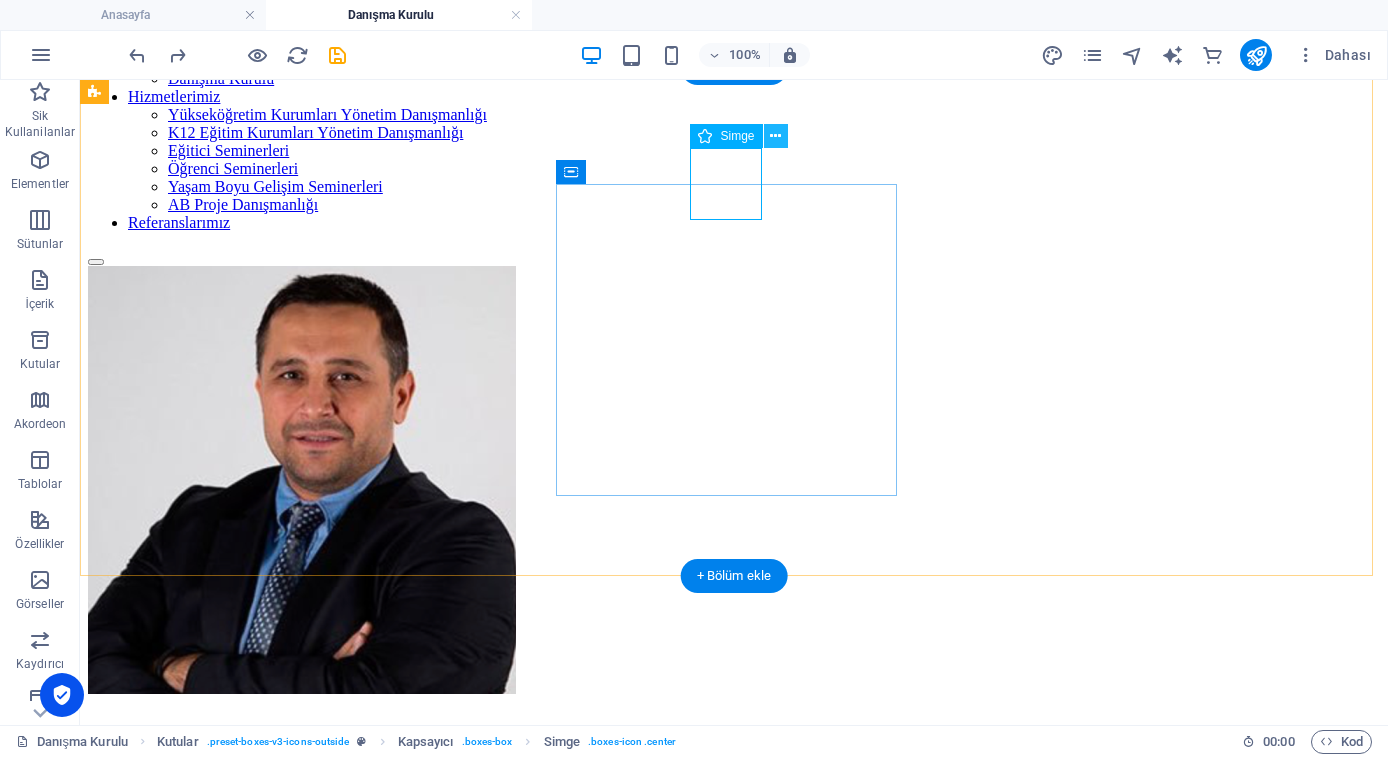 click at bounding box center [775, 136] 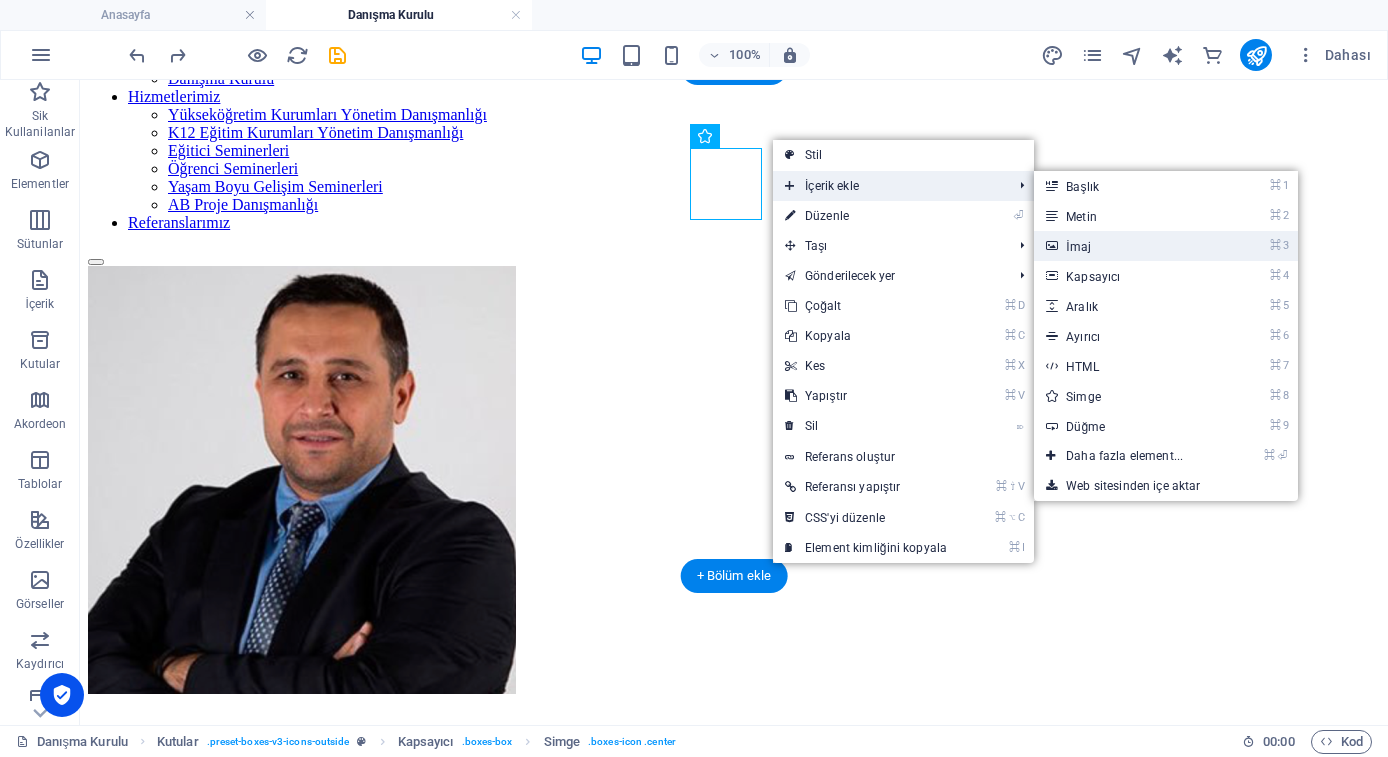 click on "⌘ 3  İmaj" at bounding box center (1128, 246) 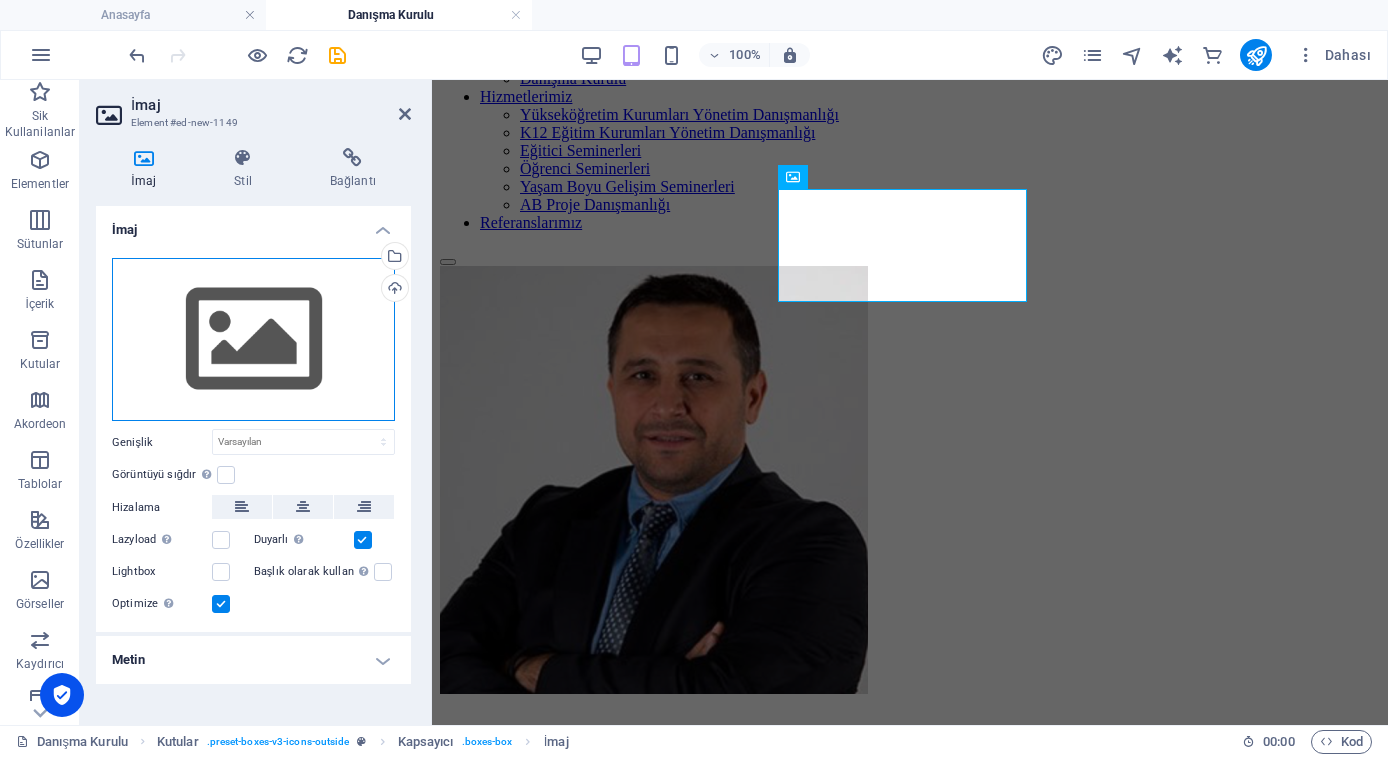 click on "Dosyaları buraya sürükleyin, dosyaları seçmek için tıklayın veya Dosyalardan ya da ücretsiz stok fotoğraf ve videolarımızdan dosyalar seçin" at bounding box center (253, 340) 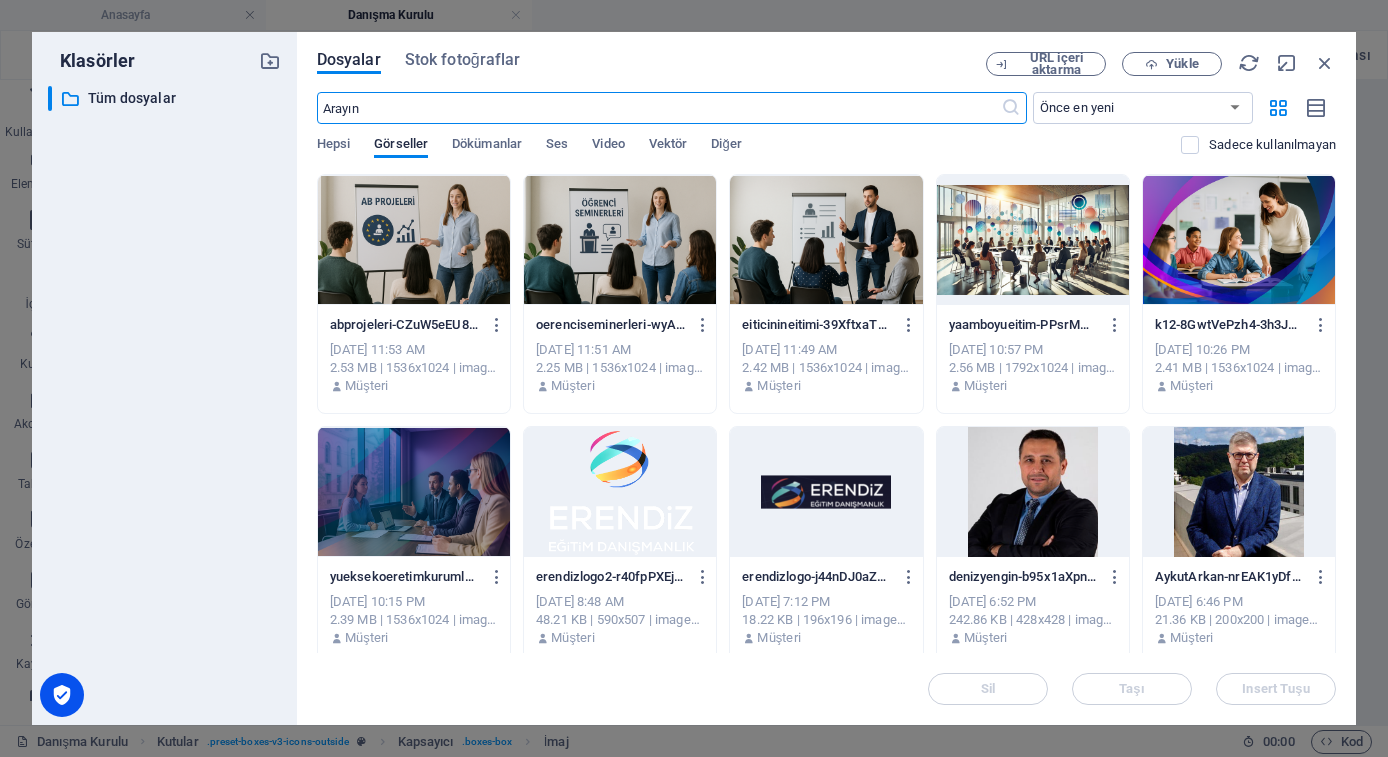 click at bounding box center (1239, 492) 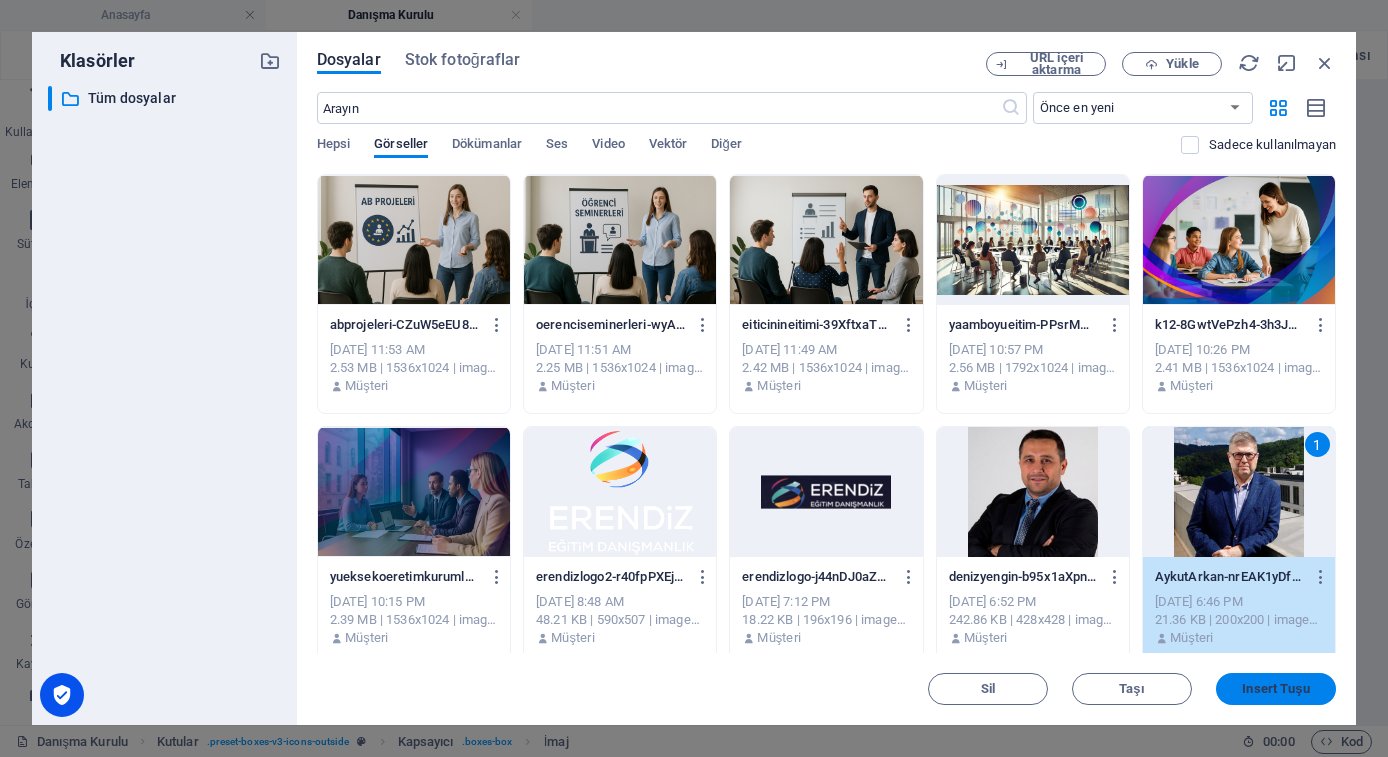 click on "Insert Tuşu" at bounding box center (1275, 689) 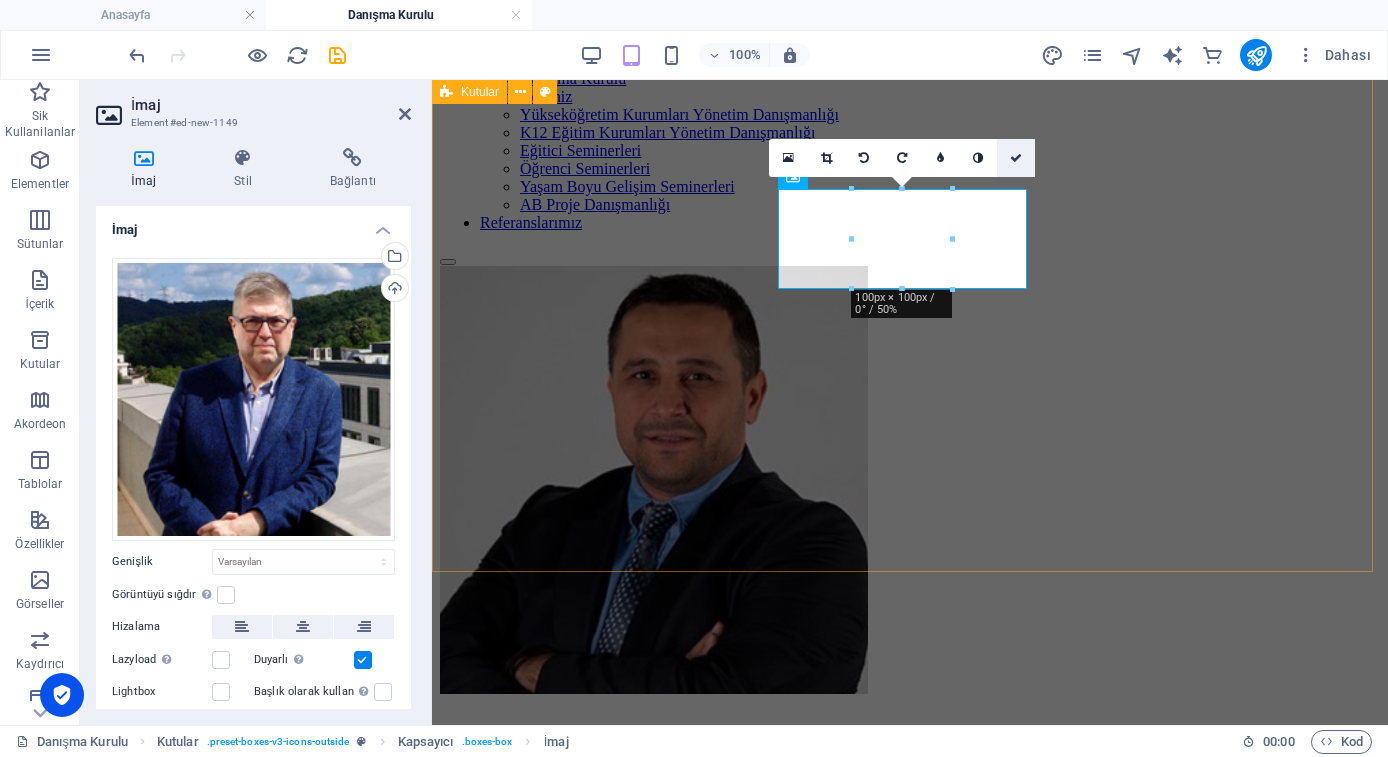 click at bounding box center [1016, 158] 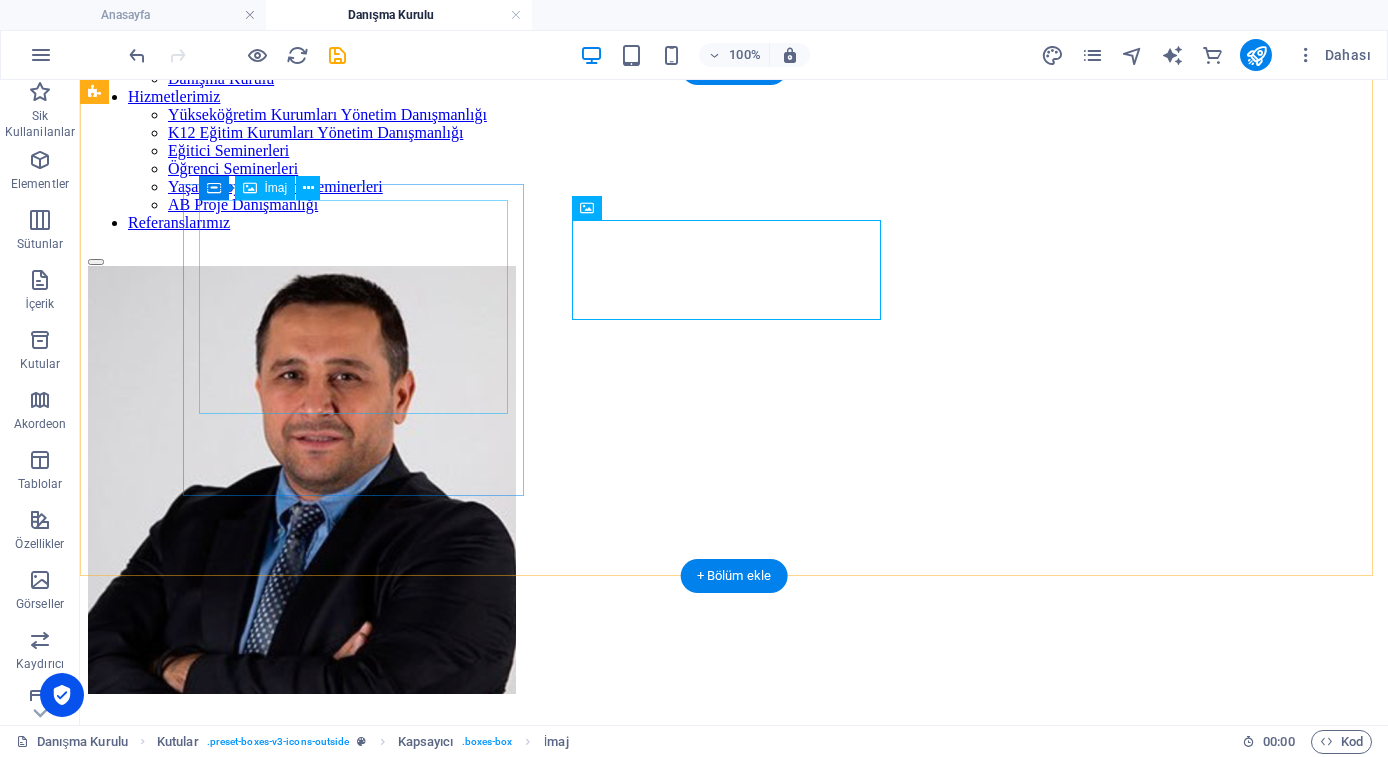 click at bounding box center [734, 482] 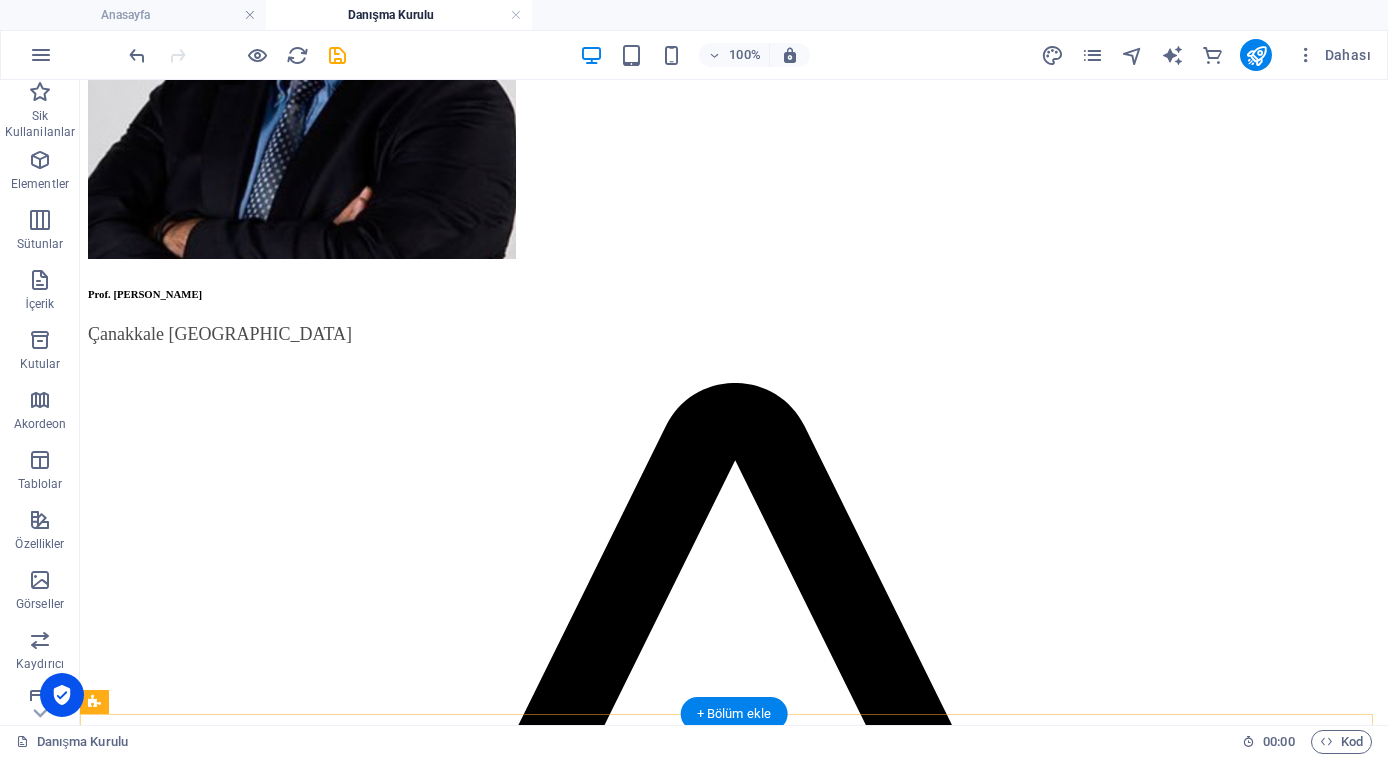 scroll, scrollTop: 0, scrollLeft: 0, axis: both 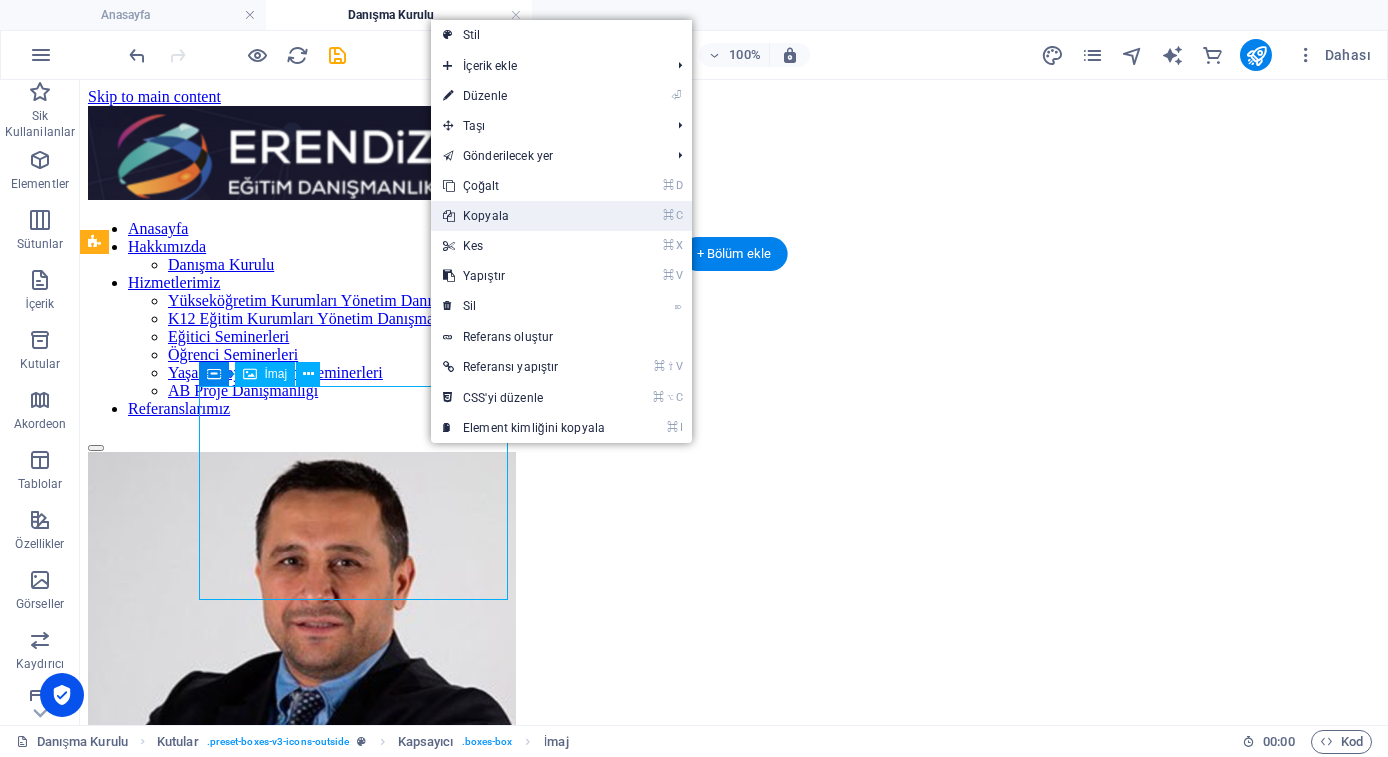 click on "⌘ C  Kopyala" at bounding box center (524, 216) 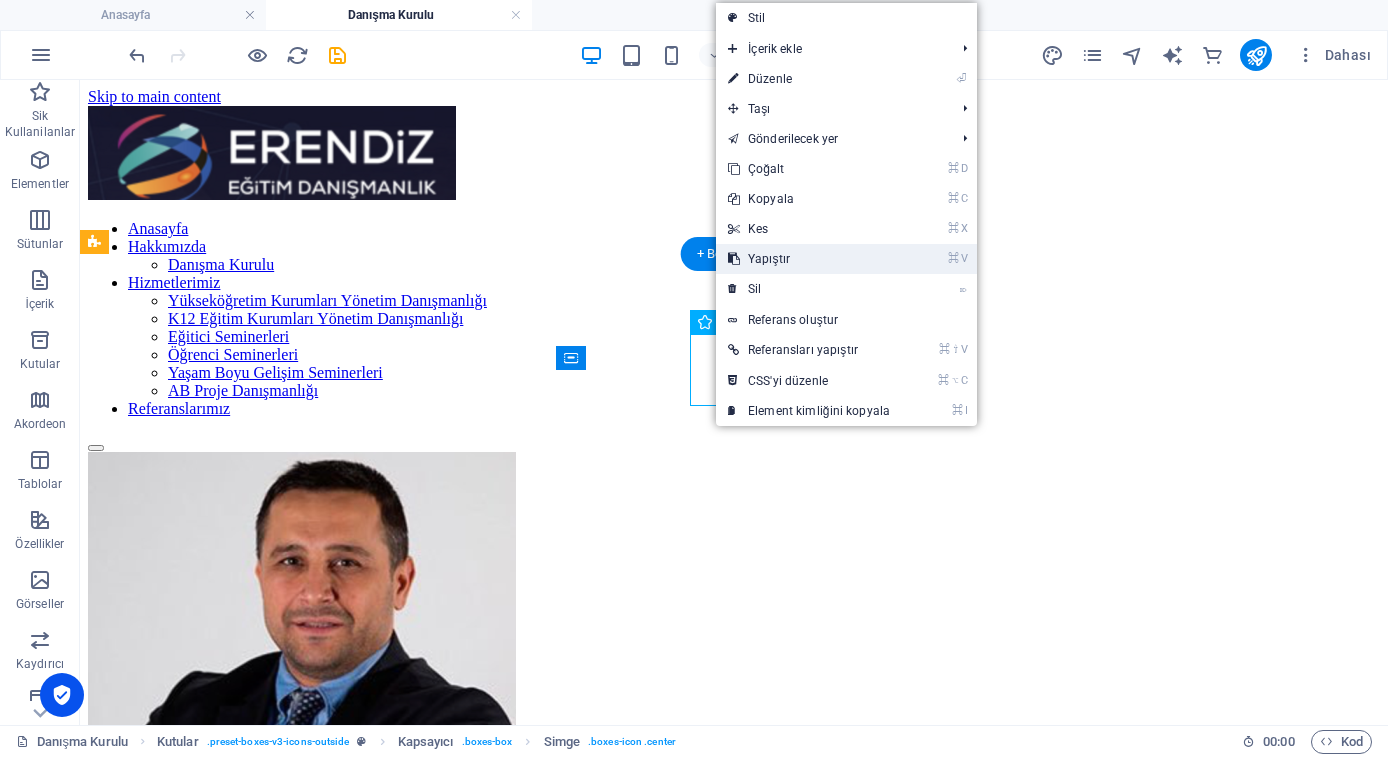 click on "⌘ V  Yapıştır" at bounding box center (809, 259) 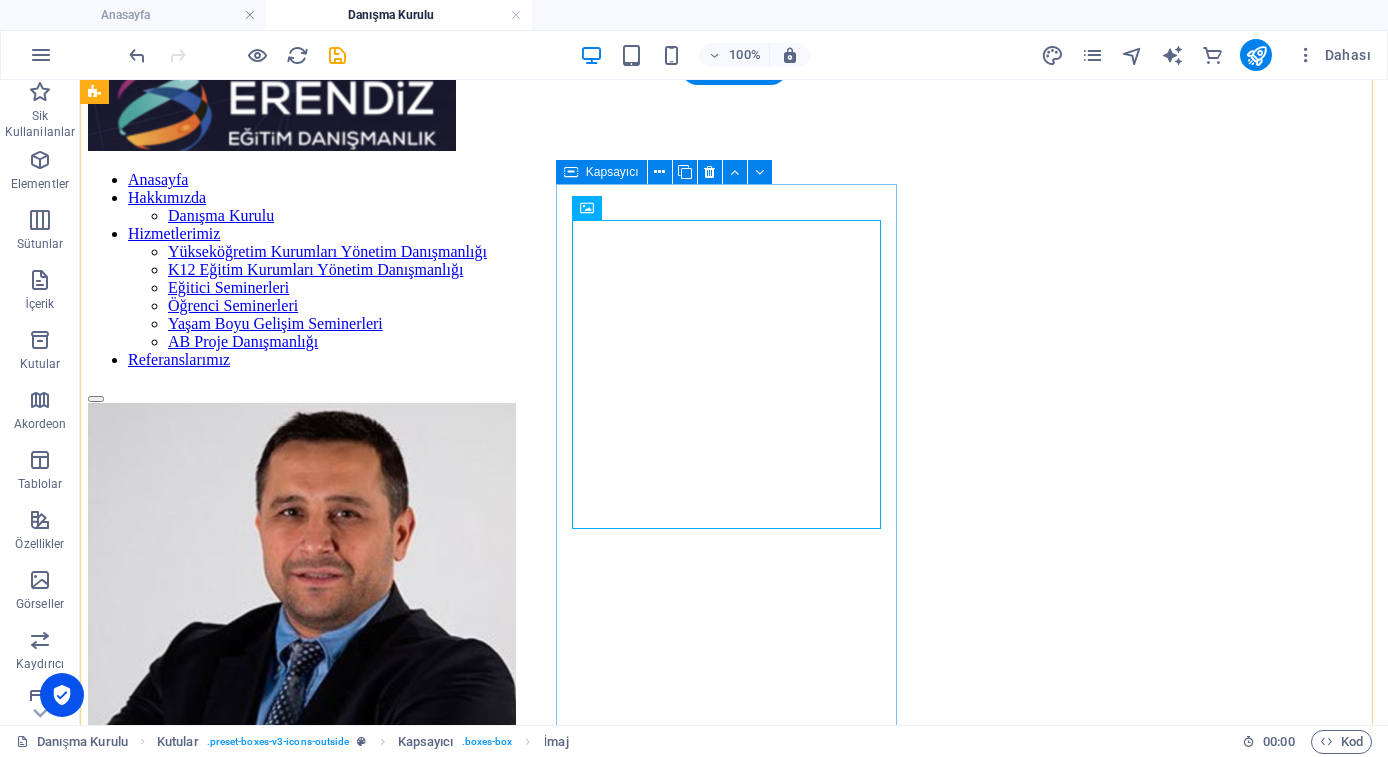 scroll, scrollTop: 186, scrollLeft: 0, axis: vertical 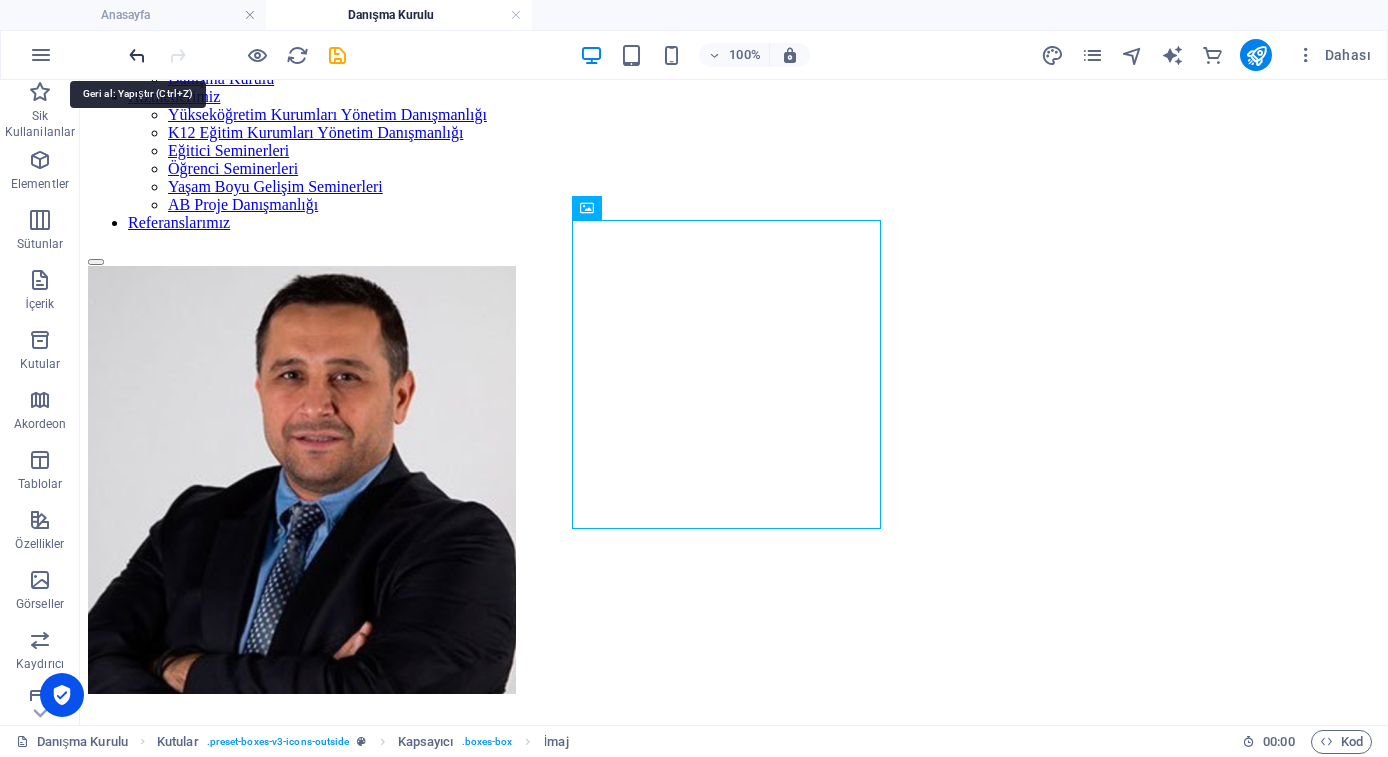 click at bounding box center (137, 55) 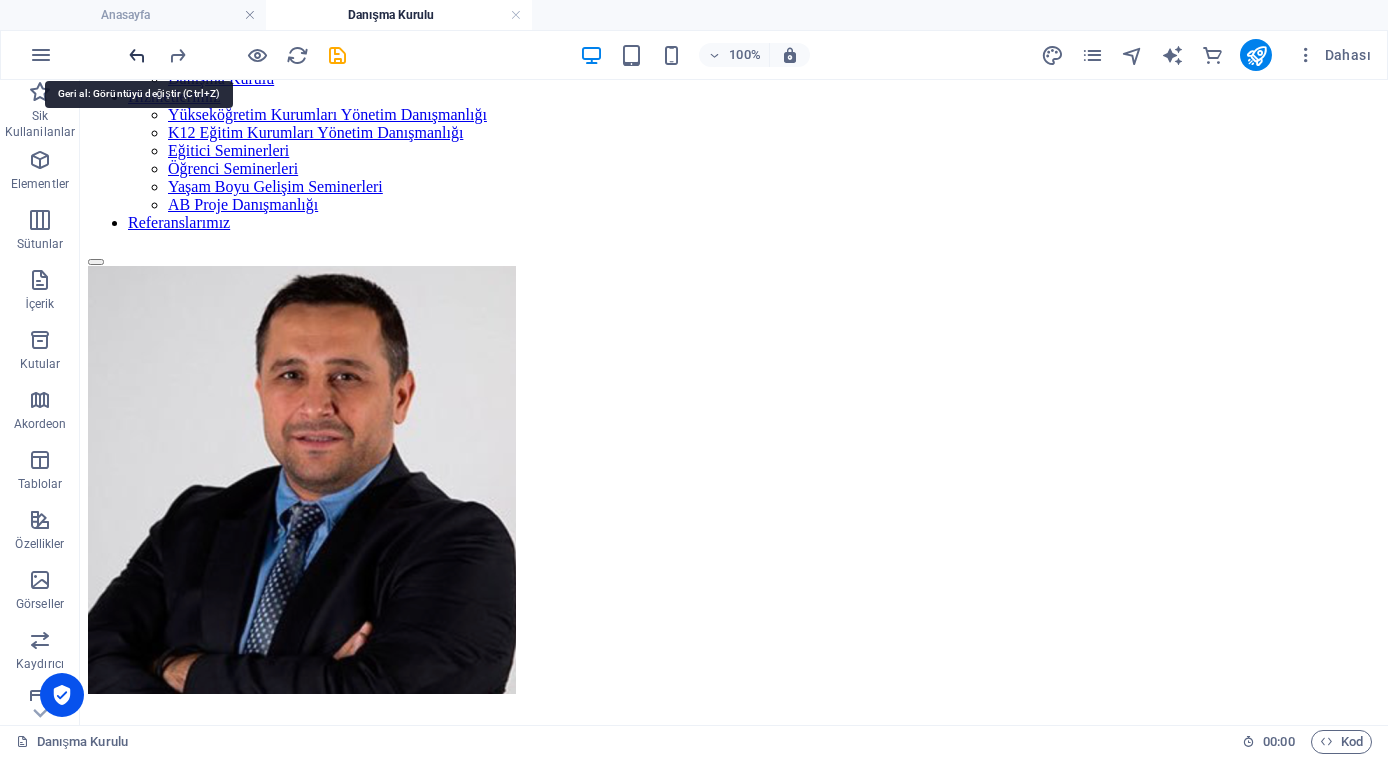 click at bounding box center (137, 55) 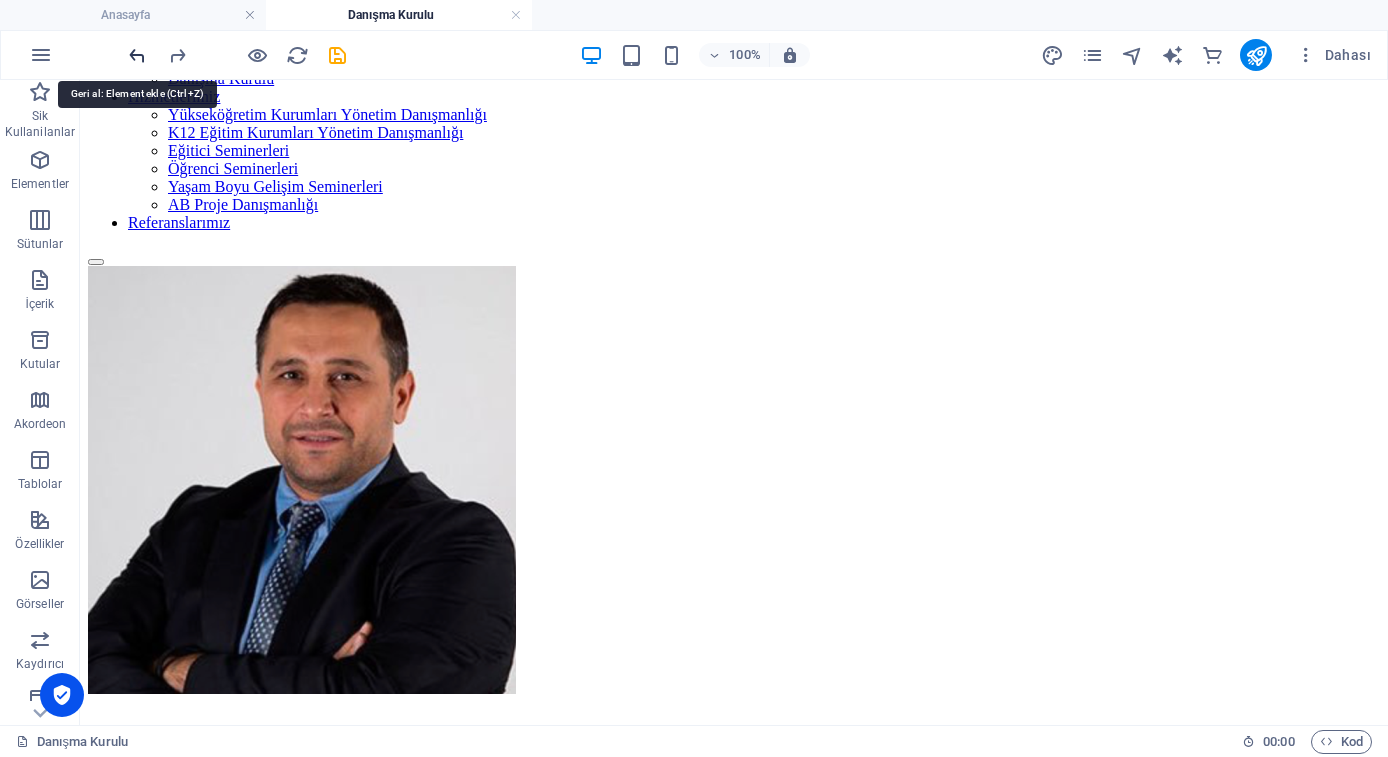 click at bounding box center [137, 55] 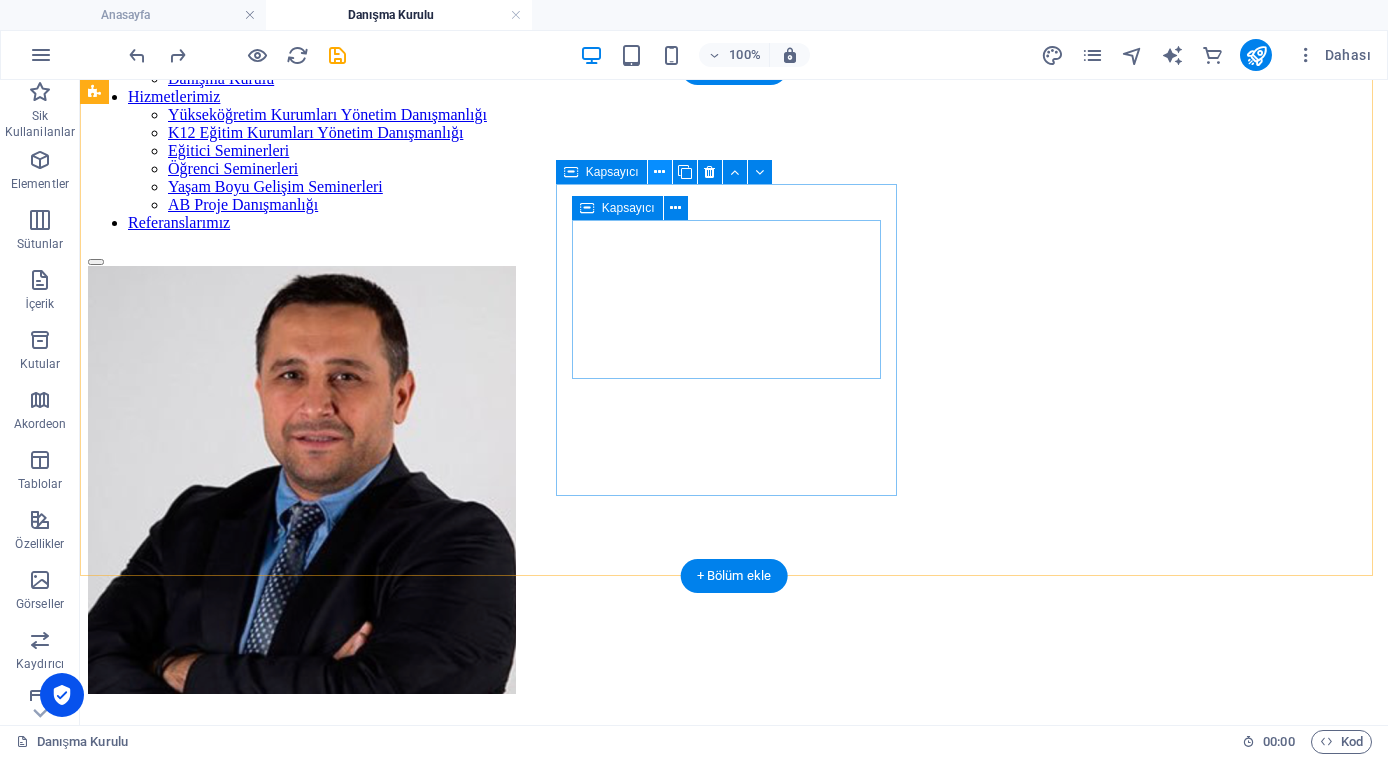 click at bounding box center [659, 172] 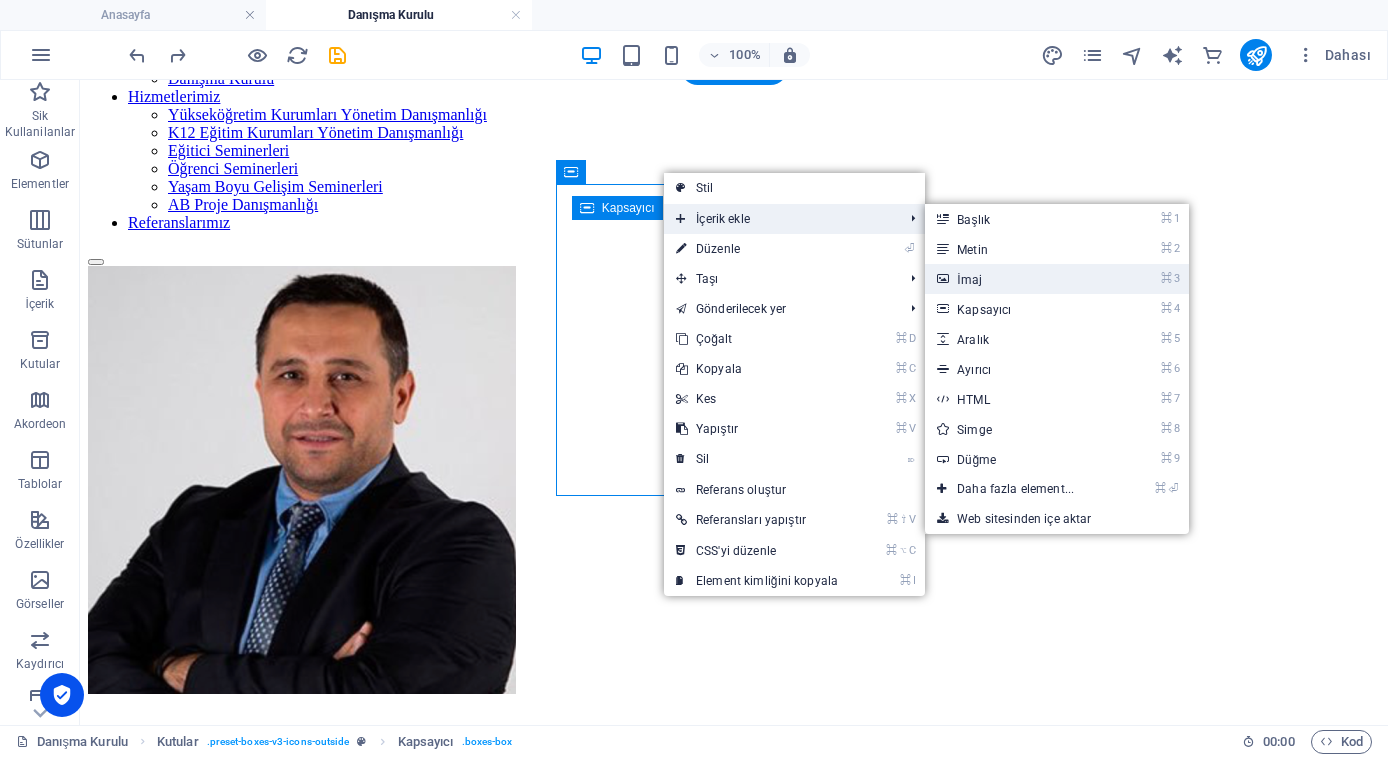 click on "⌘ 3  İmaj" at bounding box center [1019, 279] 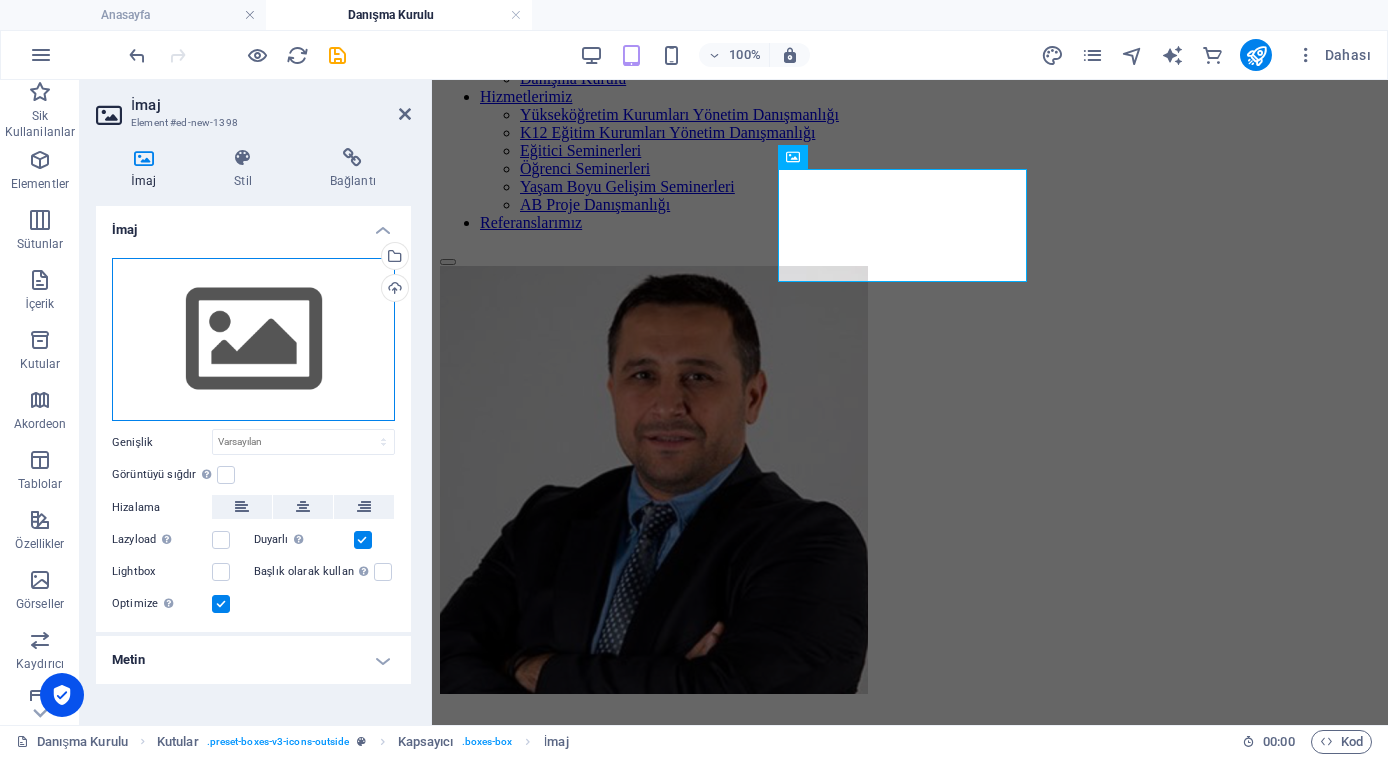click on "Dosyaları buraya sürükleyin, dosyaları seçmek için tıklayın veya Dosyalardan ya da ücretsiz stok fotoğraf ve videolarımızdan dosyalar seçin" at bounding box center [253, 340] 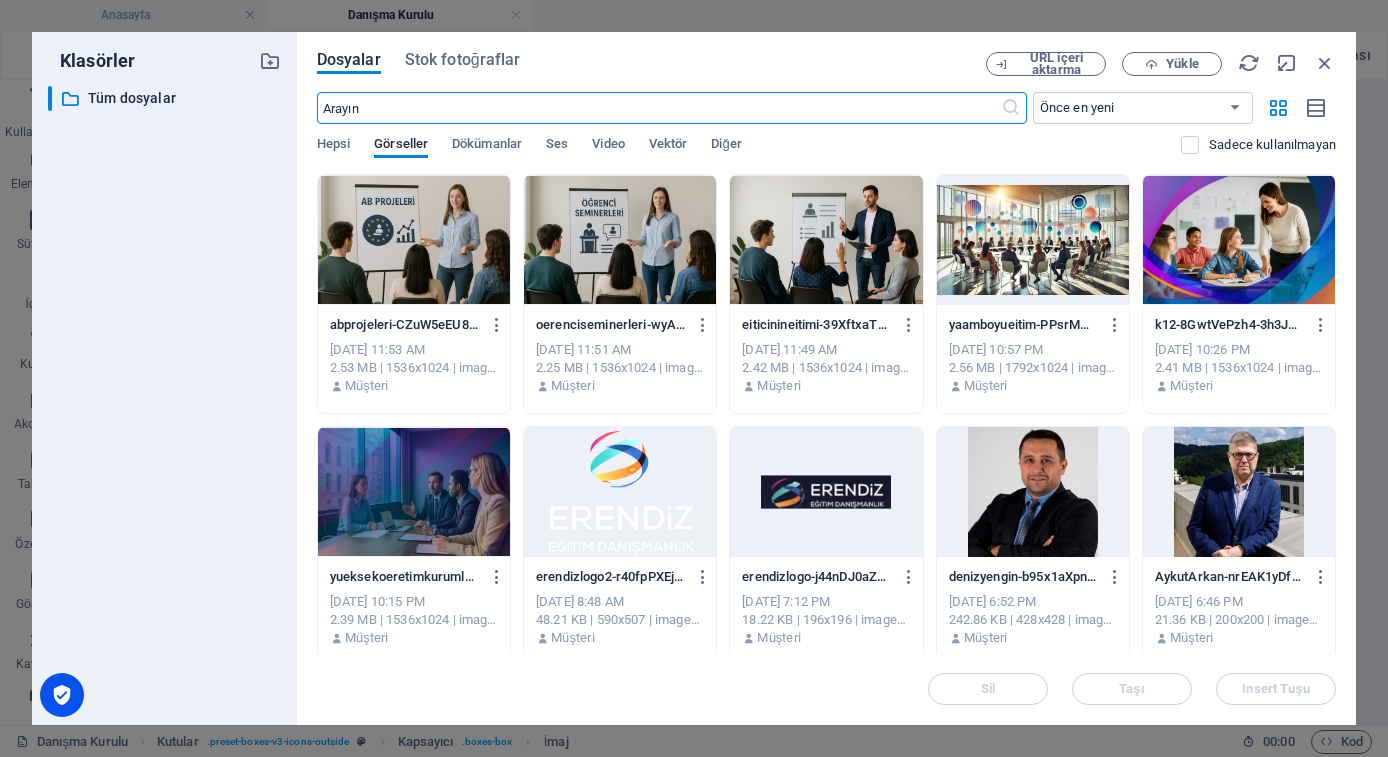 click at bounding box center [1239, 492] 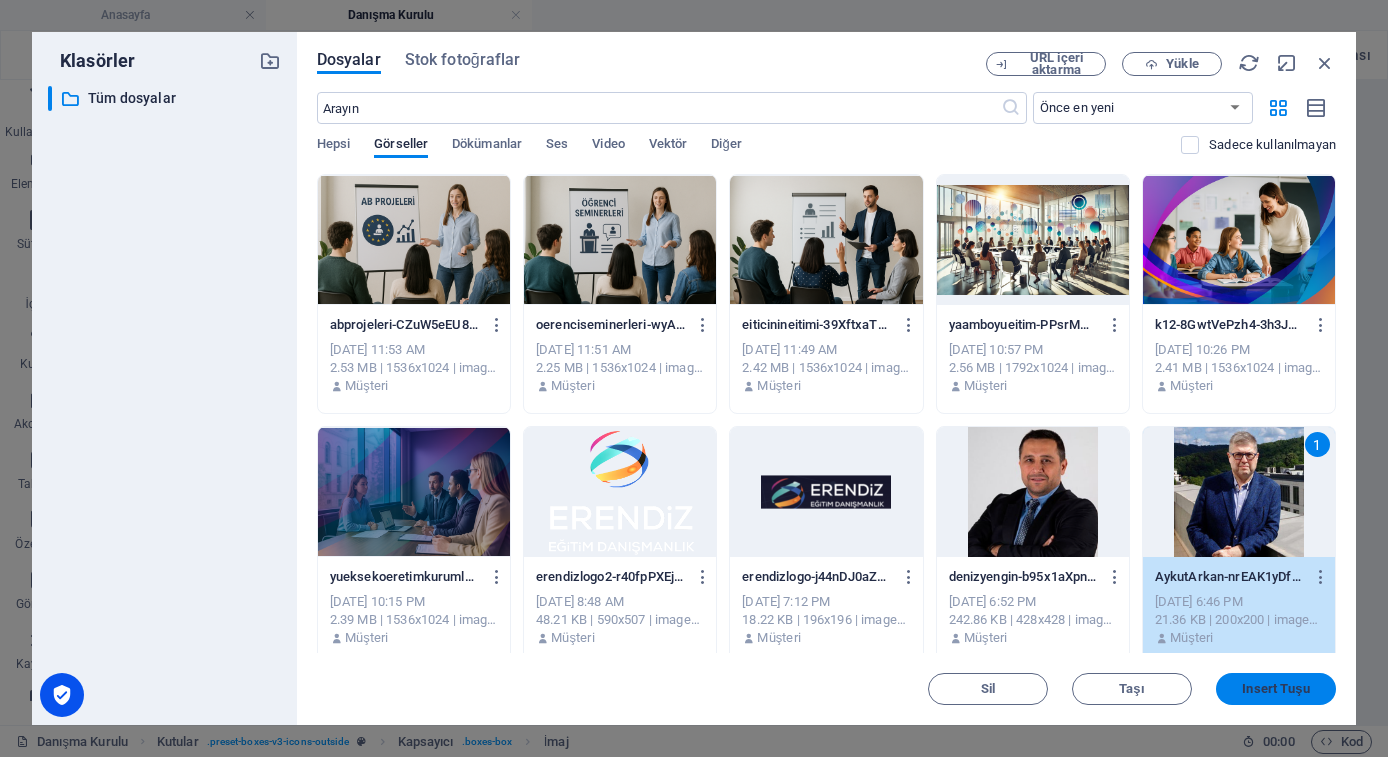 click on "Insert Tuşu" at bounding box center [1276, 689] 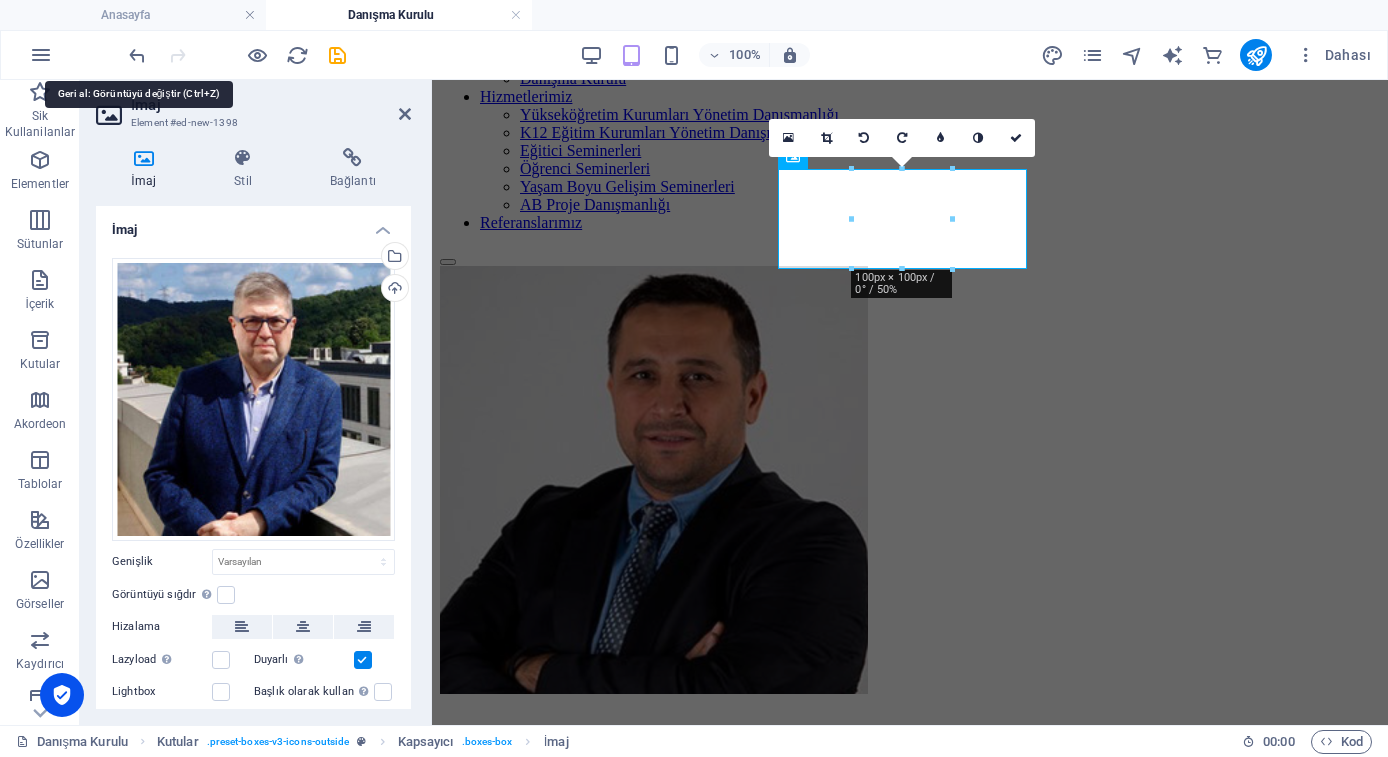 click on "100% Dahası" at bounding box center (694, 55) 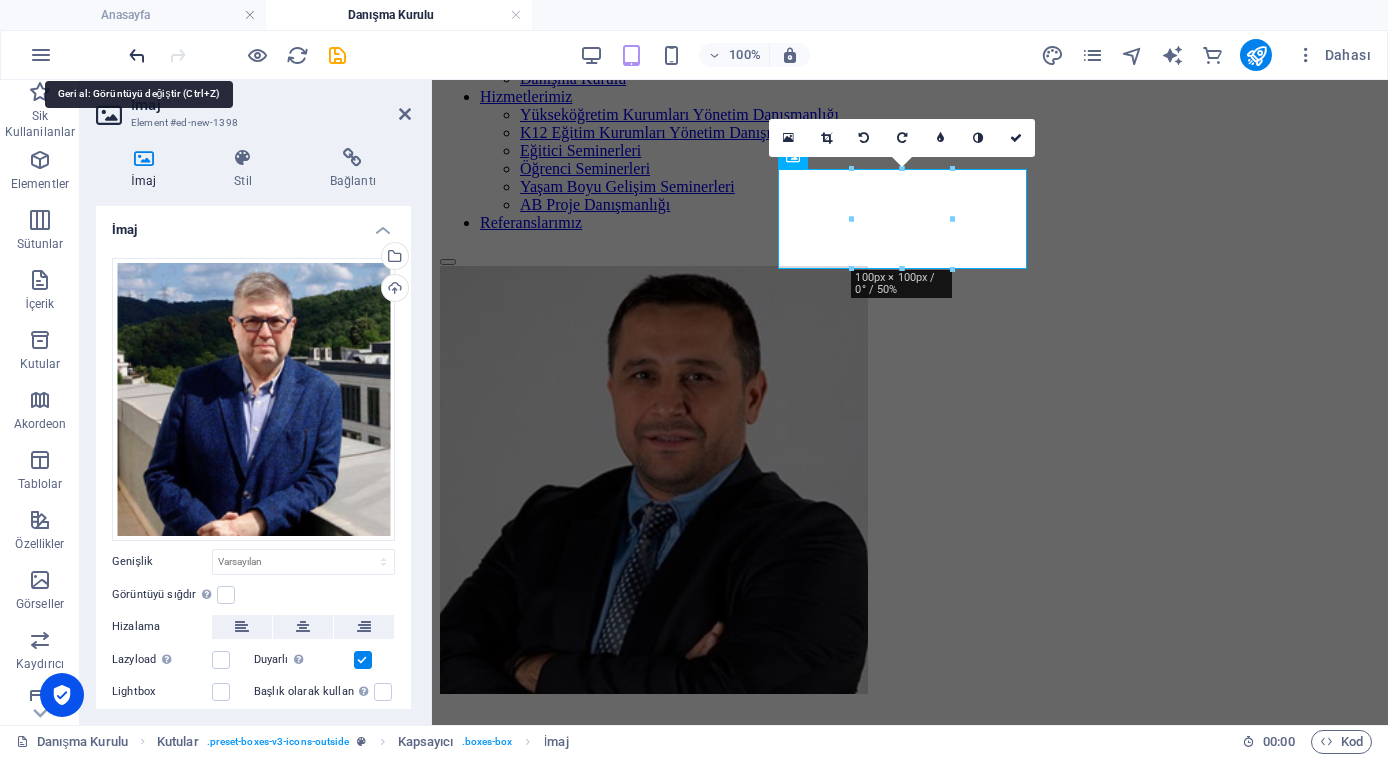 click at bounding box center (137, 55) 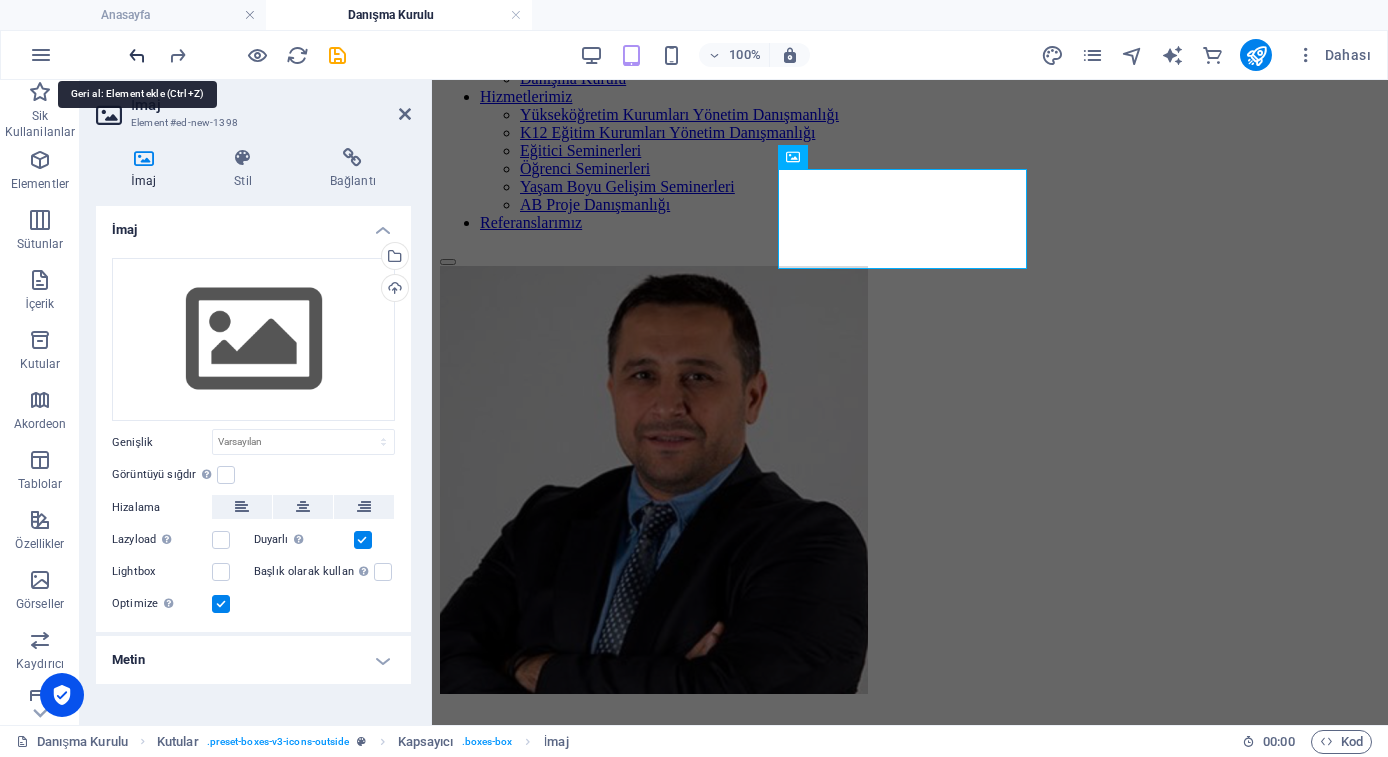 click at bounding box center [137, 55] 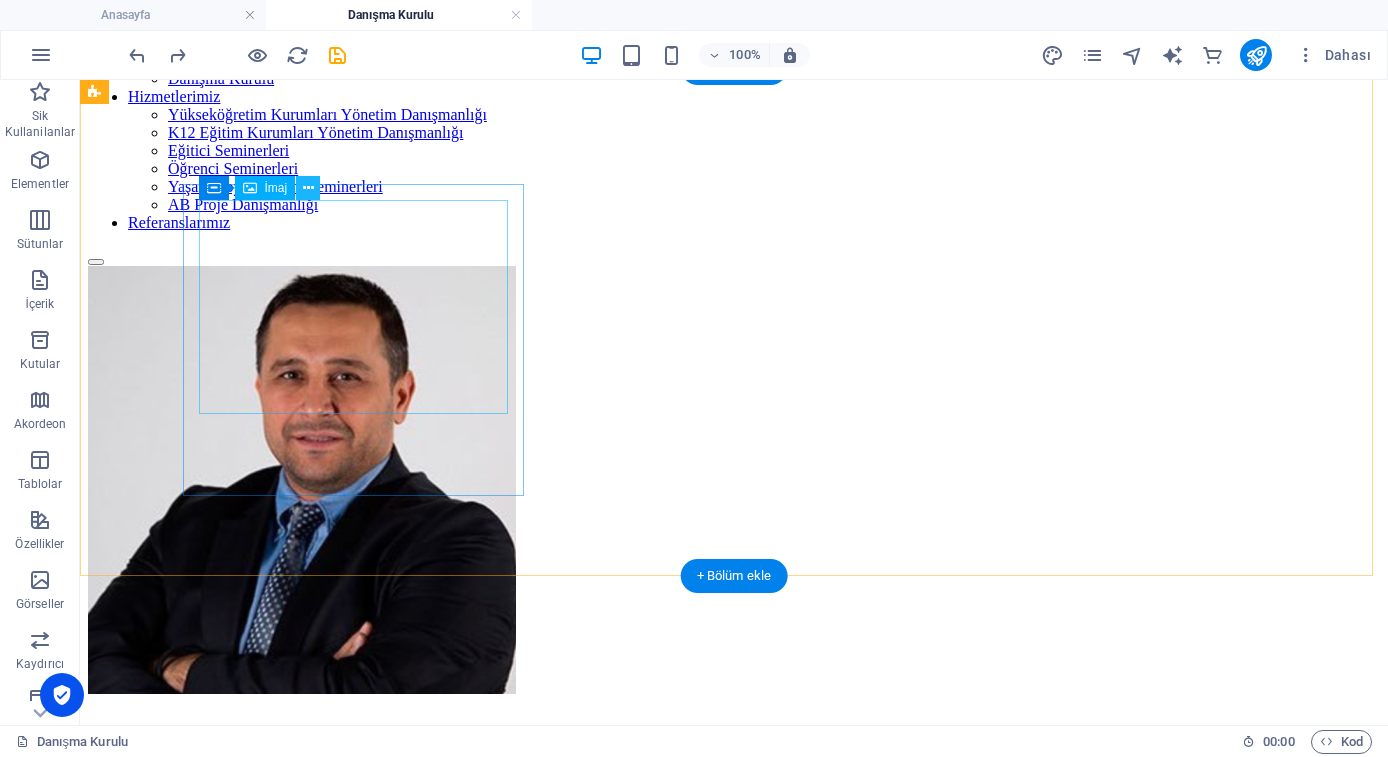 click at bounding box center (308, 188) 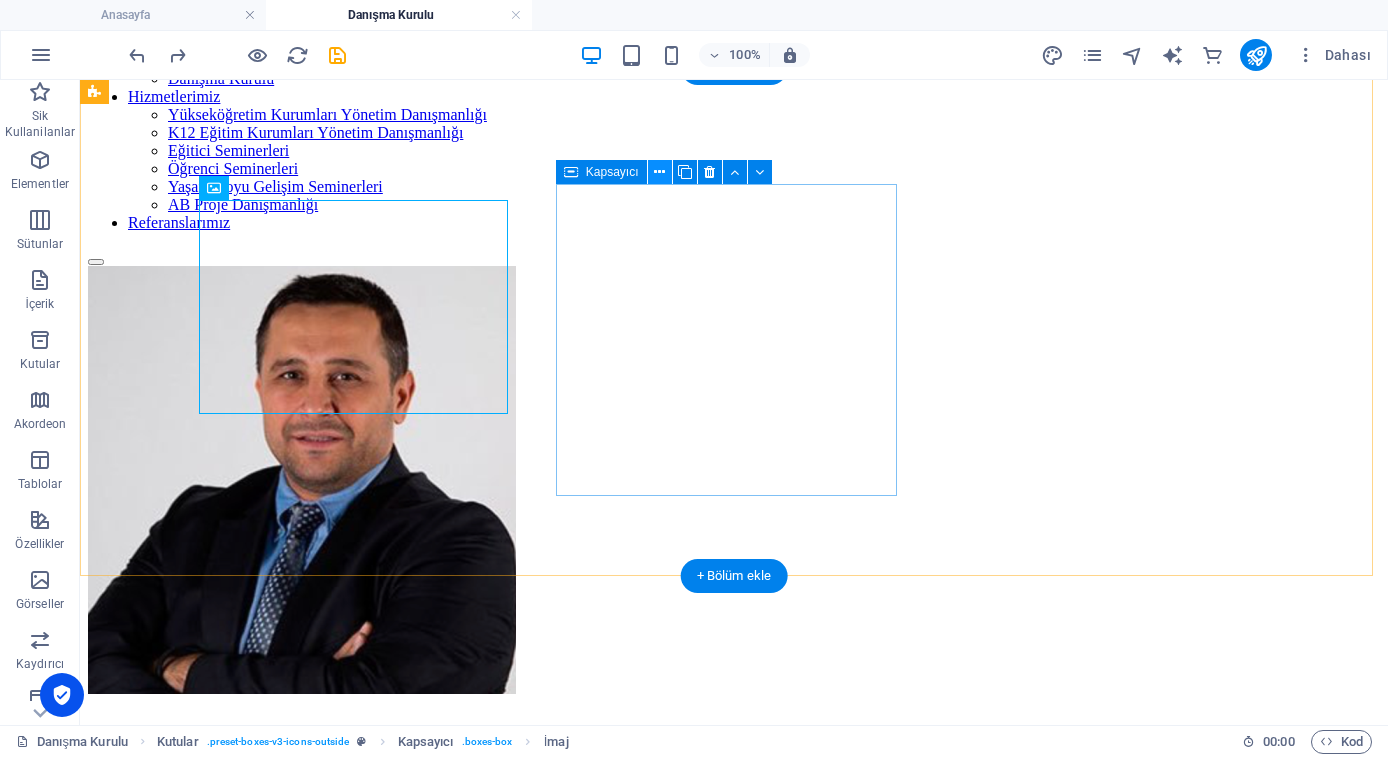 click at bounding box center [659, 172] 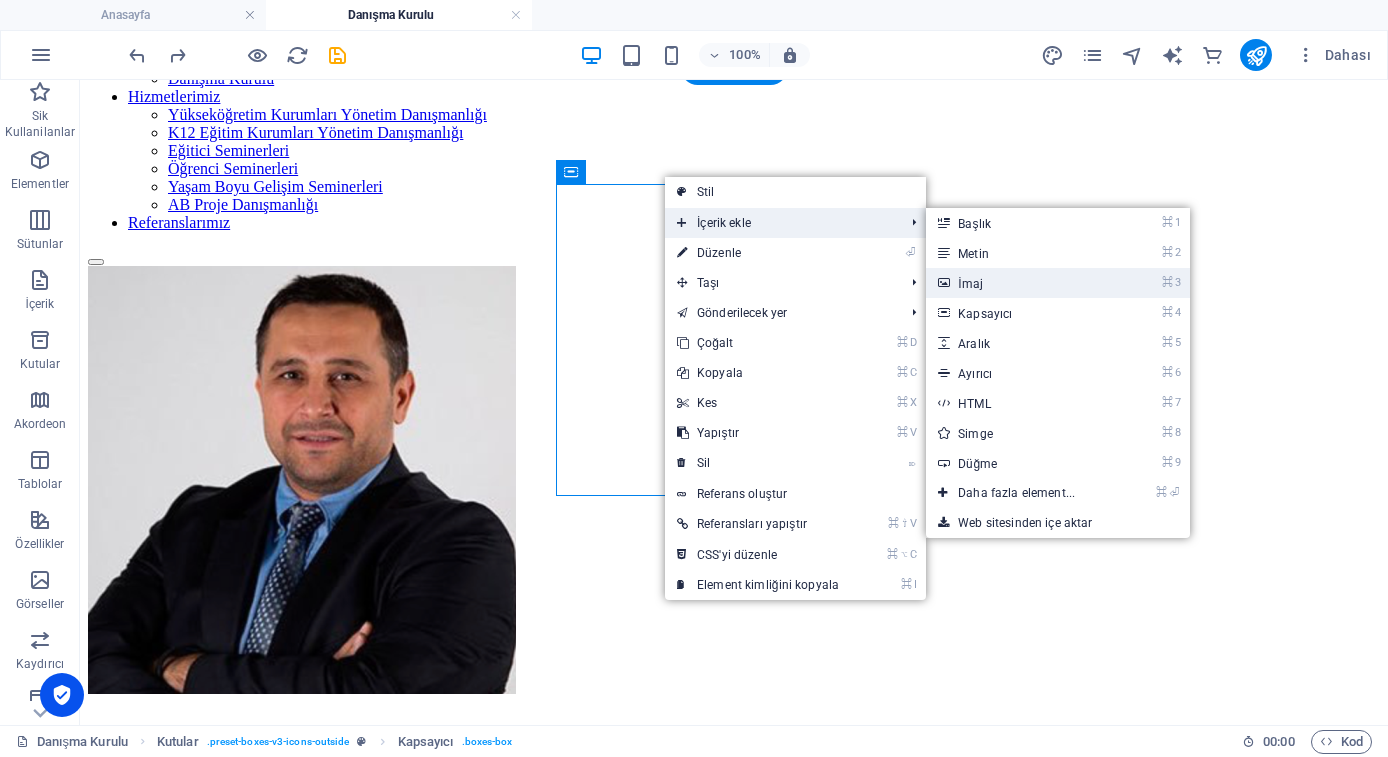click on "⌘ 3  İmaj" at bounding box center (1020, 283) 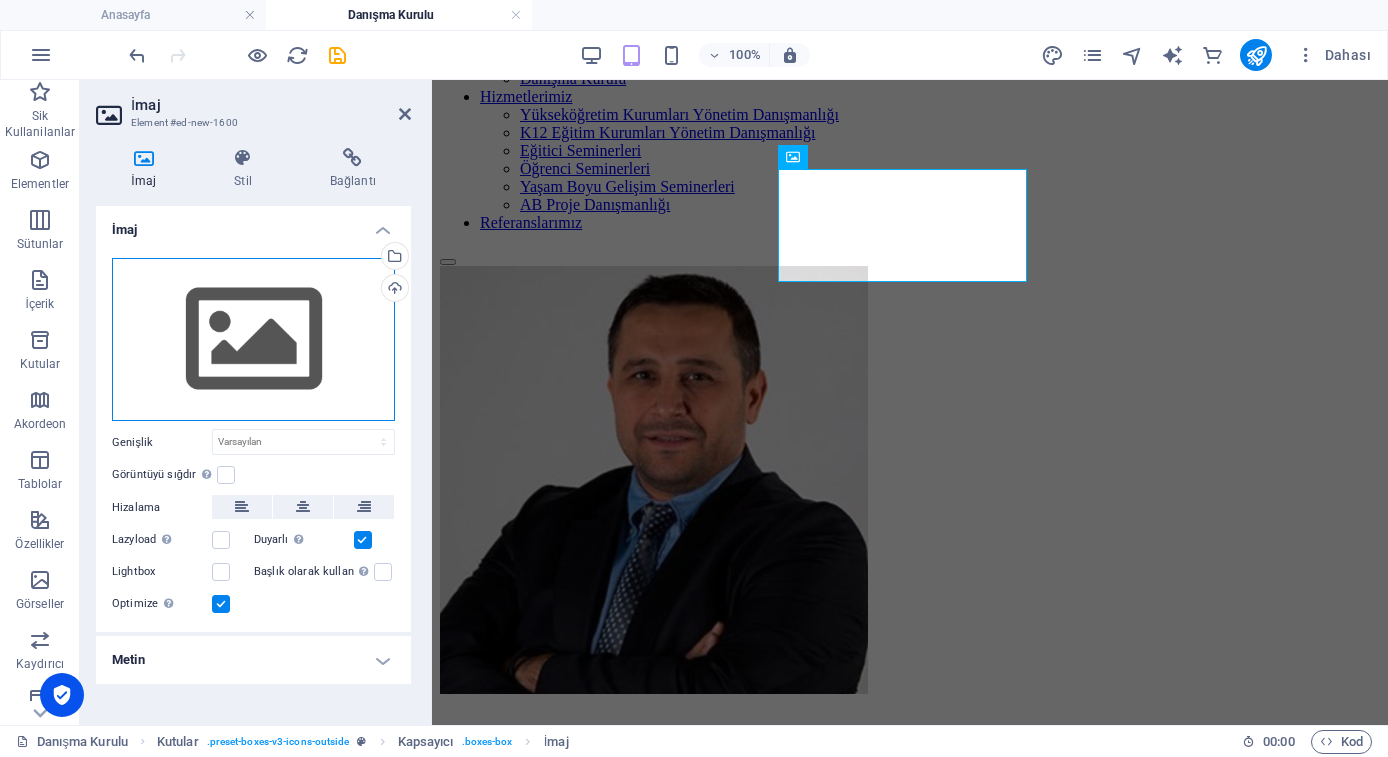 click on "Dosyaları buraya sürükleyin, dosyaları seçmek için tıklayın veya Dosyalardan ya da ücretsiz stok fotoğraf ve videolarımızdan dosyalar seçin" at bounding box center [253, 340] 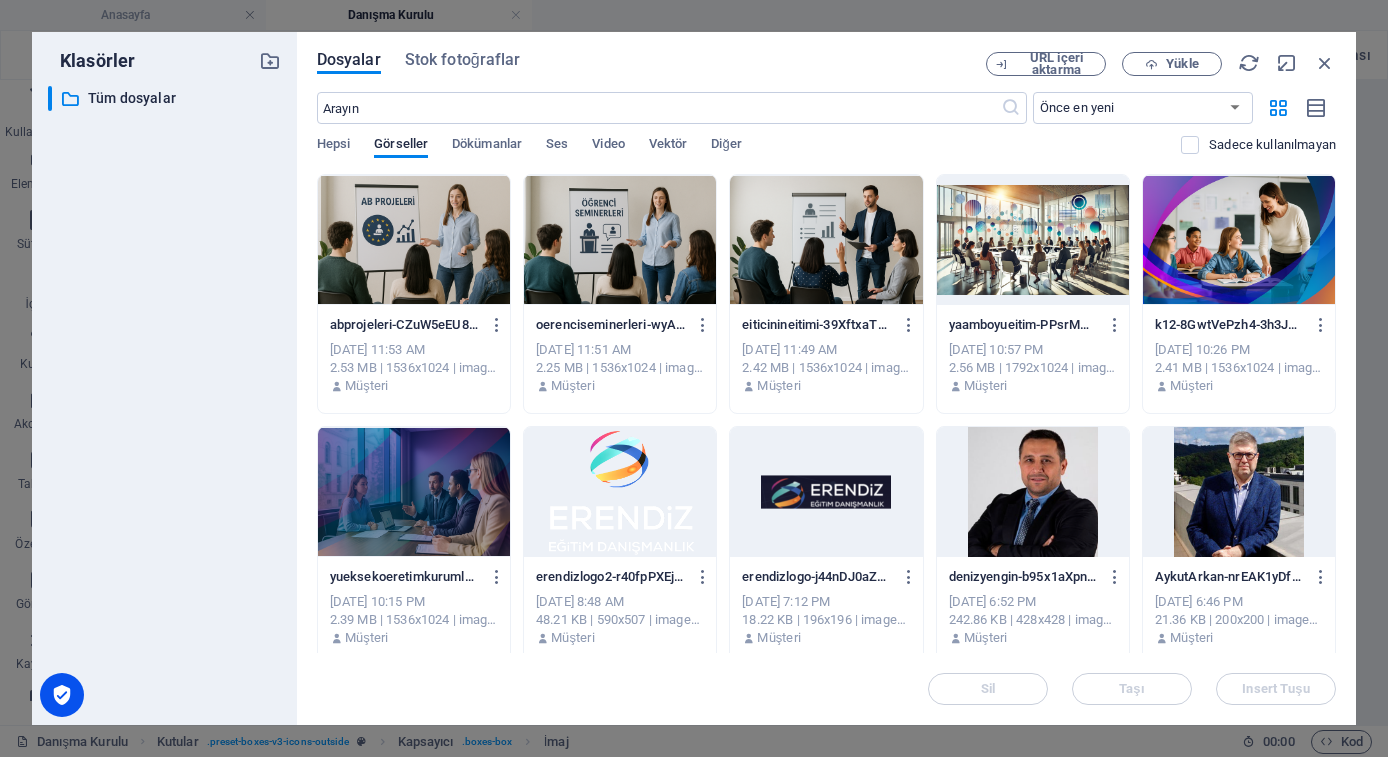 click at bounding box center [1239, 492] 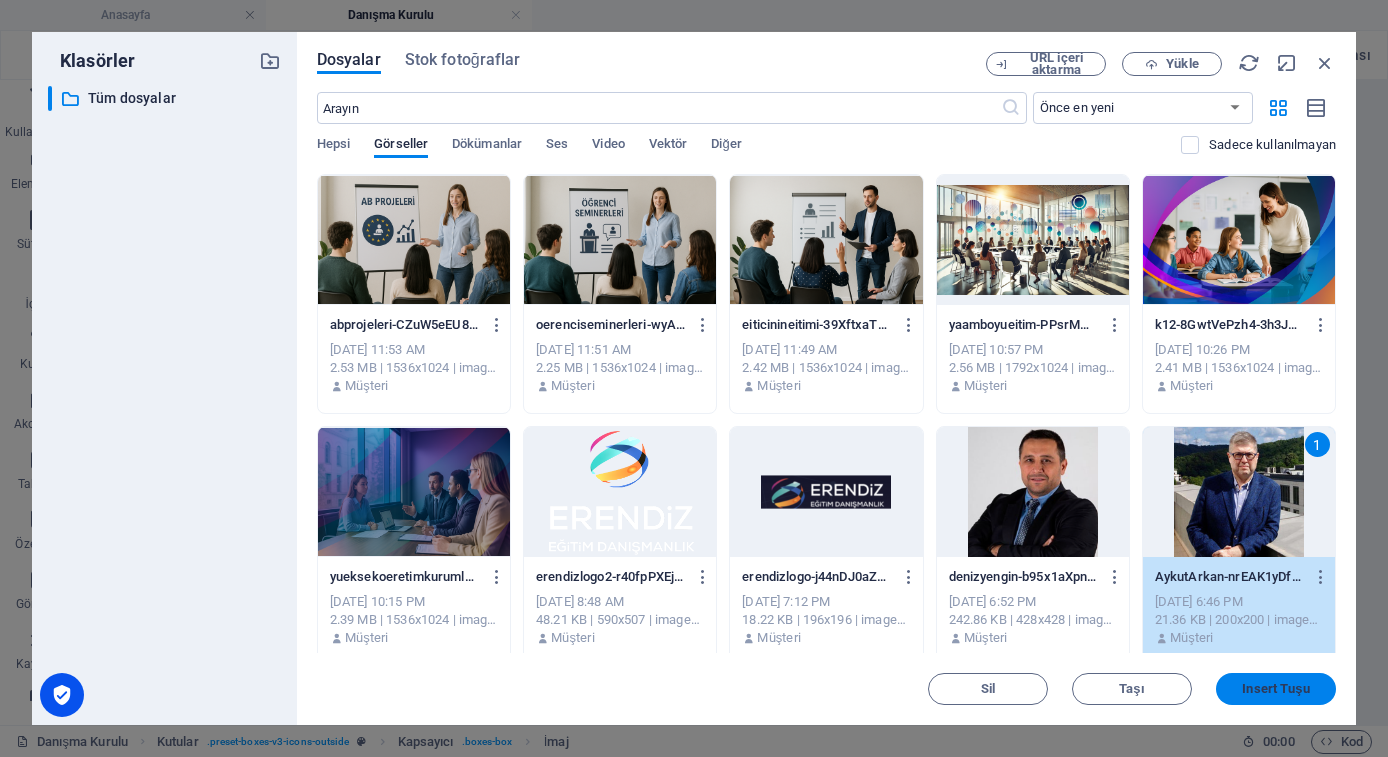 click on "Insert Tuşu" at bounding box center [1275, 689] 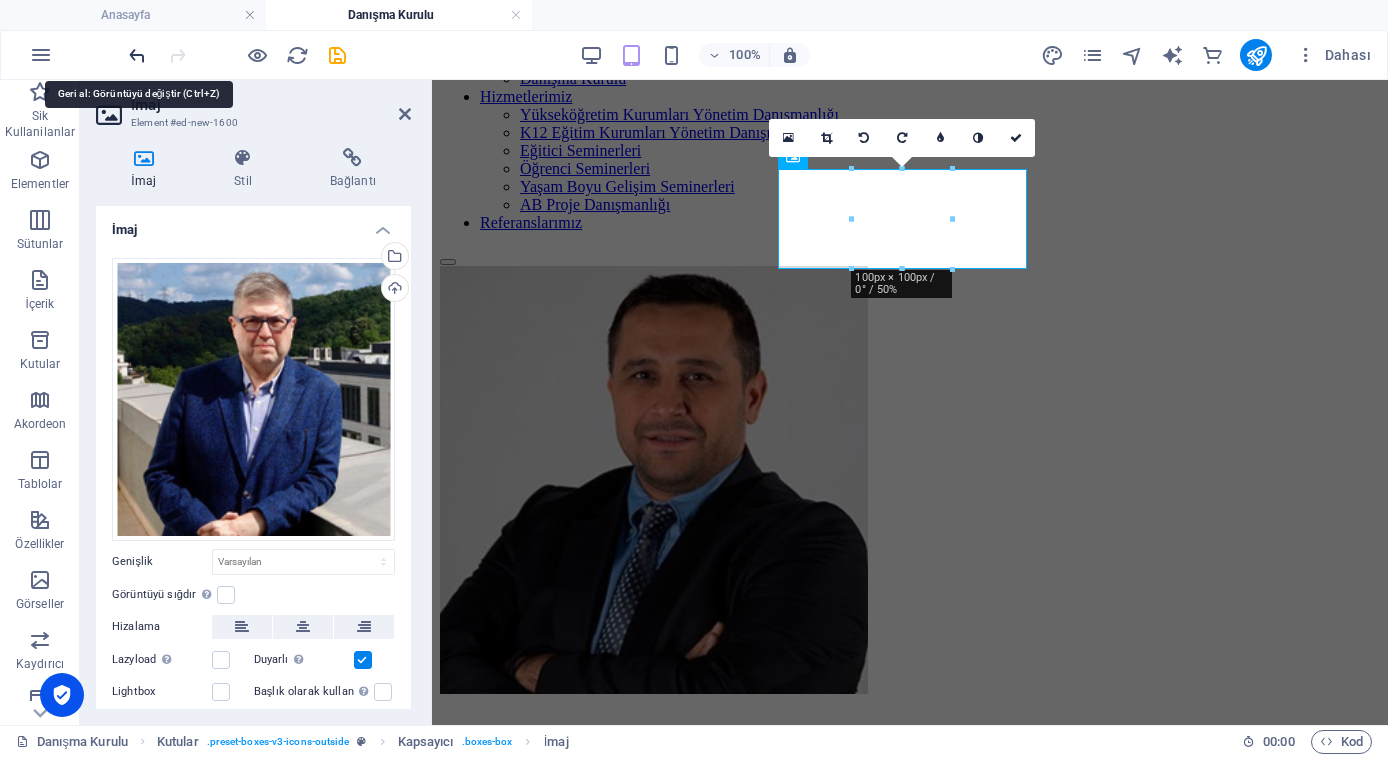 click at bounding box center [137, 55] 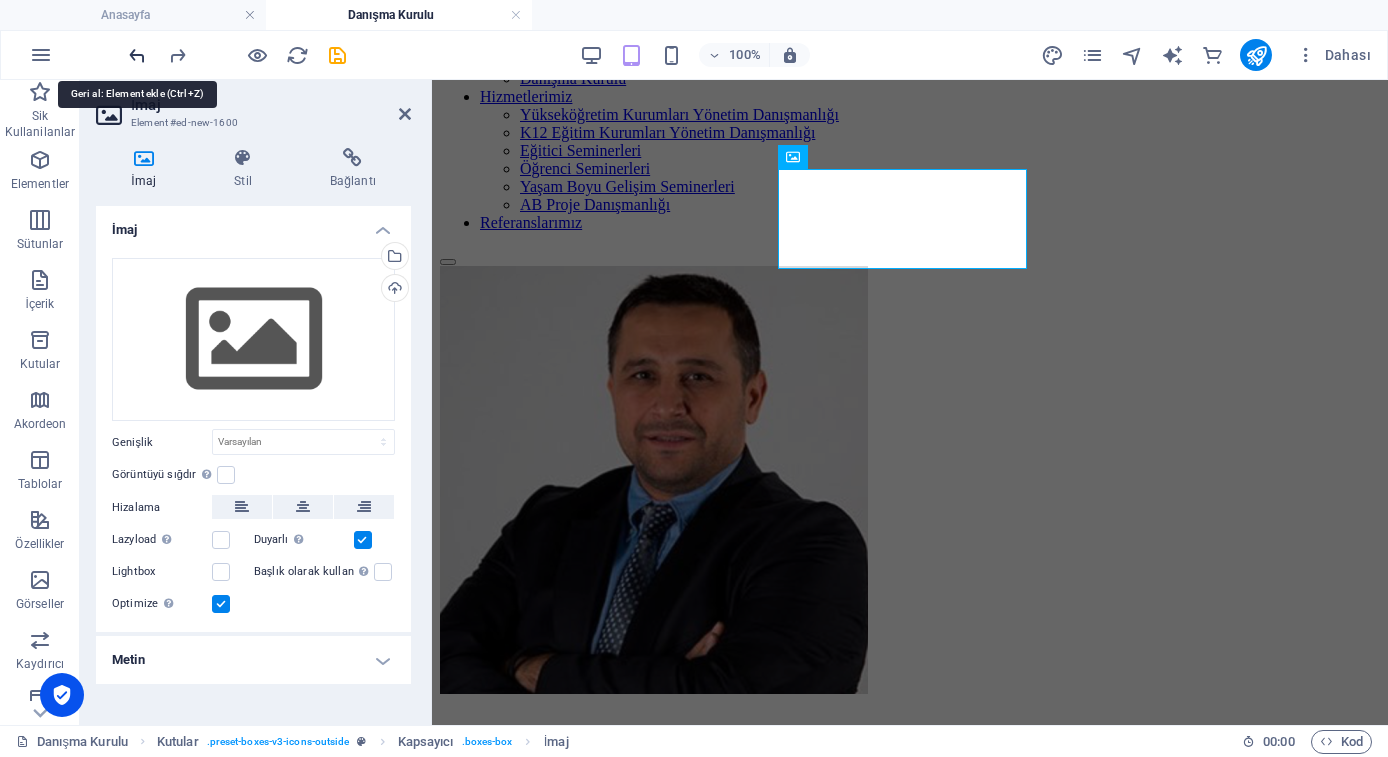 click at bounding box center (137, 55) 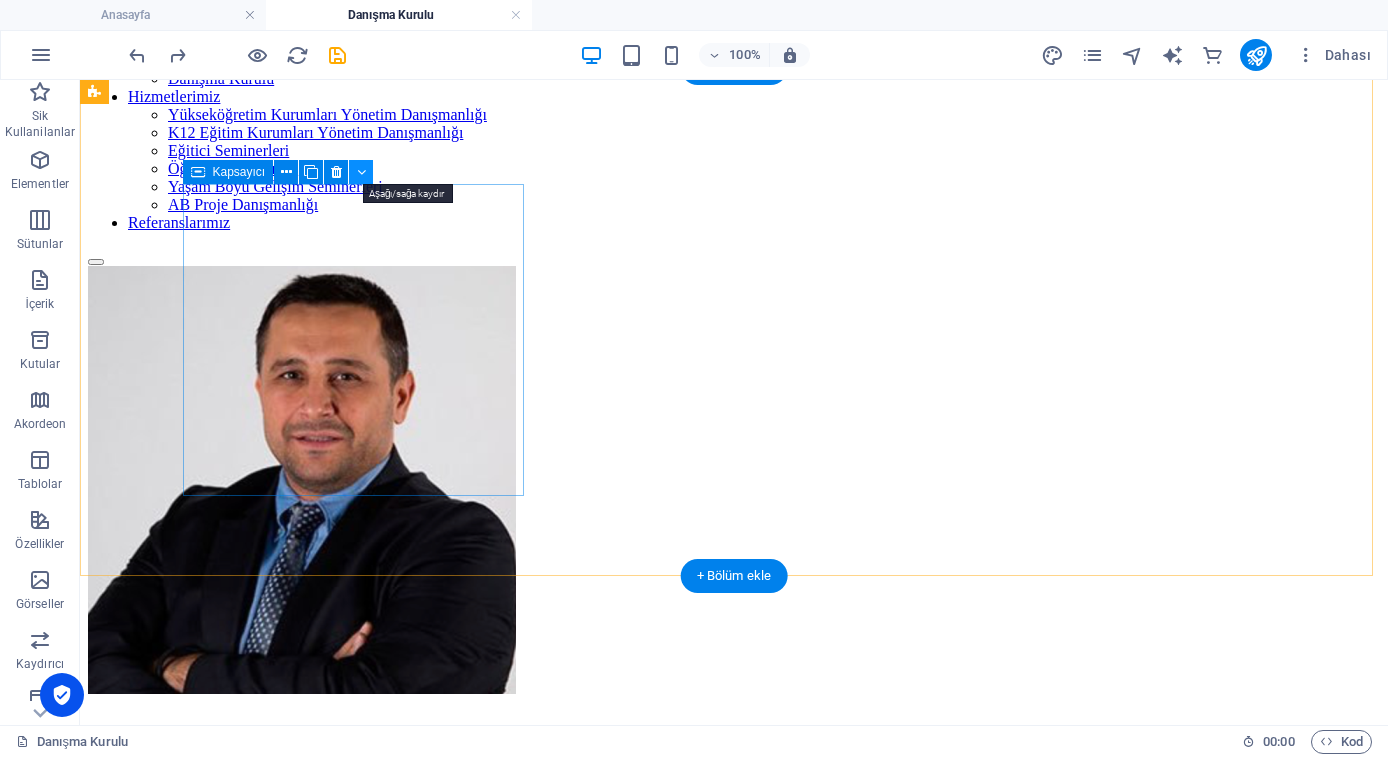 click at bounding box center (361, 172) 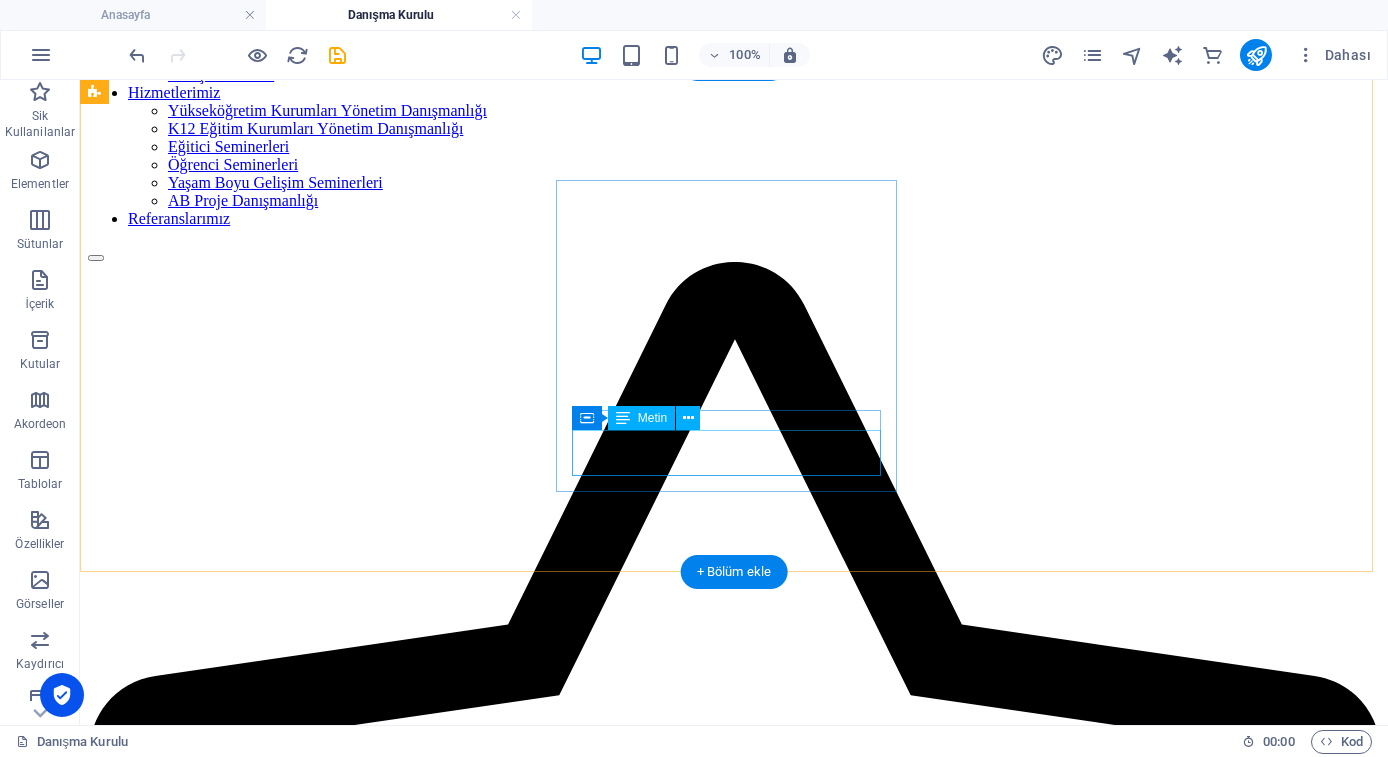 scroll, scrollTop: 194, scrollLeft: 0, axis: vertical 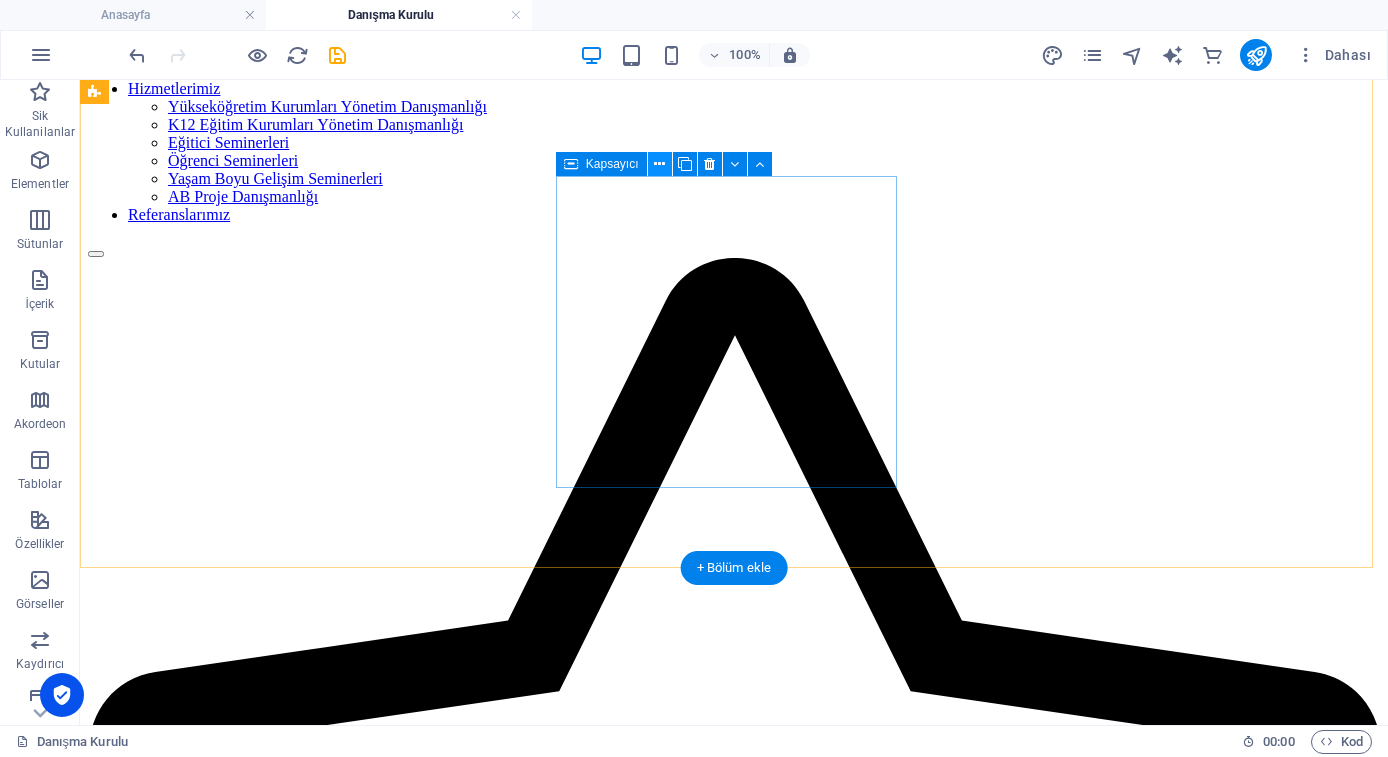 click at bounding box center (659, 164) 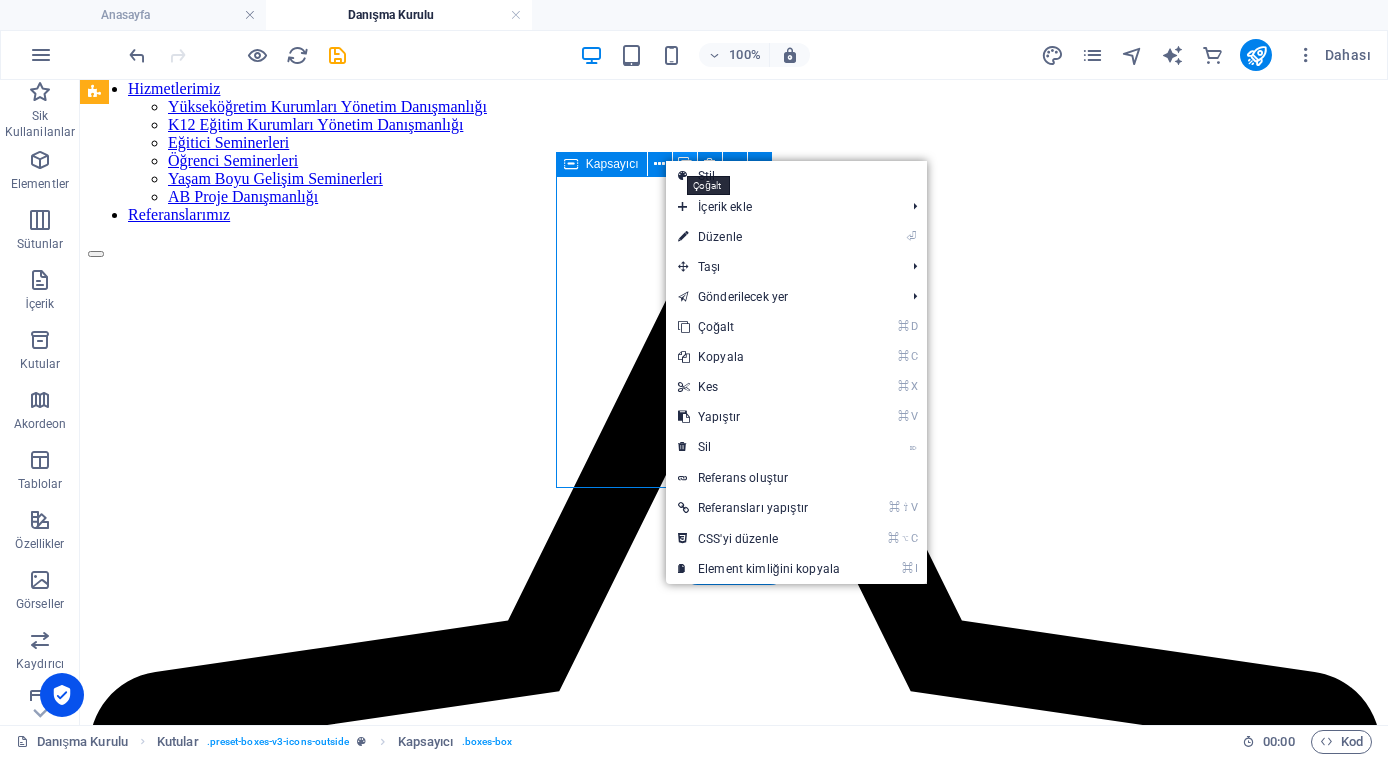 click at bounding box center (685, 164) 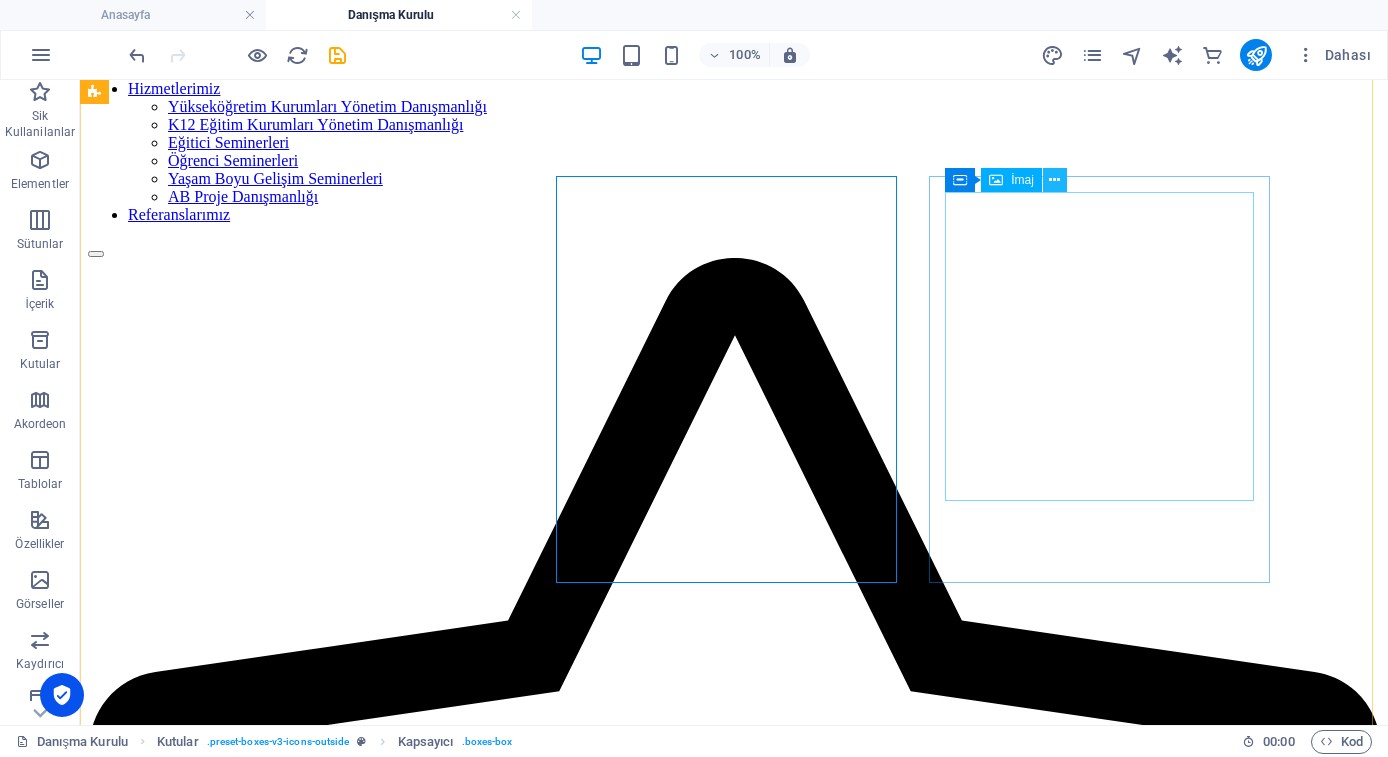 click at bounding box center (1054, 180) 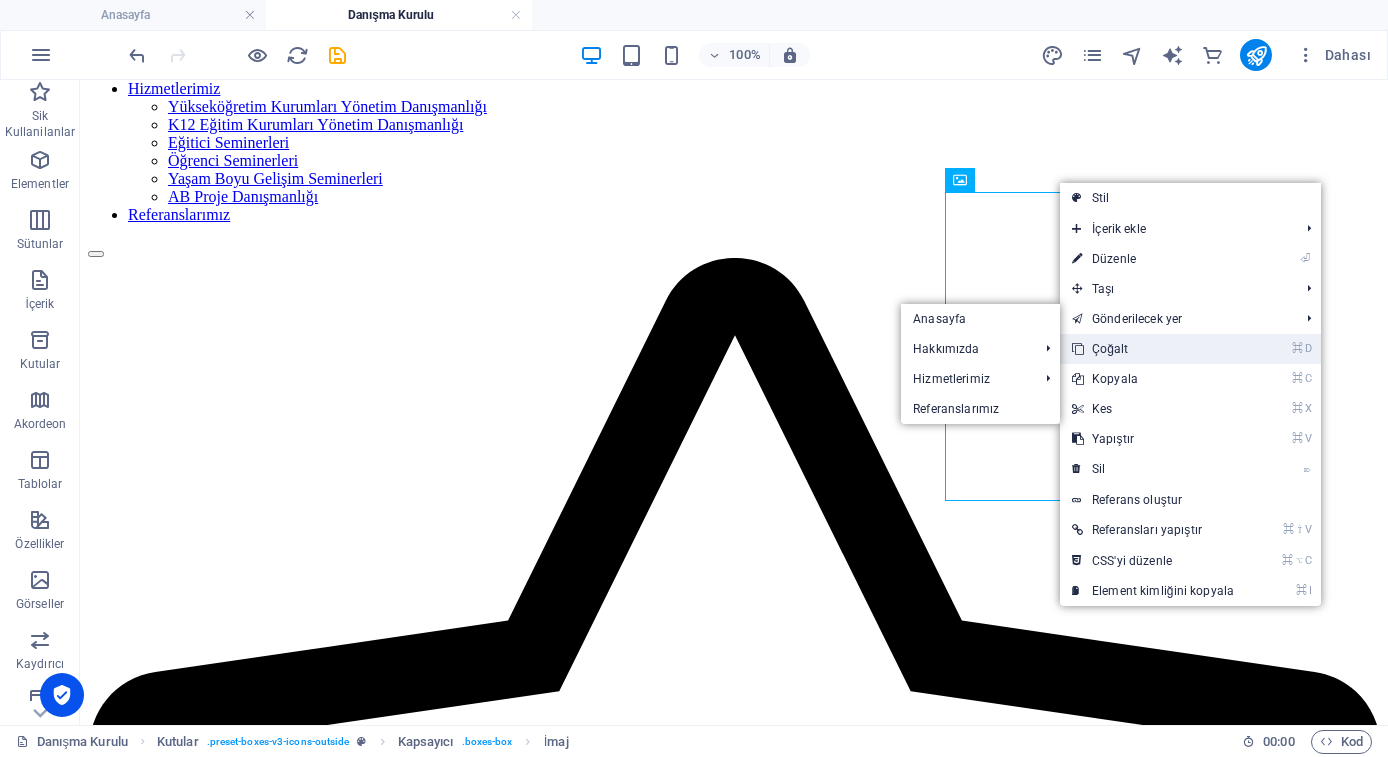click on "⌘ D  Çoğalt" at bounding box center [1153, 349] 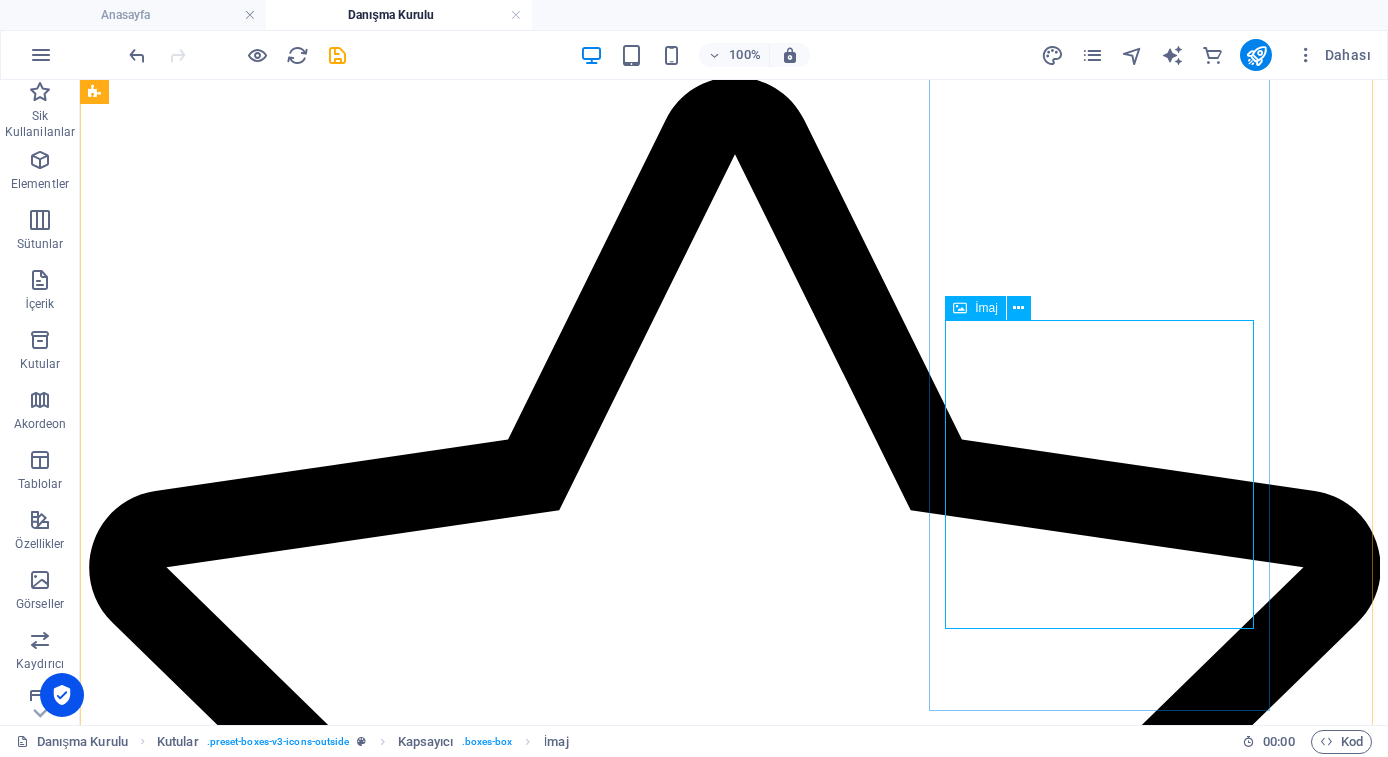scroll, scrollTop: 35, scrollLeft: 0, axis: vertical 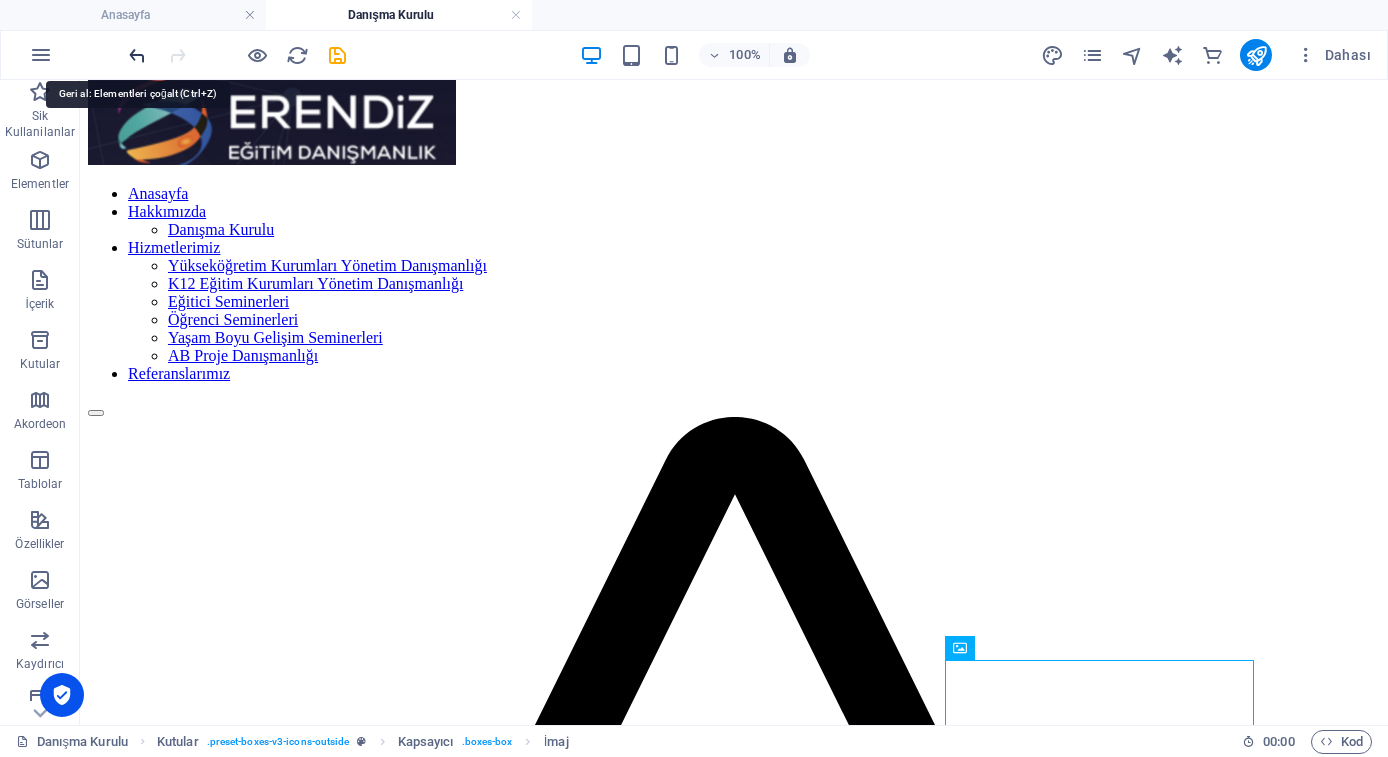 click at bounding box center [137, 55] 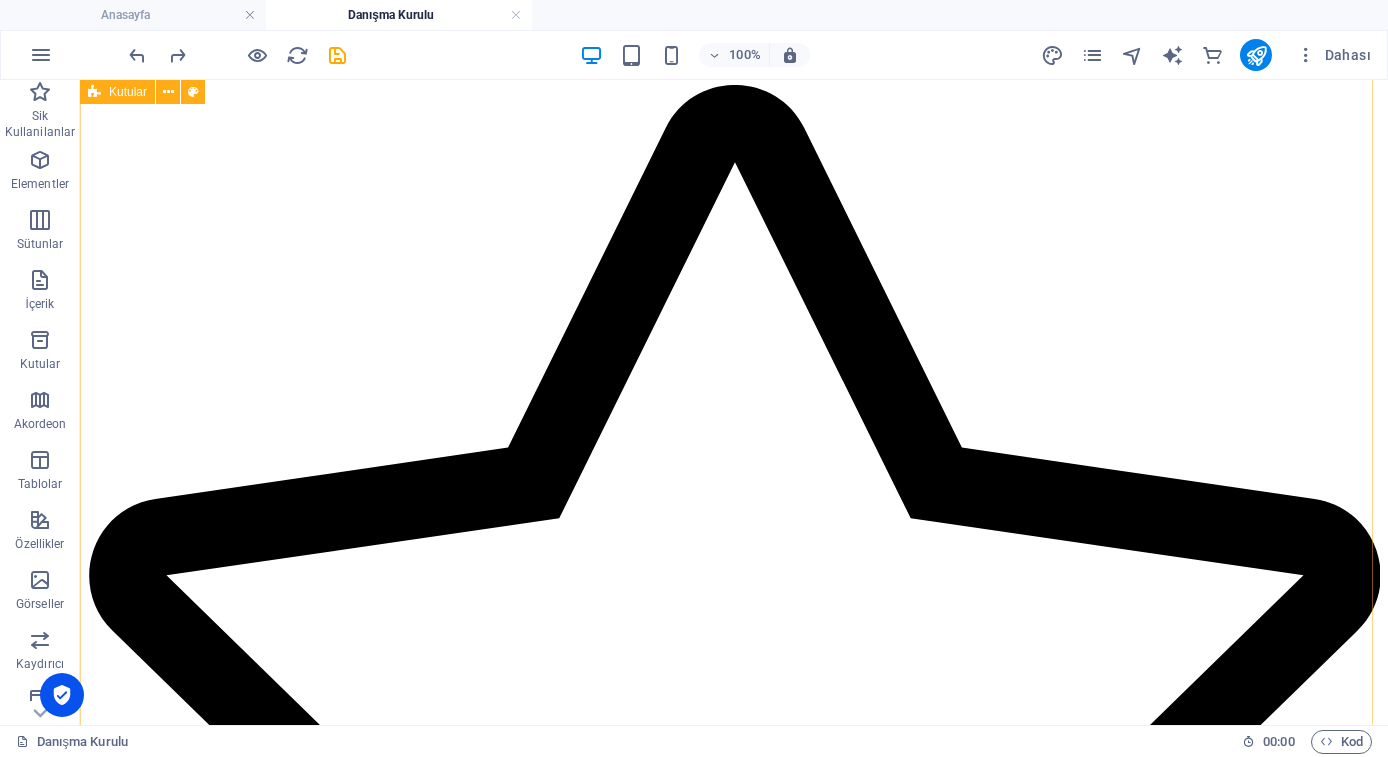 scroll, scrollTop: 60, scrollLeft: 0, axis: vertical 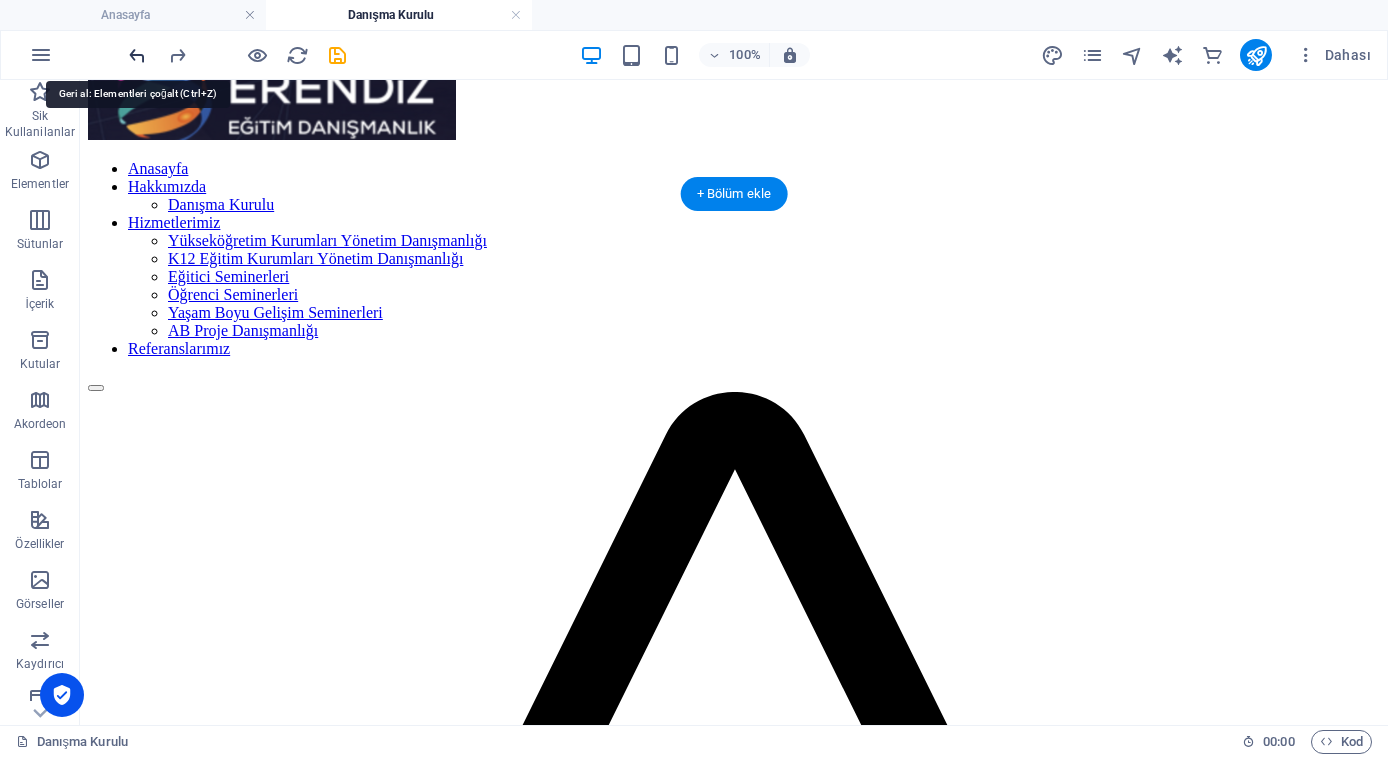 click at bounding box center [137, 55] 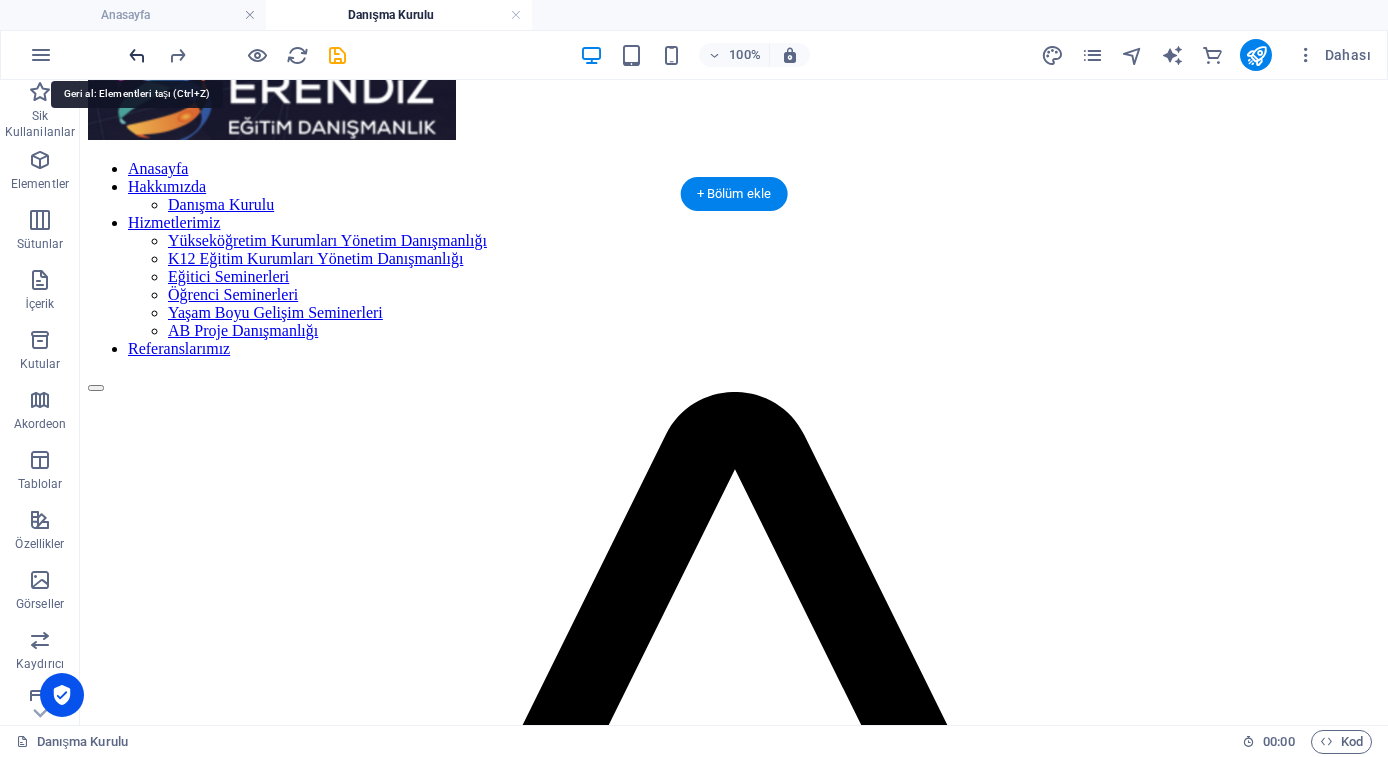 click at bounding box center (137, 55) 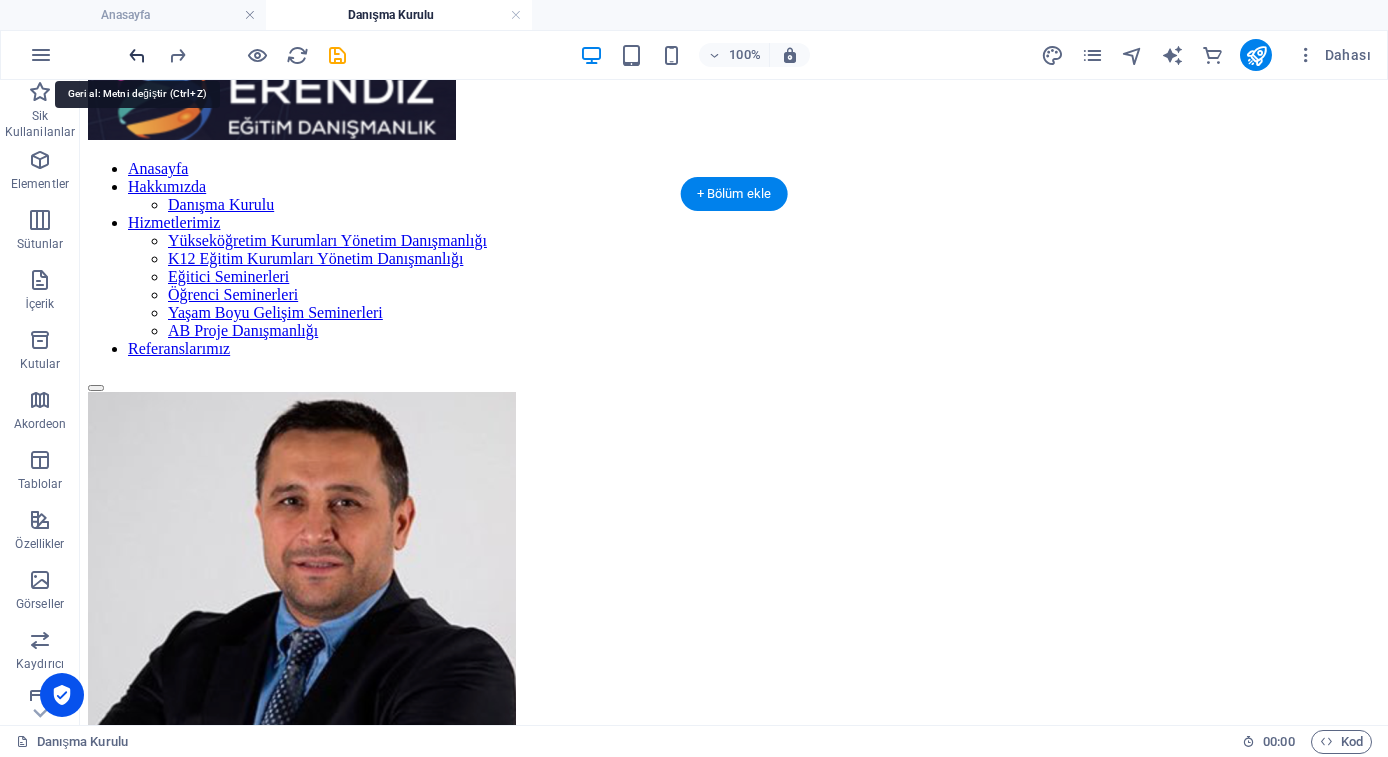 click at bounding box center (137, 55) 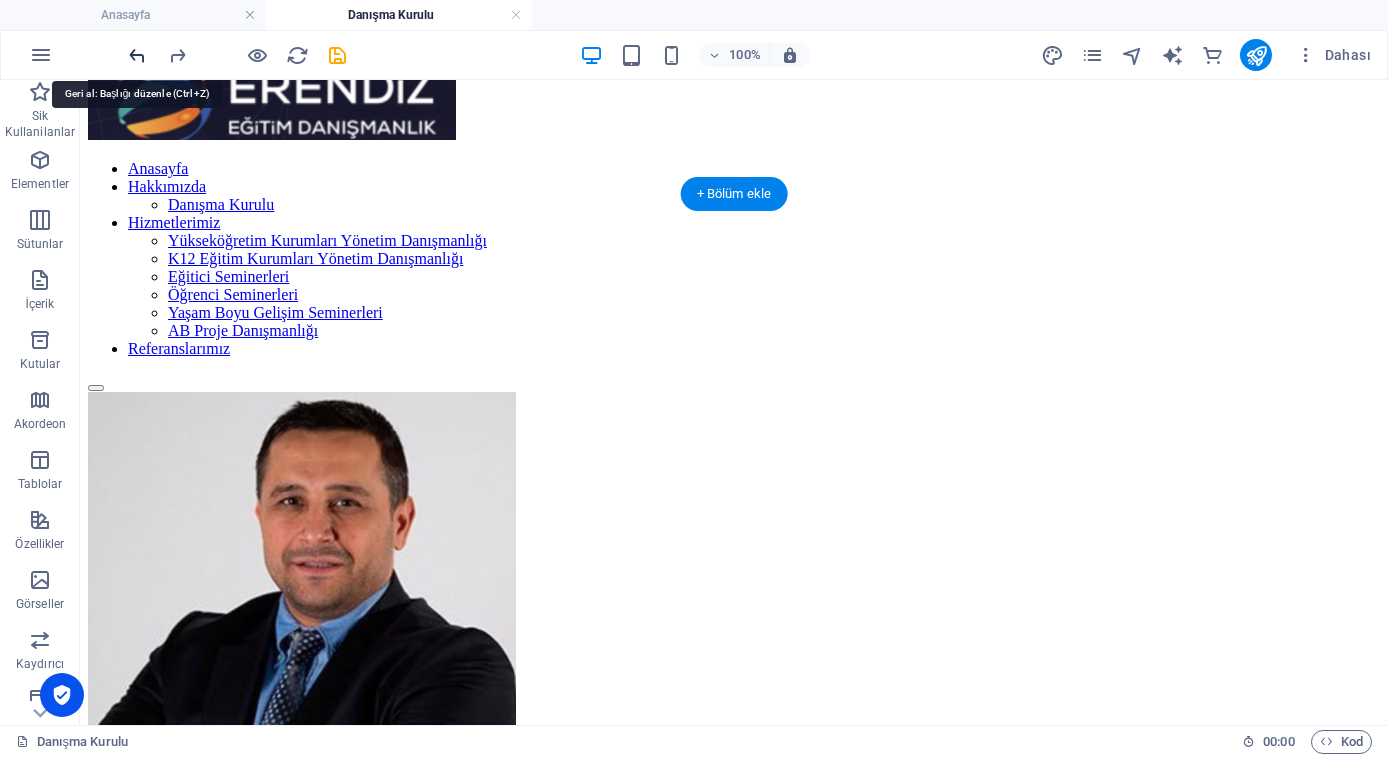 click at bounding box center [137, 55] 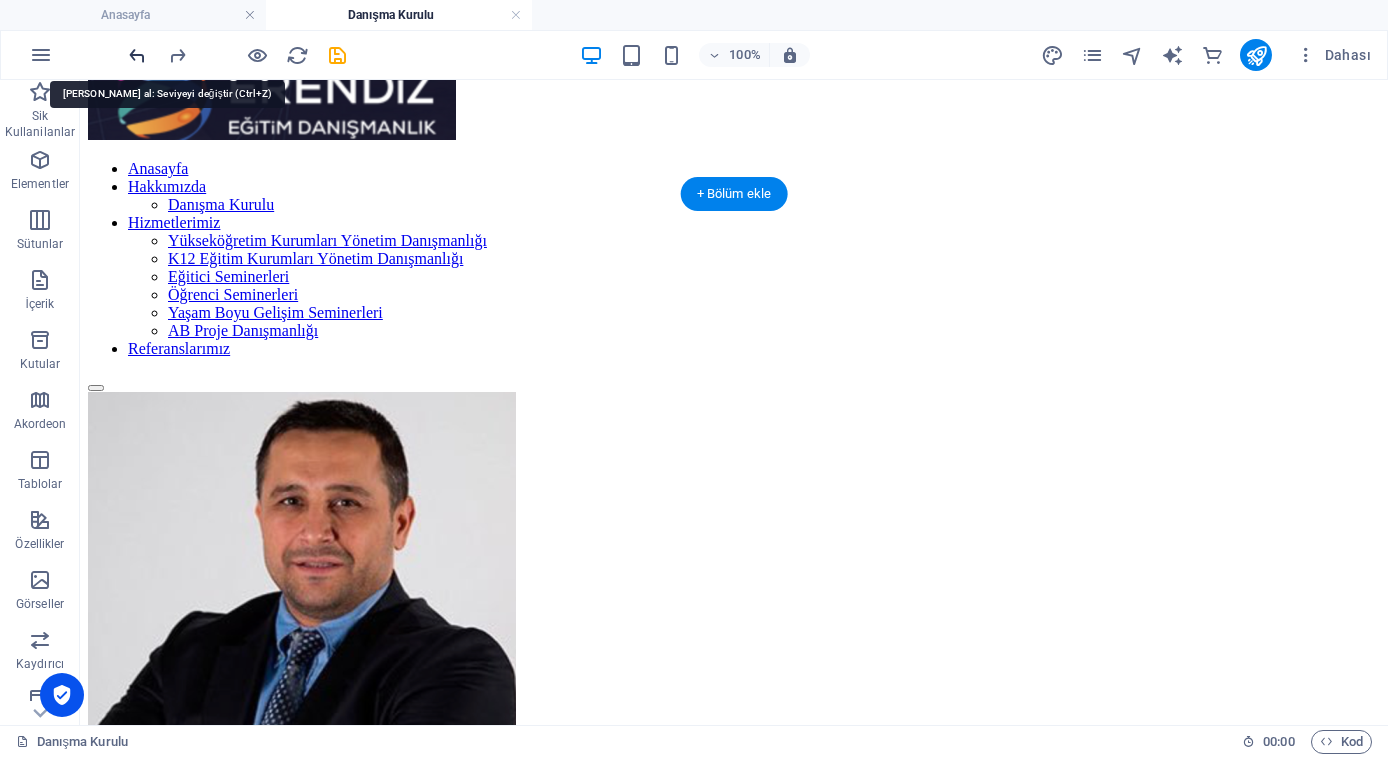 click at bounding box center [137, 55] 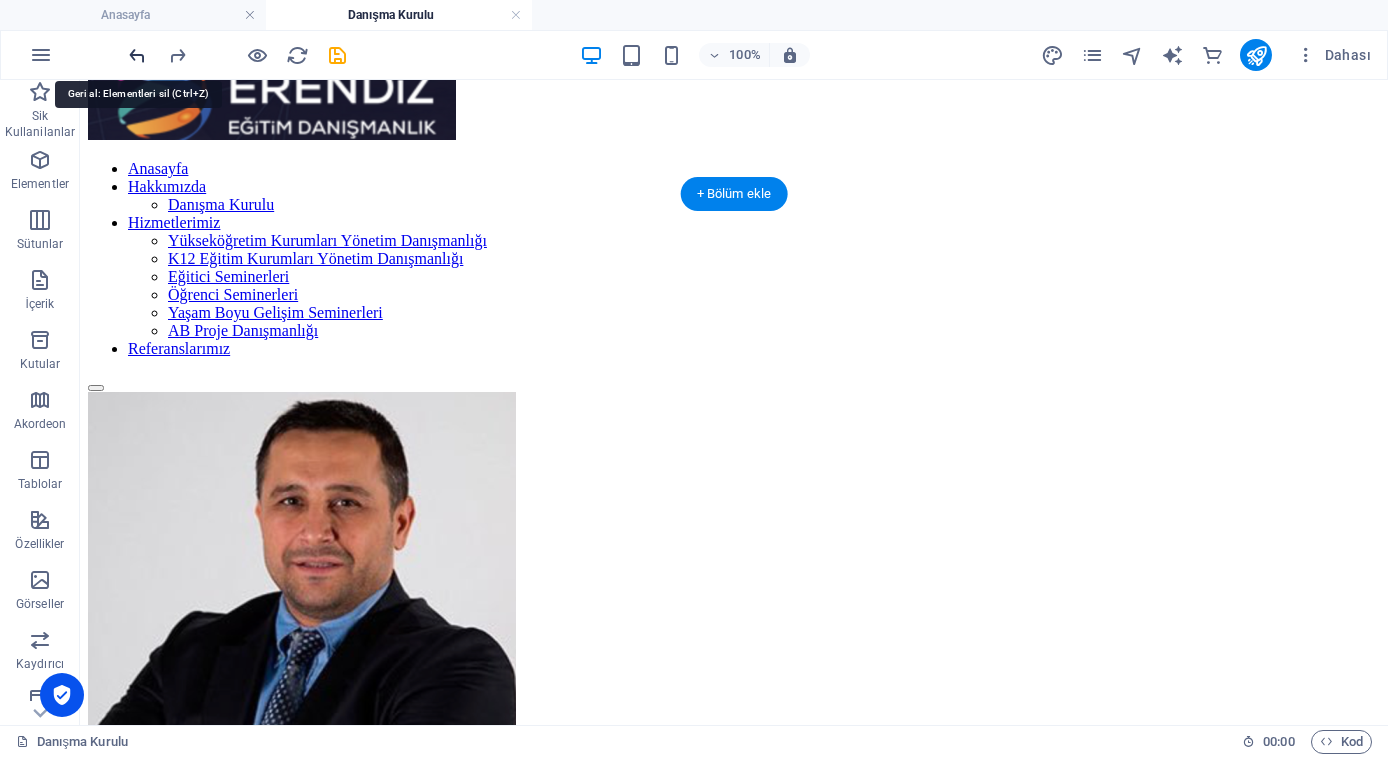 click at bounding box center (137, 55) 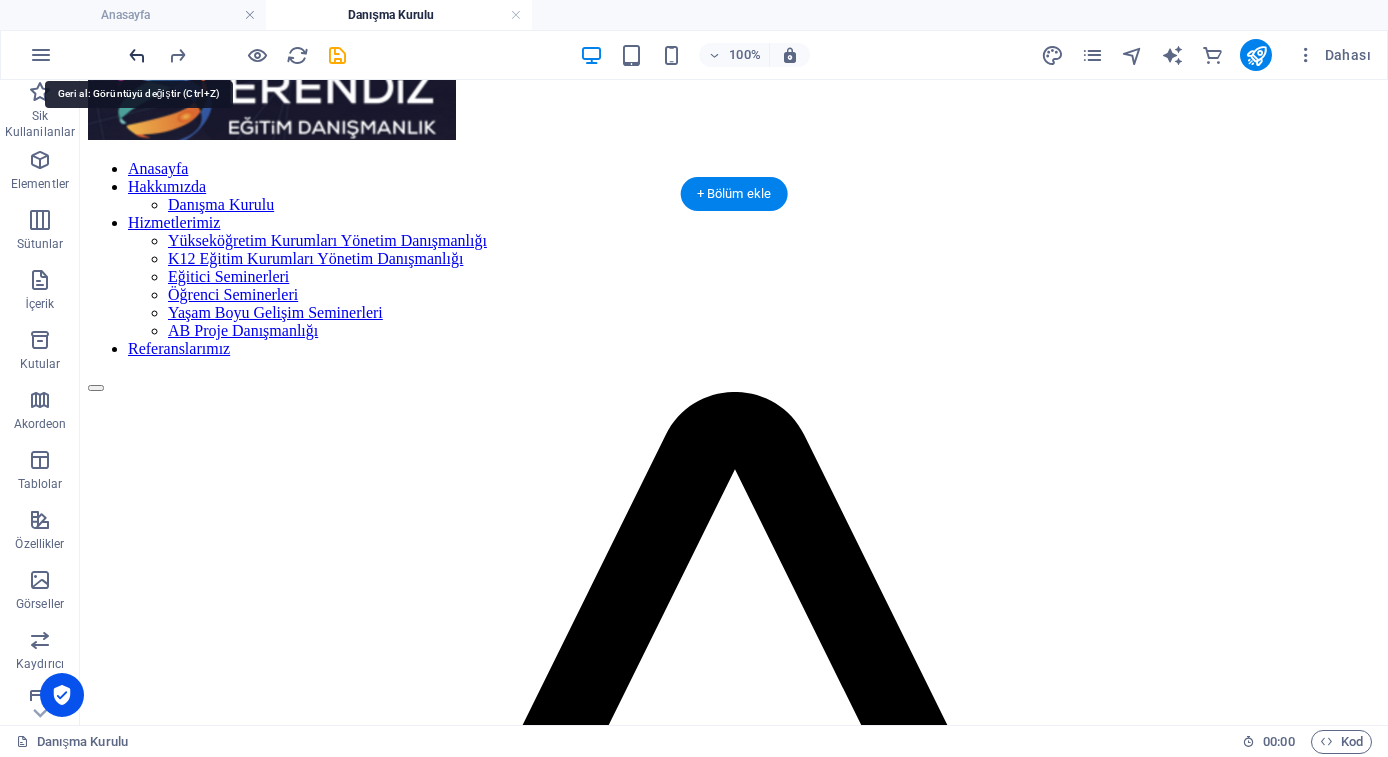 click at bounding box center [137, 55] 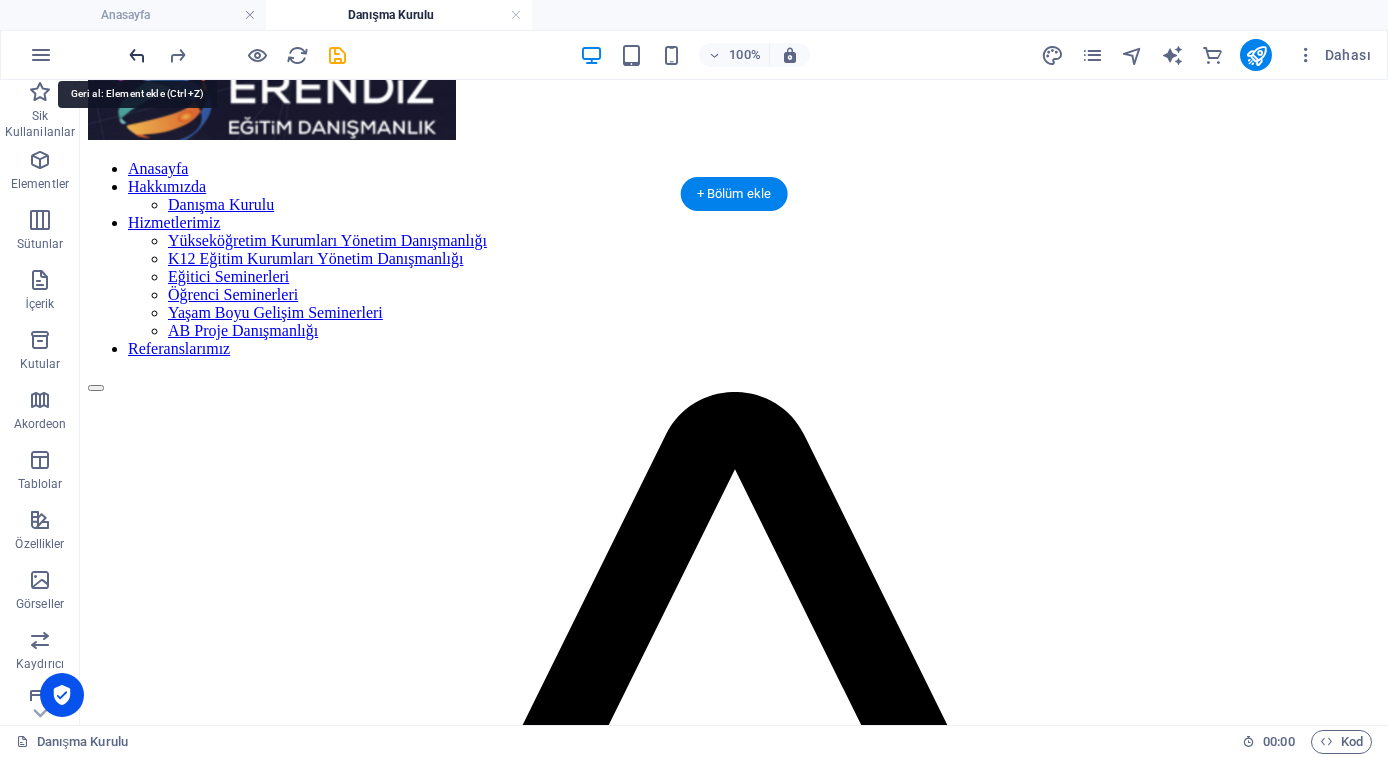 click at bounding box center (137, 55) 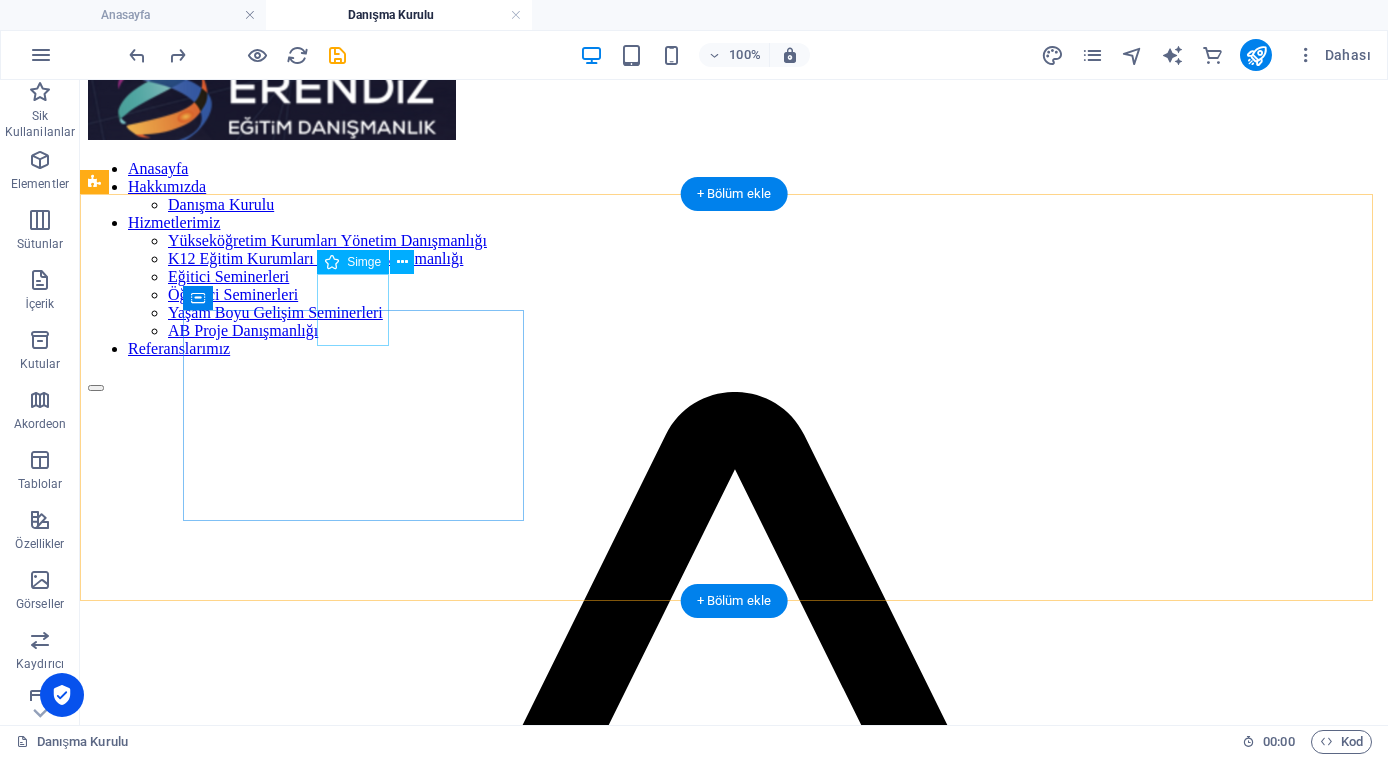 click at bounding box center (734, 1012) 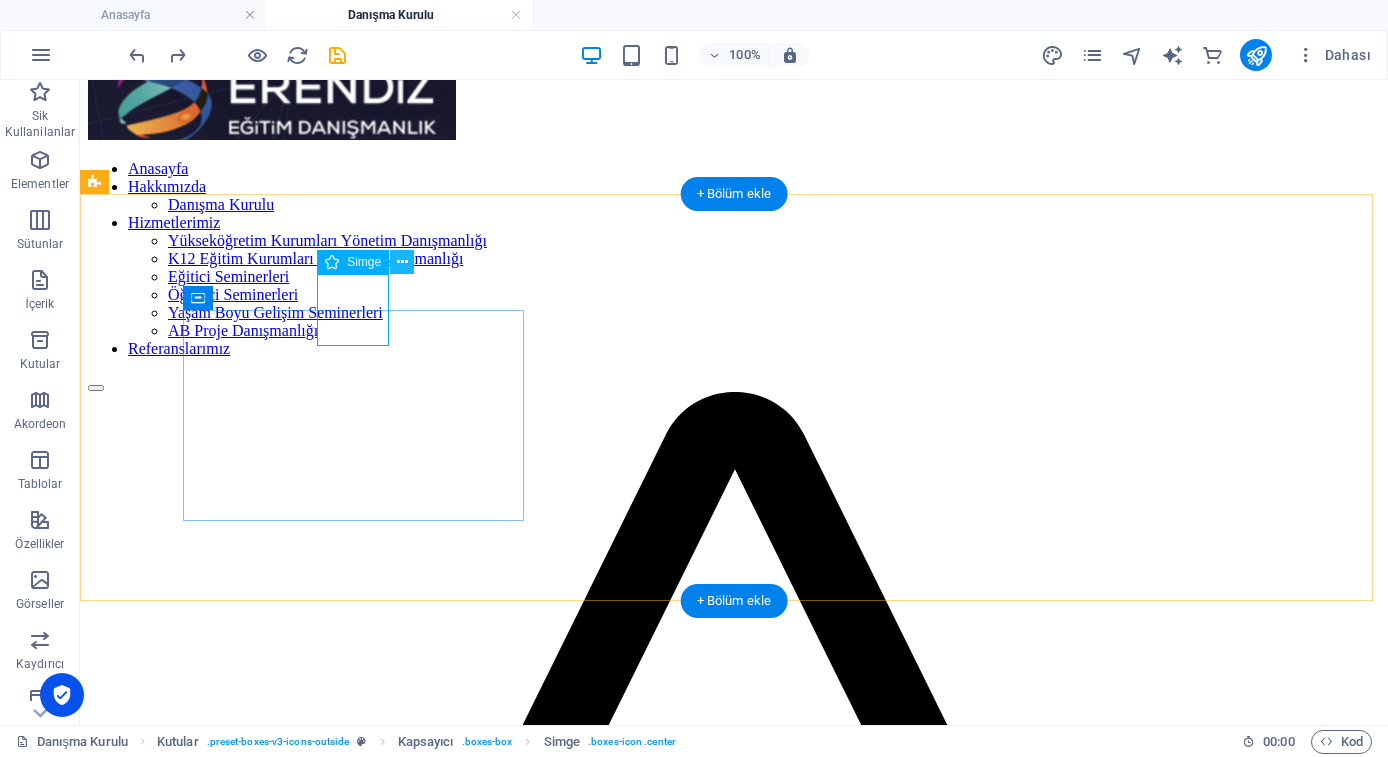 click at bounding box center (402, 262) 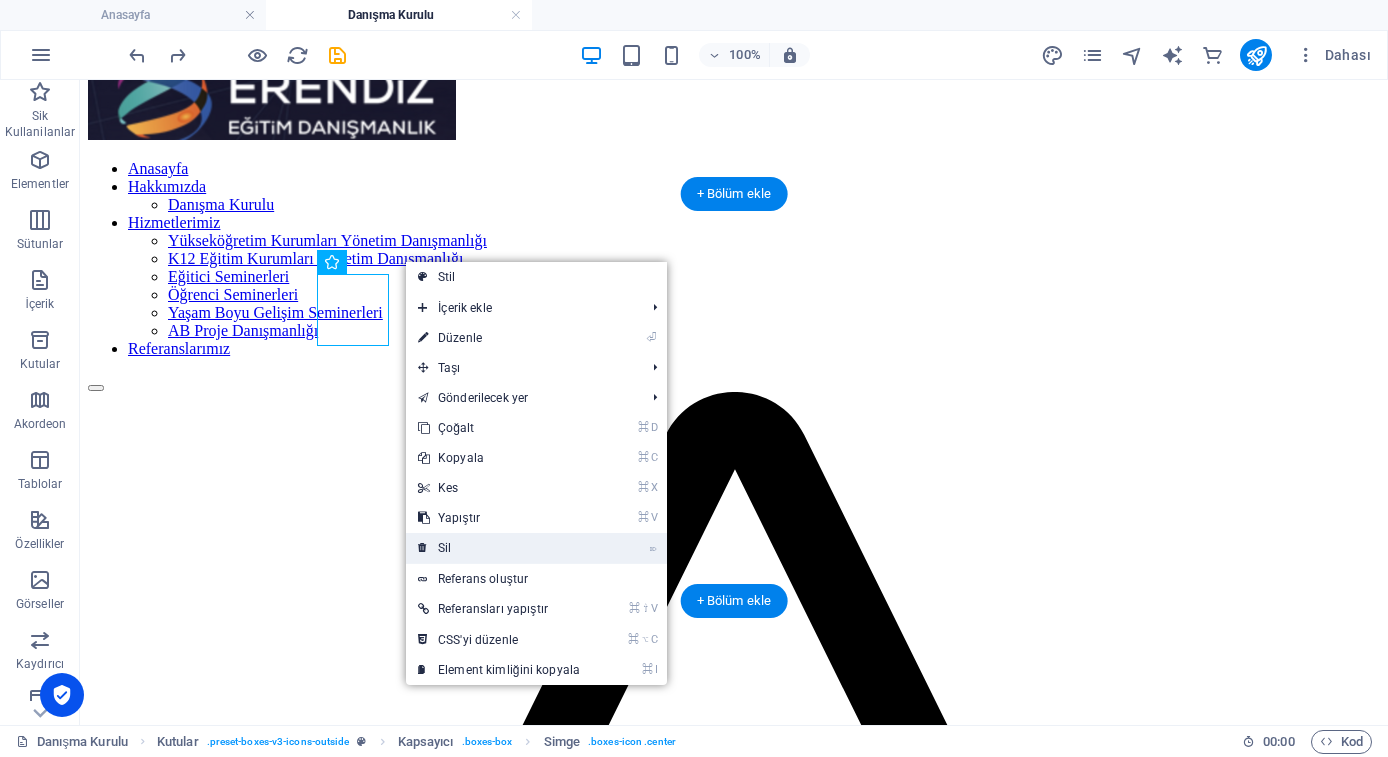 click on "⌦  Sil" at bounding box center (499, 548) 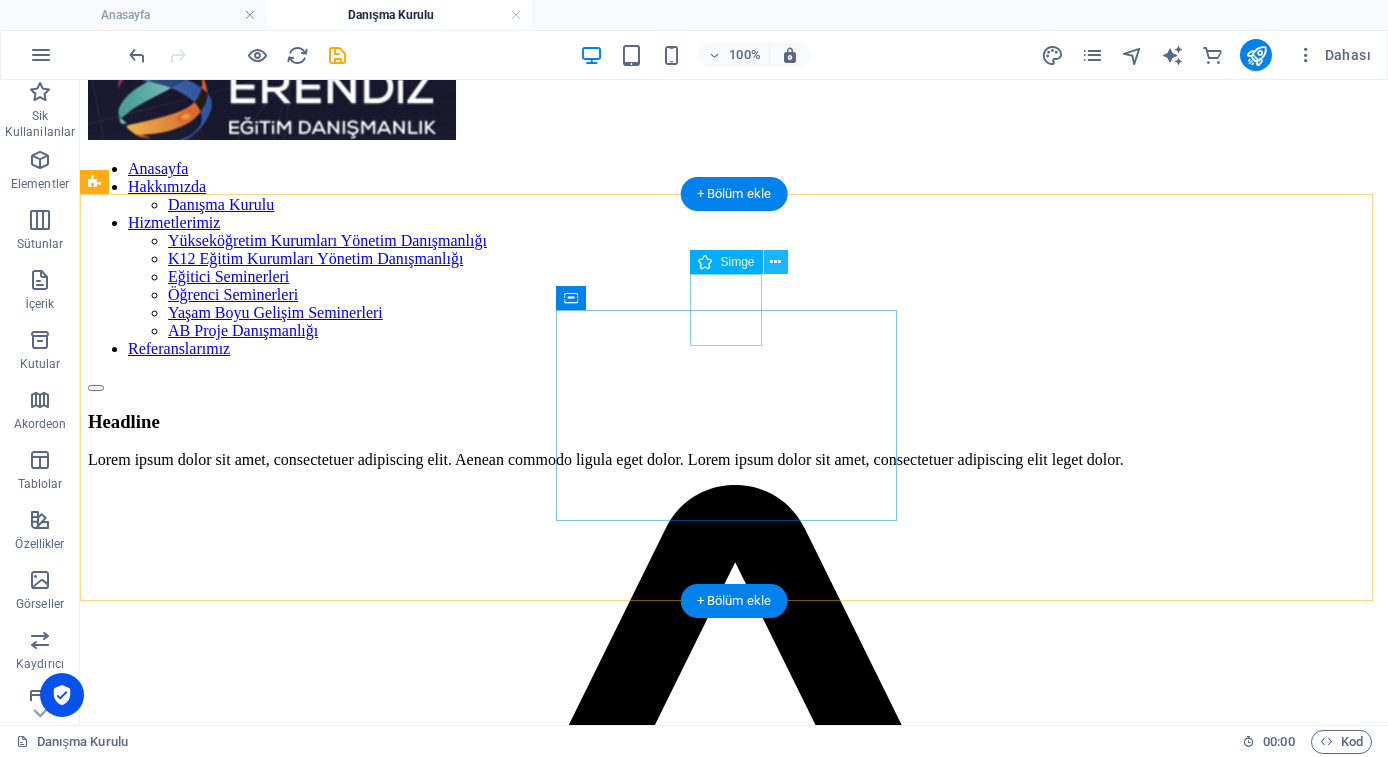 click at bounding box center [775, 262] 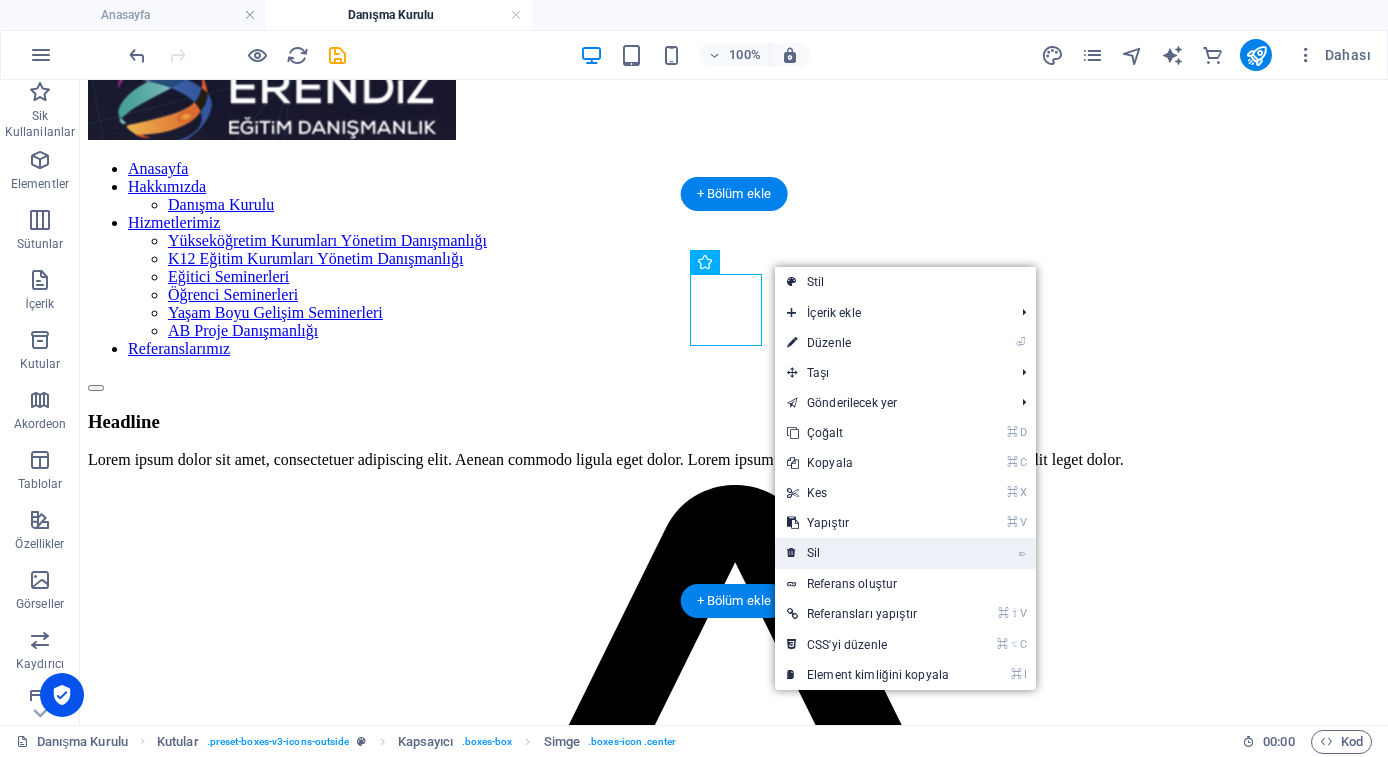 click on "⌦  Sil" at bounding box center [868, 553] 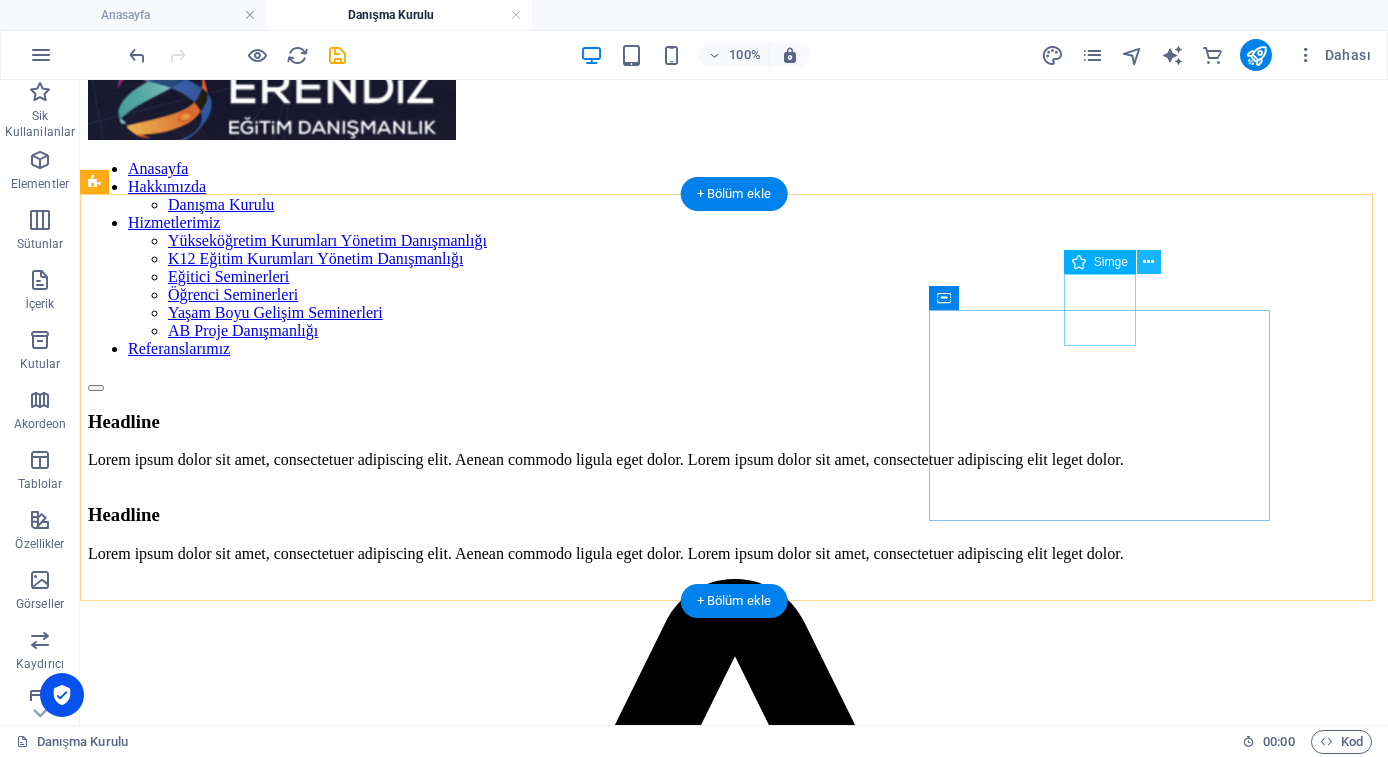 click at bounding box center (1148, 262) 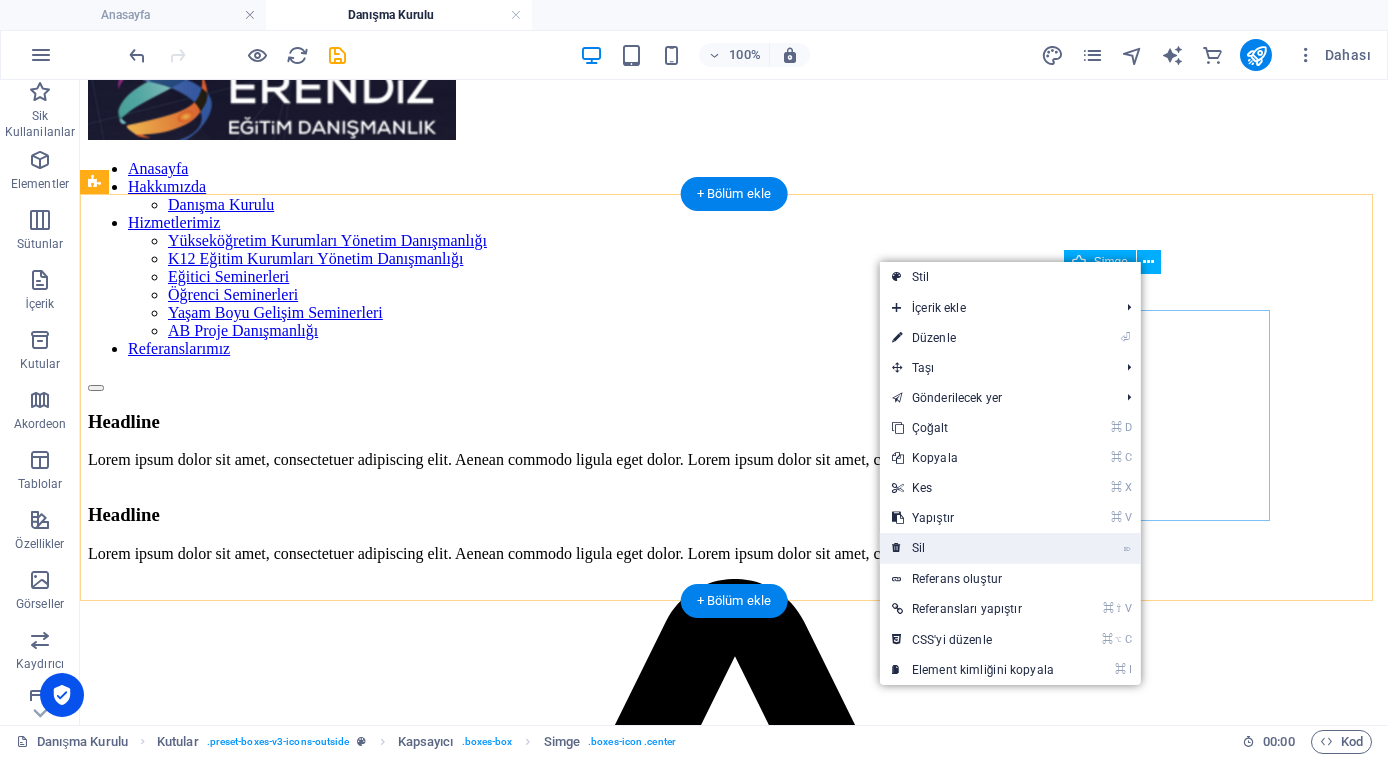 click on "⌦  Sil" at bounding box center [973, 548] 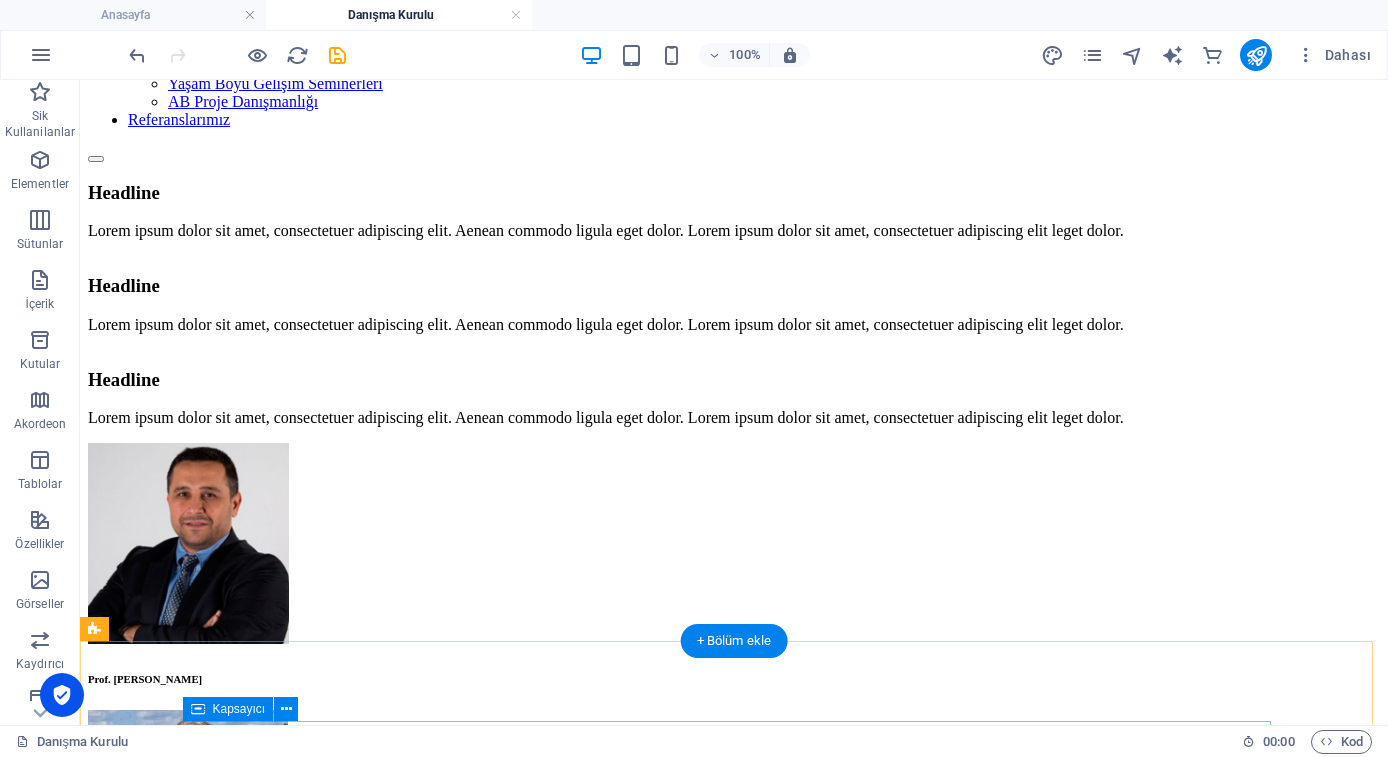 scroll, scrollTop: 0, scrollLeft: 0, axis: both 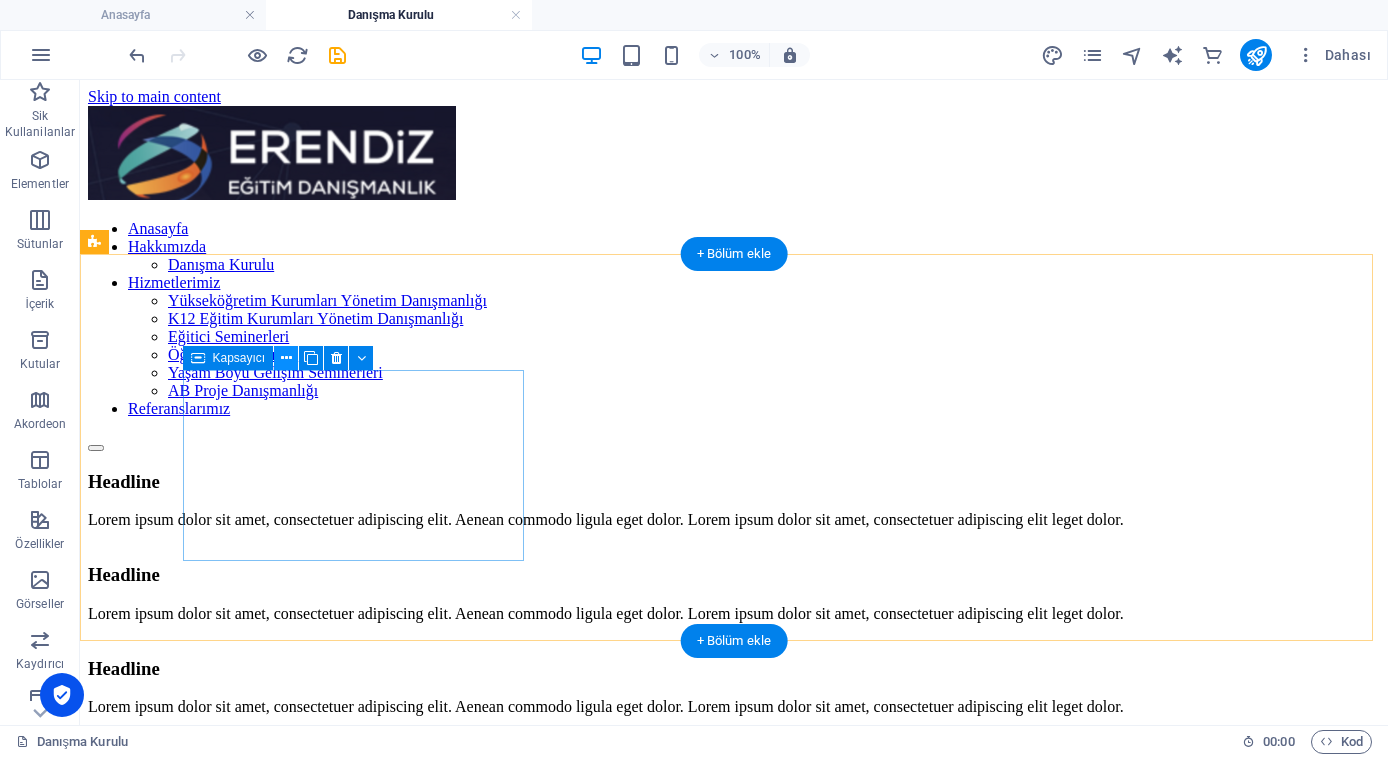 click at bounding box center (286, 358) 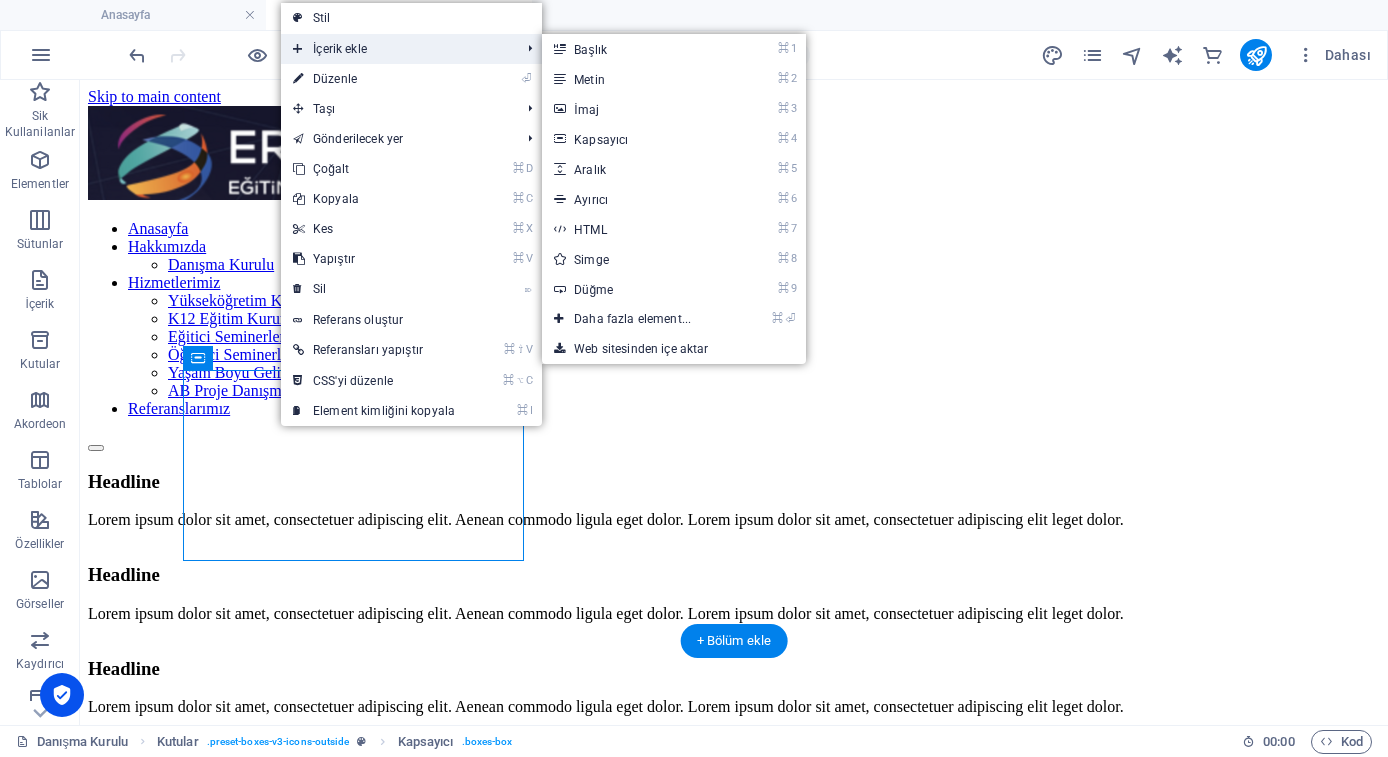 click on "İçerik ekle" at bounding box center (396, 49) 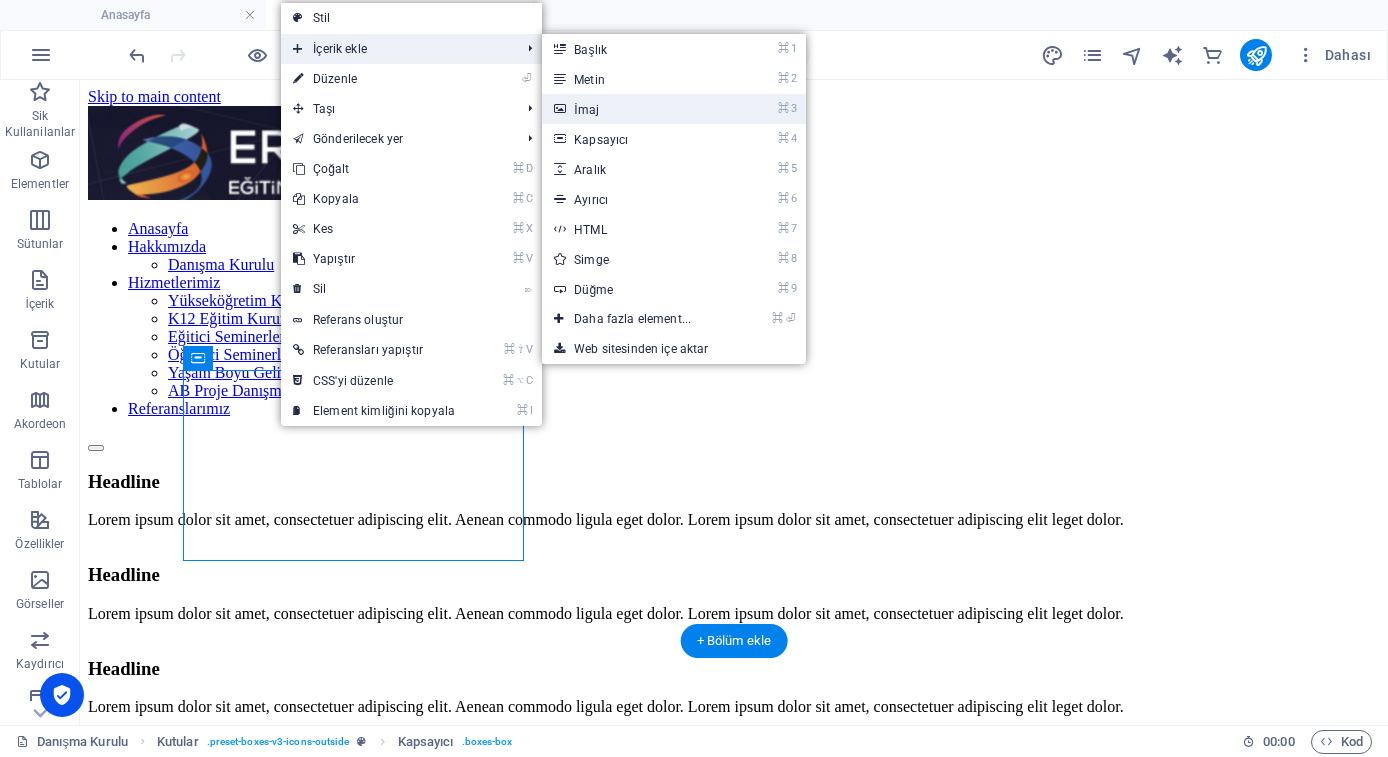 click on "⌘ 3  İmaj" at bounding box center (636, 109) 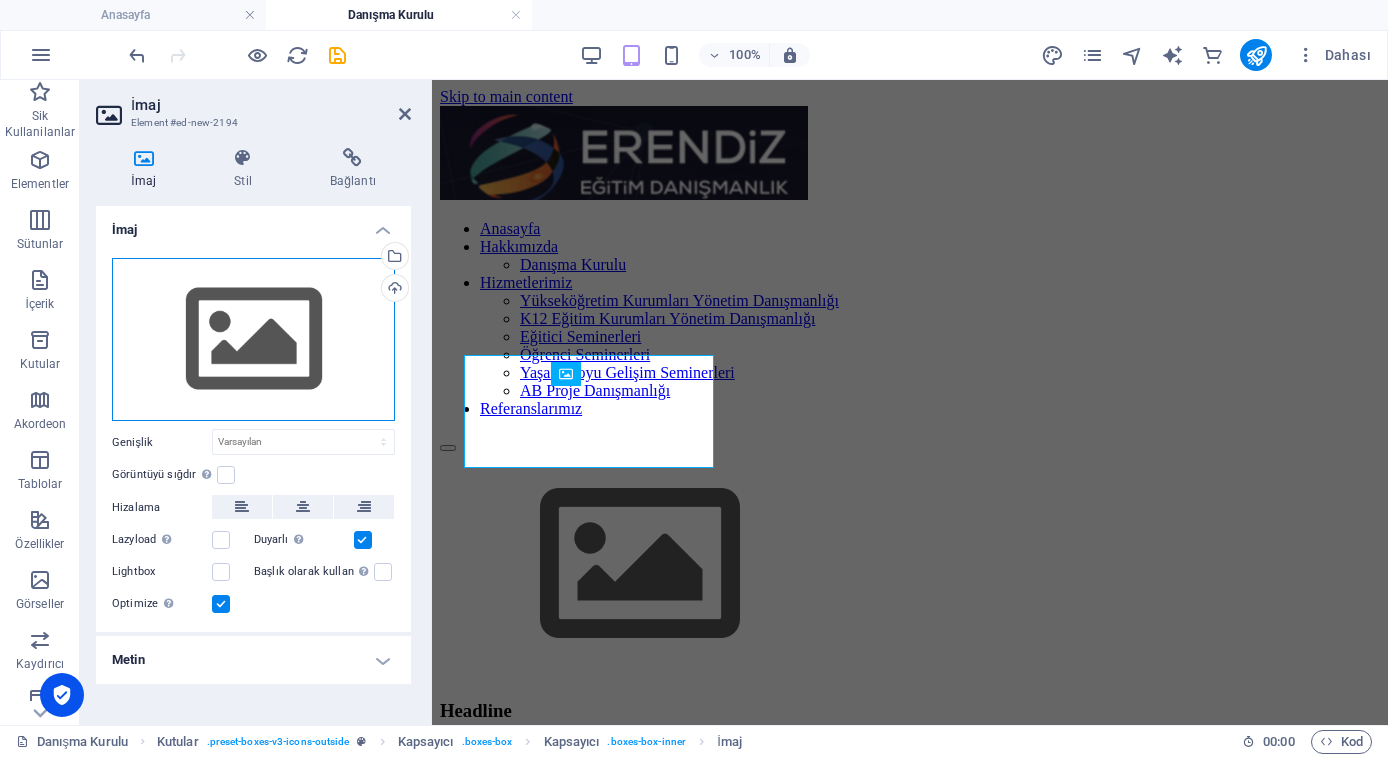 click on "Dosyaları buraya sürükleyin, dosyaları seçmek için tıklayın veya Dosyalardan ya da ücretsiz stok fotoğraf ve videolarımızdan dosyalar seçin" at bounding box center [253, 340] 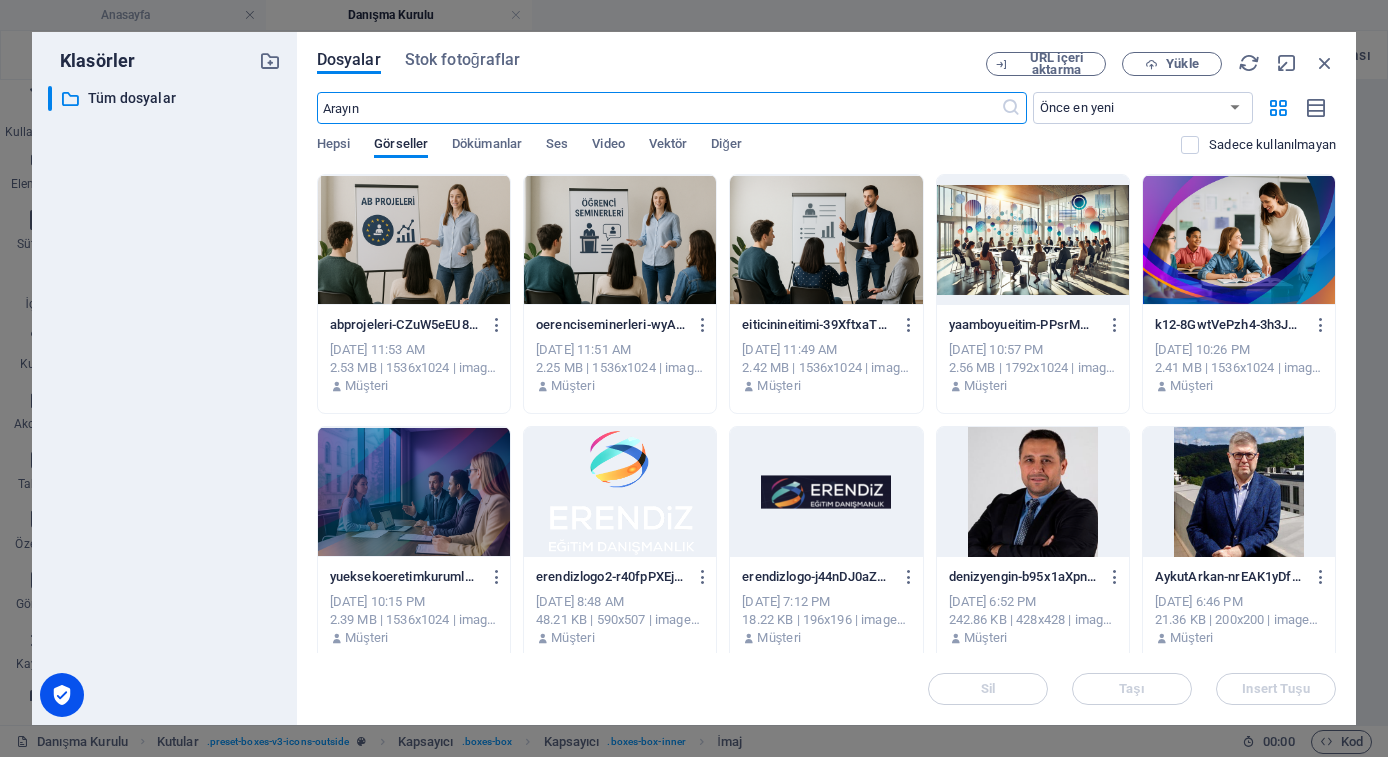 drag, startPoint x: 1184, startPoint y: 490, endPoint x: 1191, endPoint y: 498, distance: 10.630146 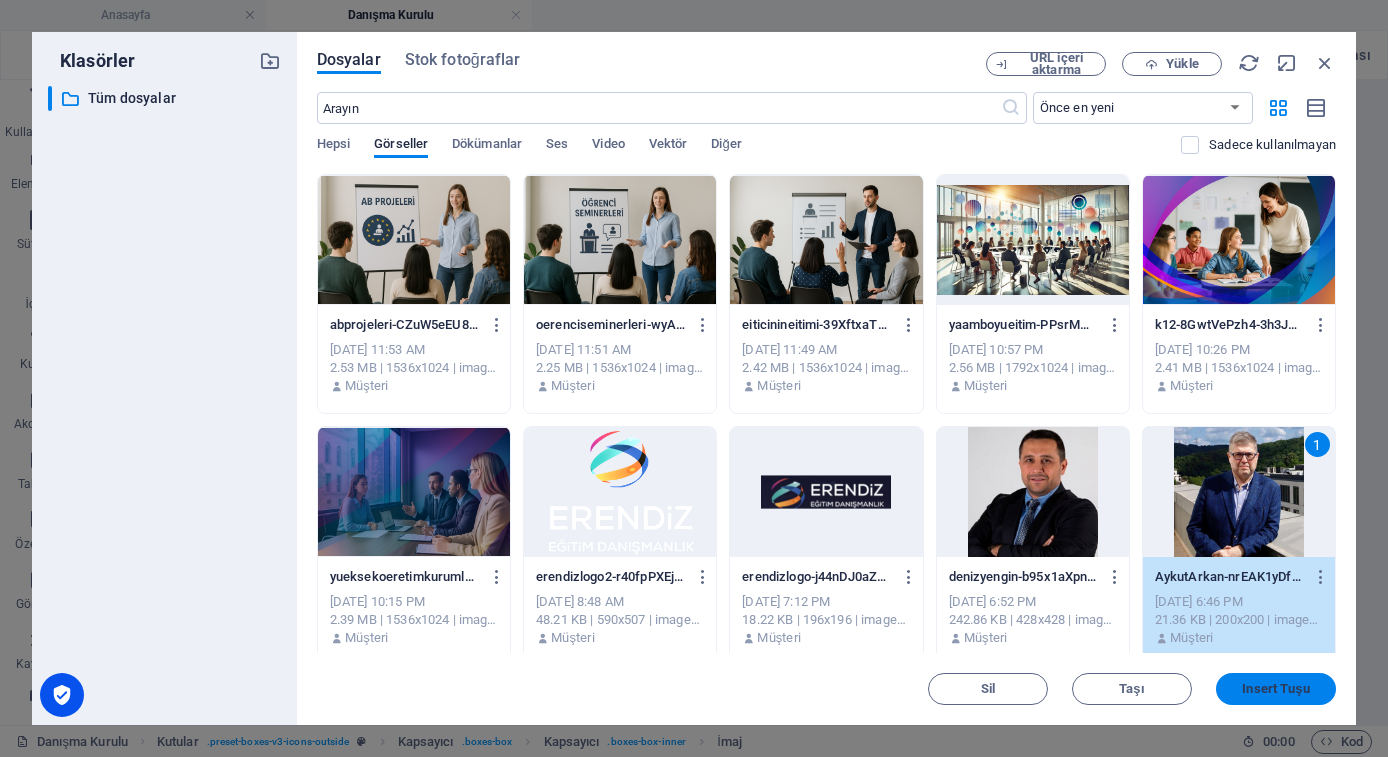 click on "Insert Tuşu" at bounding box center (1275, 689) 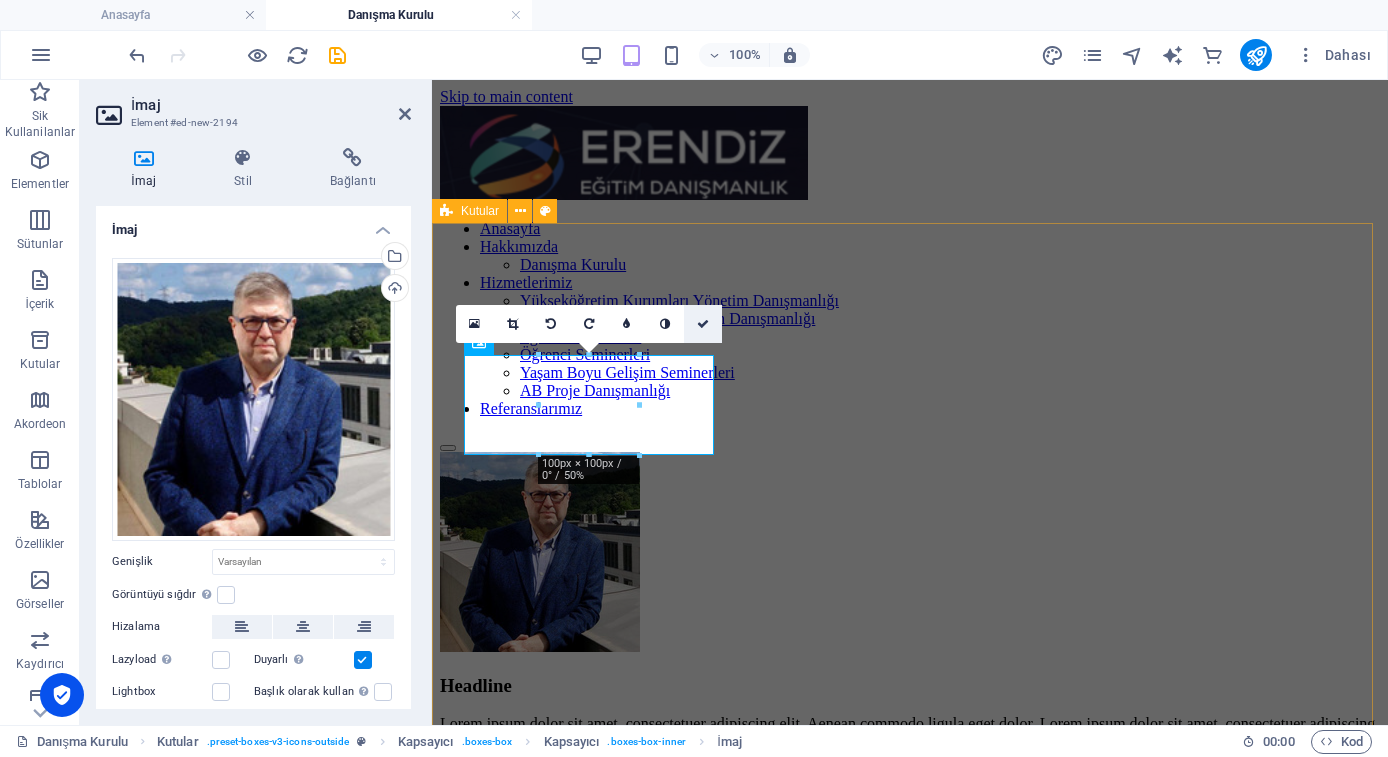 click at bounding box center (703, 324) 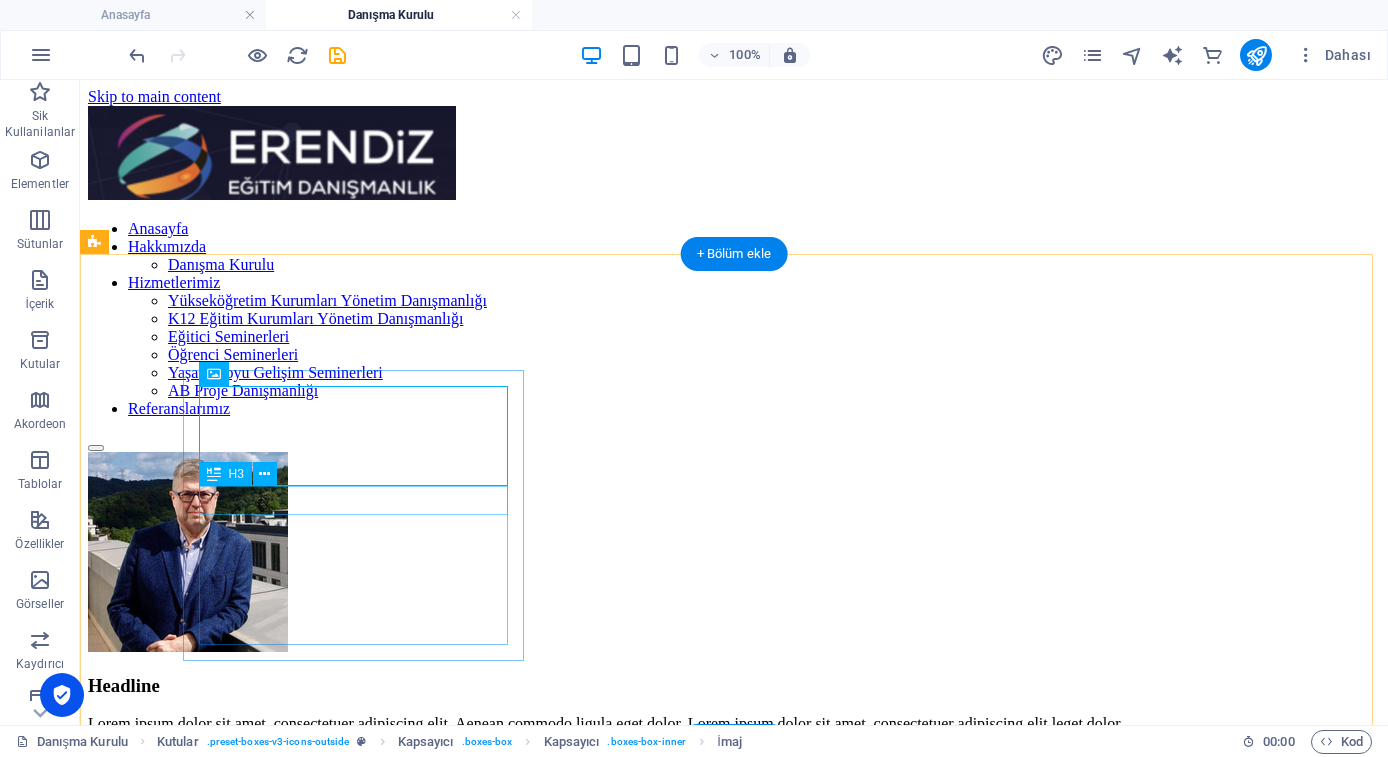 click on "Headline" at bounding box center [734, 686] 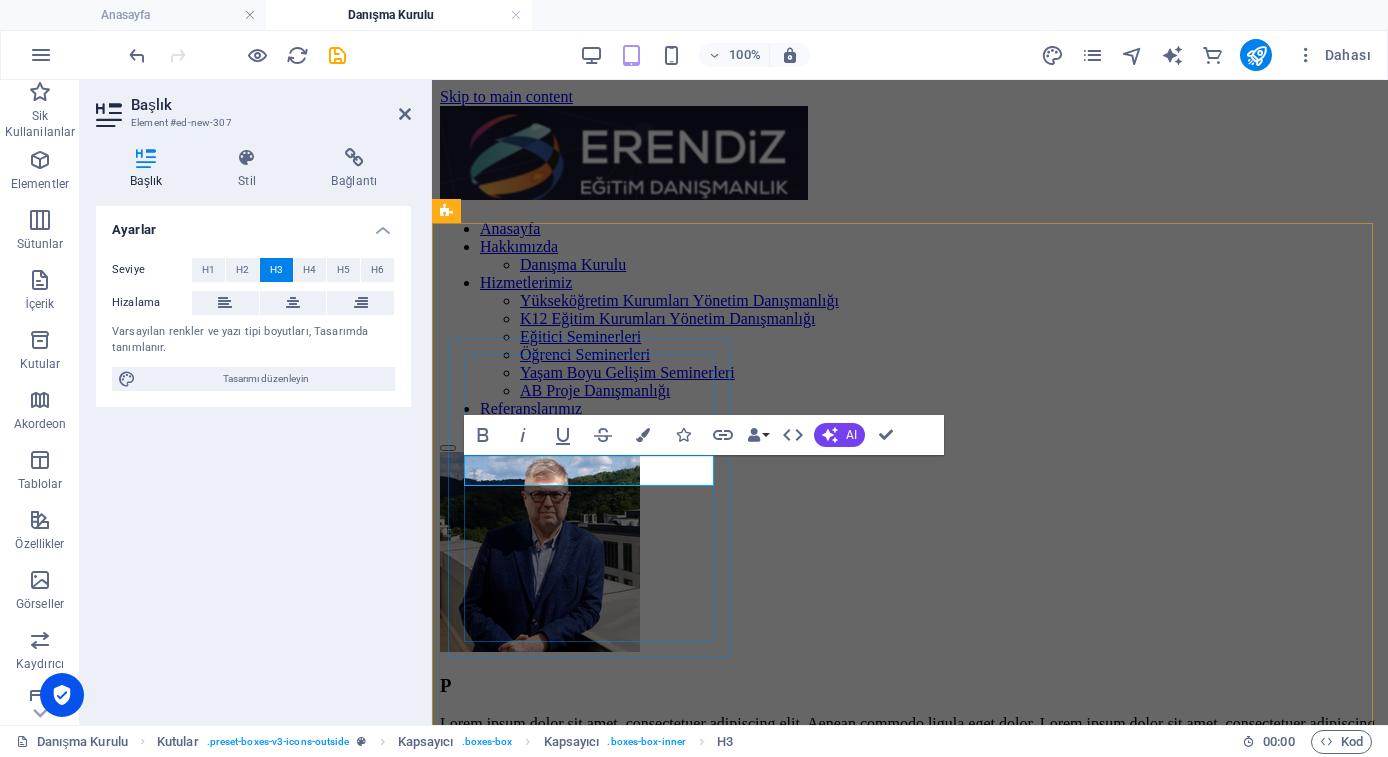 type 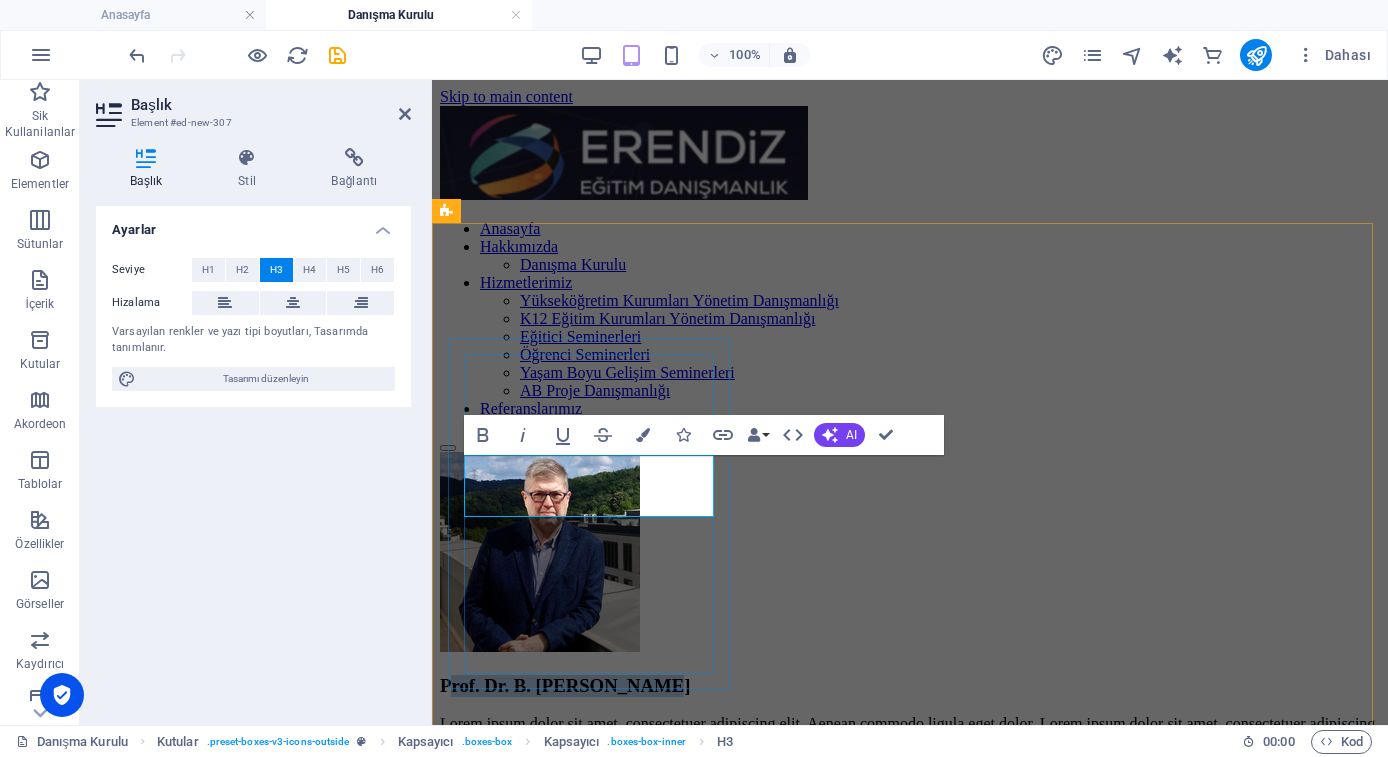 drag, startPoint x: 579, startPoint y: 500, endPoint x: 473, endPoint y: 466, distance: 111.31936 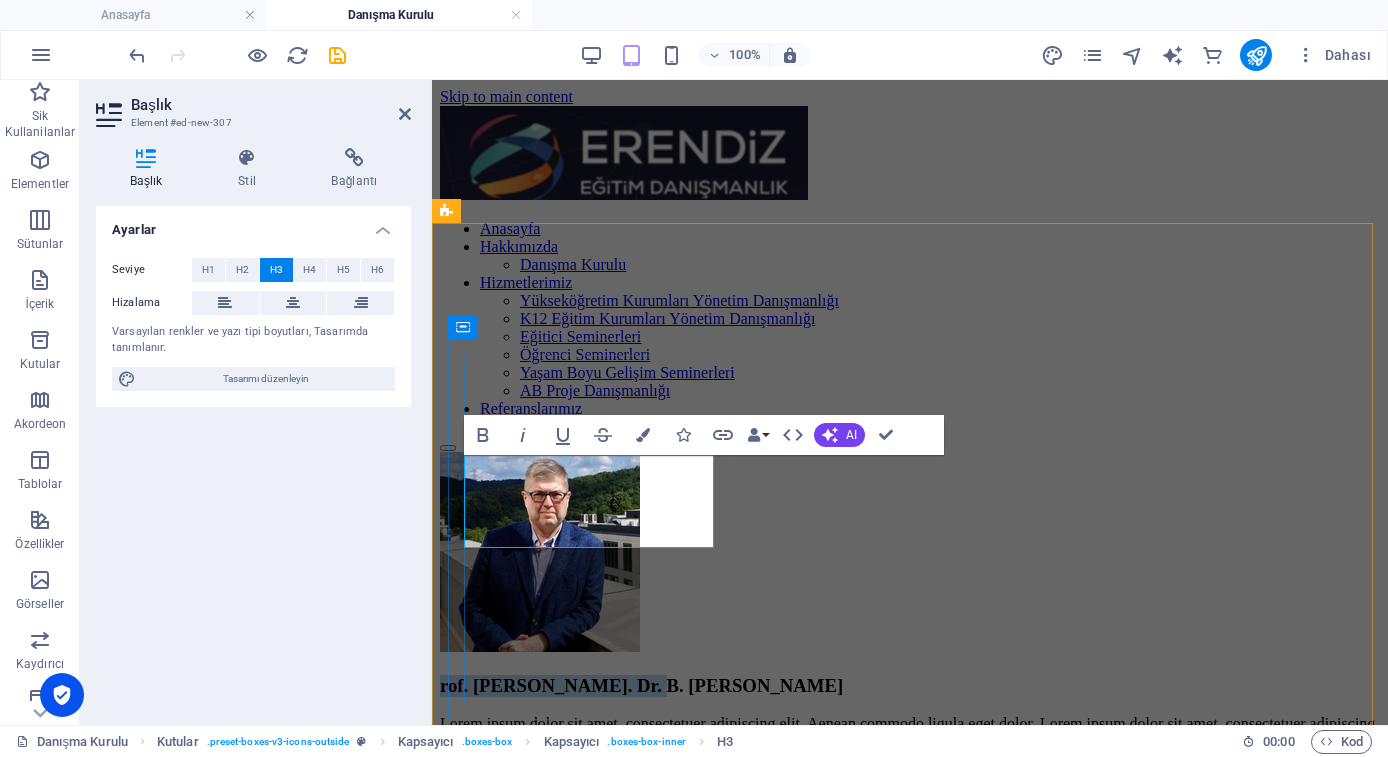 drag, startPoint x: 485, startPoint y: 468, endPoint x: 467, endPoint y: 463, distance: 18.681541 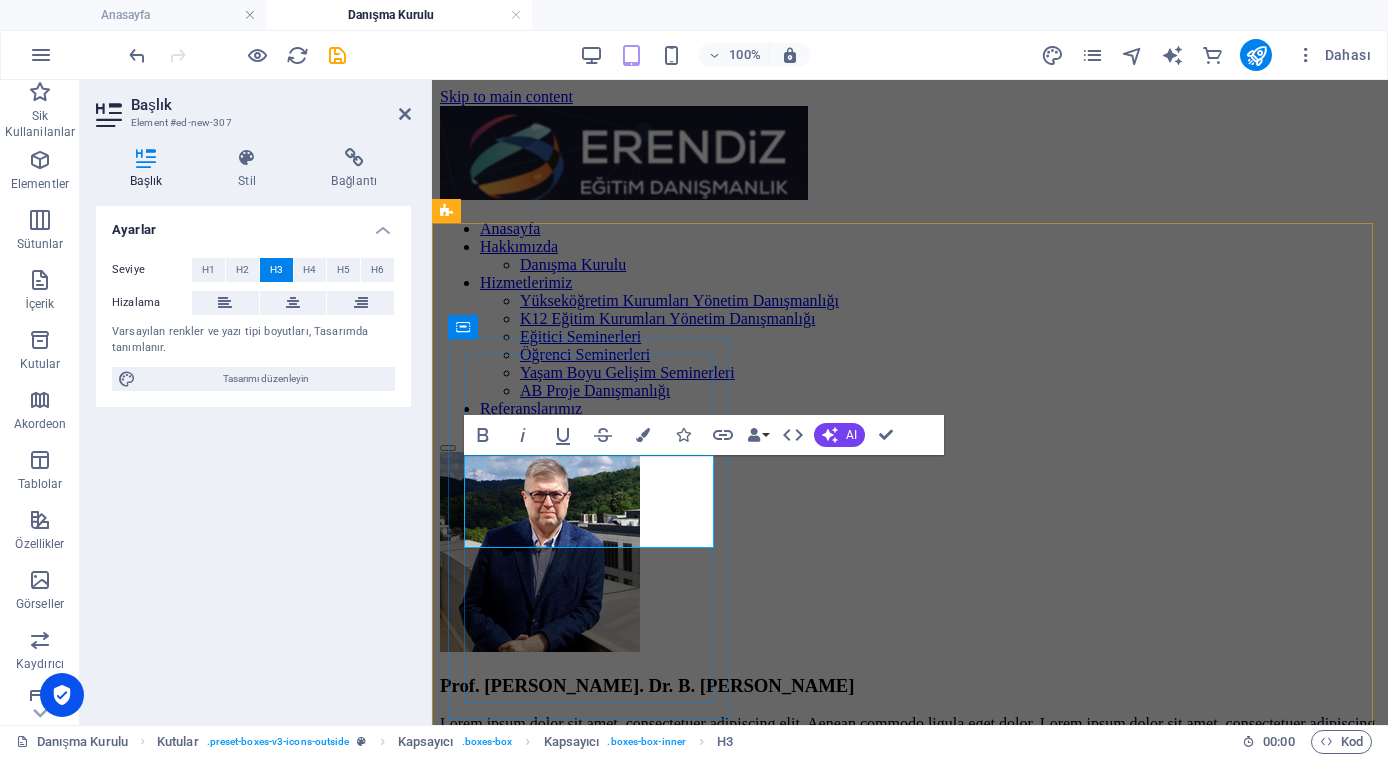 drag, startPoint x: 655, startPoint y: 530, endPoint x: 577, endPoint y: 500, distance: 83.57033 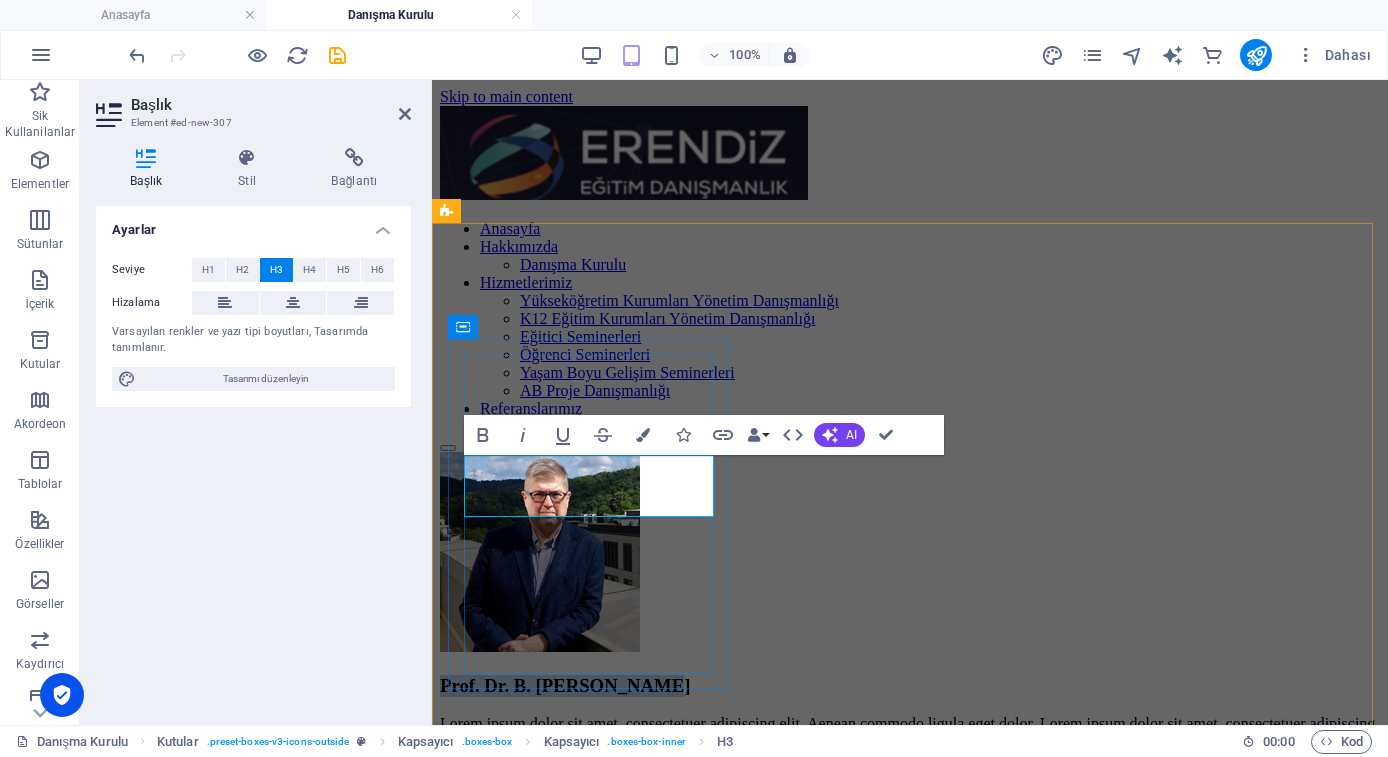 drag, startPoint x: 576, startPoint y: 501, endPoint x: 474, endPoint y: 462, distance: 109.201645 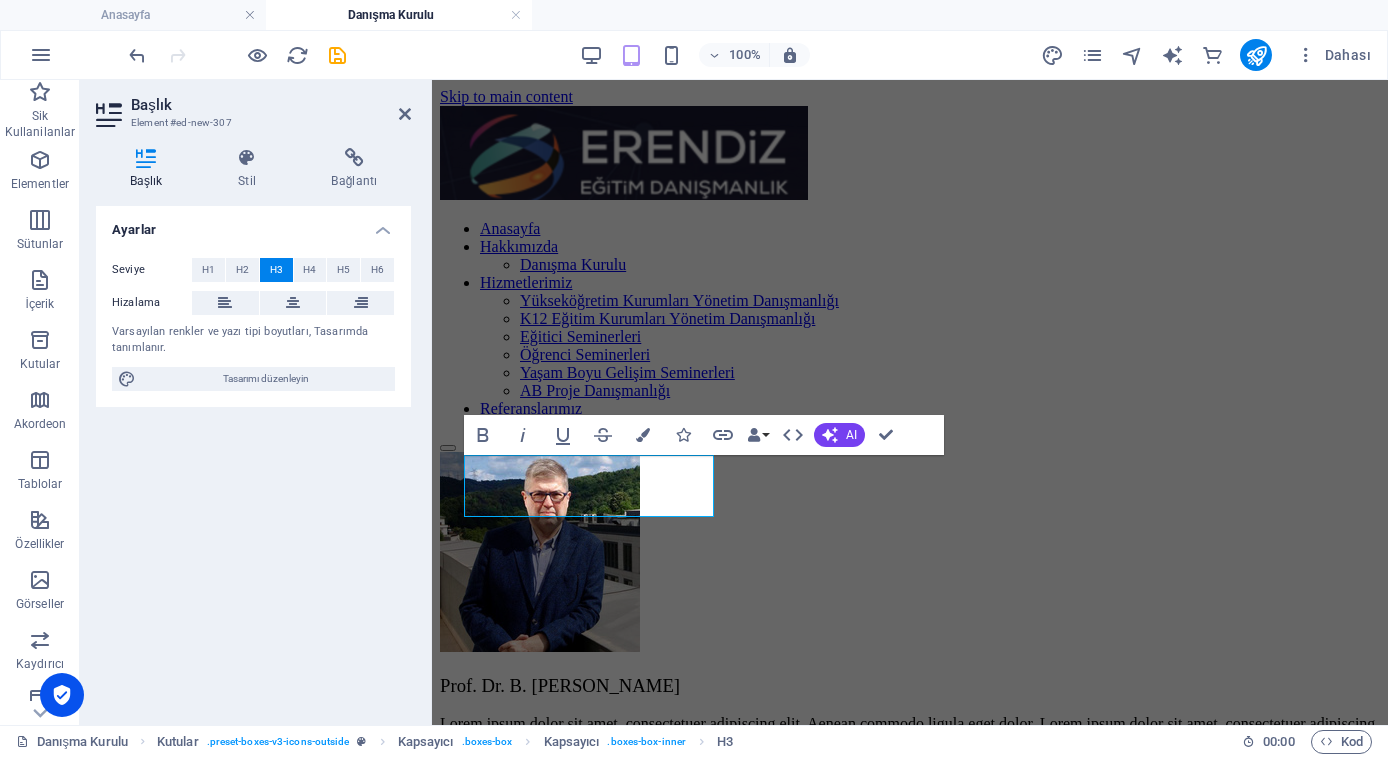 click on "H1" at bounding box center [208, 270] 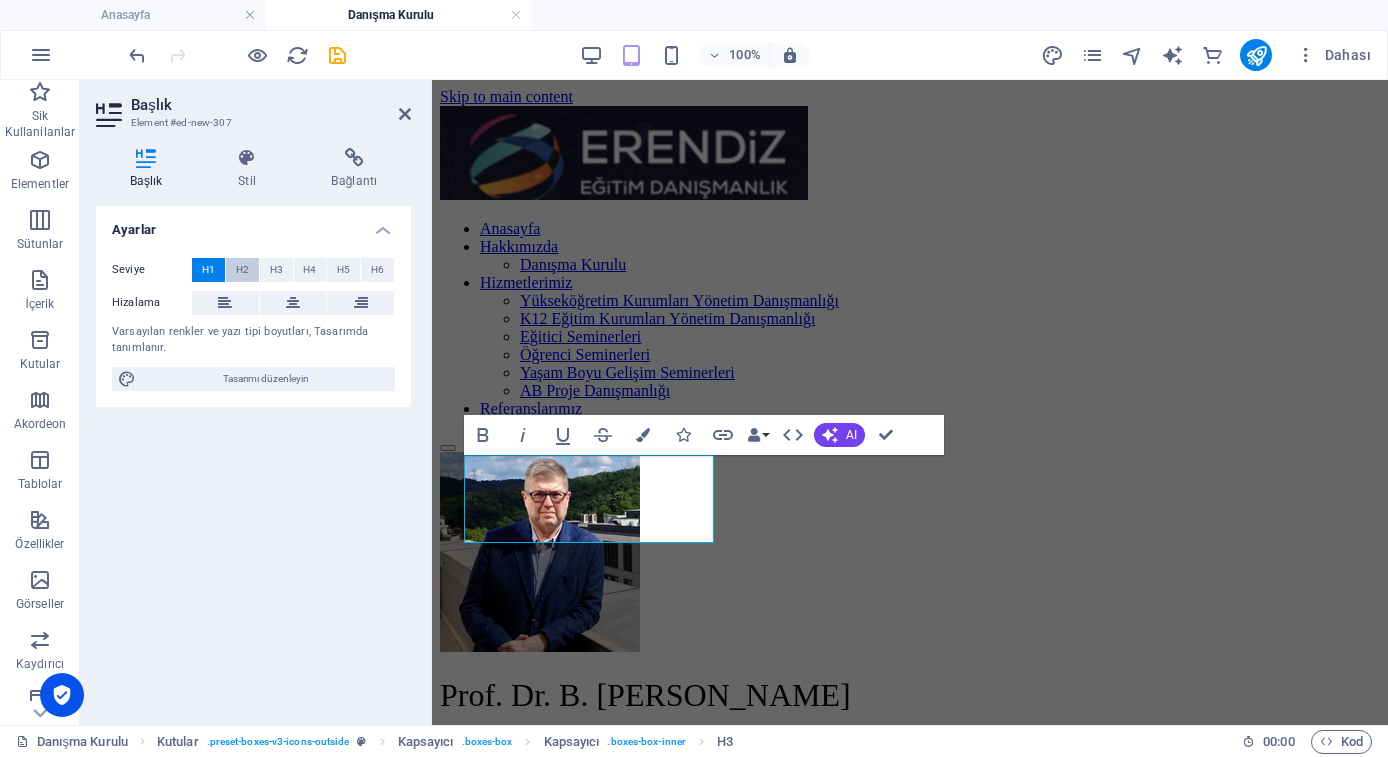 click on "H2" at bounding box center (242, 270) 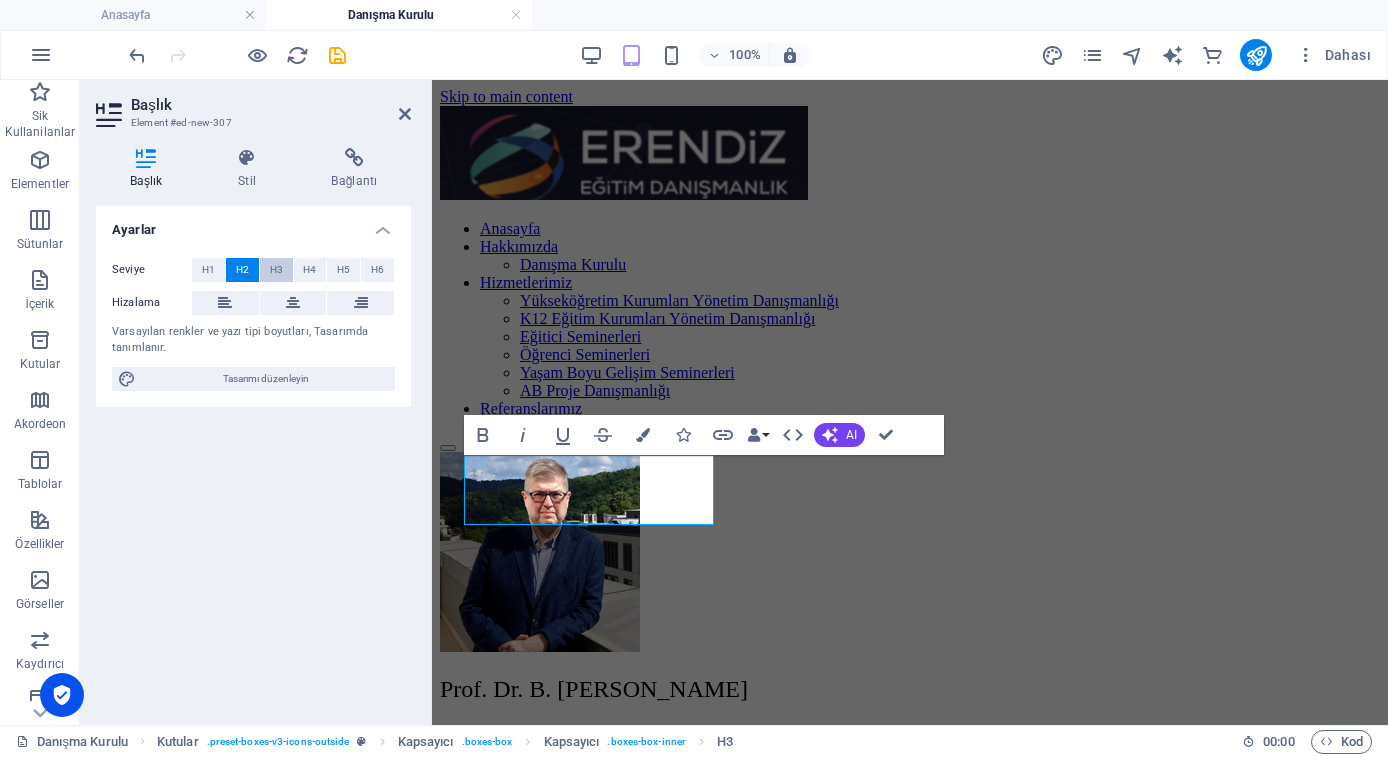 click on "H3" at bounding box center [276, 270] 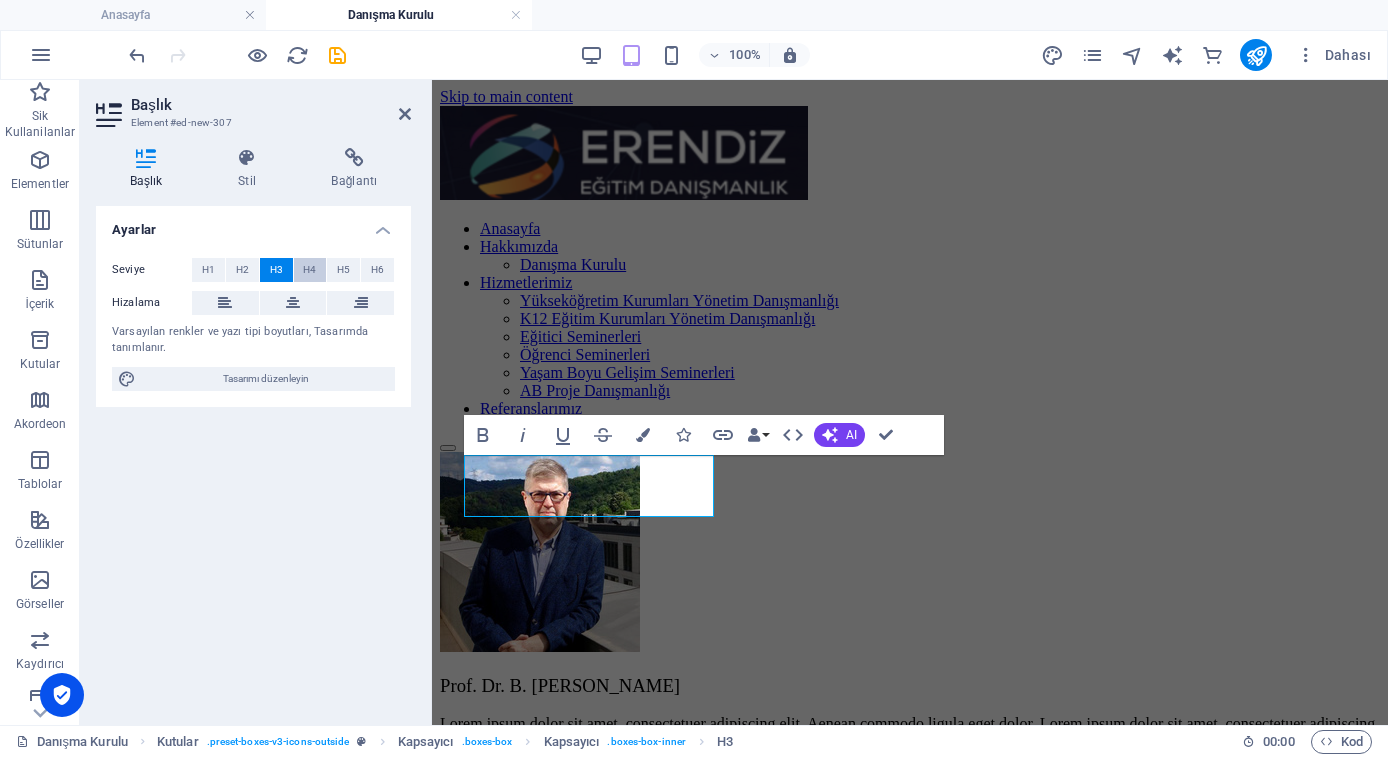 click on "H4" at bounding box center (309, 270) 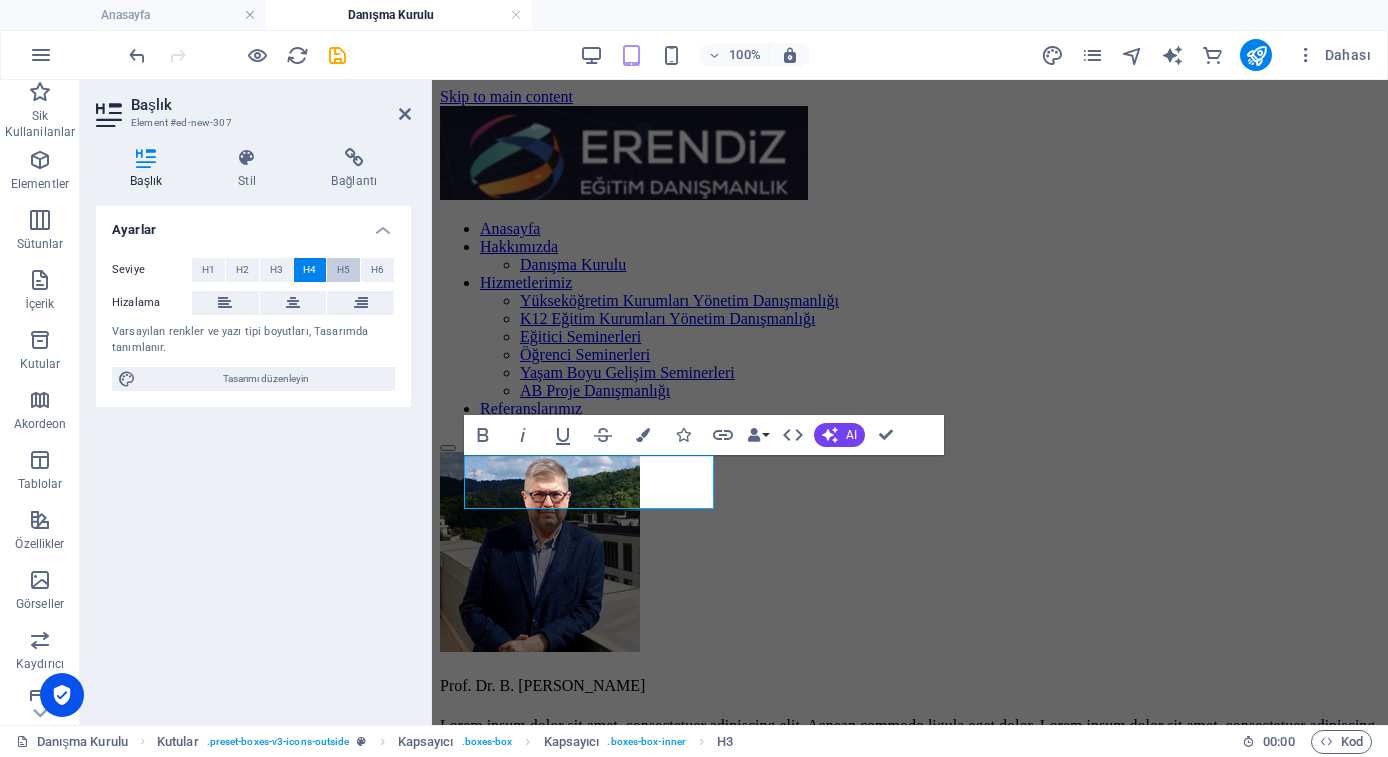 click on "H5" at bounding box center (343, 270) 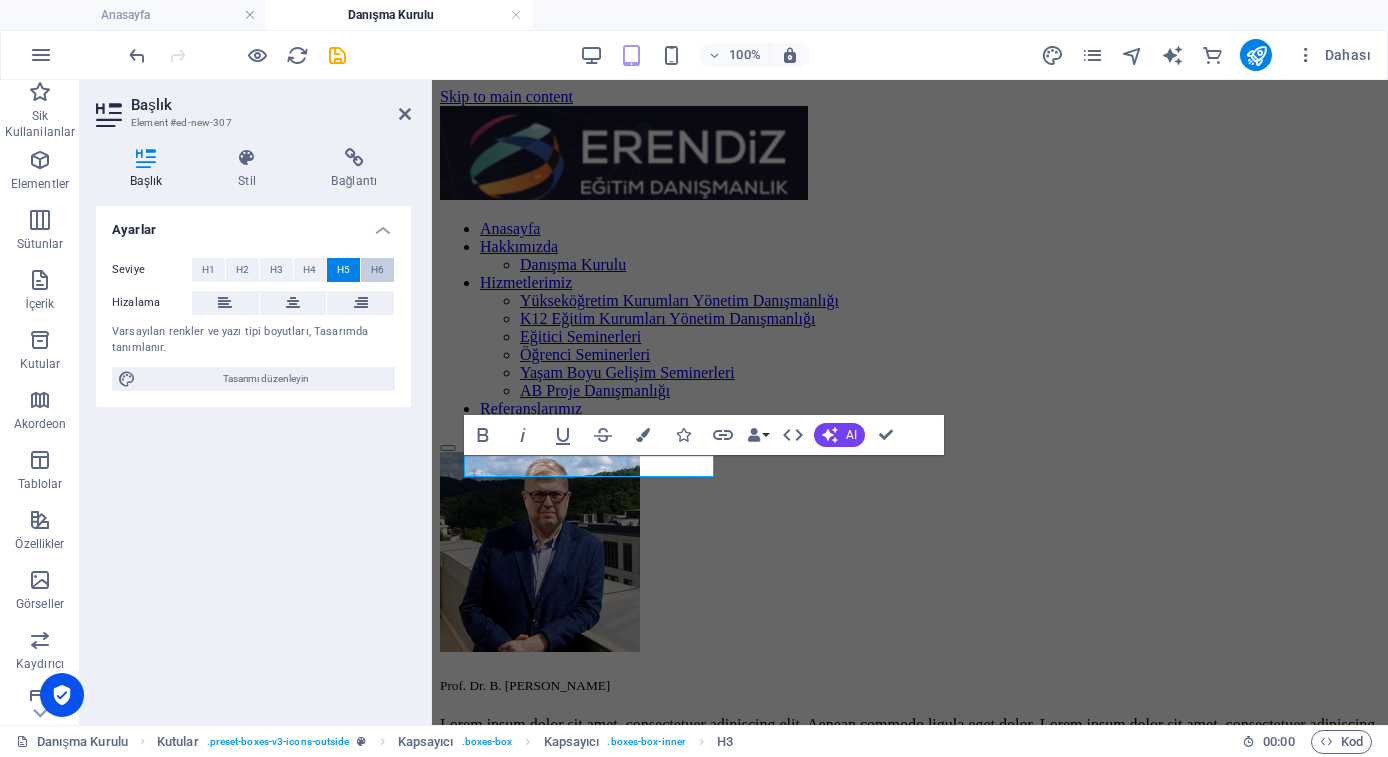 click on "H6" at bounding box center (377, 270) 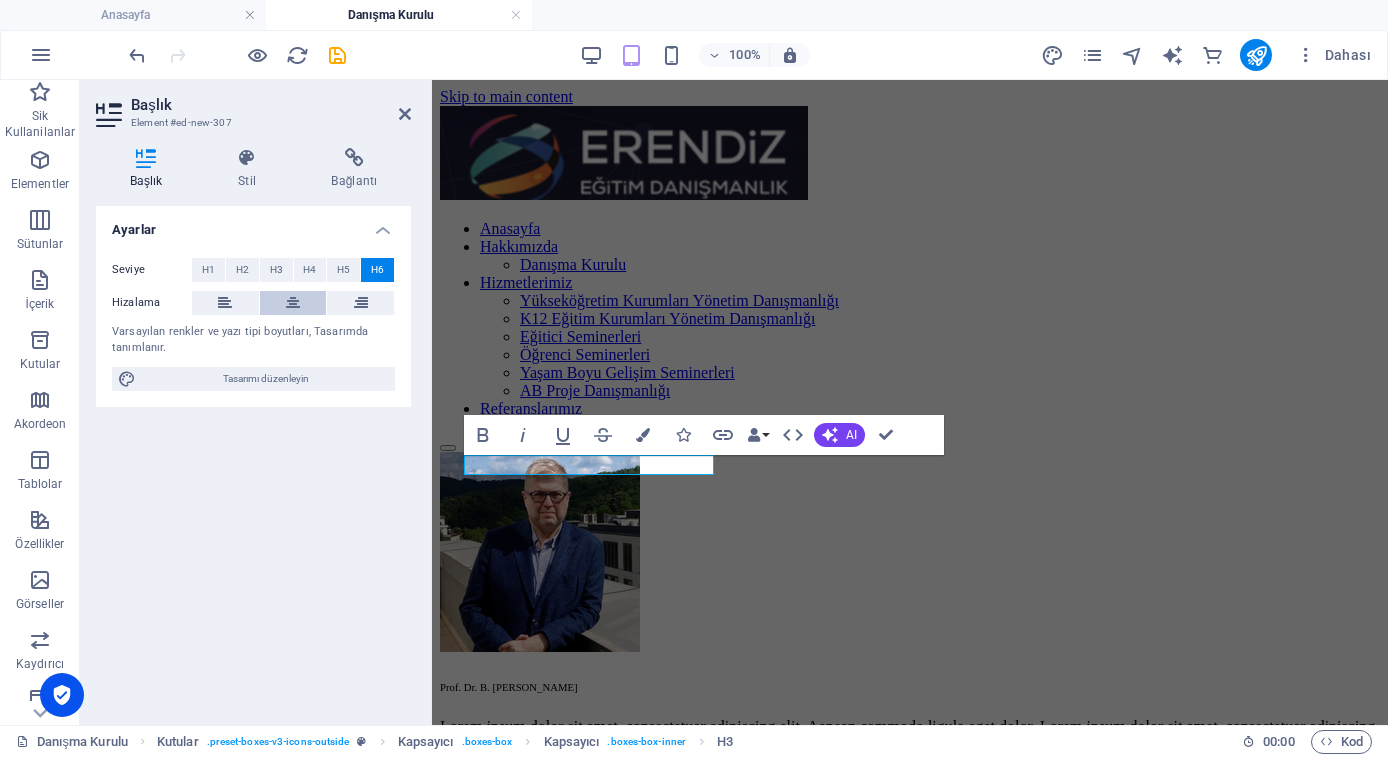 click at bounding box center [293, 303] 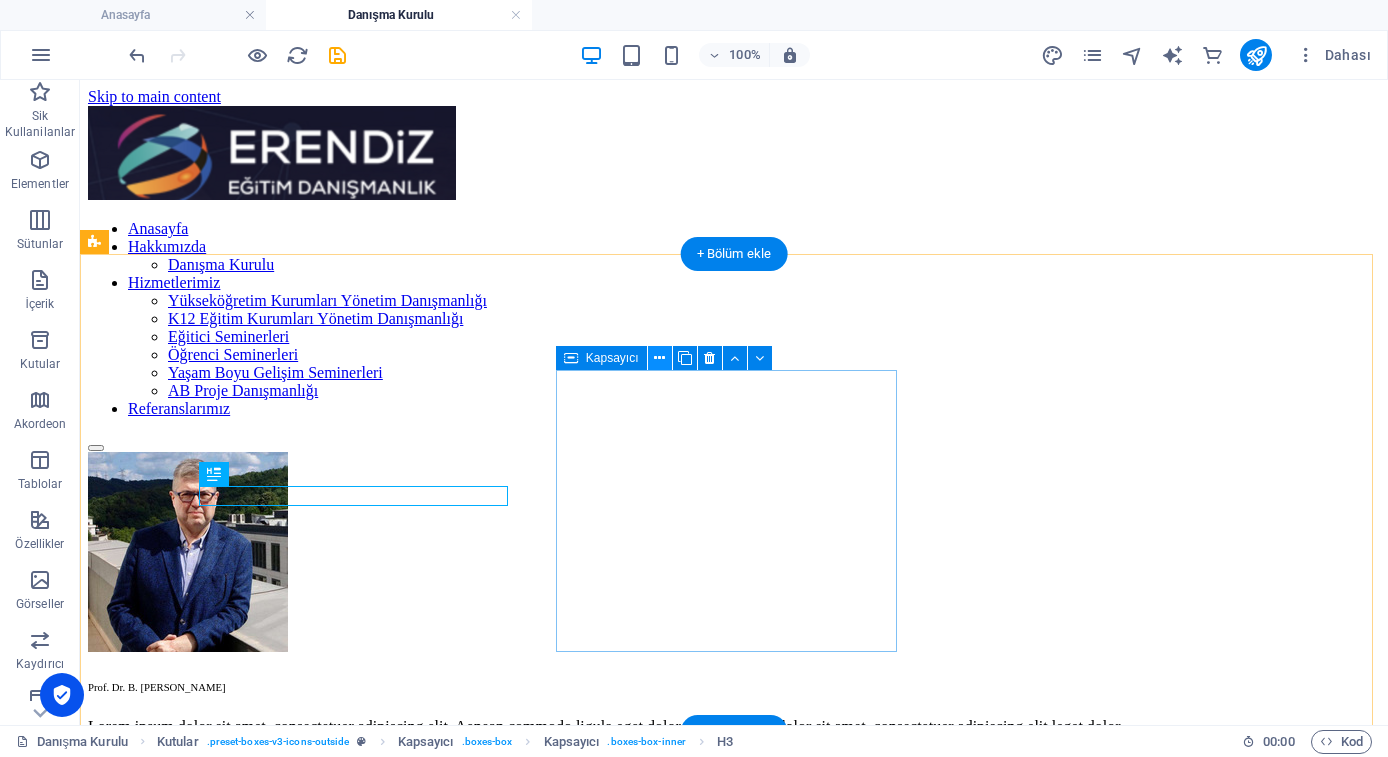 click at bounding box center [660, 358] 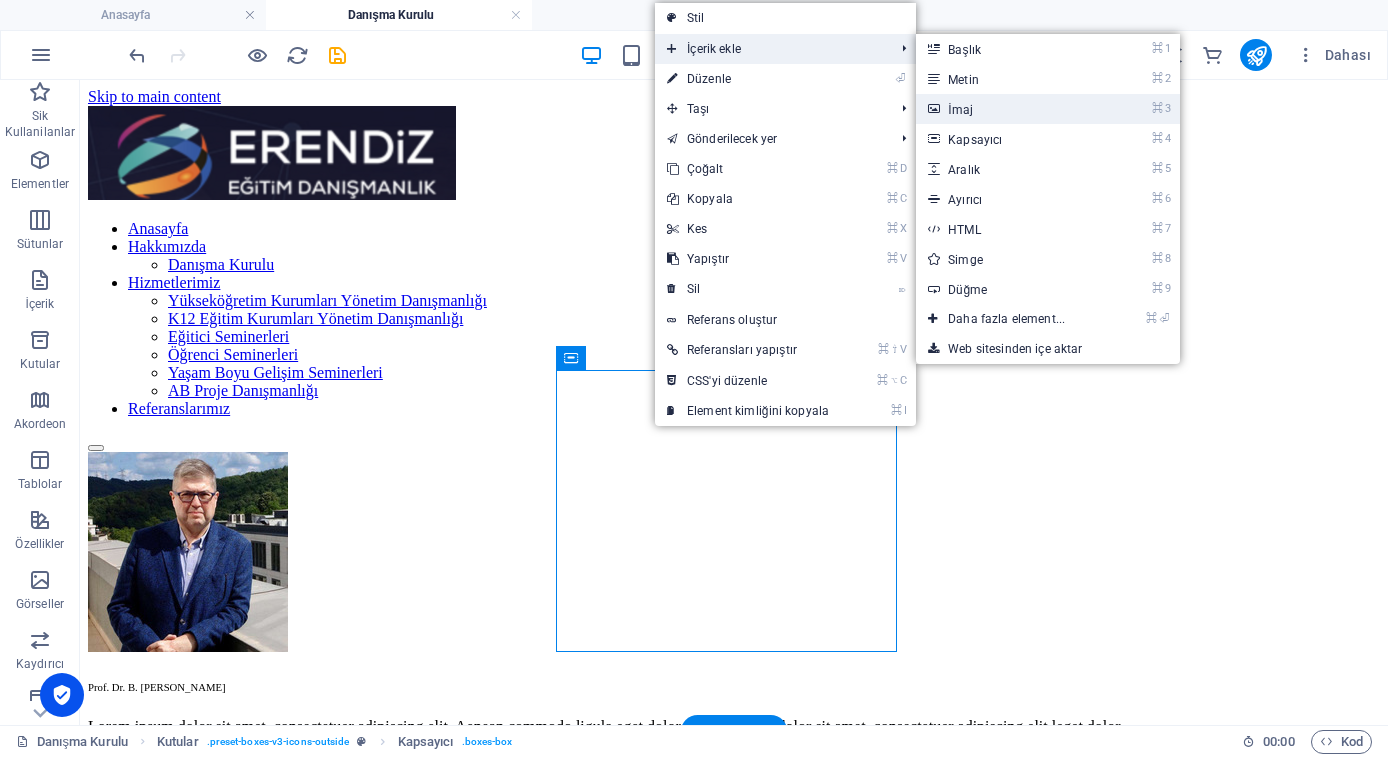 click on "⌘ 3  İmaj" at bounding box center [1010, 109] 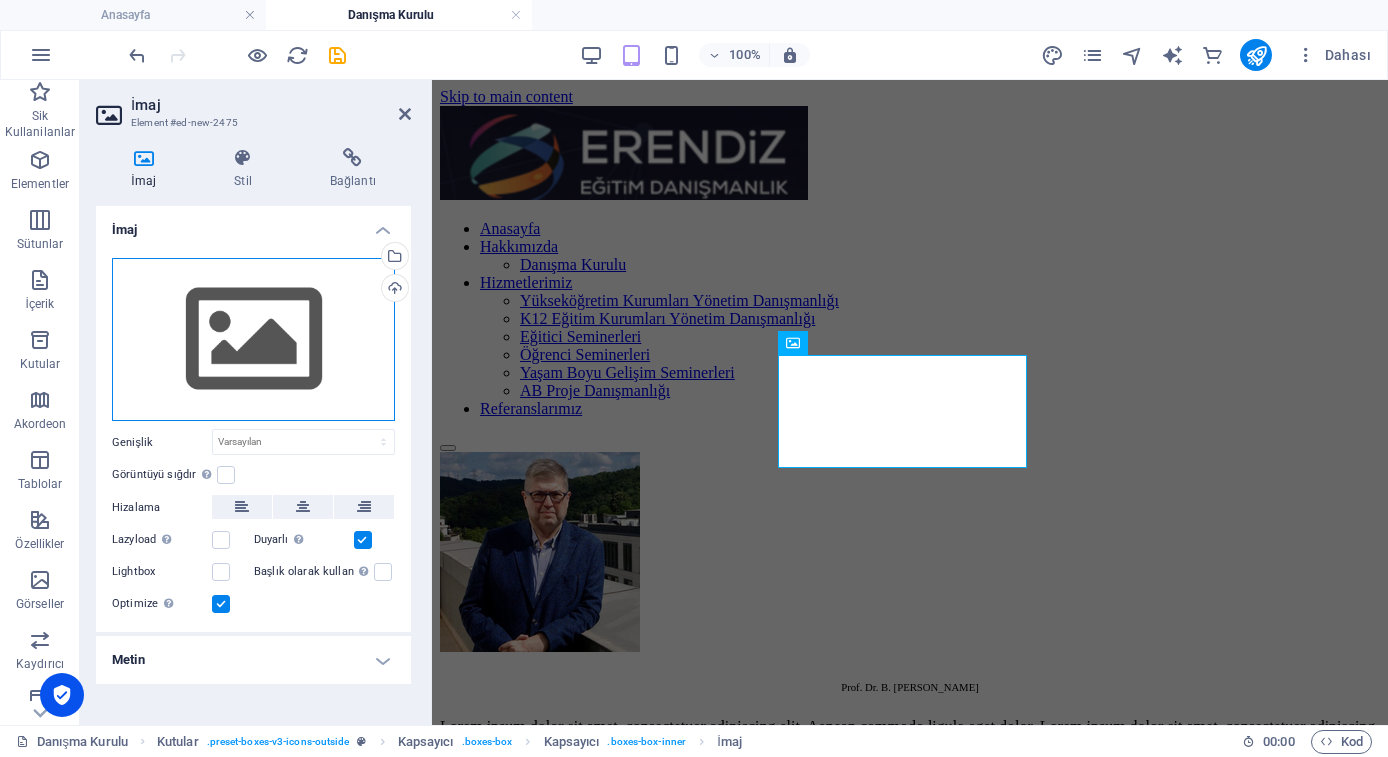 click on "Dosyaları buraya sürükleyin, dosyaları seçmek için tıklayın veya Dosyalardan ya da ücretsiz stok fotoğraf ve videolarımızdan dosyalar seçin" at bounding box center (253, 340) 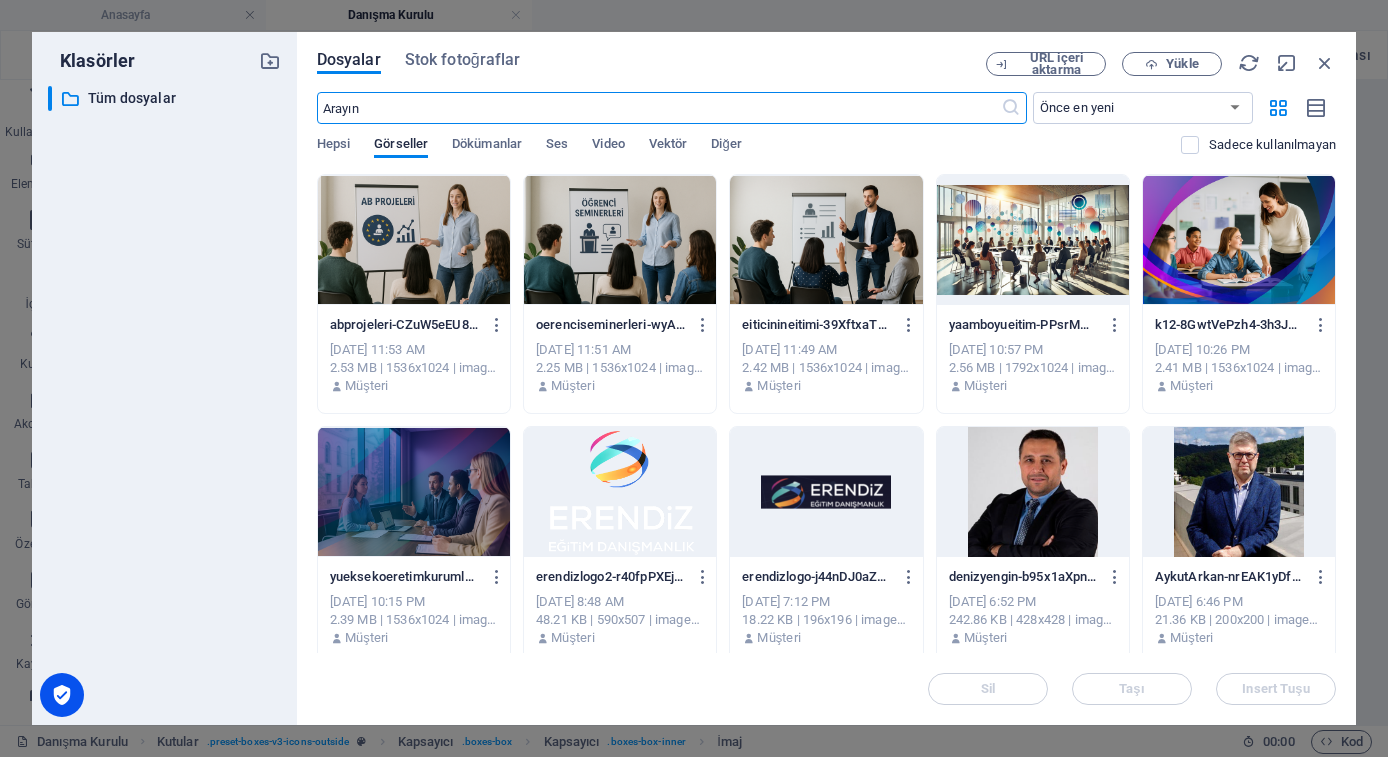 click at bounding box center (1033, 492) 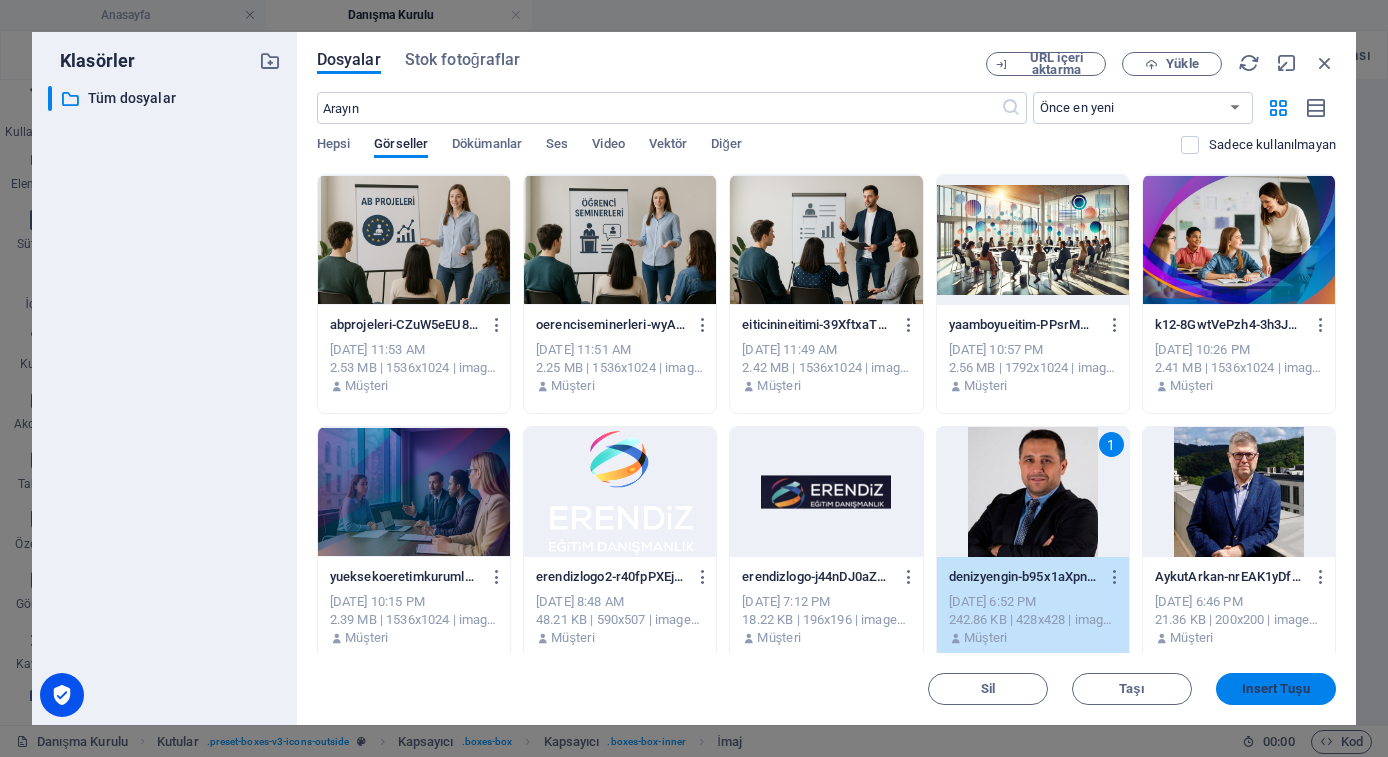 click on "Insert Tuşu" at bounding box center (1276, 689) 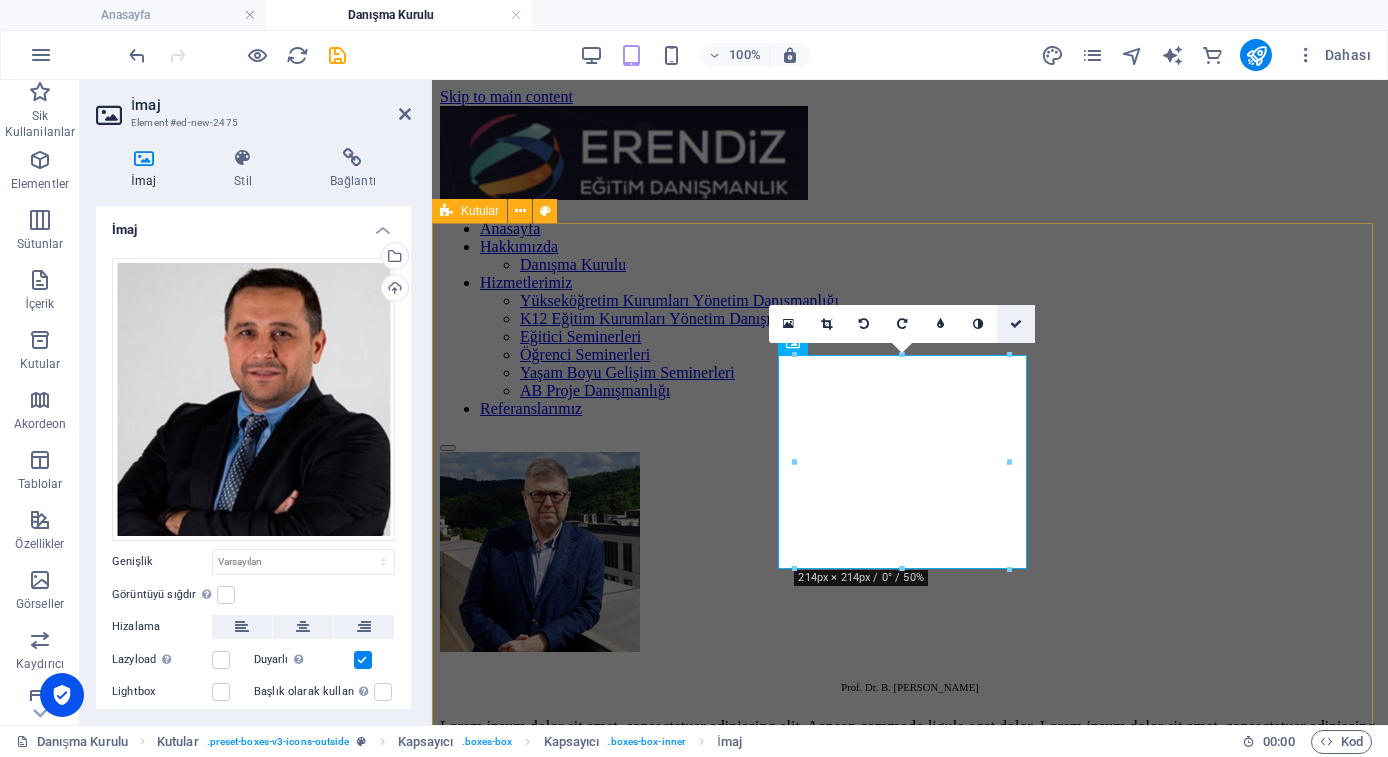 click at bounding box center (1016, 324) 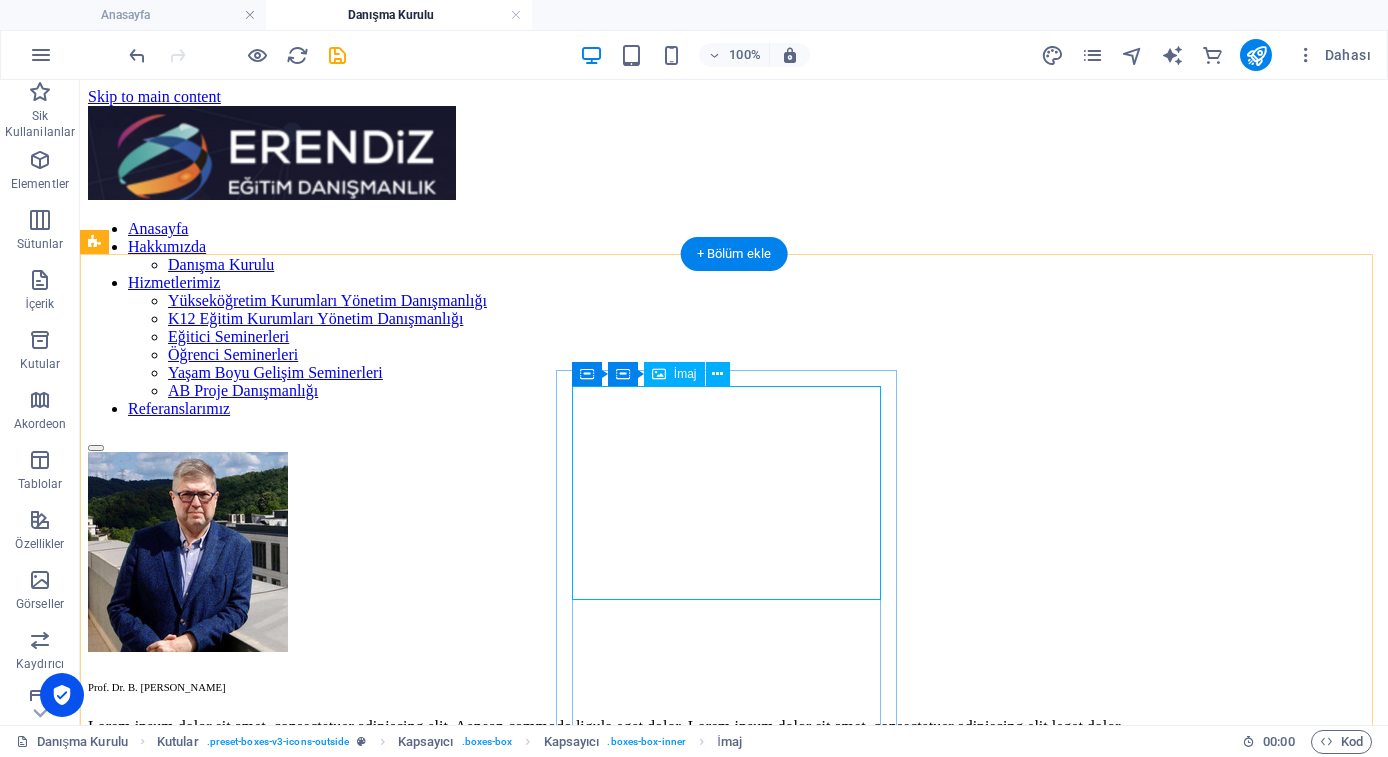 click at bounding box center [734, 968] 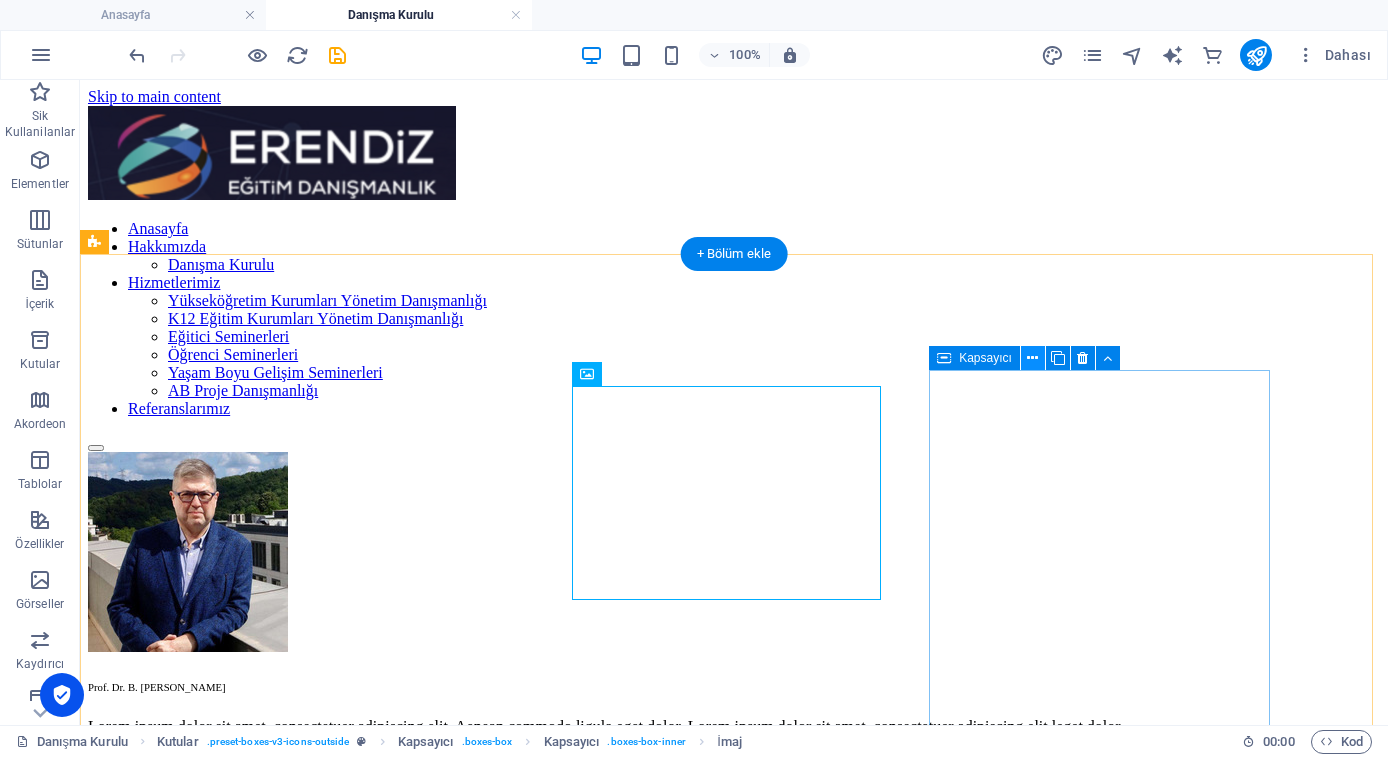 click at bounding box center [1033, 358] 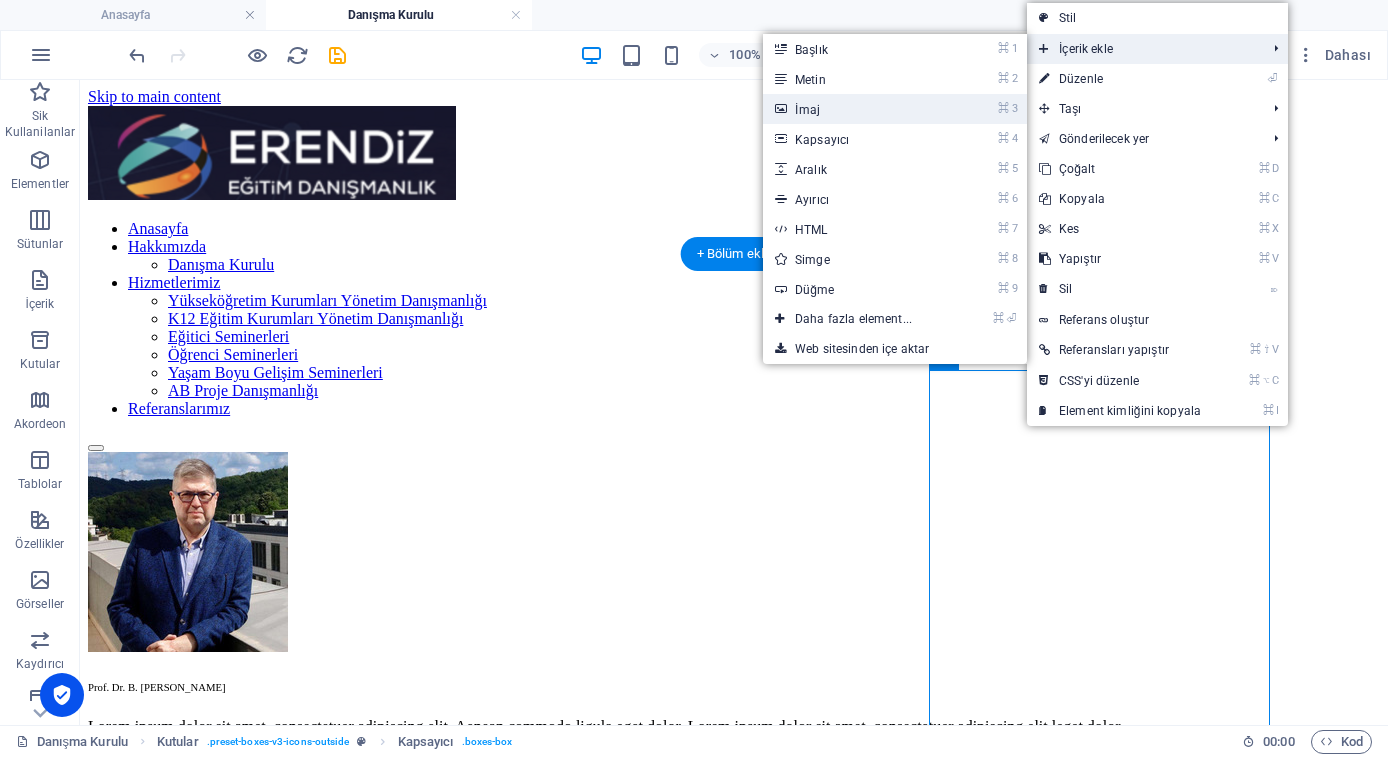 click on "⌘ 3  İmaj" at bounding box center [857, 109] 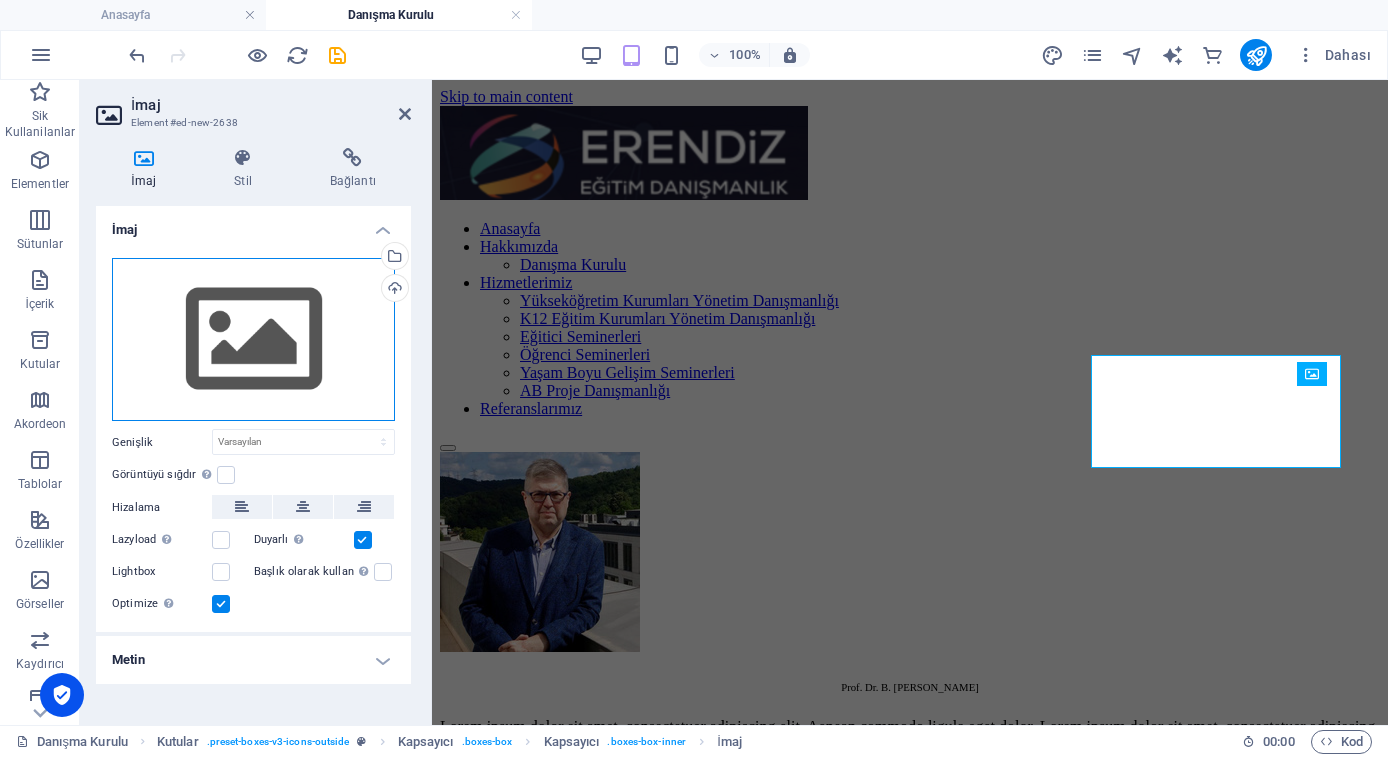 click on "Dosyaları buraya sürükleyin, dosyaları seçmek için tıklayın veya Dosyalardan ya da ücretsiz stok fotoğraf ve videolarımızdan dosyalar seçin" at bounding box center [253, 340] 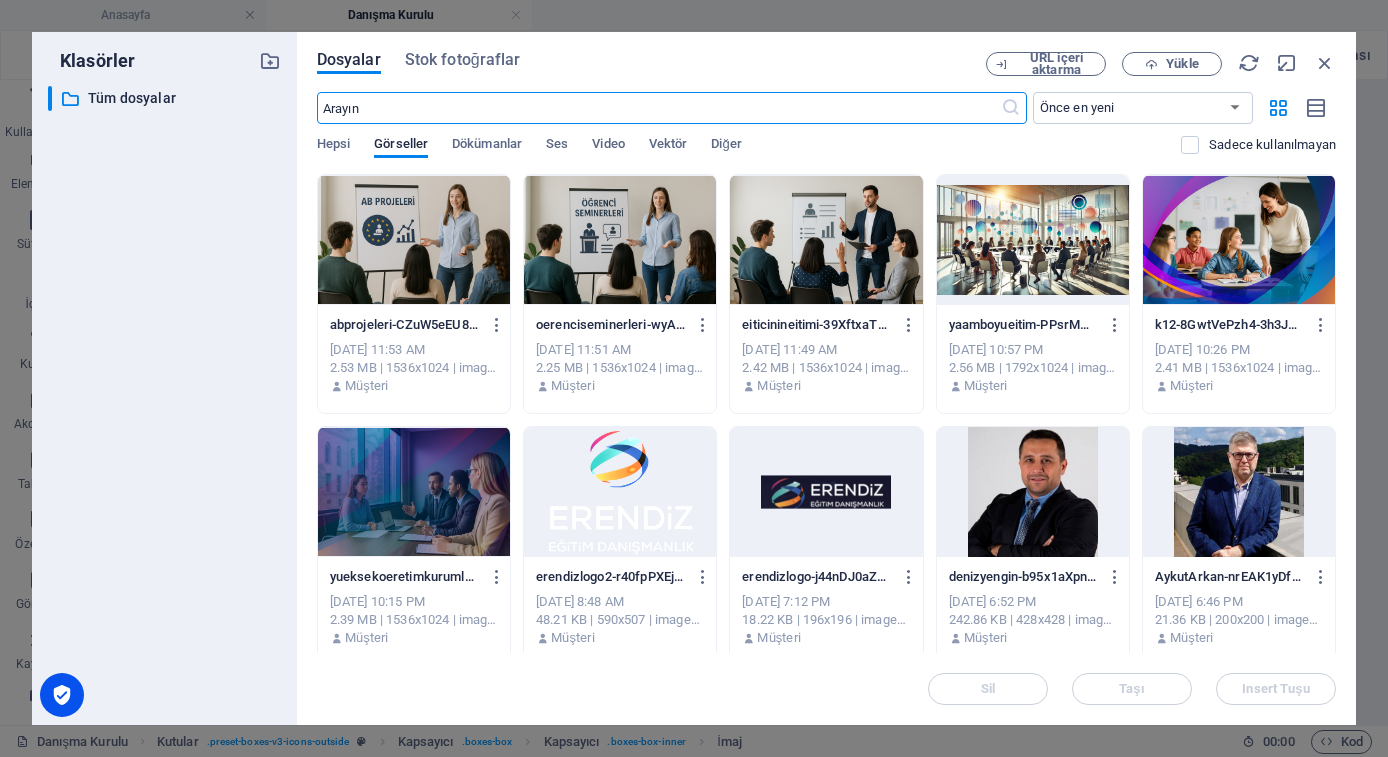 scroll, scrollTop: 630, scrollLeft: 0, axis: vertical 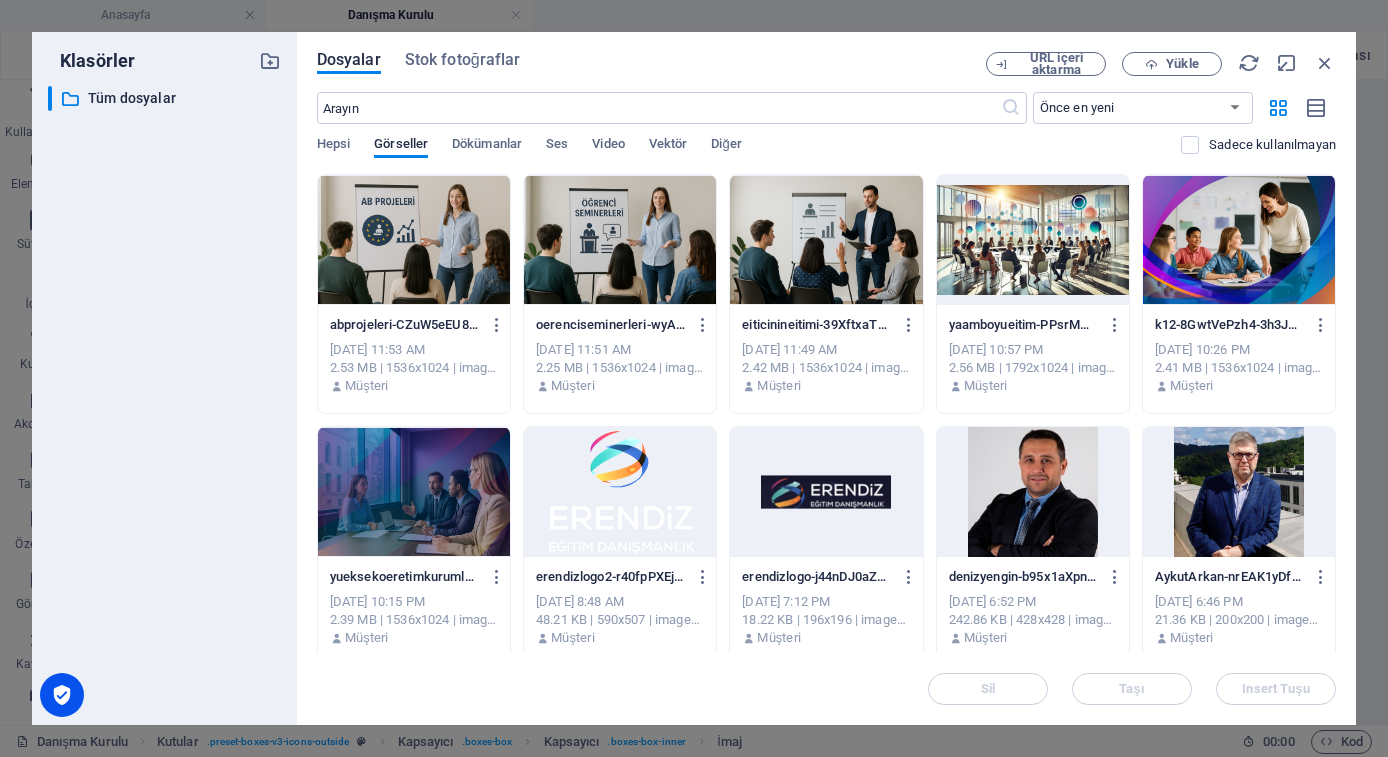click at bounding box center (1239, 492) 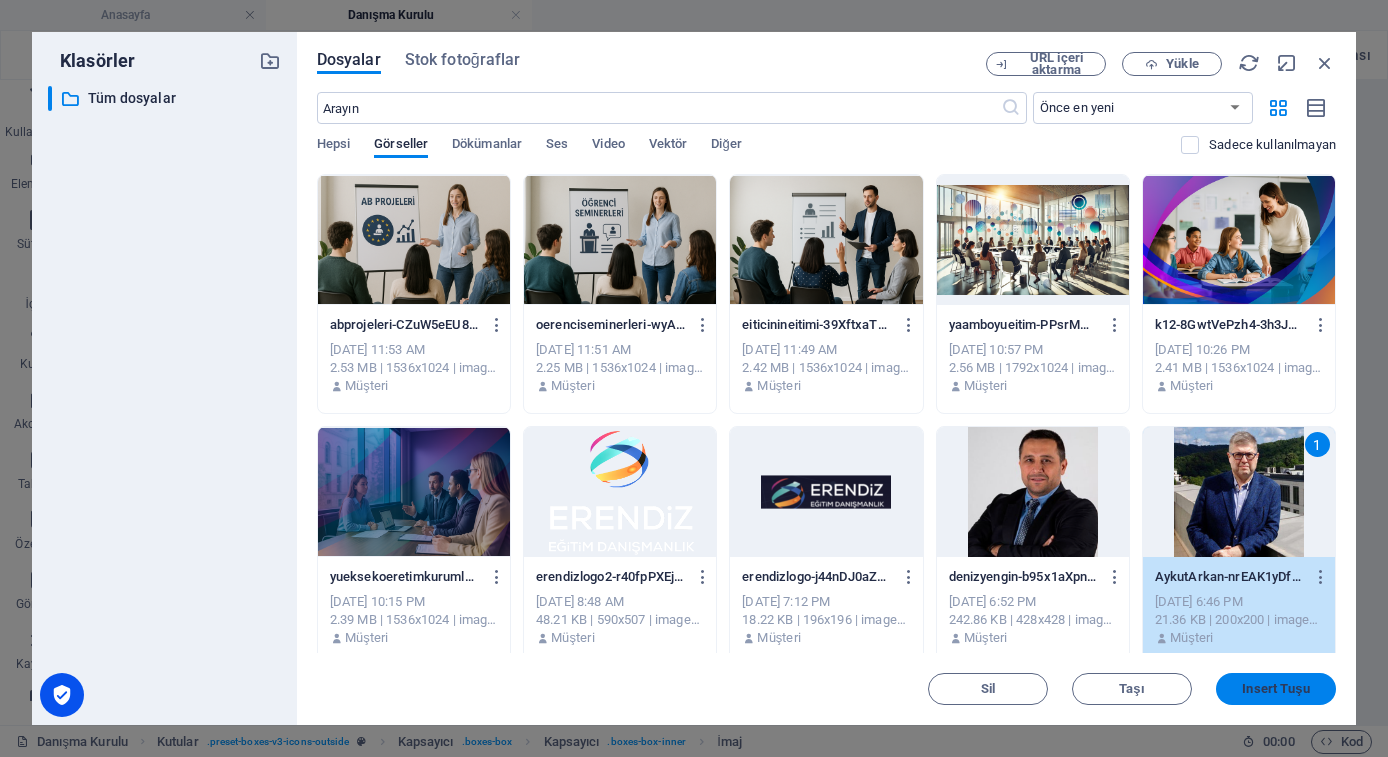 click on "Insert Tuşu" at bounding box center [1275, 689] 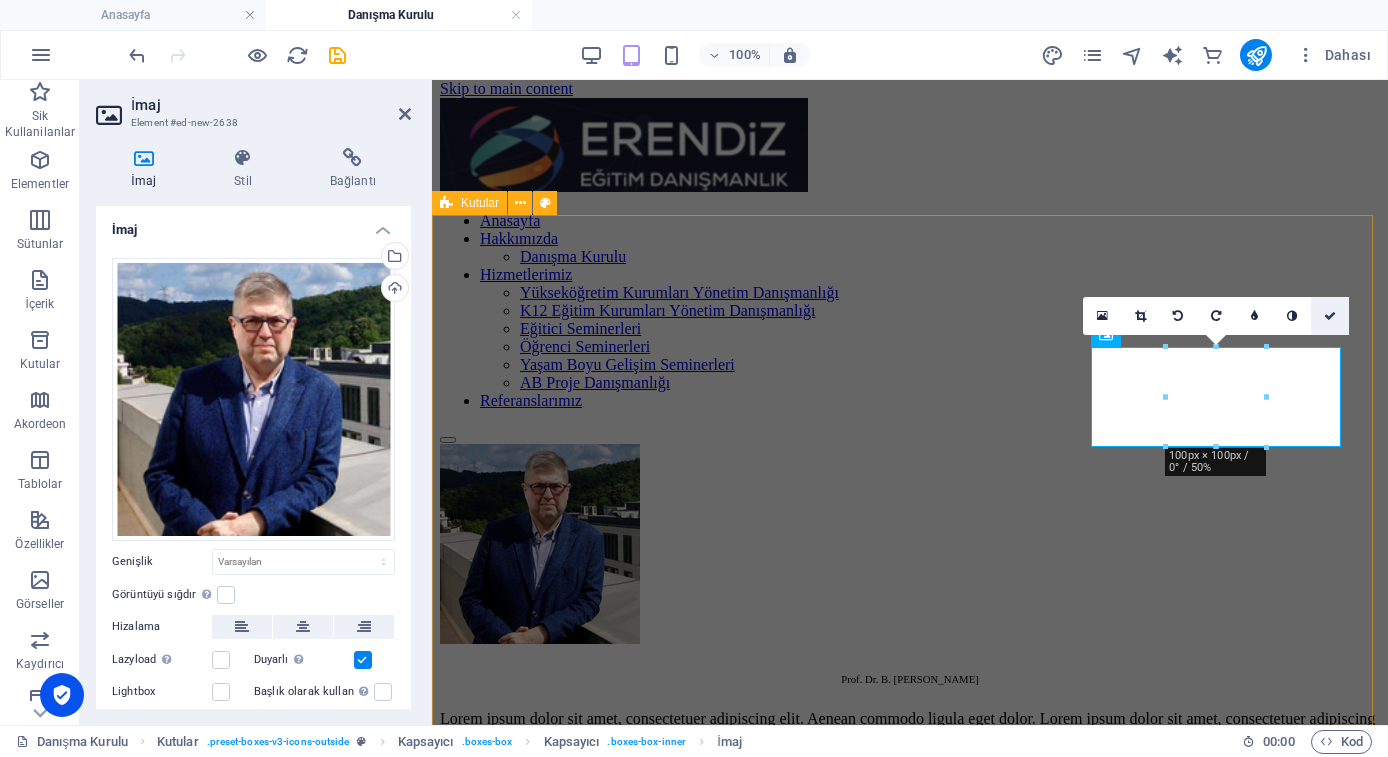 drag, startPoint x: 1329, startPoint y: 314, endPoint x: 1249, endPoint y: 234, distance: 113.137085 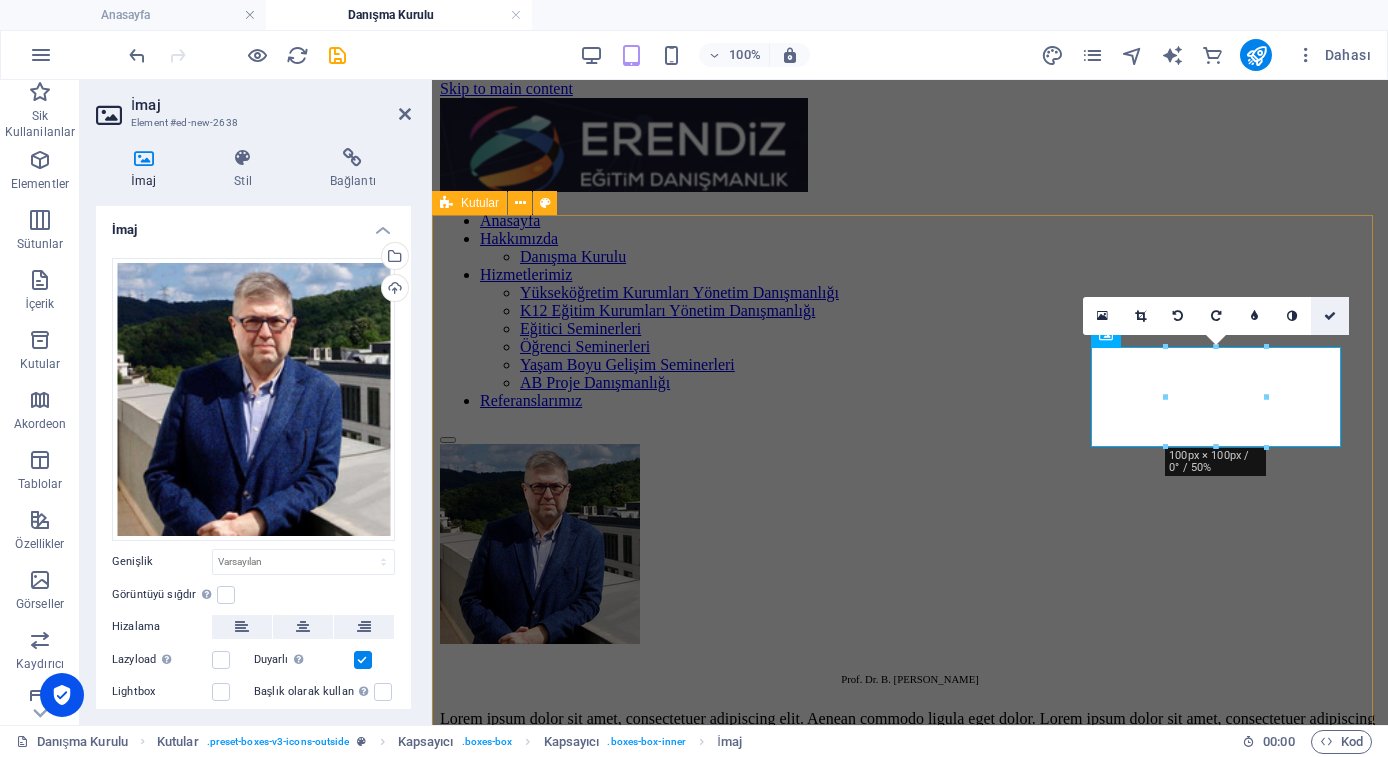 click at bounding box center [1330, 316] 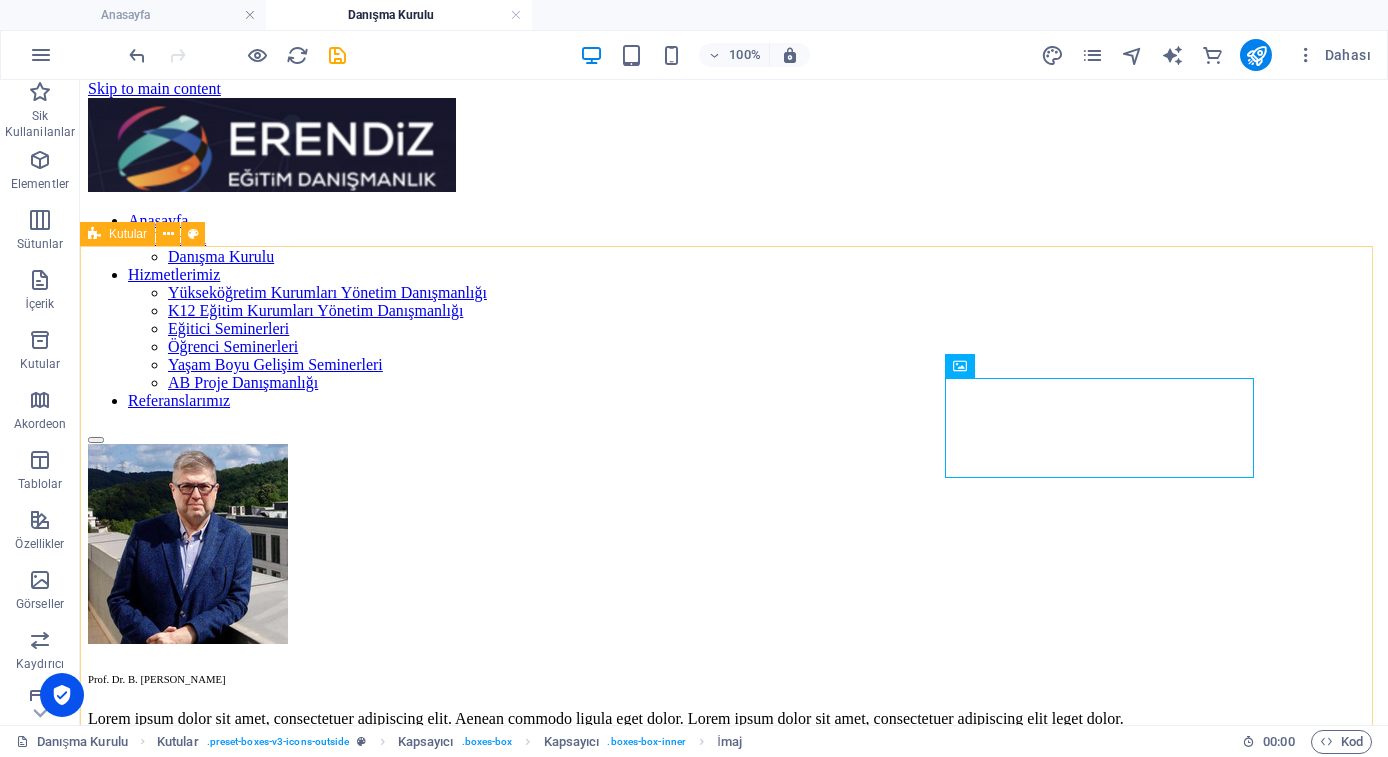 click on "Prof. Dr. B. Aykut ARIKAN Lorem ipsum dolor sit amet, consectetuer adipiscing elit. Aenean commodo ligula eget dolor. Lorem ipsum dolor sit amet, consectetuer adipiscing elit leget dolor. Headline Lorem ipsum dolor sit amet, consectetuer adipiscing elit. Aenean commodo ligula eget dolor. Lorem ipsum dolor sit amet, consectetuer adipiscing elit leget dolor. Headline Lorem ipsum dolor sit amet, consectetuer adipiscing elit. Aenean commodo ligula eget dolor. Lorem ipsum dolor sit amet, consectetuer adipiscing elit leget dolor." at bounding box center [734, 955] 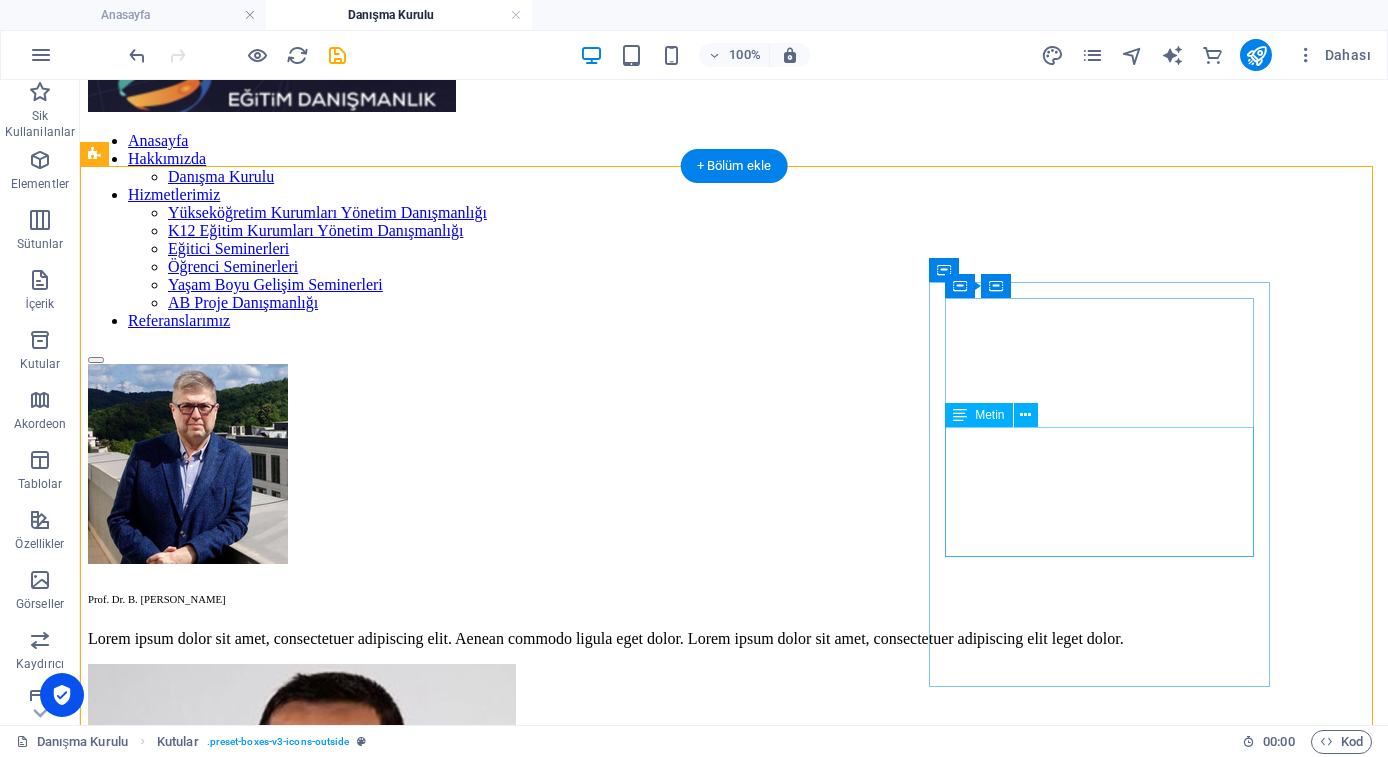 scroll, scrollTop: 89, scrollLeft: 0, axis: vertical 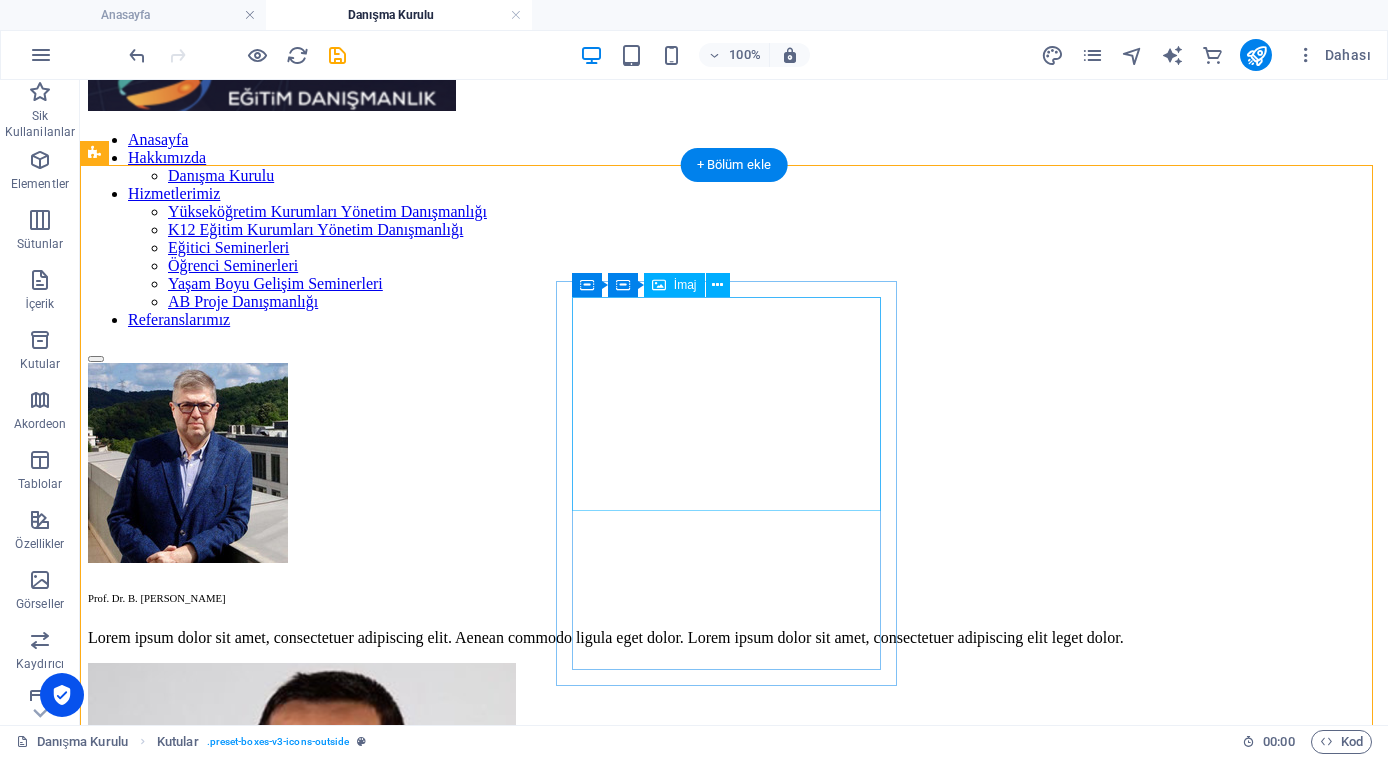 click on "İmaj" at bounding box center (674, 285) 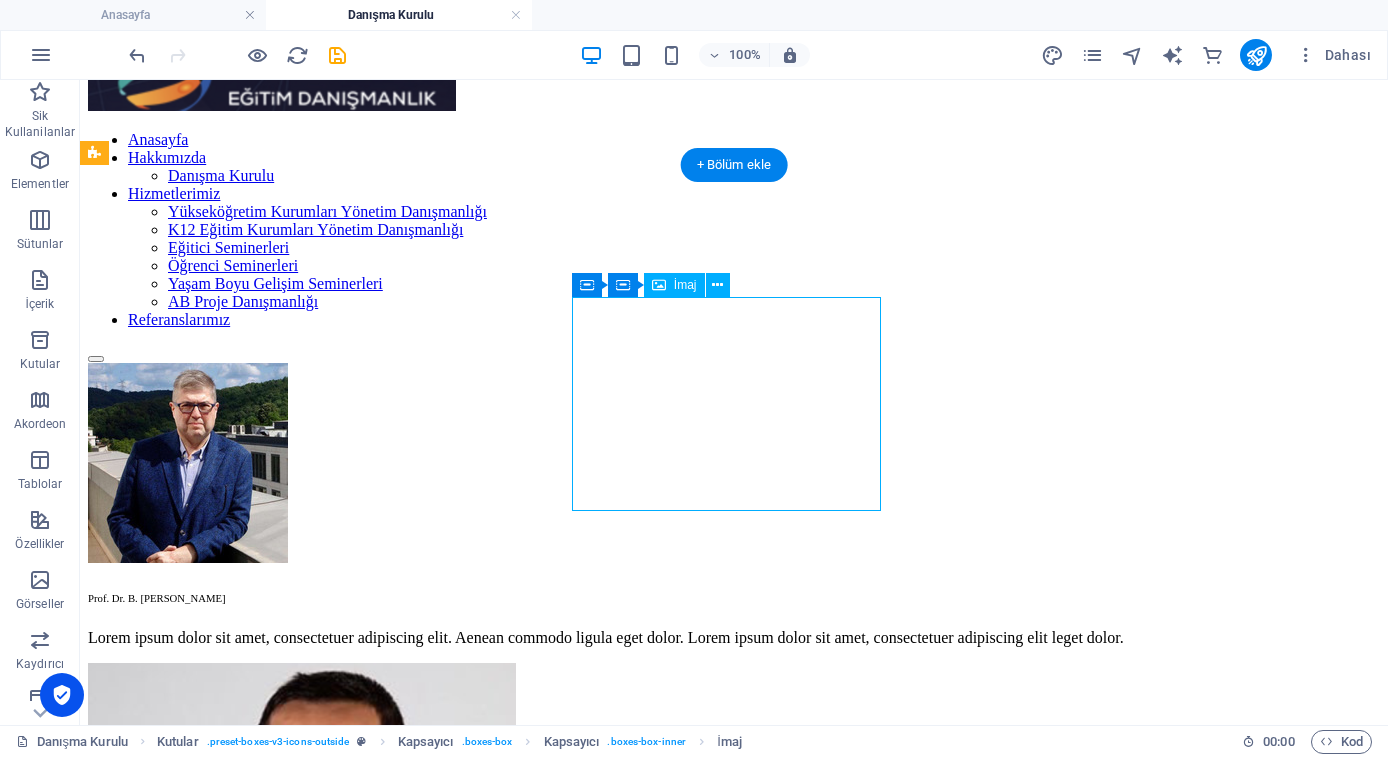 click at bounding box center (659, 285) 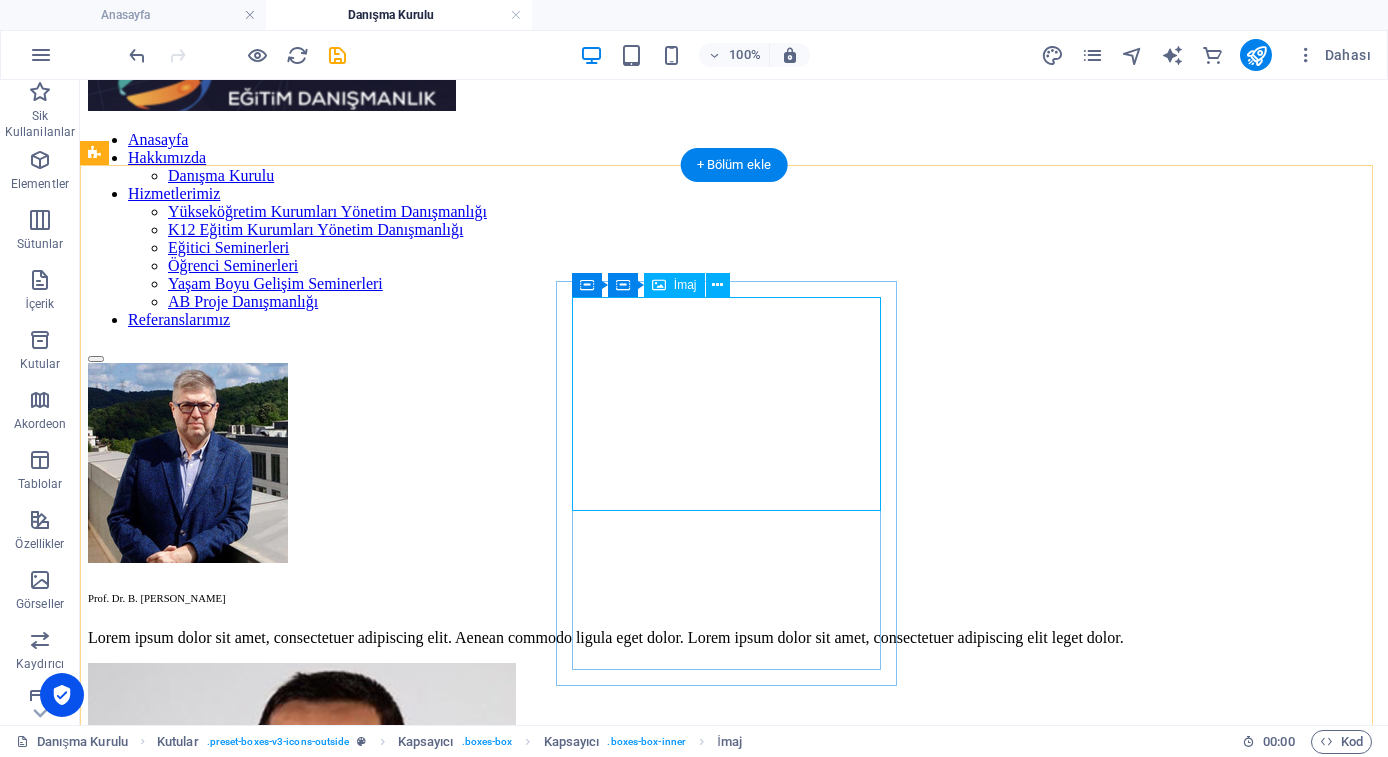 click at bounding box center (734, 879) 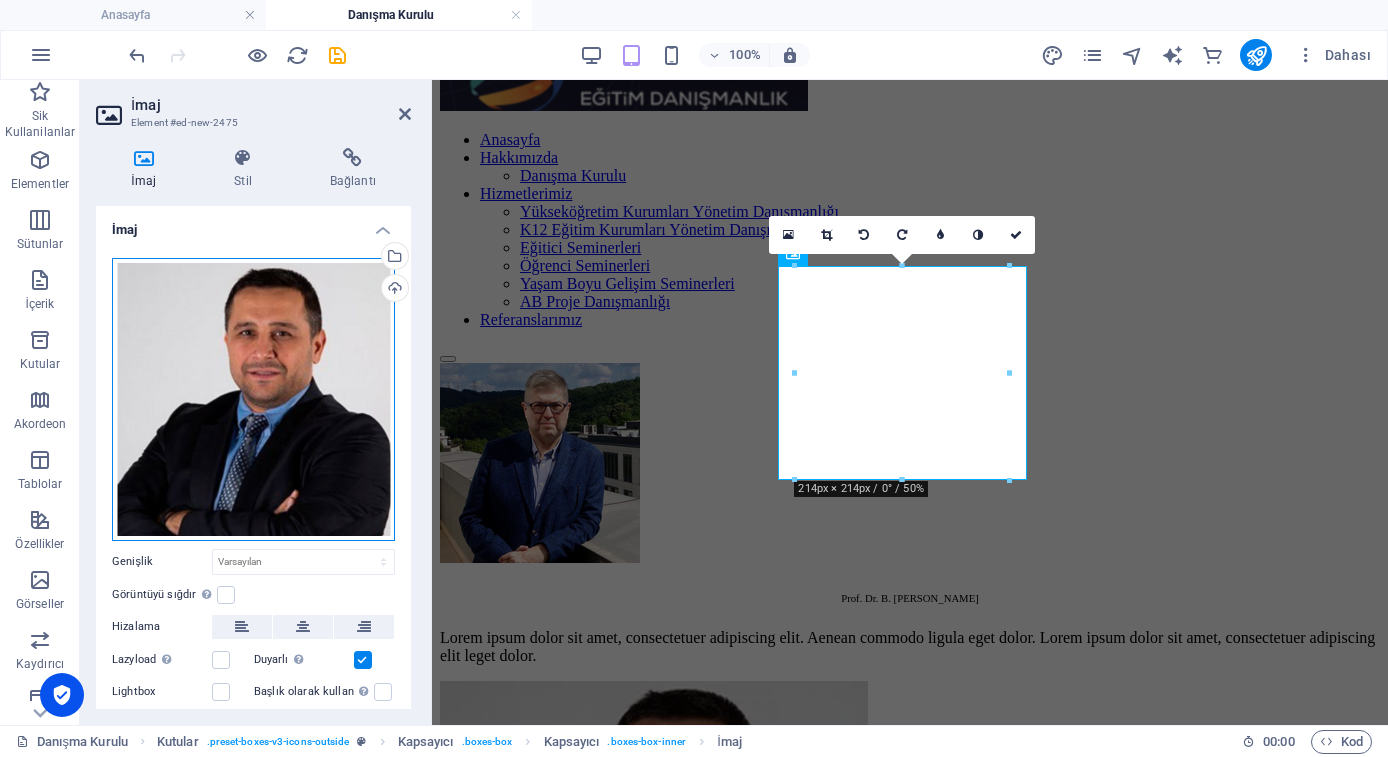 click on "Dosyaları buraya sürükleyin, dosyaları seçmek için tıklayın veya Dosyalardan ya da ücretsiz stok fotoğraf ve videolarımızdan dosyalar seçin" at bounding box center (253, 399) 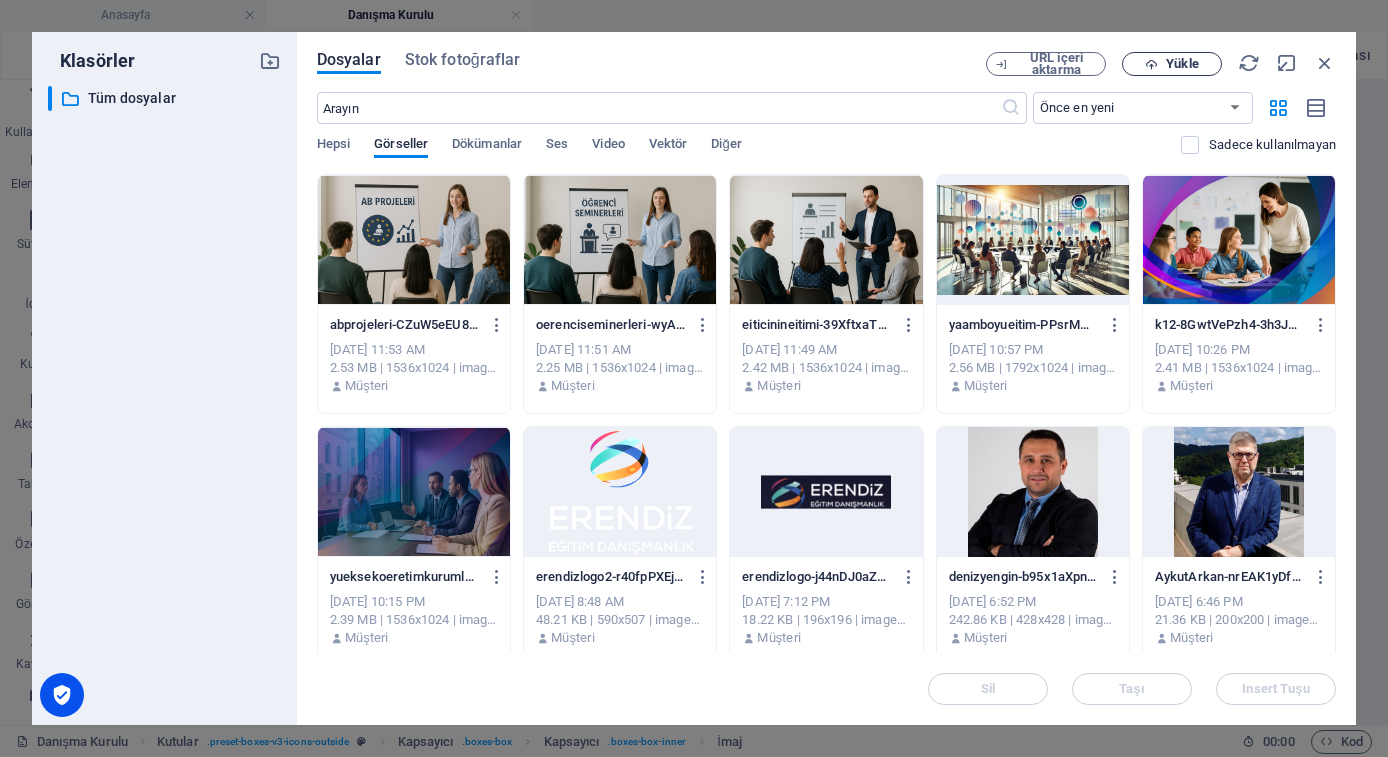 click on "Yükle" at bounding box center (1172, 64) 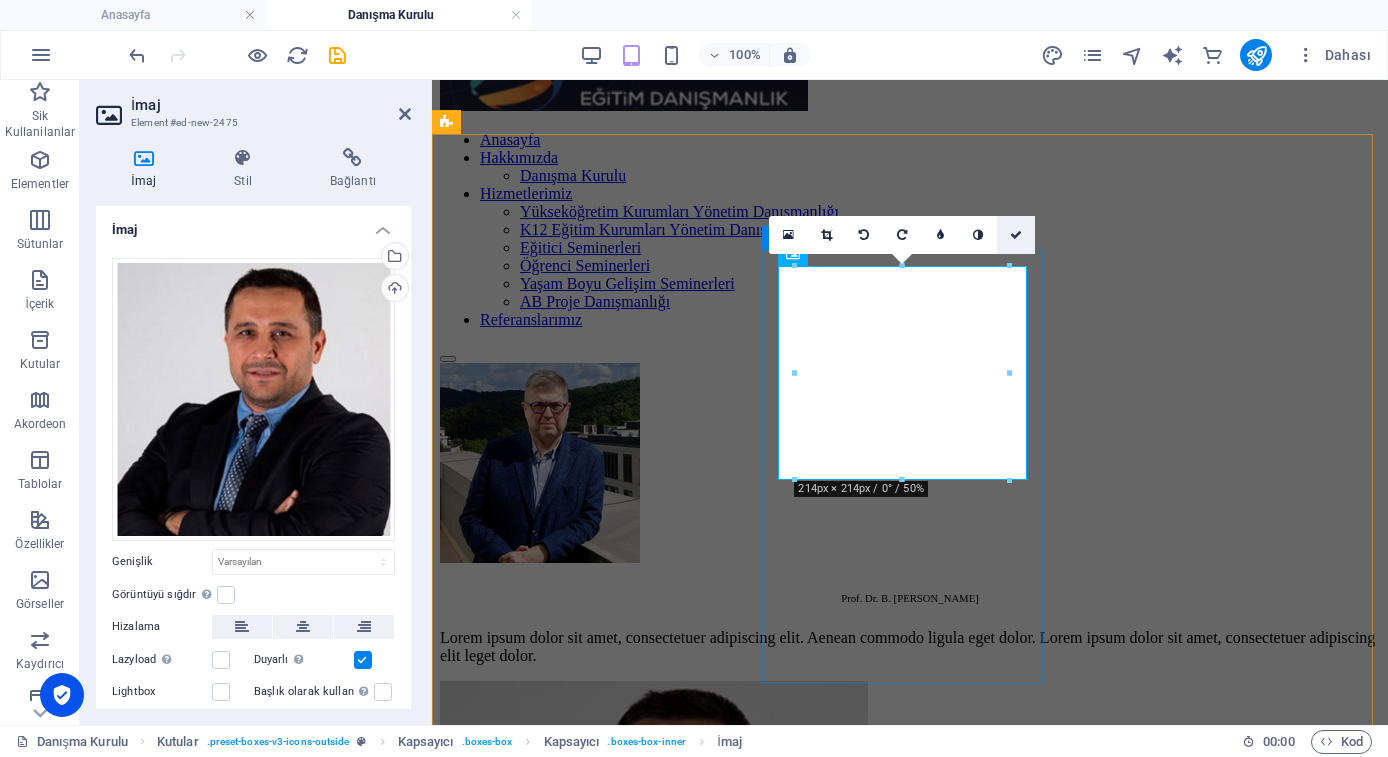 click at bounding box center [1016, 235] 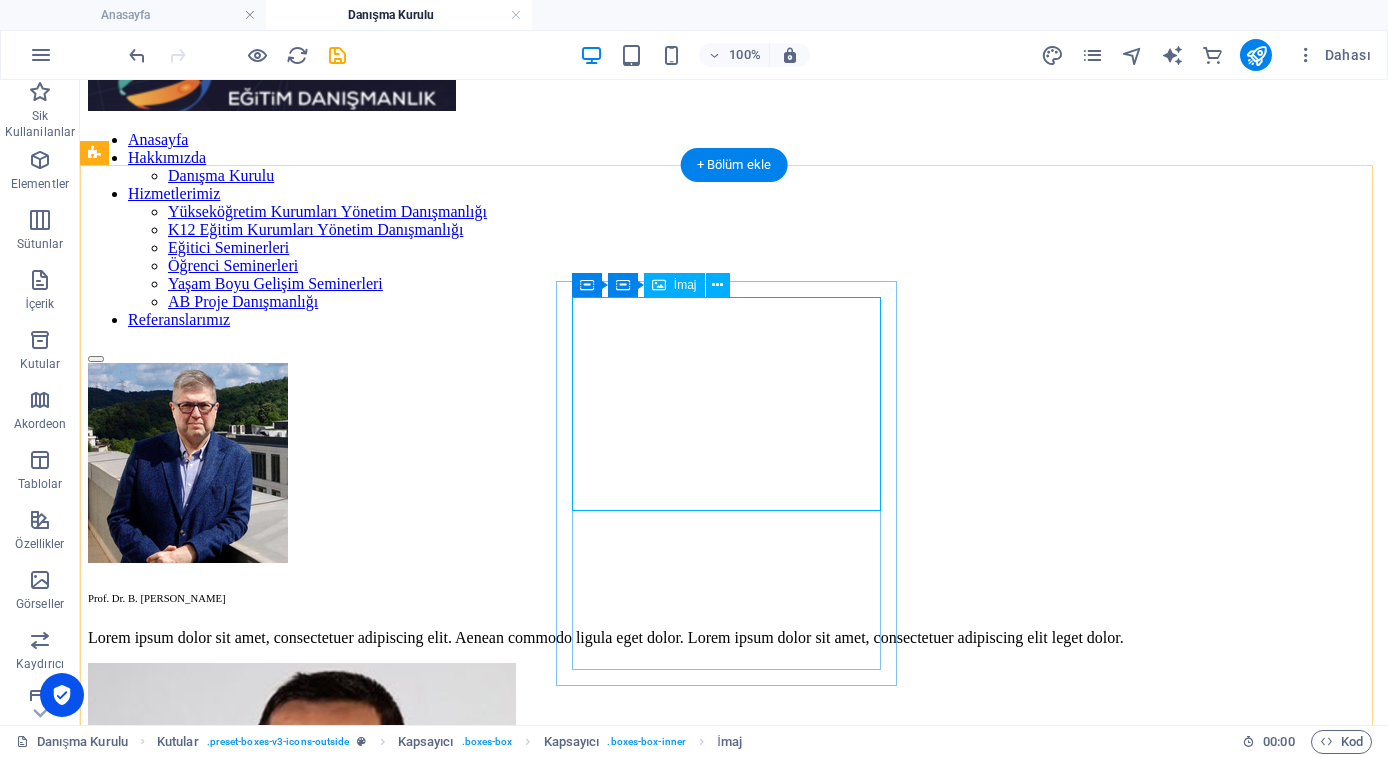 click at bounding box center (734, 879) 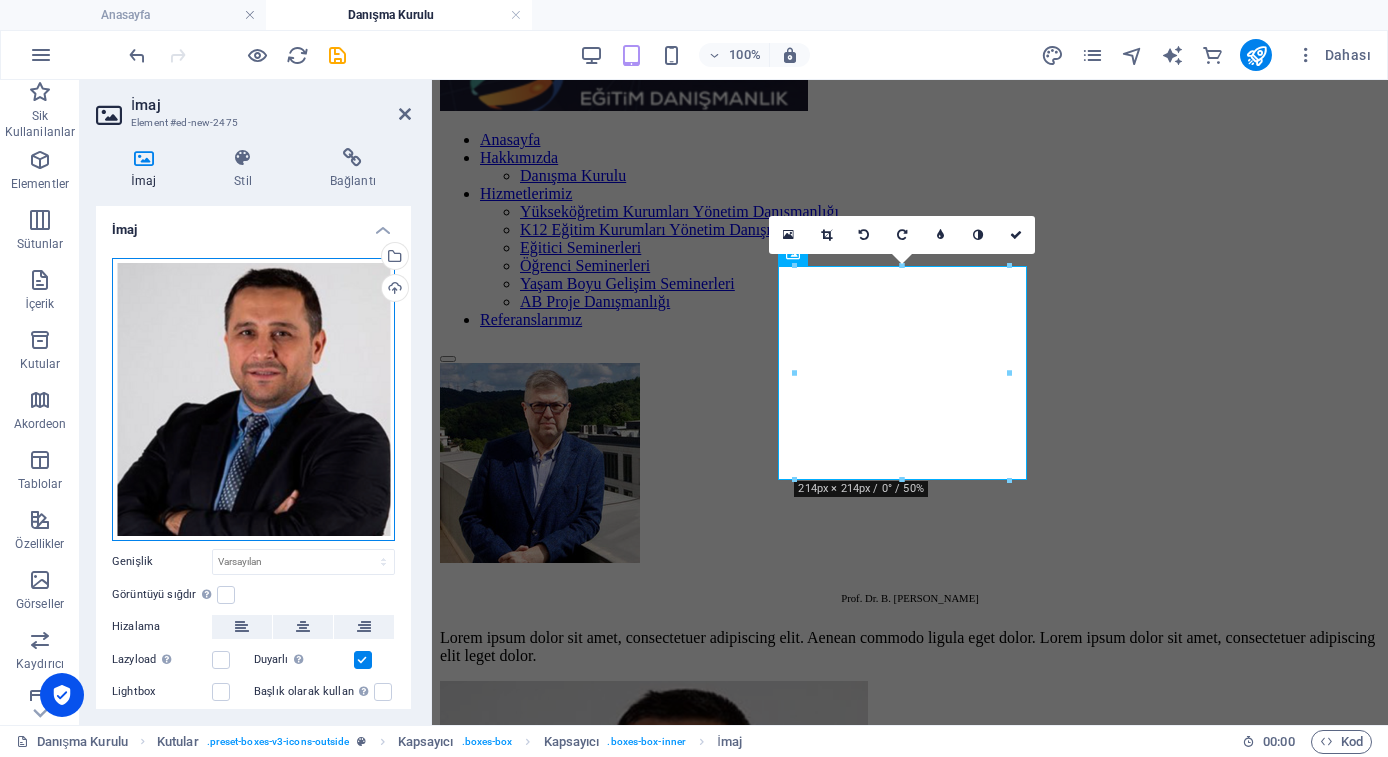 click on "Dosyaları buraya sürükleyin, dosyaları seçmek için tıklayın veya Dosyalardan ya da ücretsiz stok fotoğraf ve videolarımızdan dosyalar seçin" at bounding box center (253, 399) 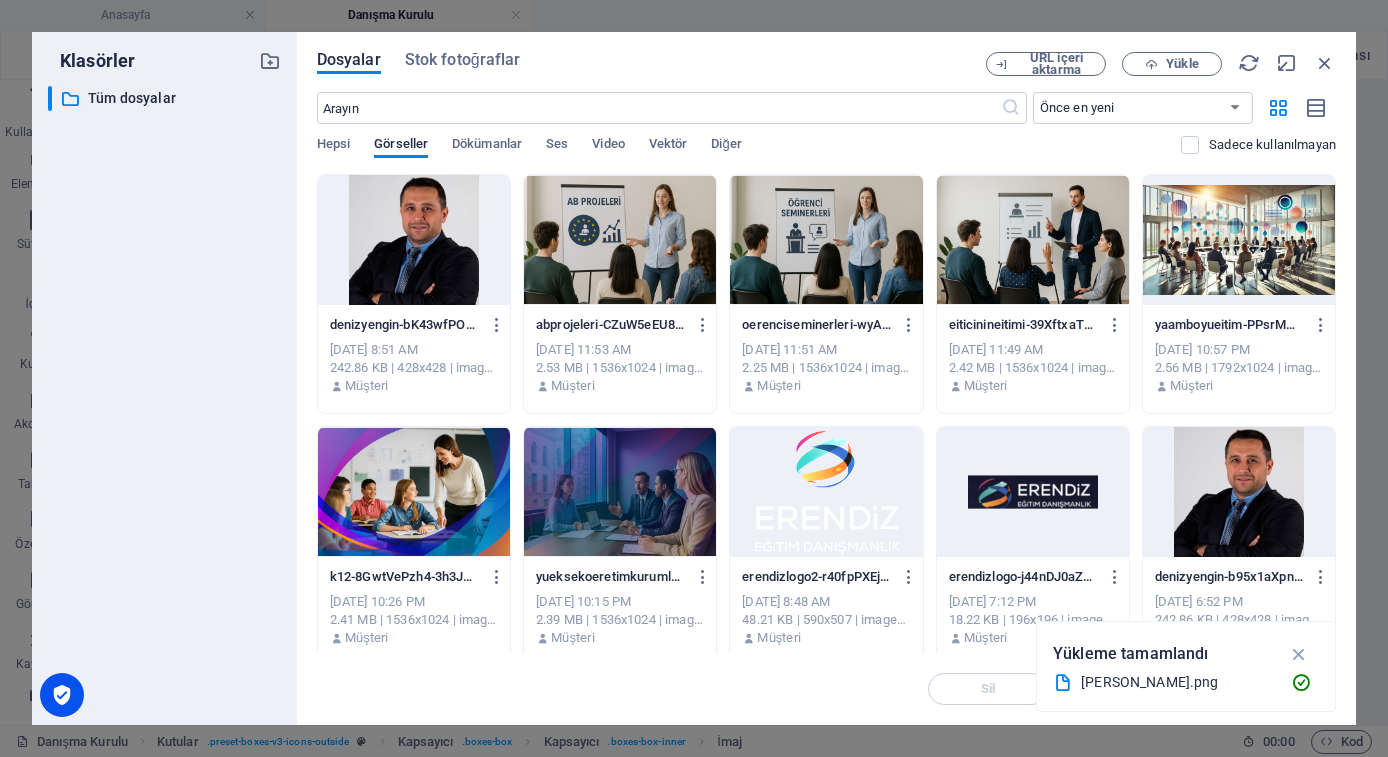 click at bounding box center (414, 240) 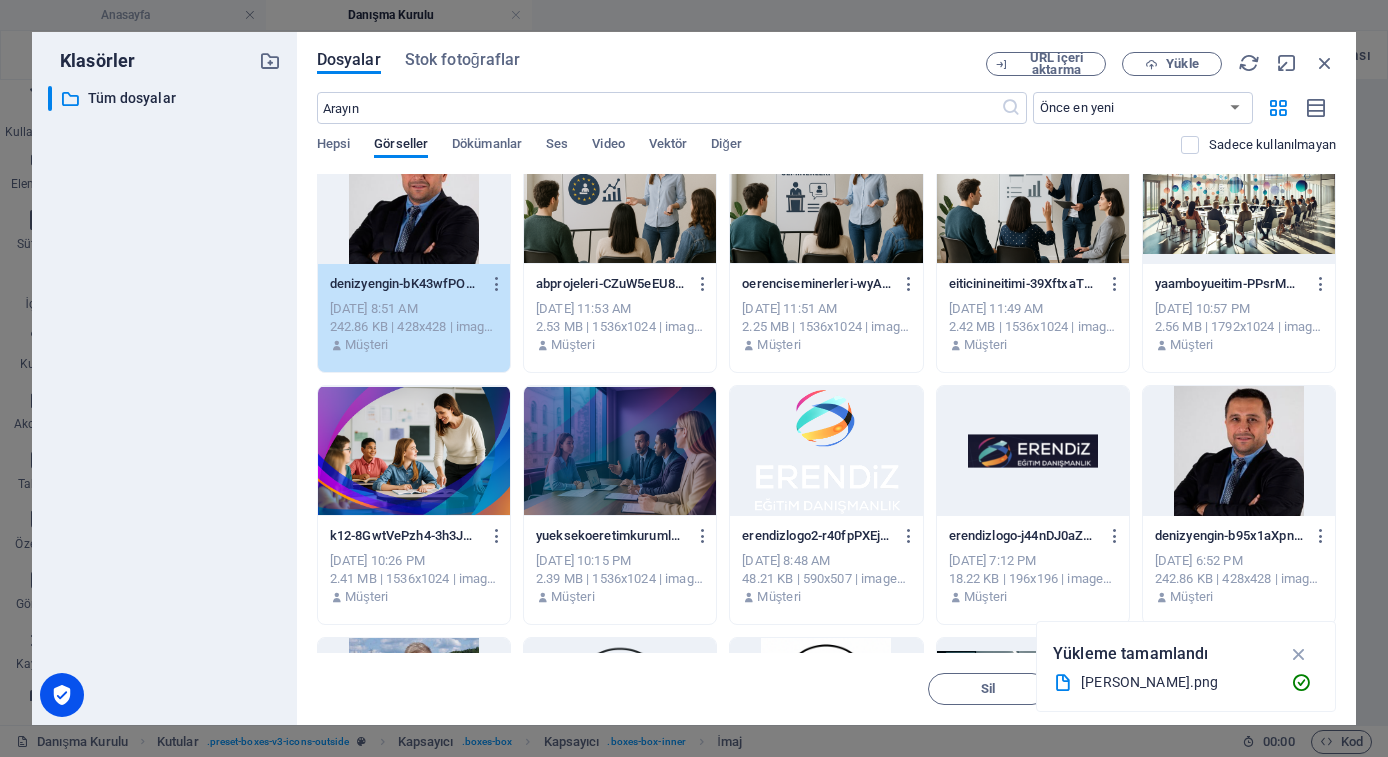 scroll, scrollTop: 0, scrollLeft: 0, axis: both 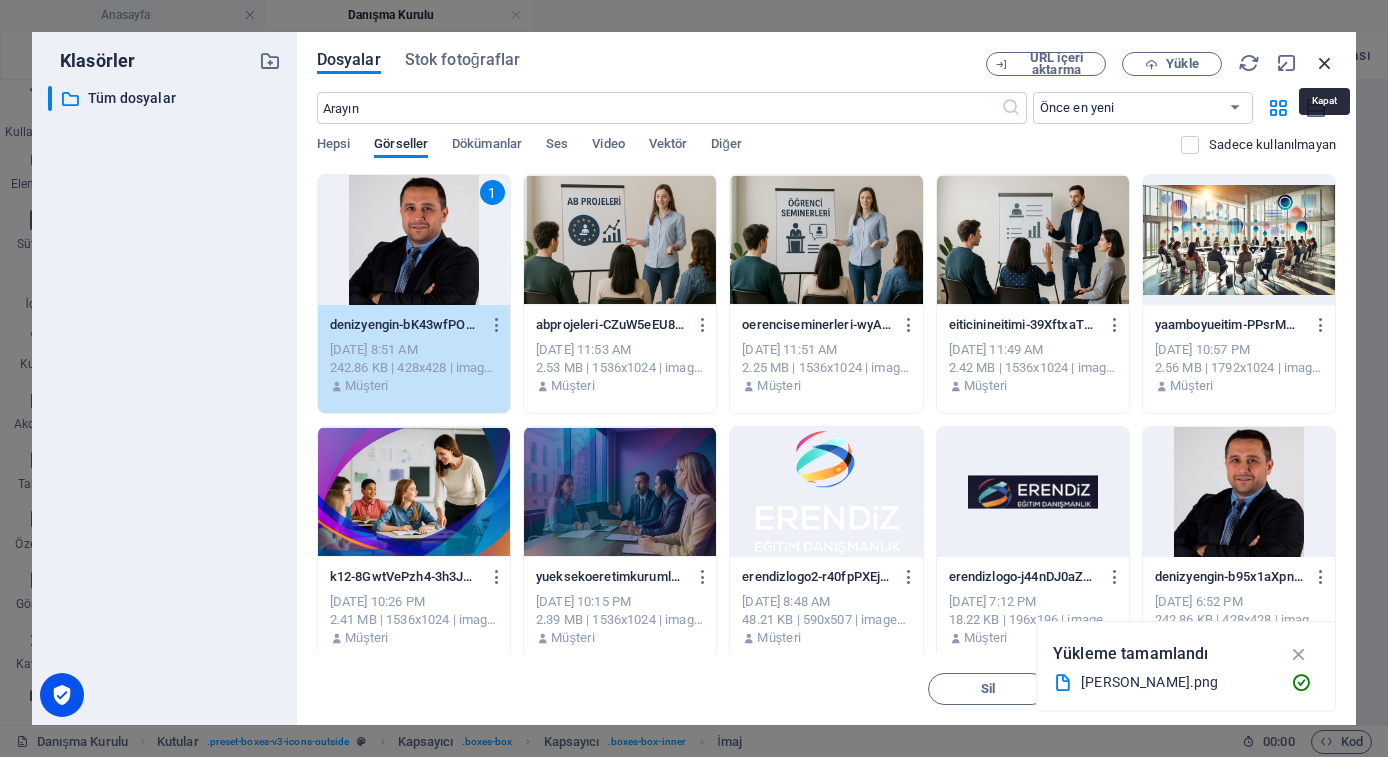 click at bounding box center (1325, 63) 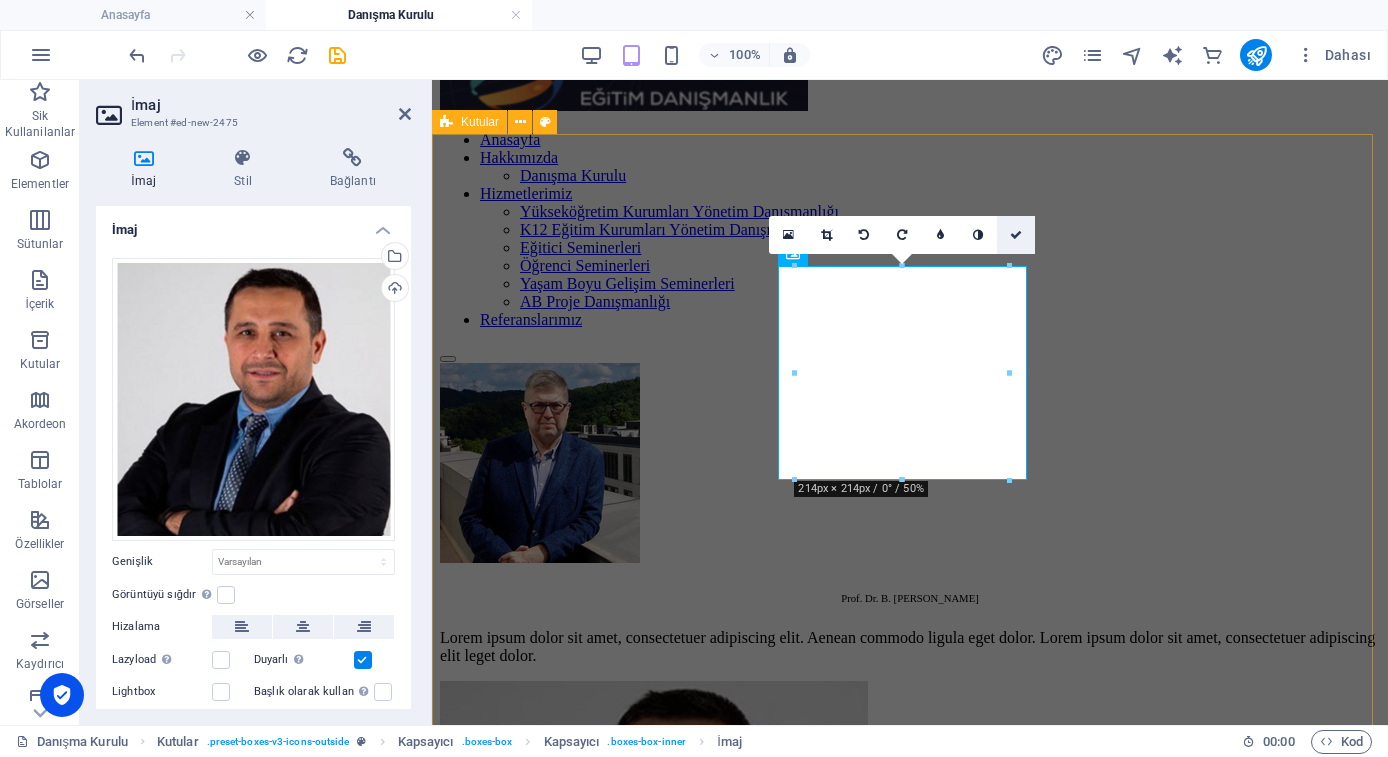 click at bounding box center [1016, 235] 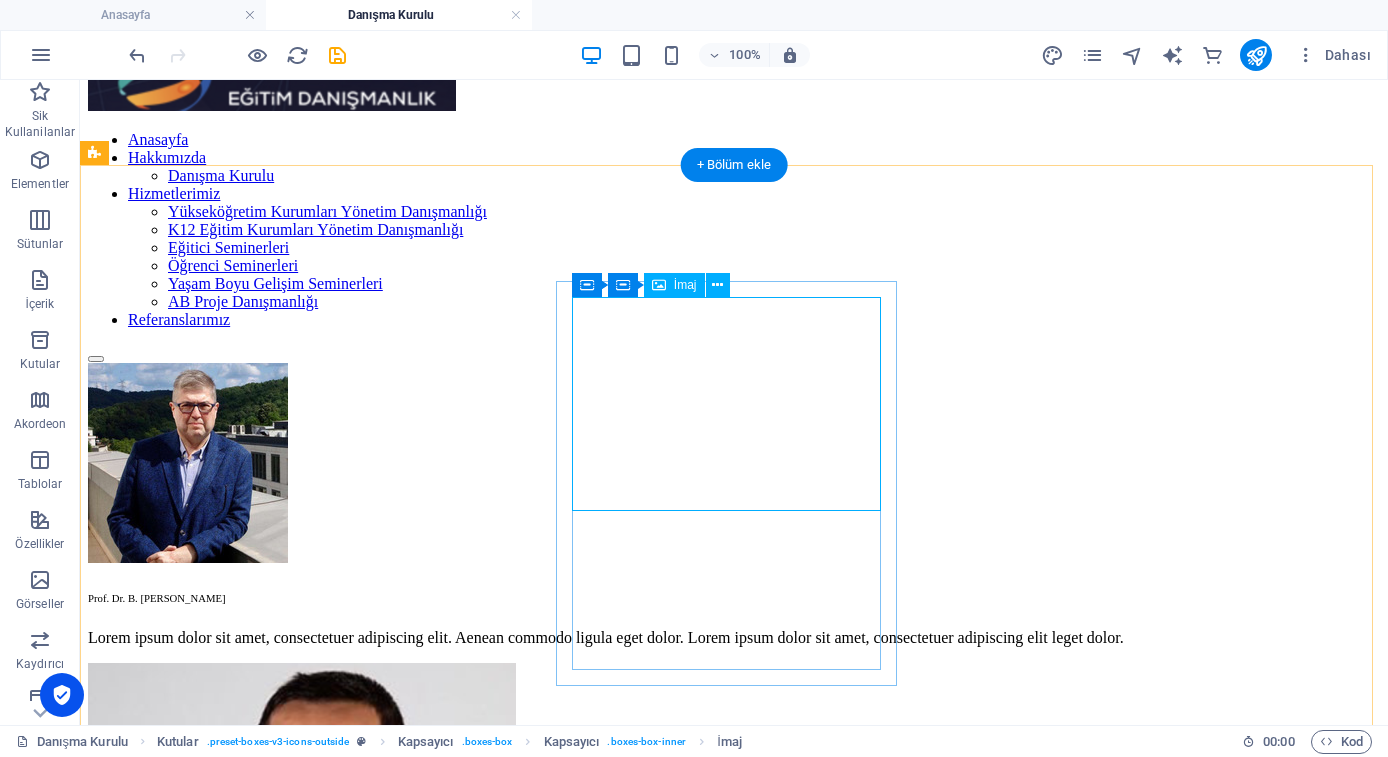 click on "İmaj" at bounding box center (674, 285) 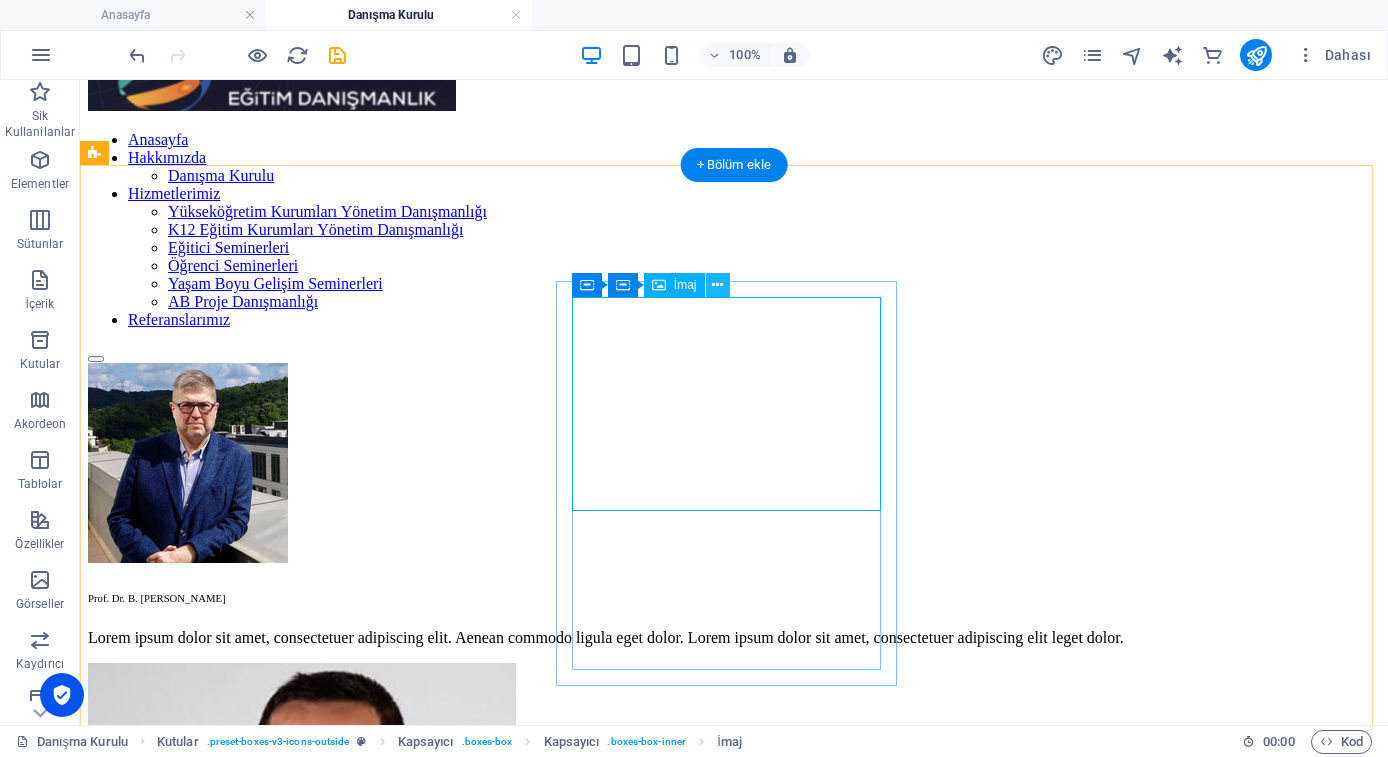 click at bounding box center (717, 285) 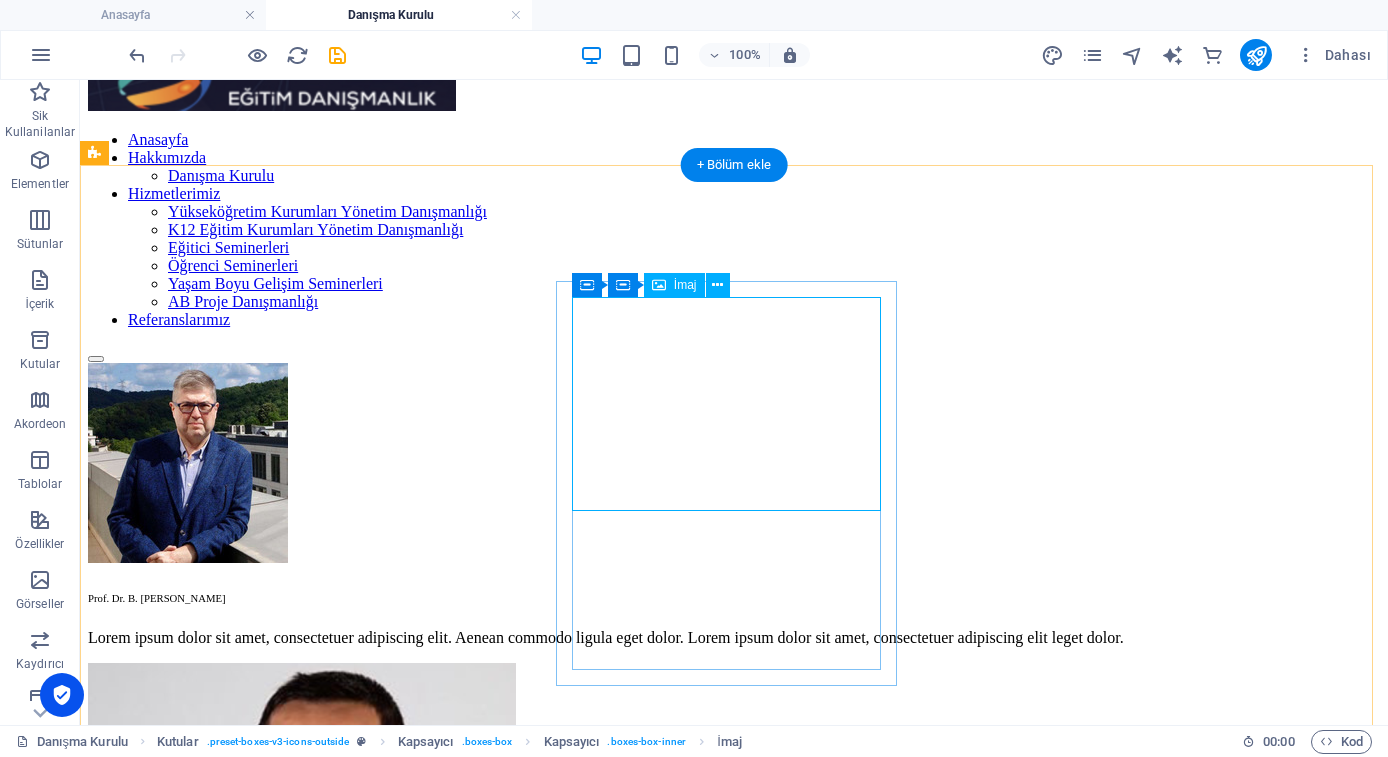 click at bounding box center [734, 879] 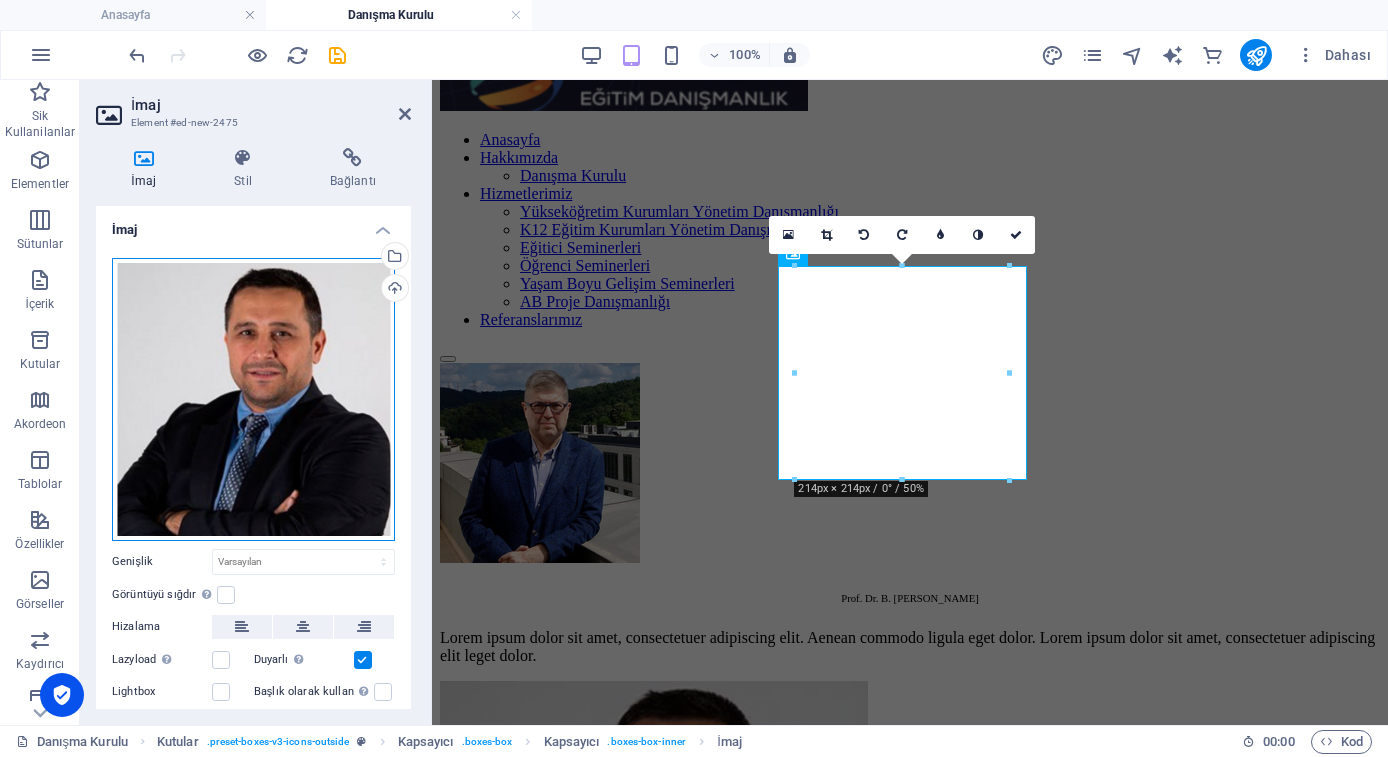 click on "Dosyaları buraya sürükleyin, dosyaları seçmek için tıklayın veya Dosyalardan ya da ücretsiz stok fotoğraf ve videolarımızdan dosyalar seçin" at bounding box center [253, 399] 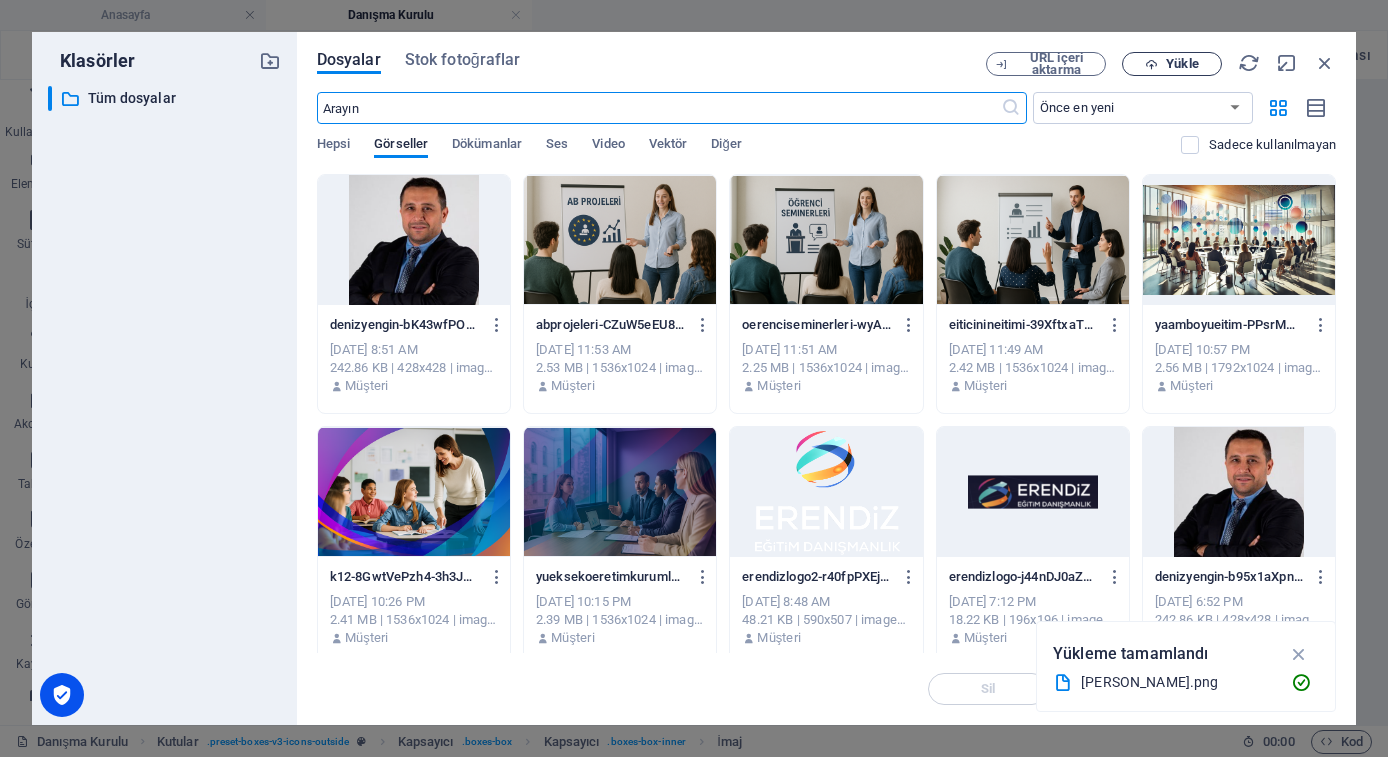 click on "Yükle" at bounding box center [1172, 64] 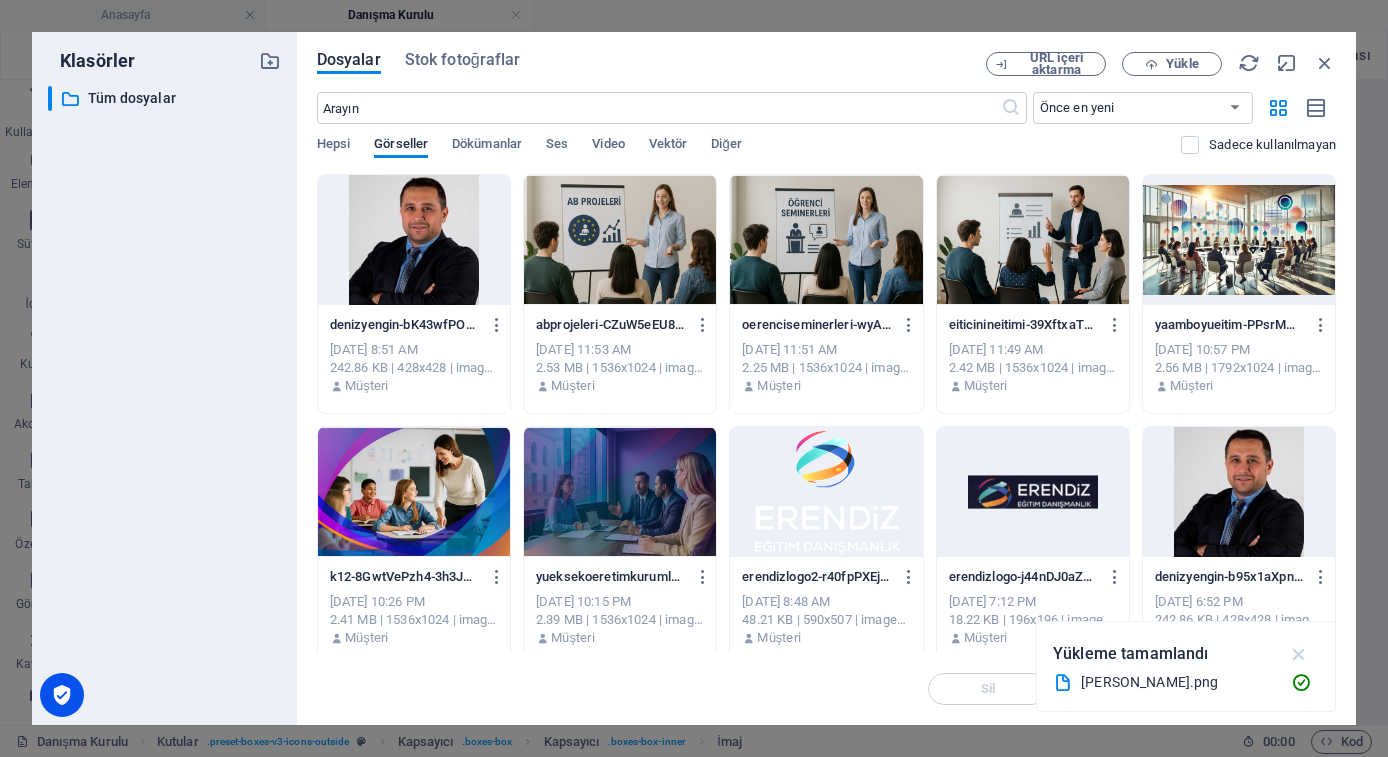click at bounding box center [1299, 654] 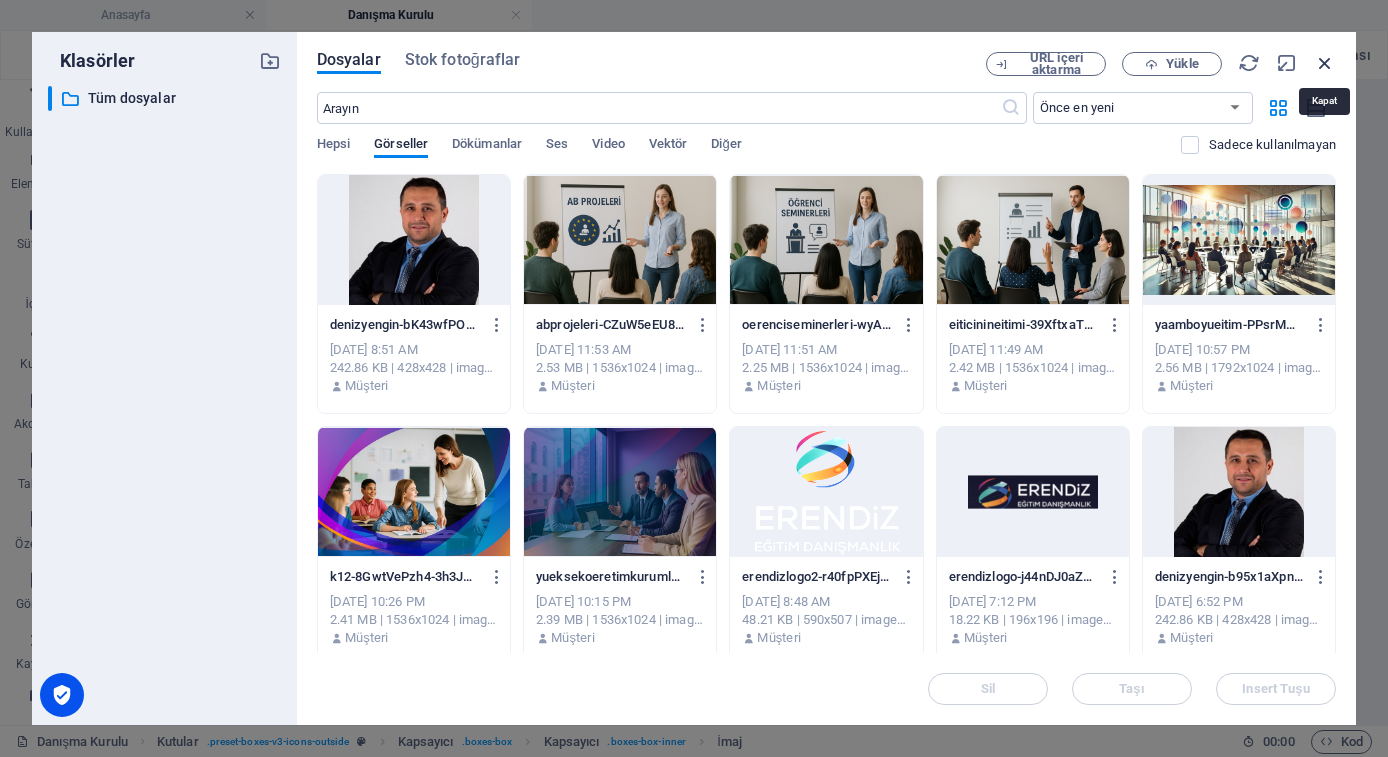 click at bounding box center (1325, 63) 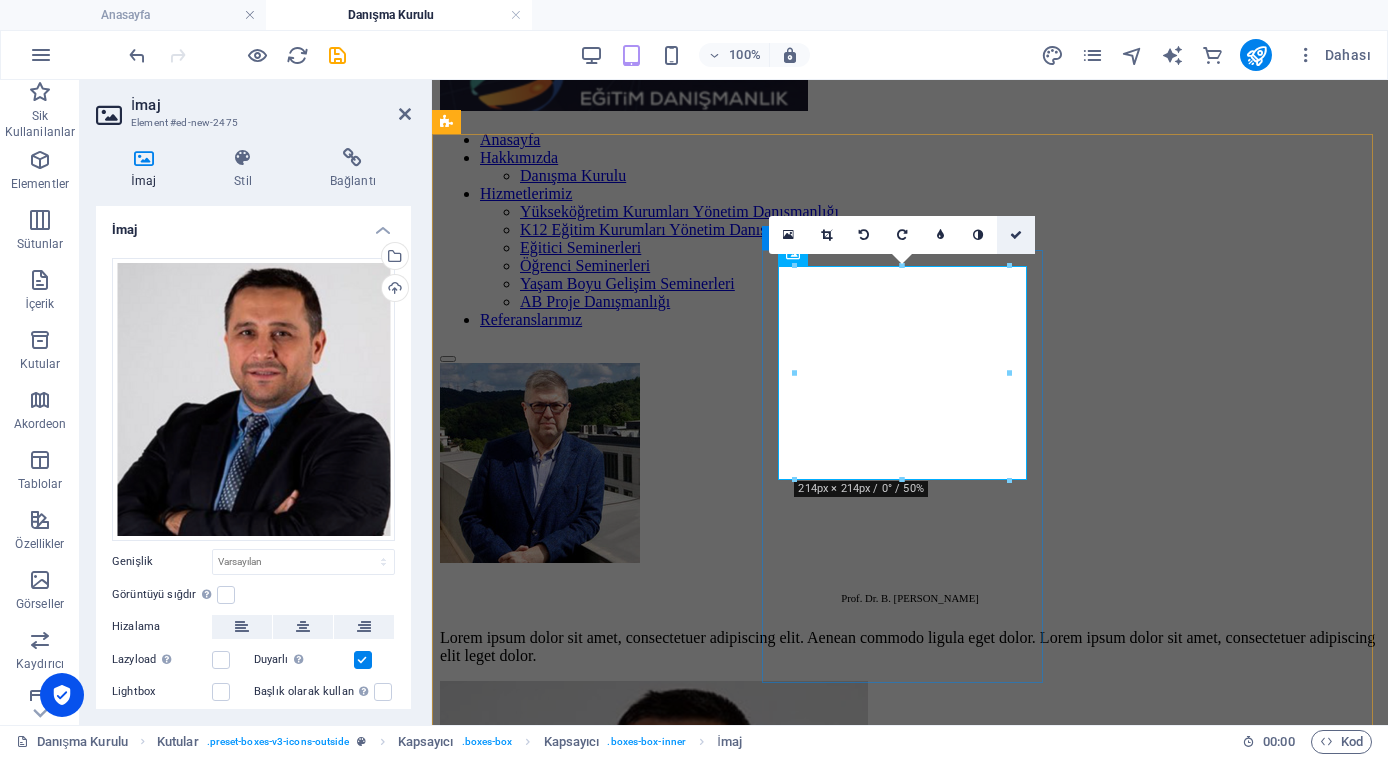 click at bounding box center (1016, 235) 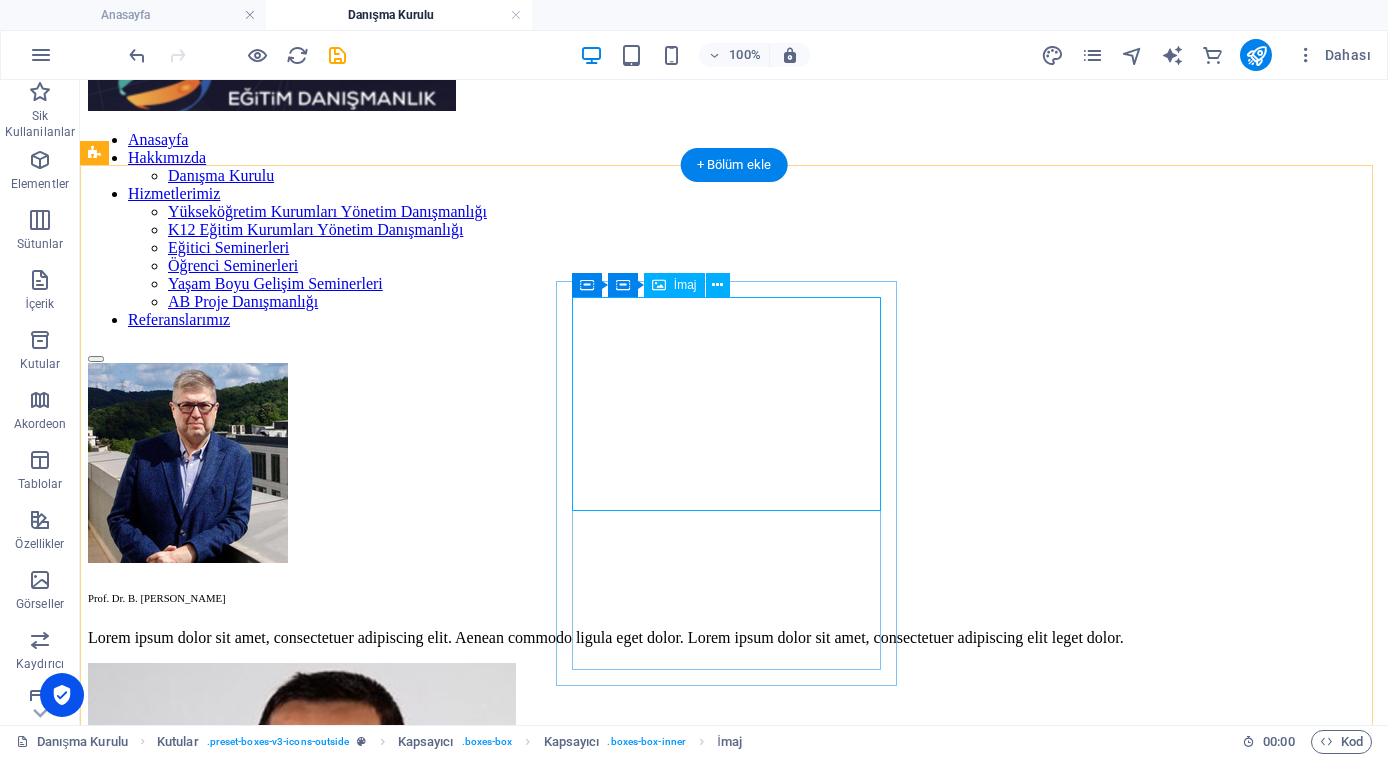 click at bounding box center [734, 879] 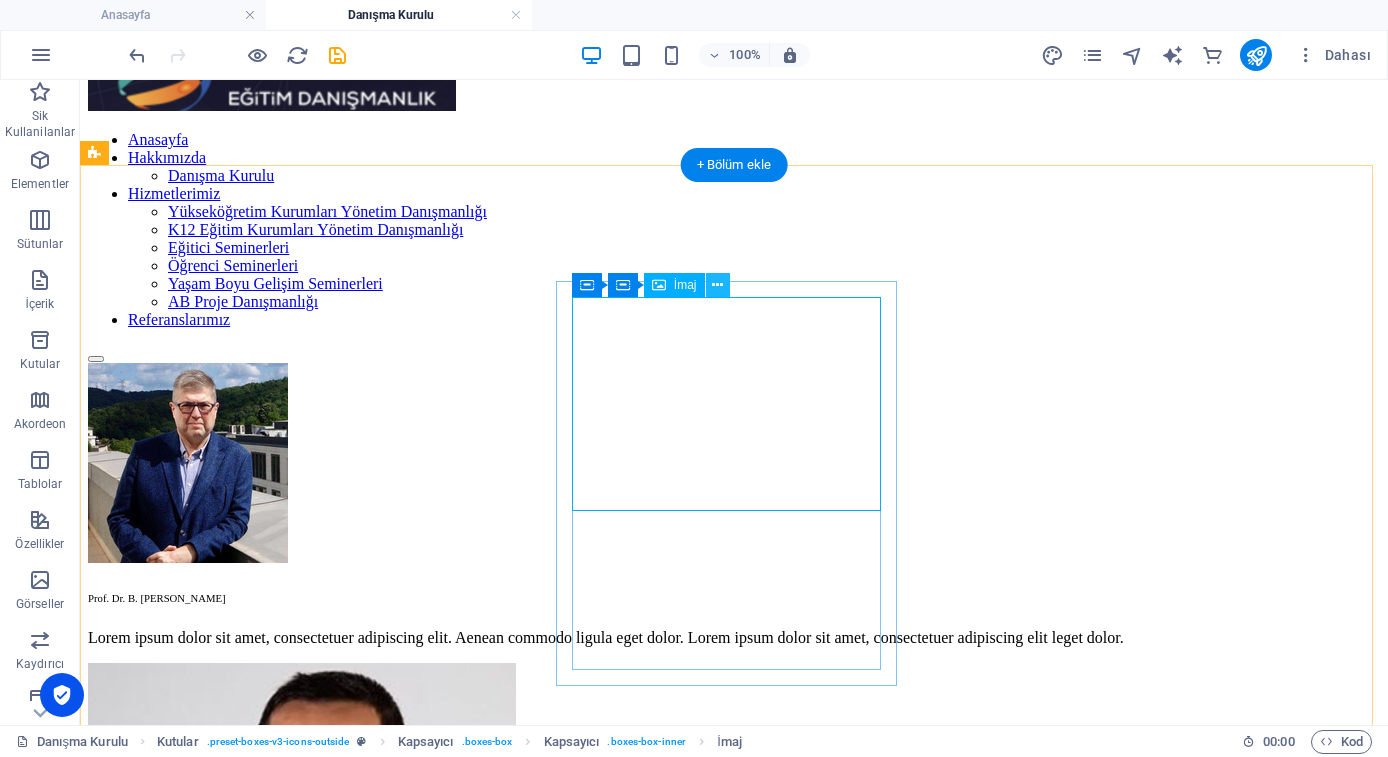 click at bounding box center [717, 285] 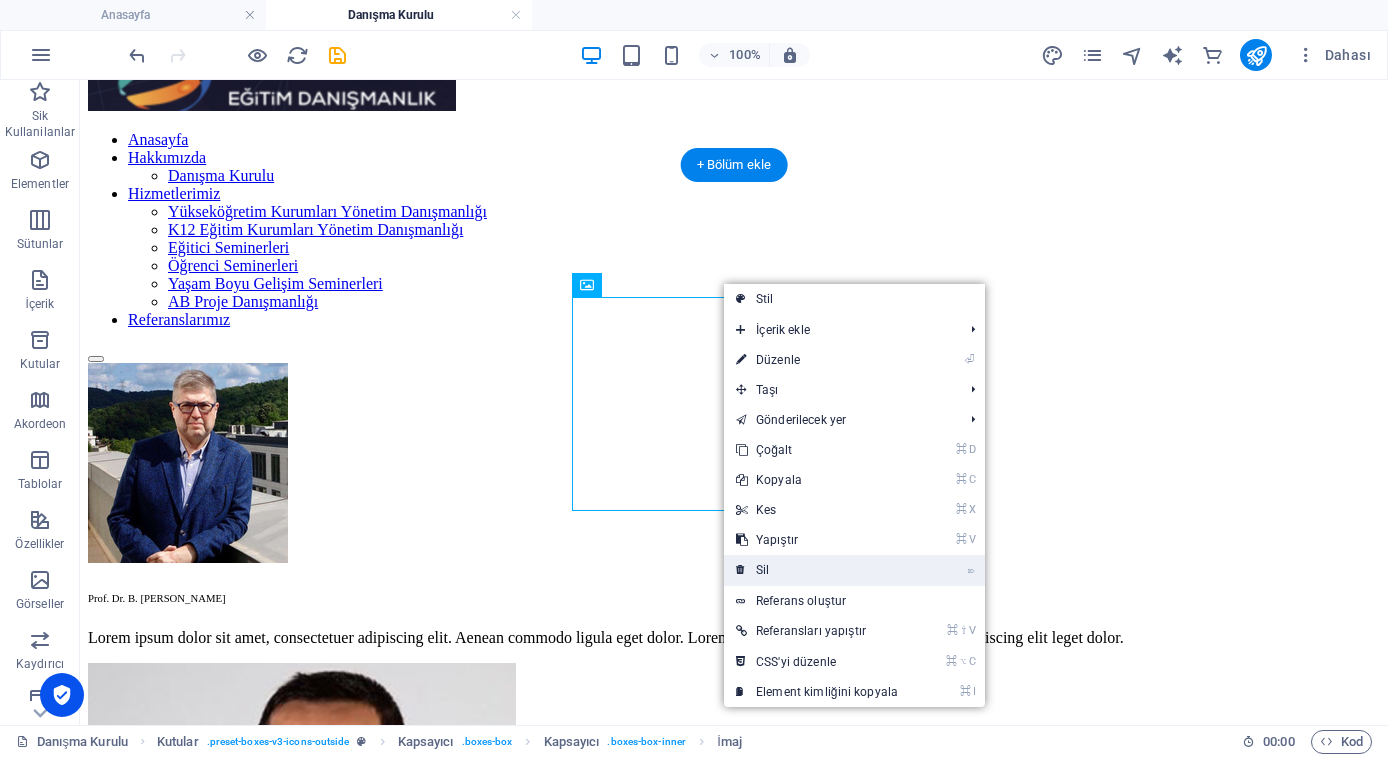 click on "⌦  Sil" at bounding box center [817, 570] 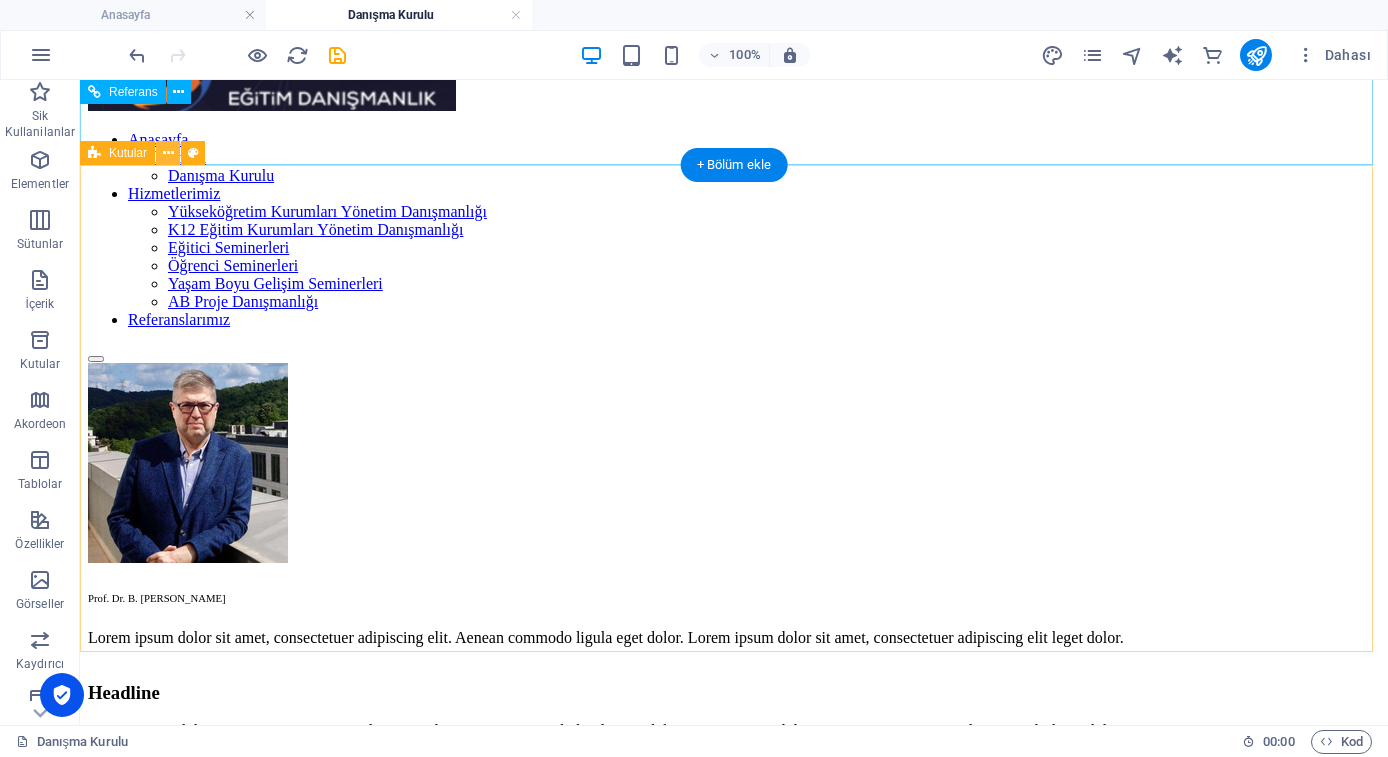 click at bounding box center (168, 153) 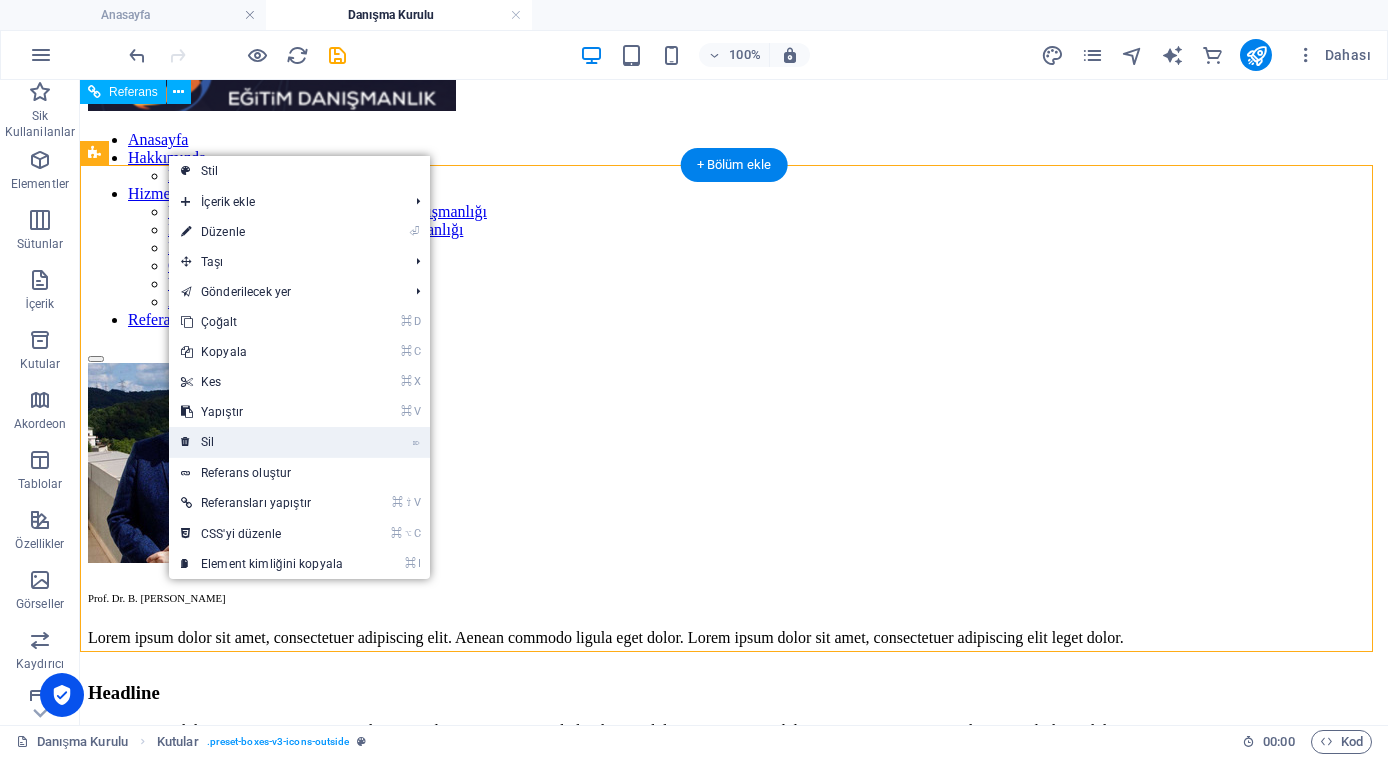 click on "⌦  Sil" at bounding box center (262, 442) 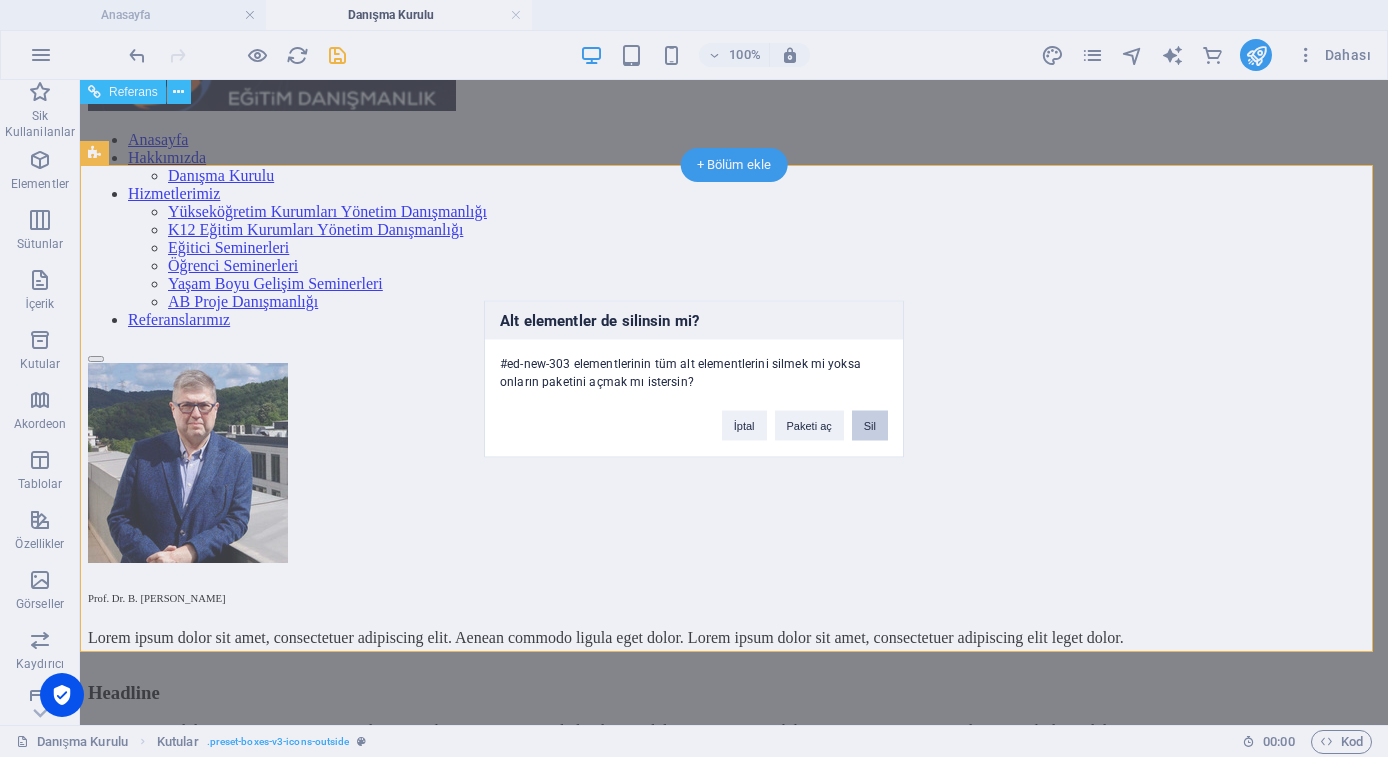 click on "Sil" at bounding box center [870, 425] 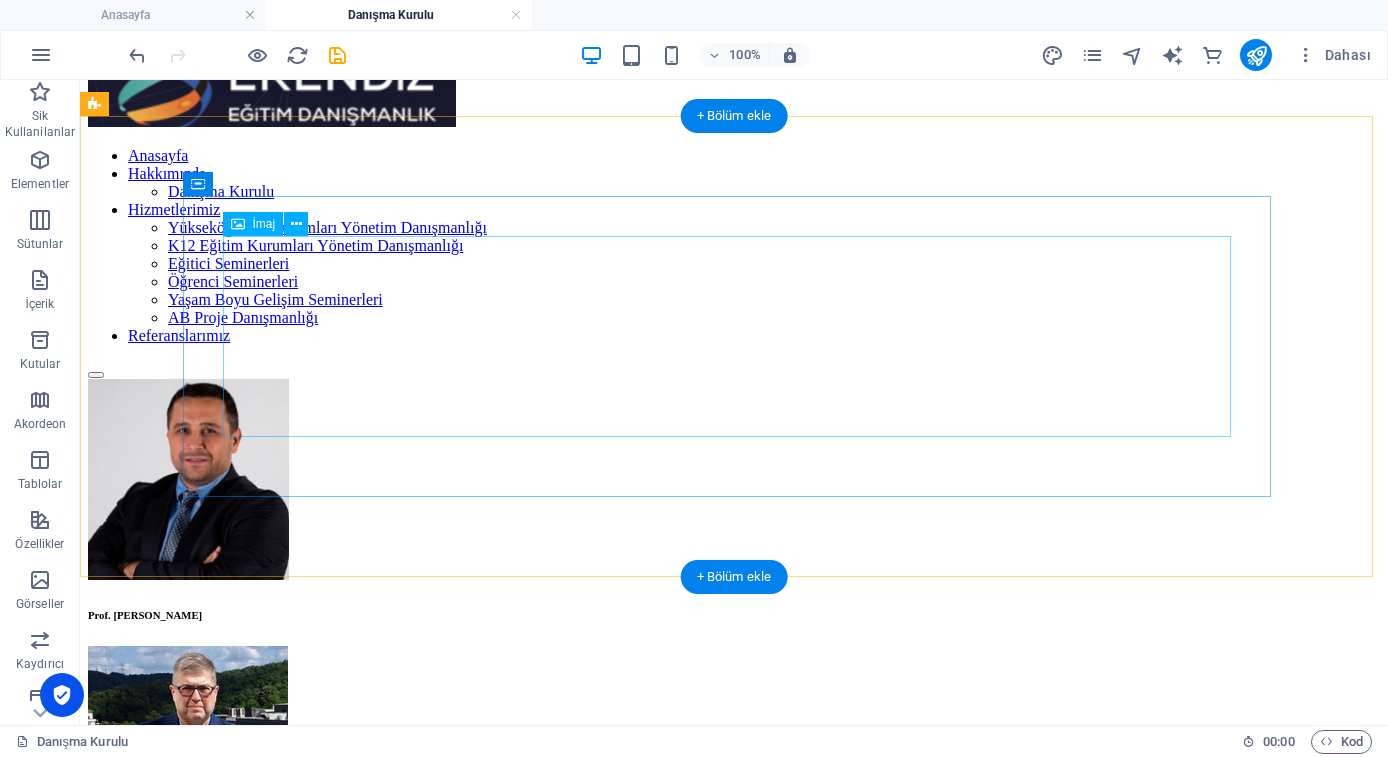 scroll, scrollTop: 0, scrollLeft: 0, axis: both 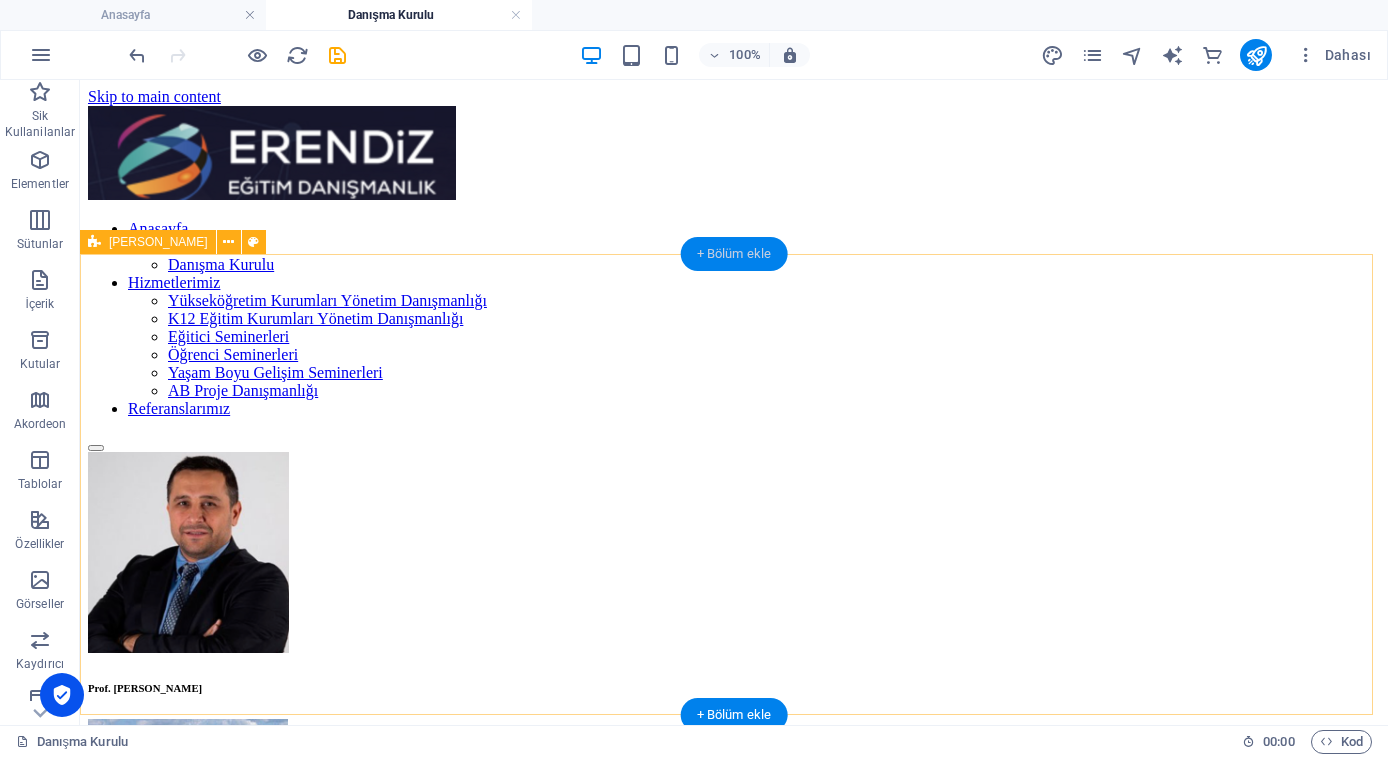 click on "+ Bölüm ekle" at bounding box center [734, 254] 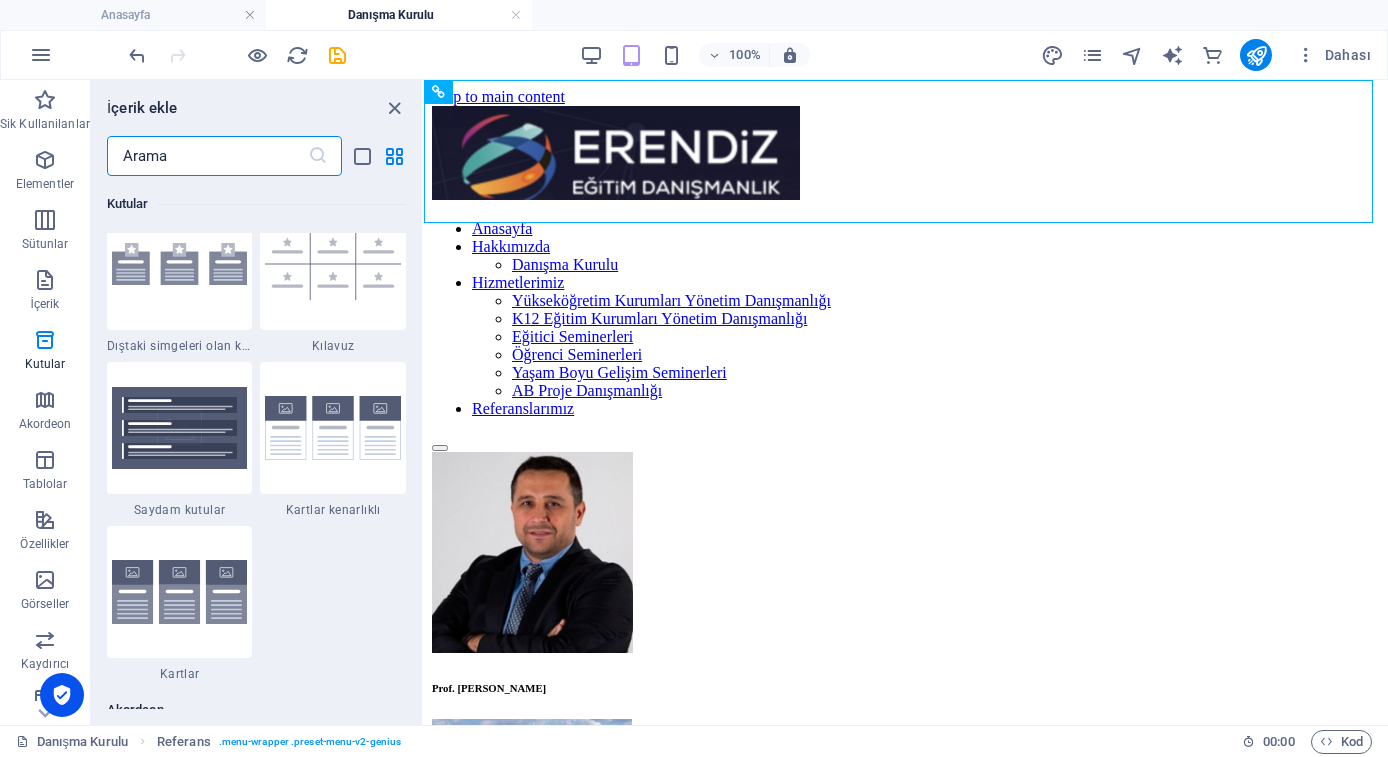 scroll, scrollTop: 5650, scrollLeft: 0, axis: vertical 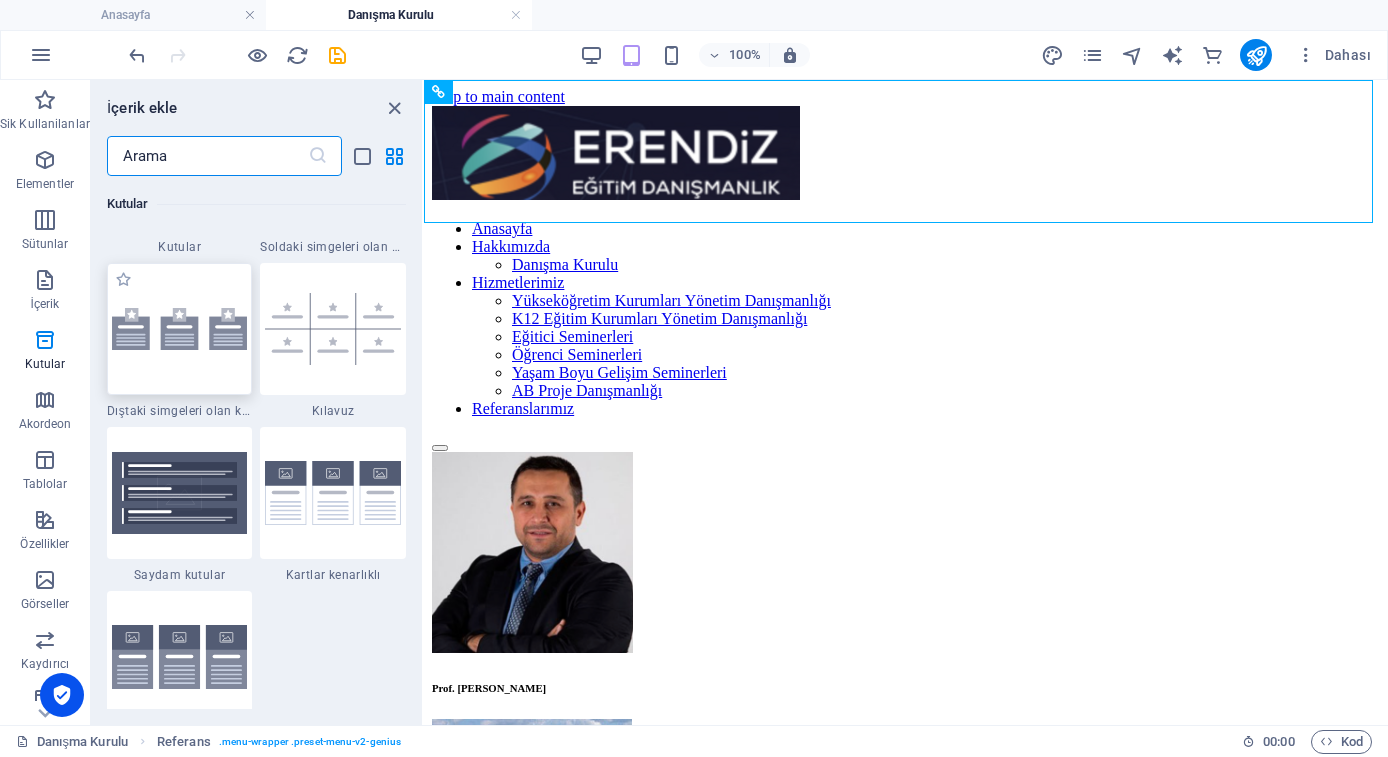 click at bounding box center (180, 329) 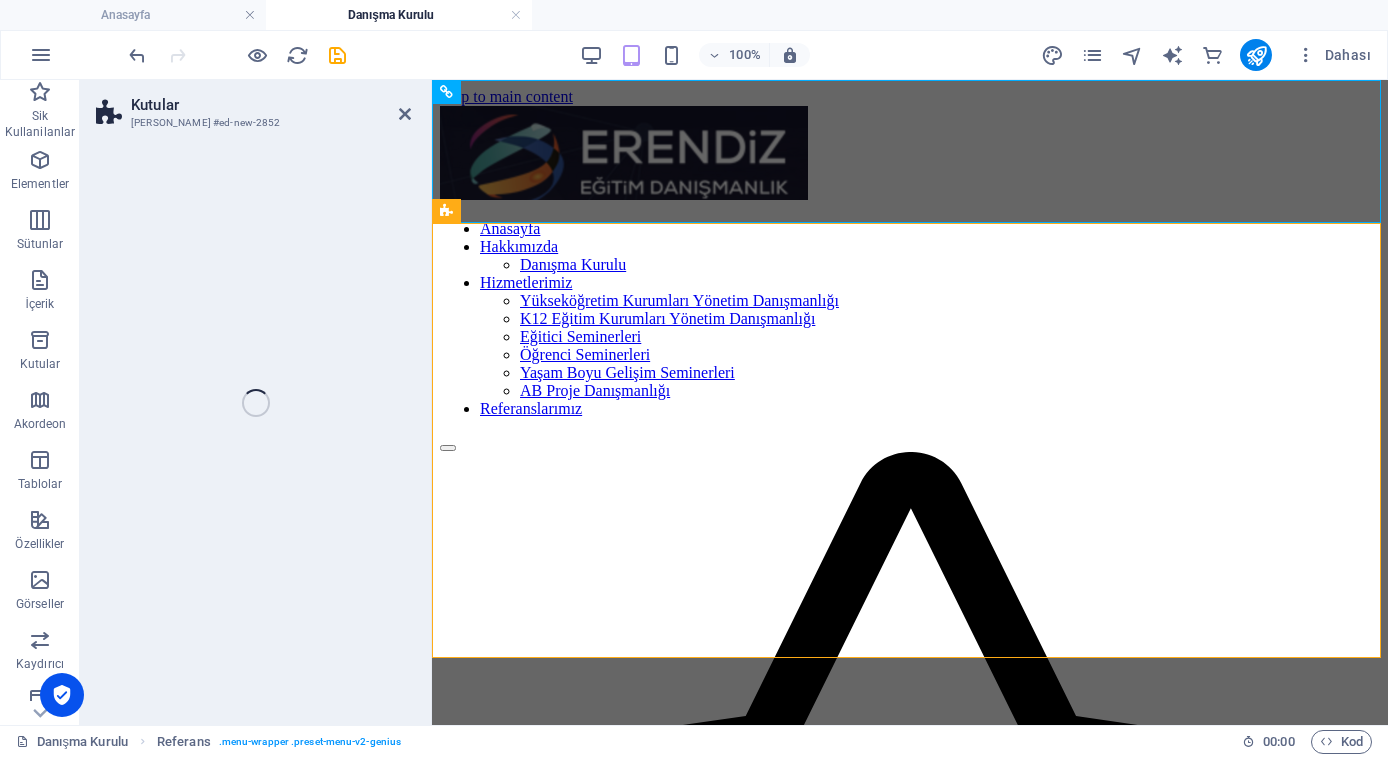 select on "rem" 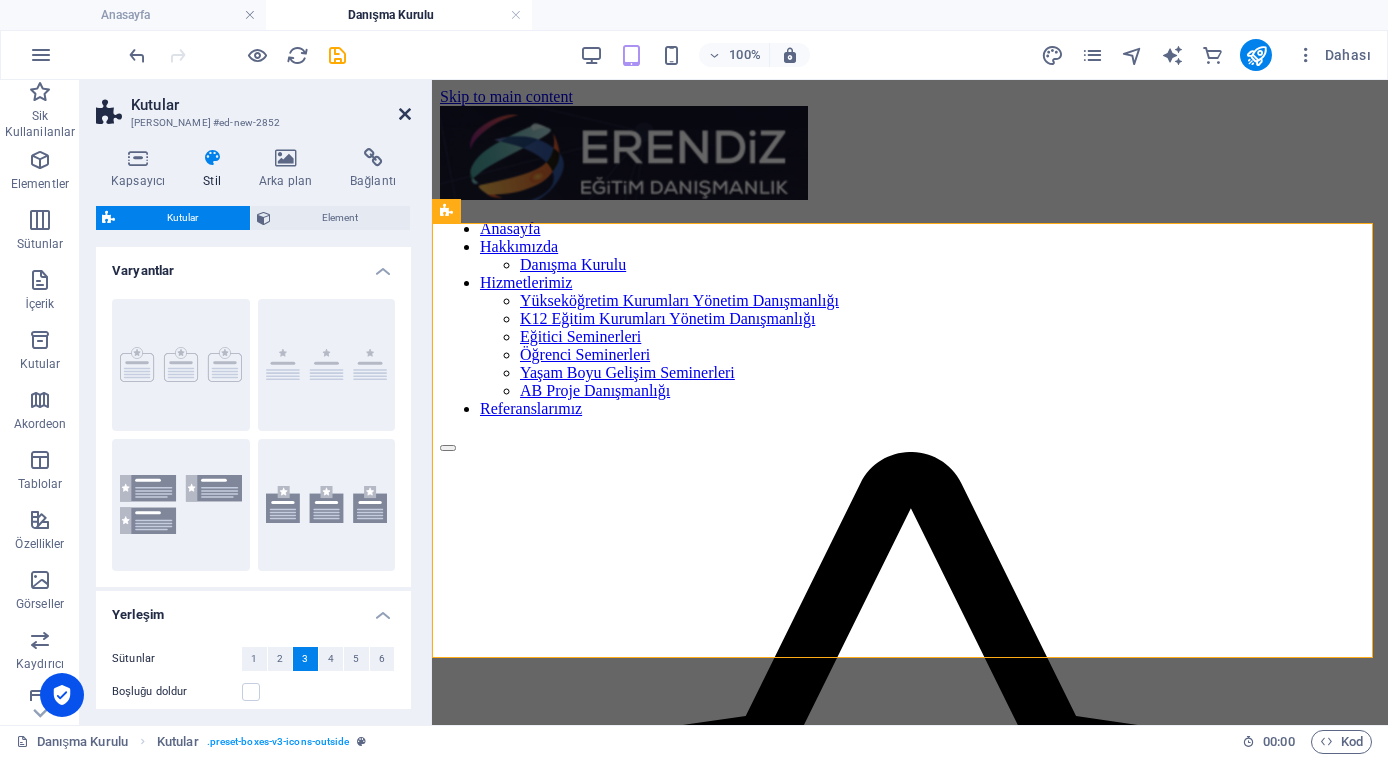 drag, startPoint x: 409, startPoint y: 107, endPoint x: 334, endPoint y: 33, distance: 105.36128 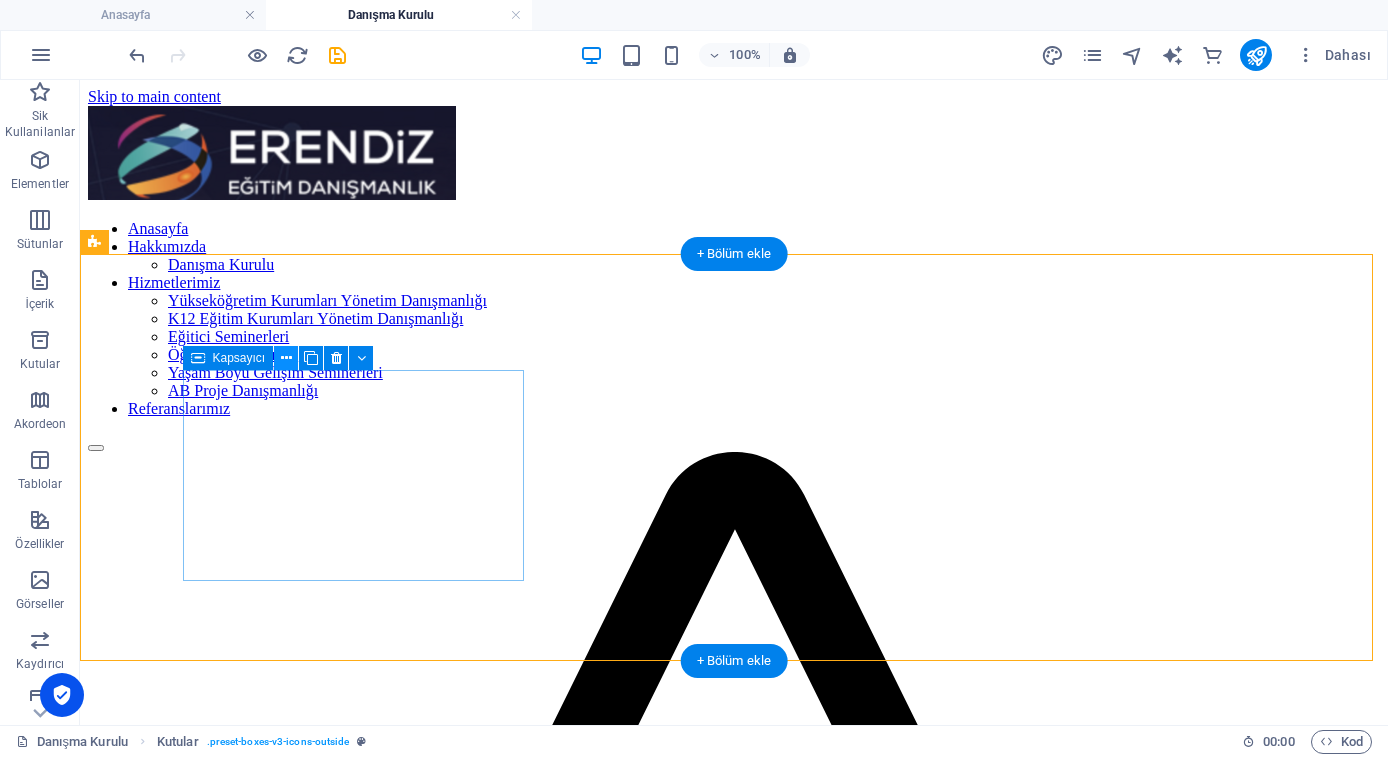 click at bounding box center [286, 358] 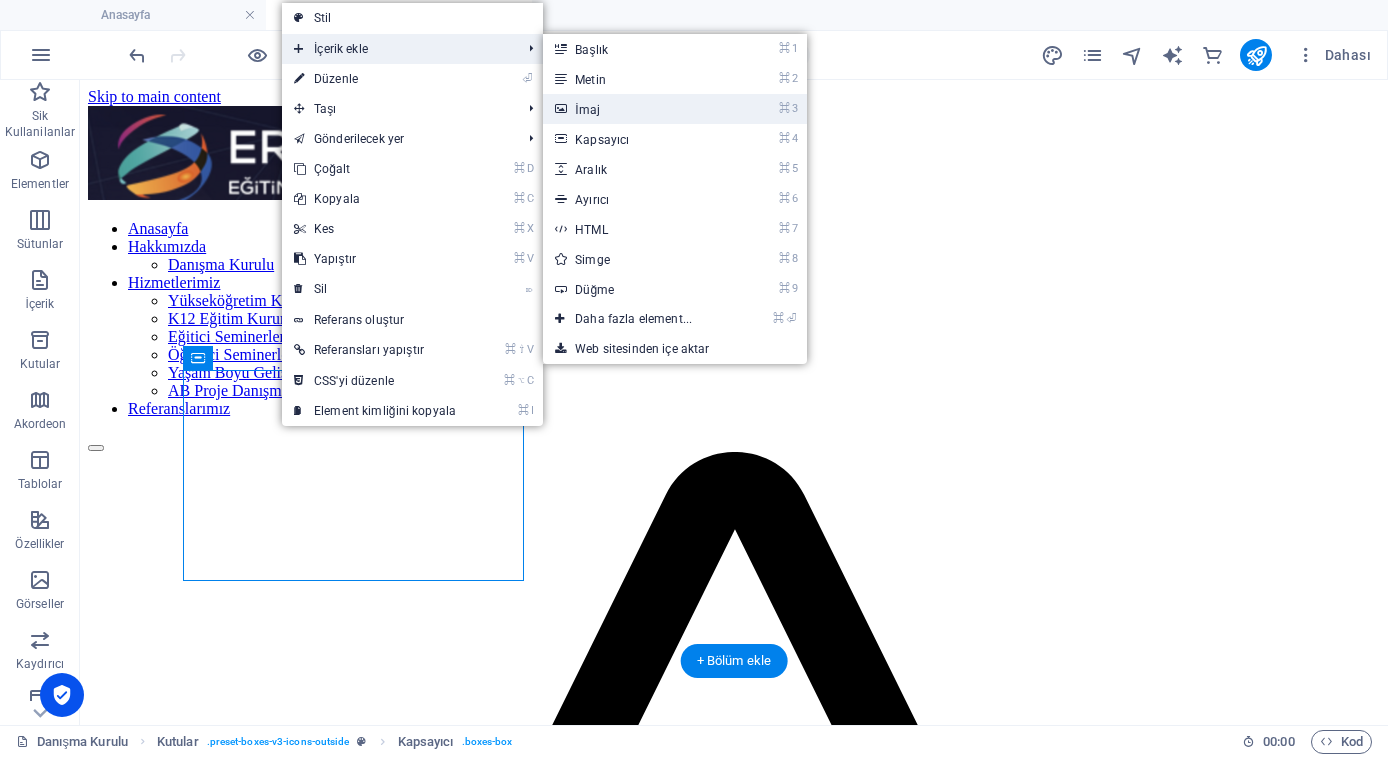click on "⌘ 3  İmaj" at bounding box center (637, 109) 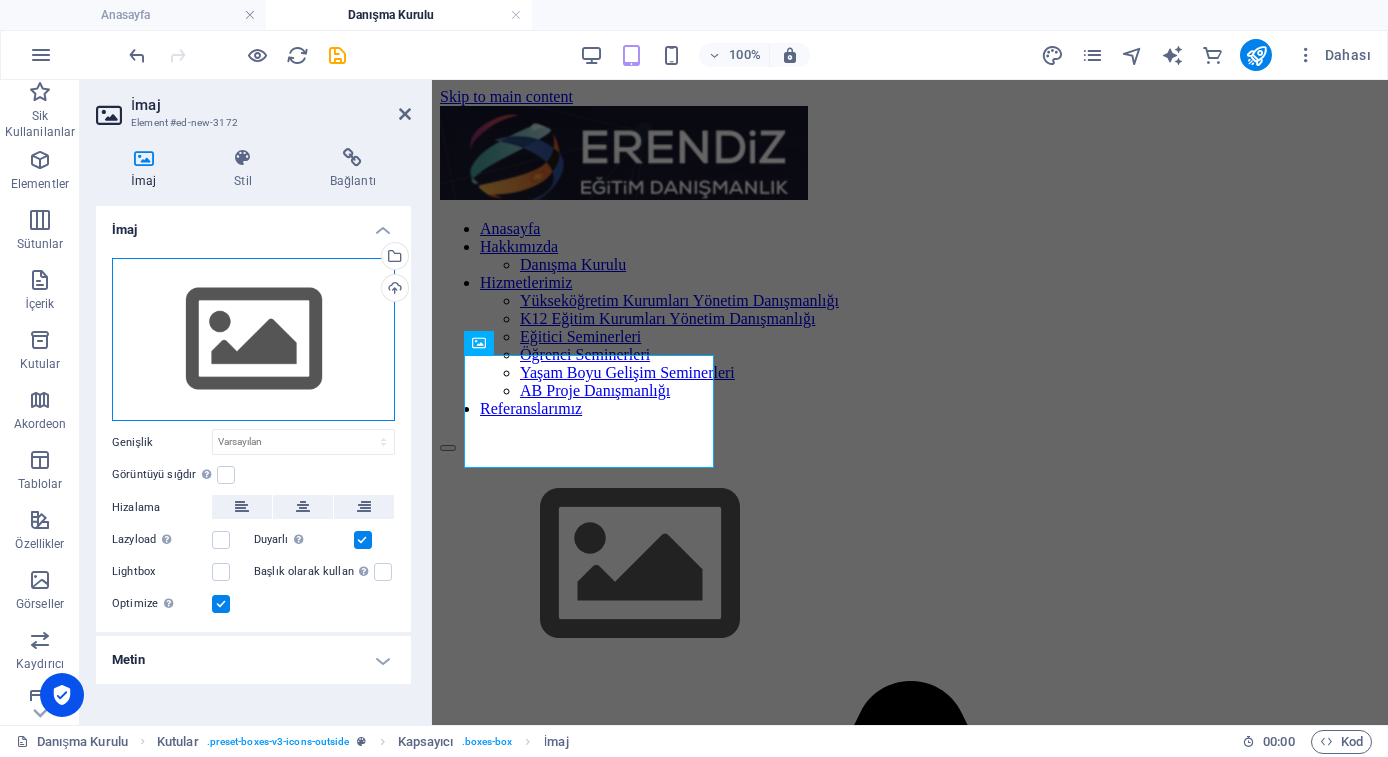 click on "Dosyaları buraya sürükleyin, dosyaları seçmek için tıklayın veya Dosyalardan ya da ücretsiz stok fotoğraf ve videolarımızdan dosyalar seçin" at bounding box center (253, 340) 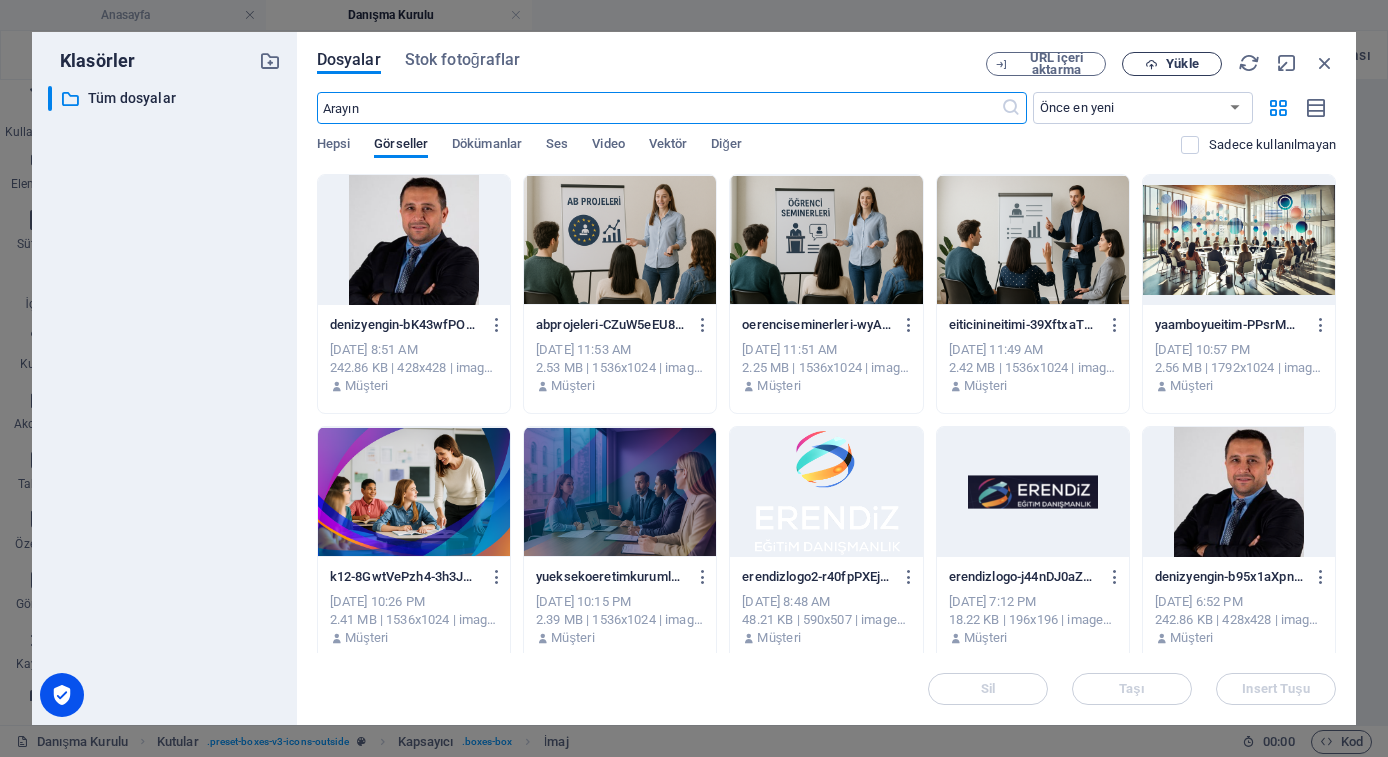 click on "Yükle" at bounding box center [1182, 64] 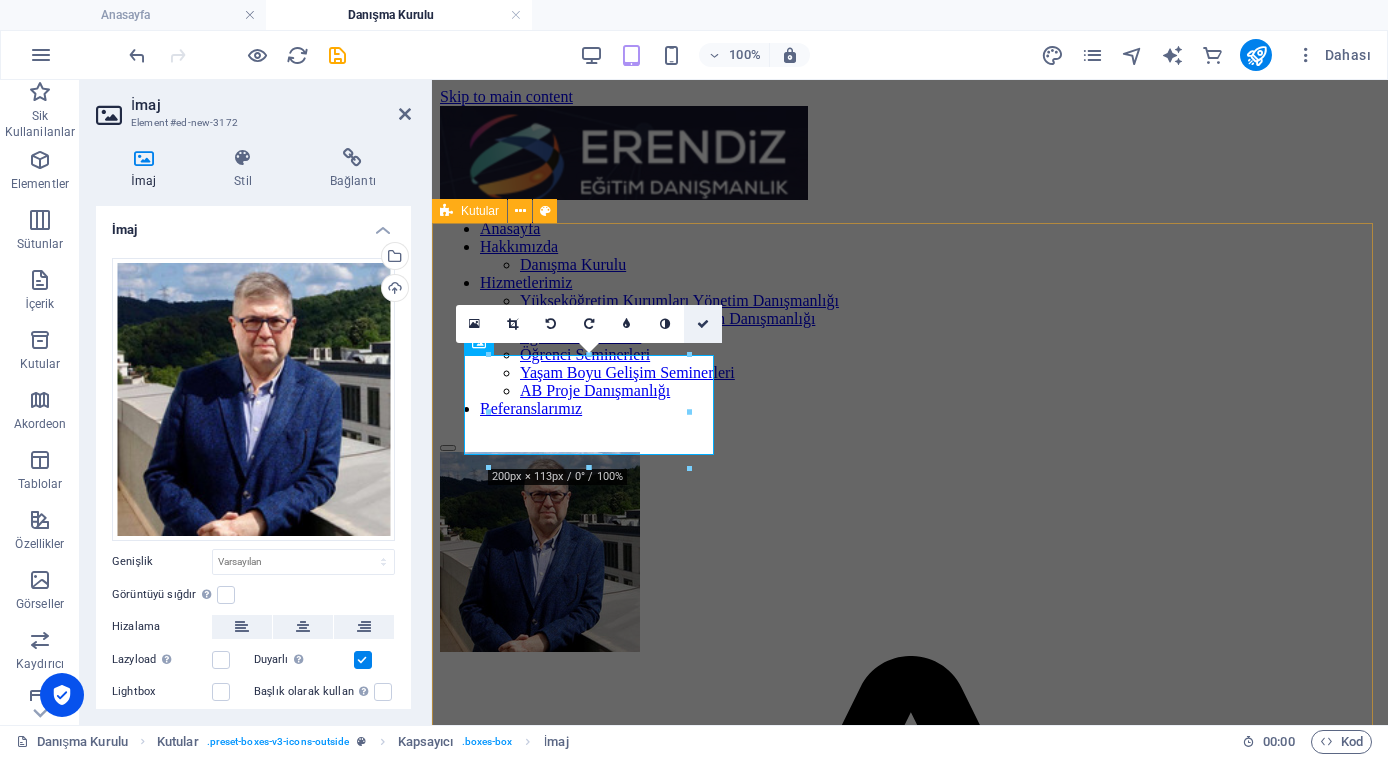 click at bounding box center (703, 324) 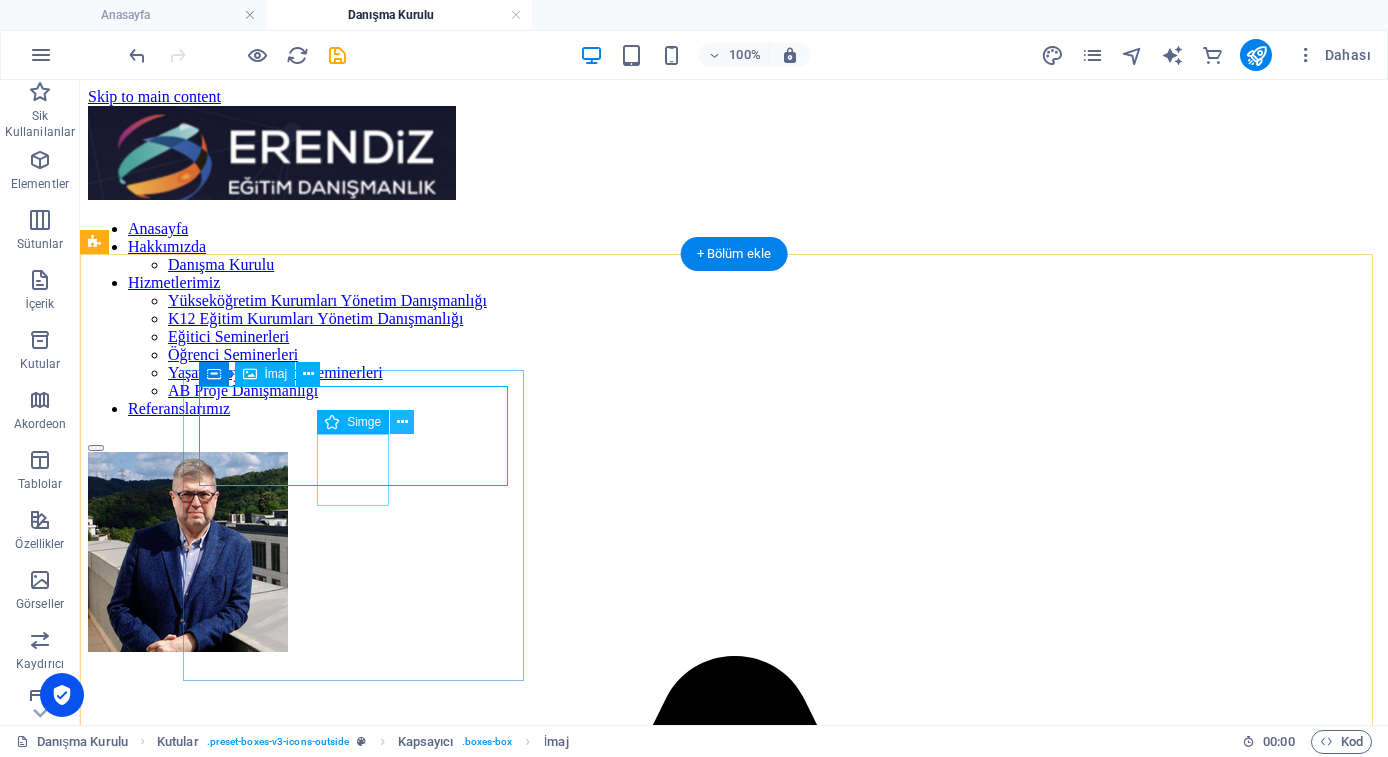click at bounding box center (402, 422) 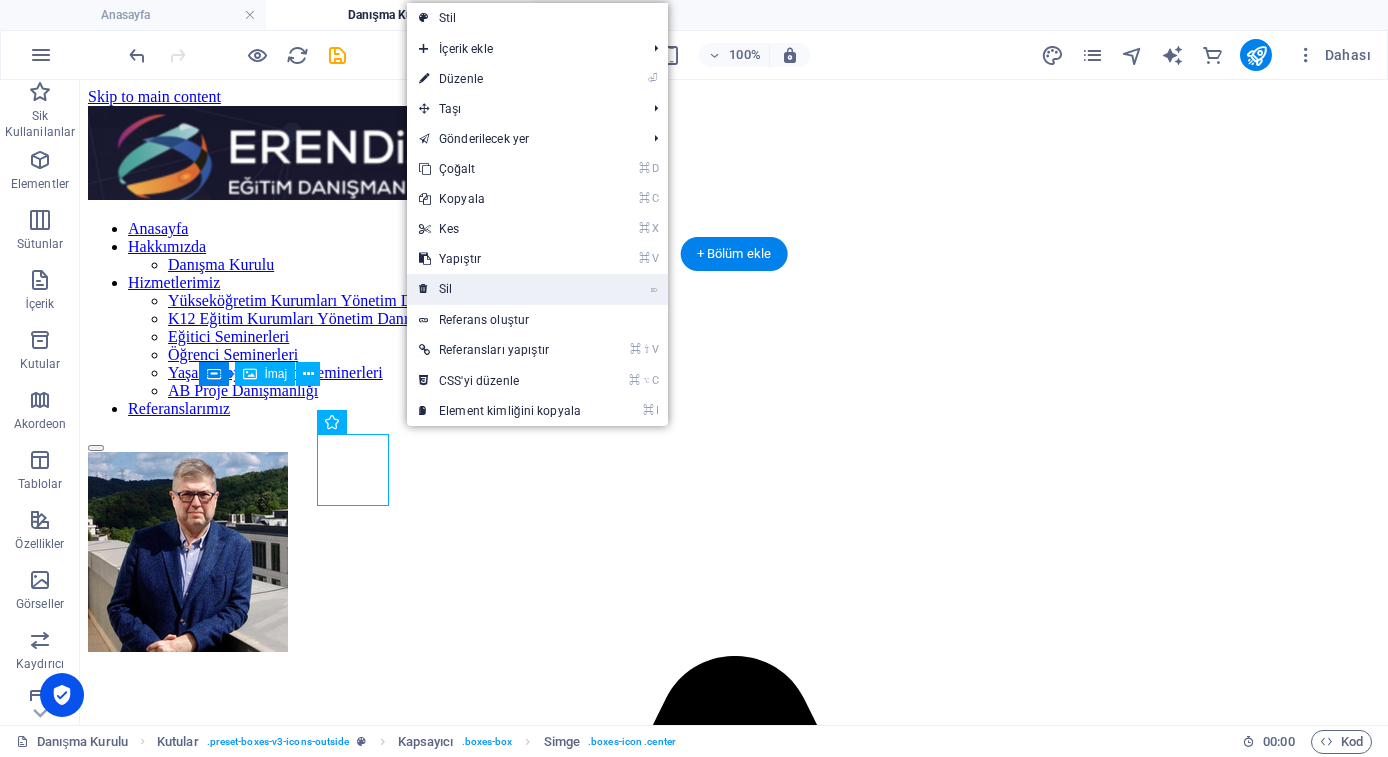 click on "⌦  Sil" at bounding box center [500, 289] 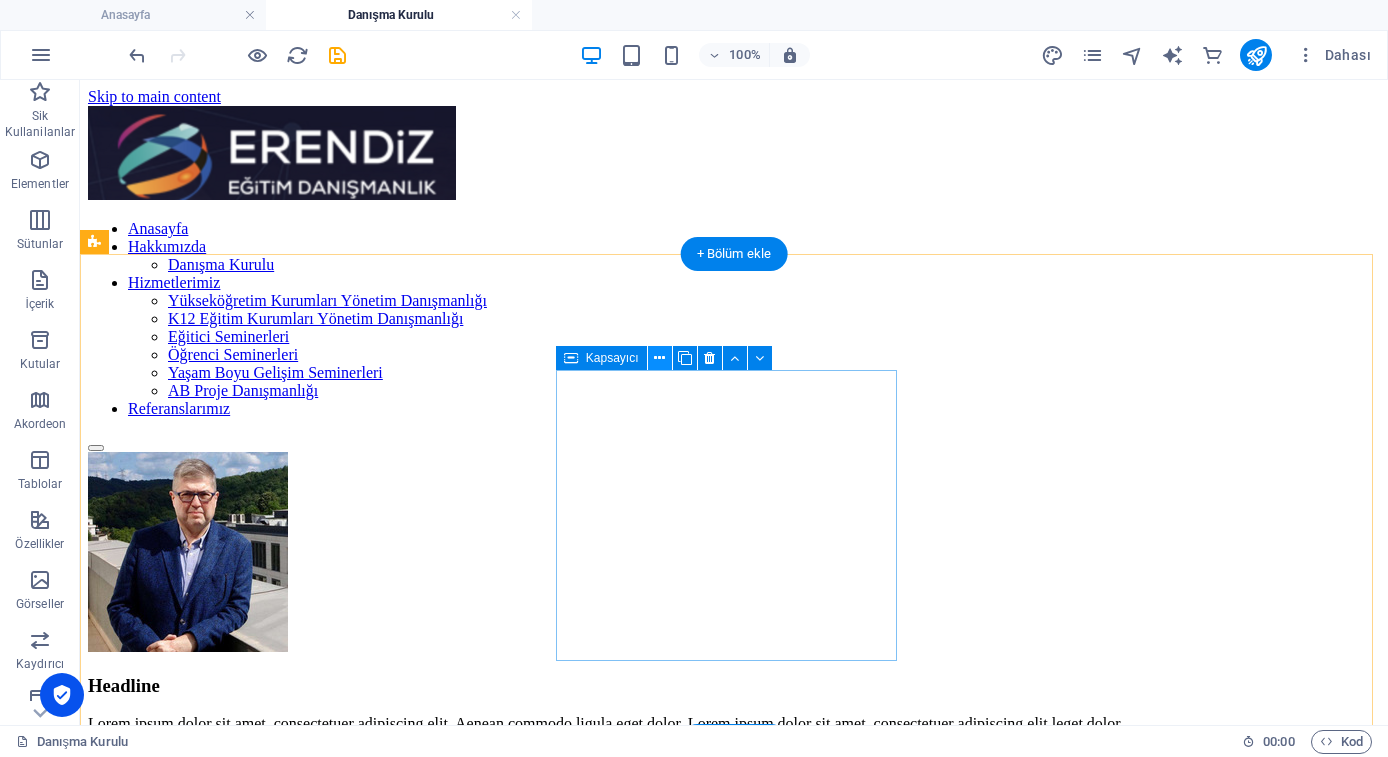 click at bounding box center [660, 358] 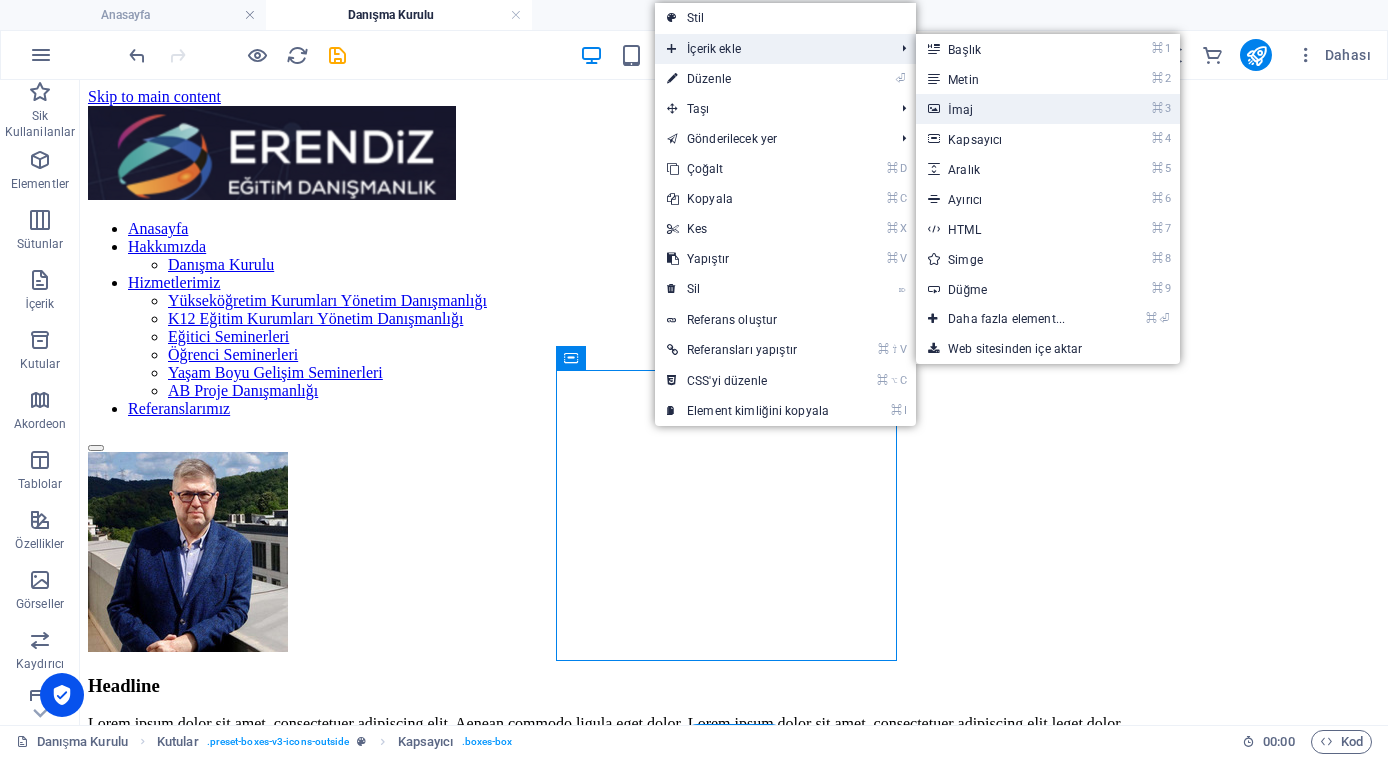 click on "⌘ 3  İmaj" at bounding box center (1010, 109) 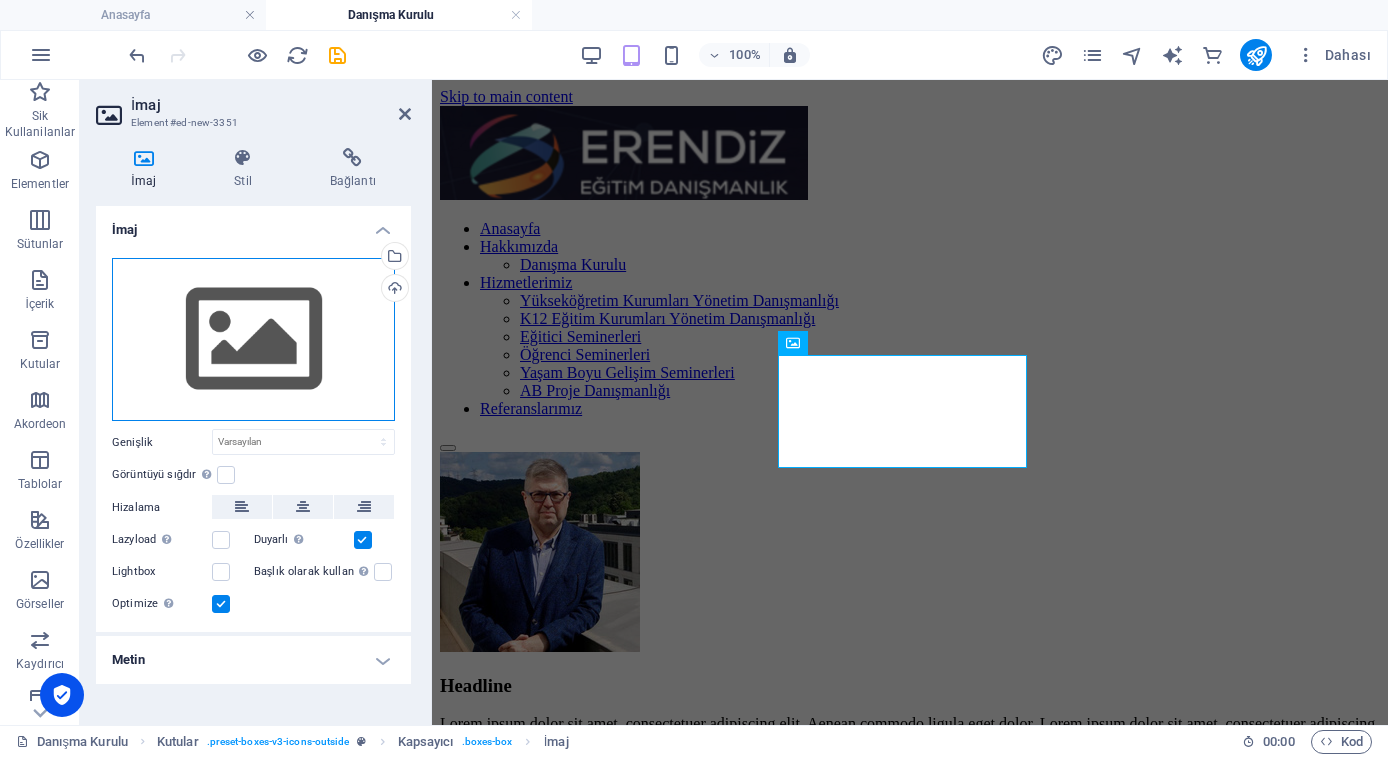 click on "Dosyaları buraya sürükleyin, dosyaları seçmek için tıklayın veya Dosyalardan ya da ücretsiz stok fotoğraf ve videolarımızdan dosyalar seçin" at bounding box center [253, 340] 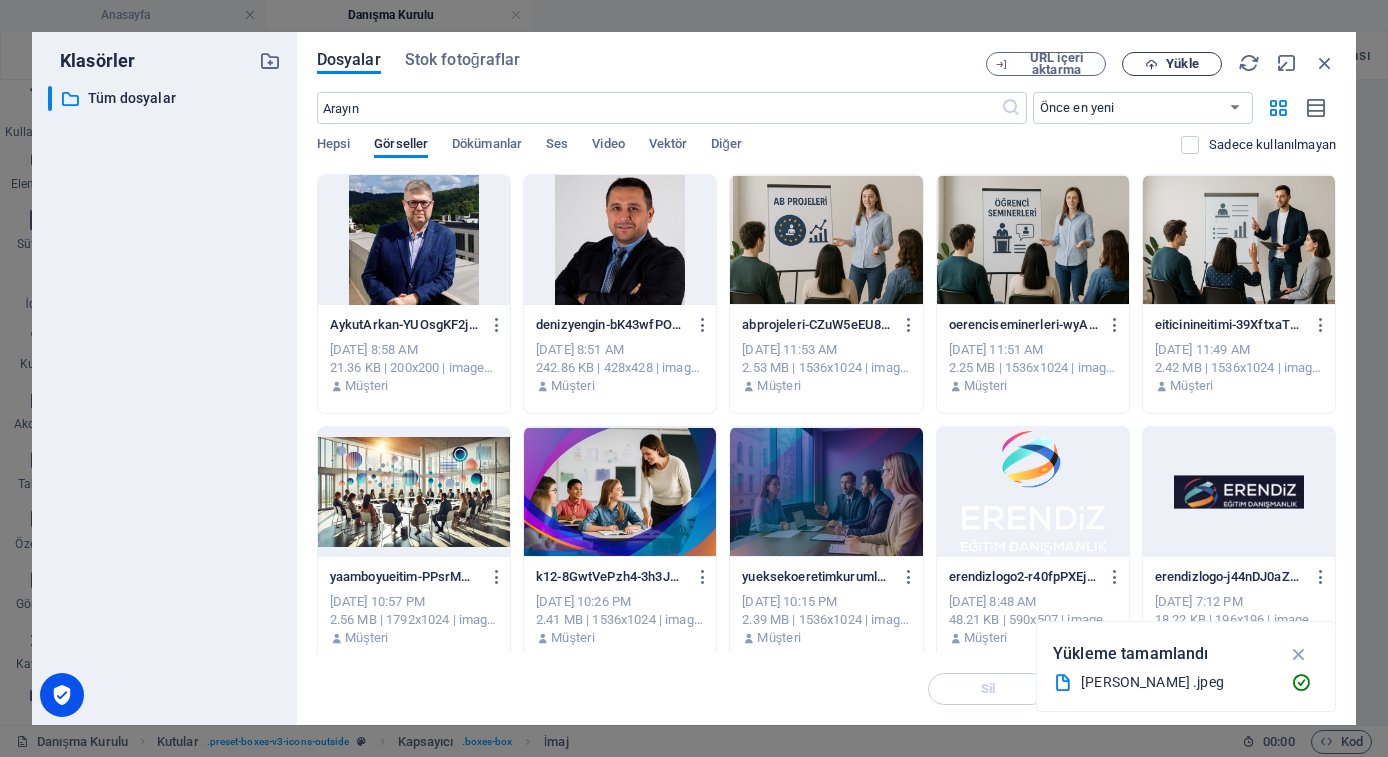 click on "Yükle" at bounding box center [1182, 64] 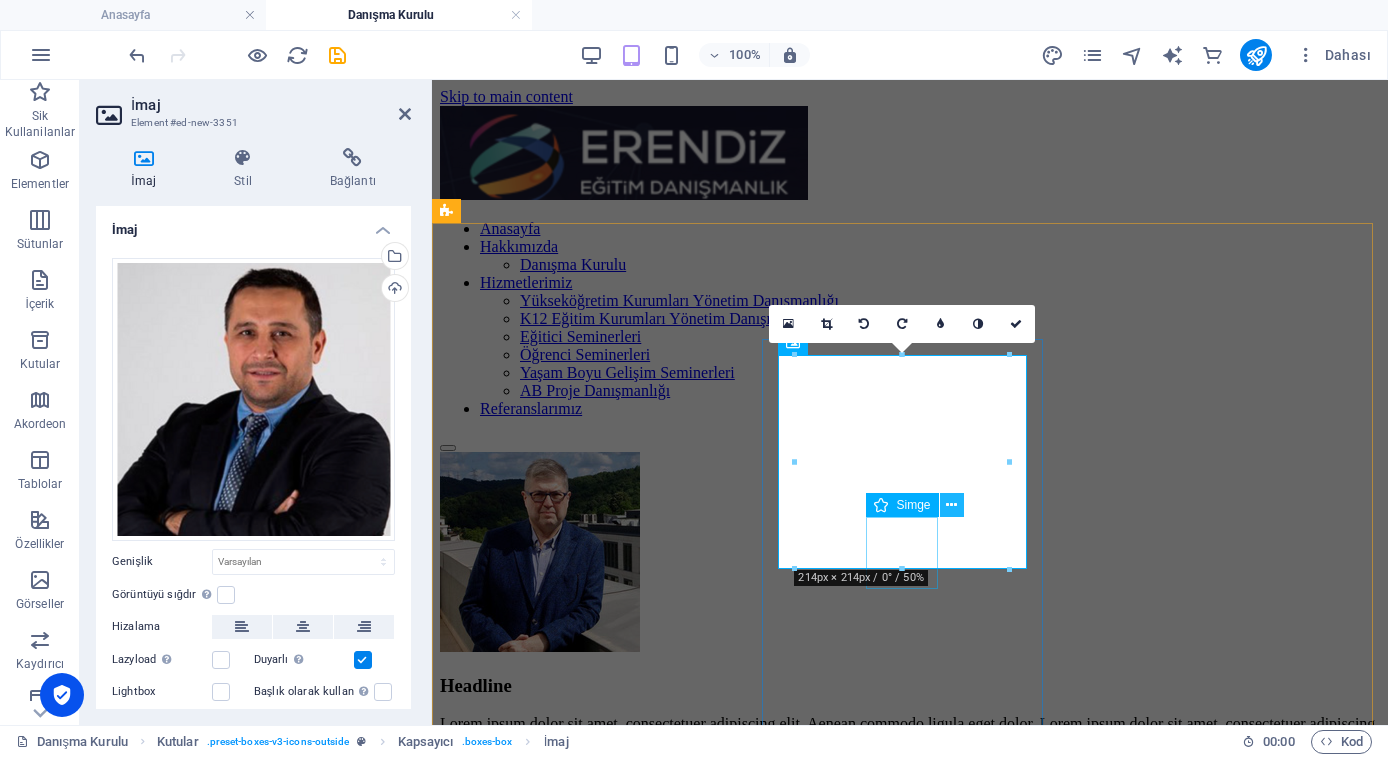 click at bounding box center [951, 505] 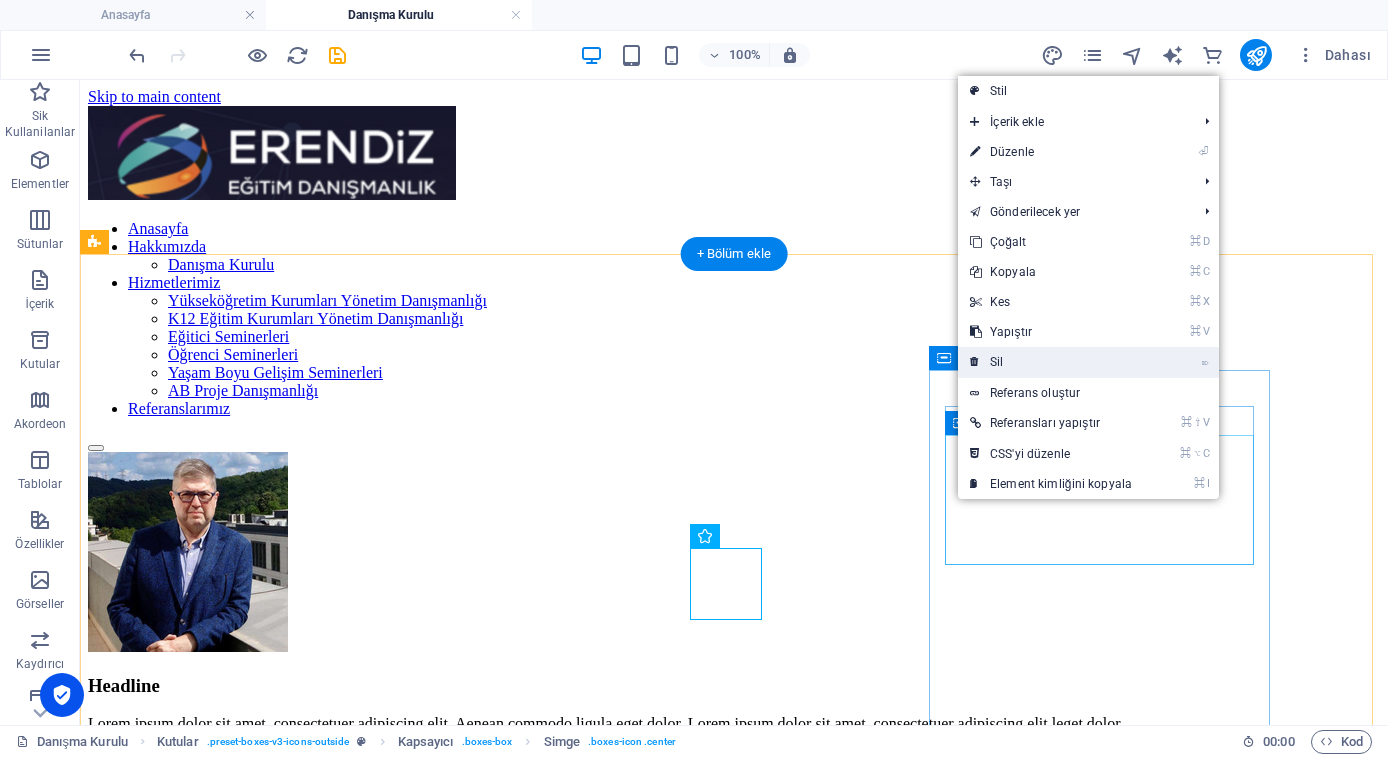 click on "⌦  Sil" at bounding box center (1051, 362) 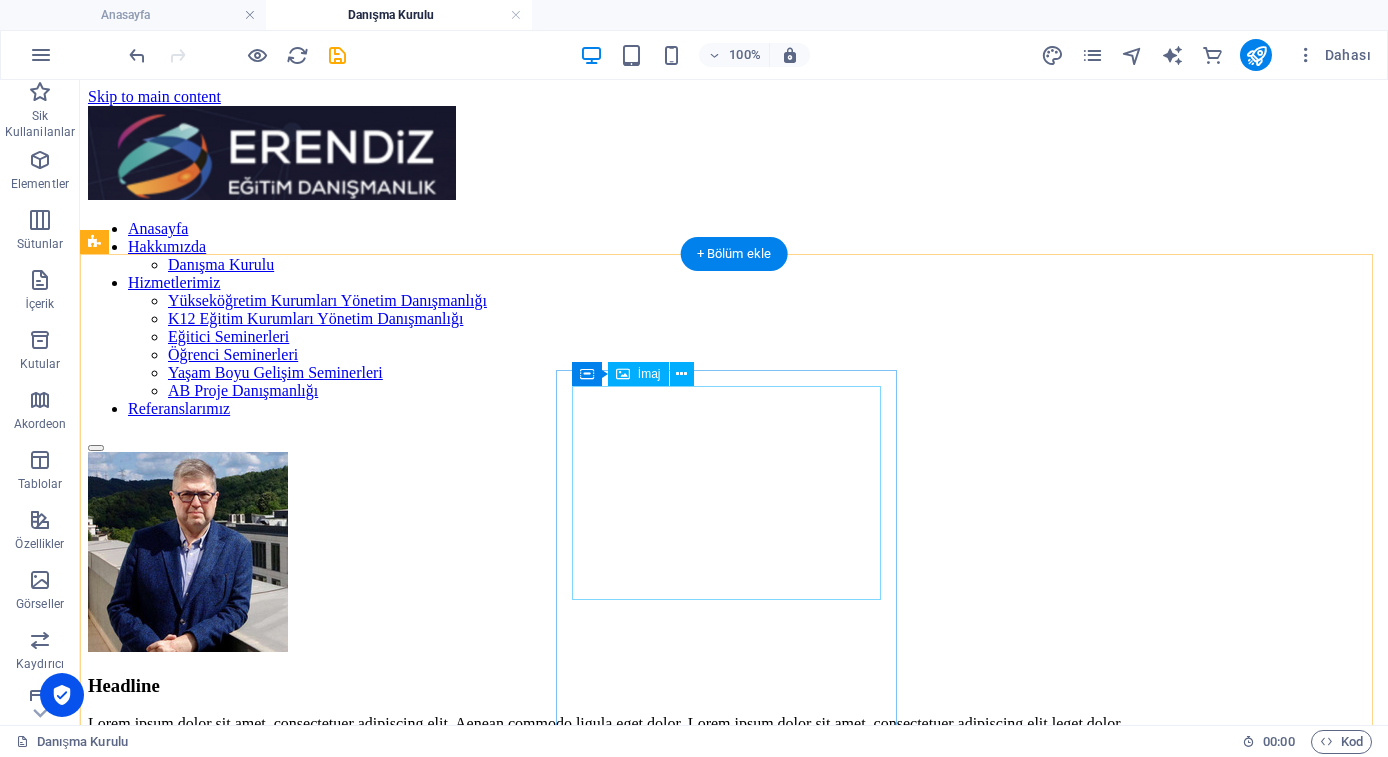 click at bounding box center (734, 965) 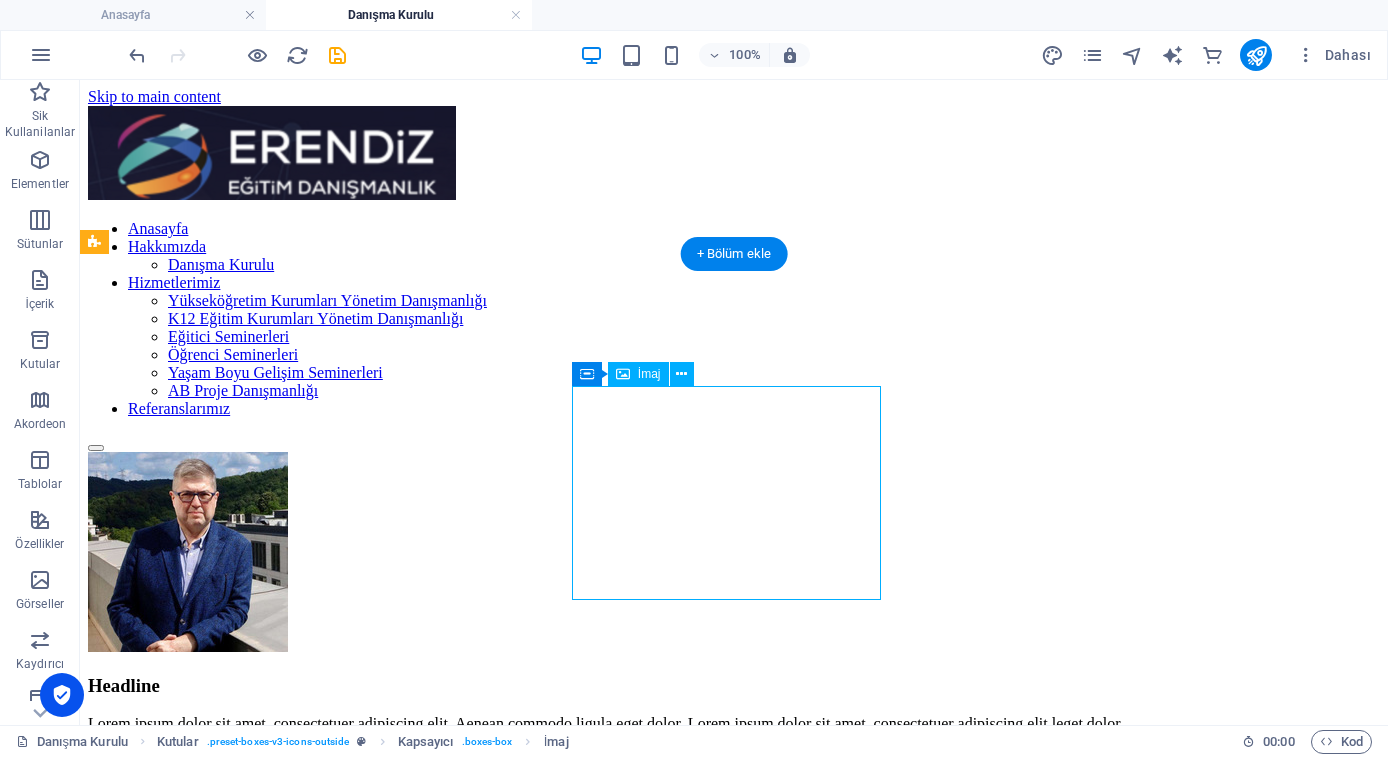 click at bounding box center [734, 965] 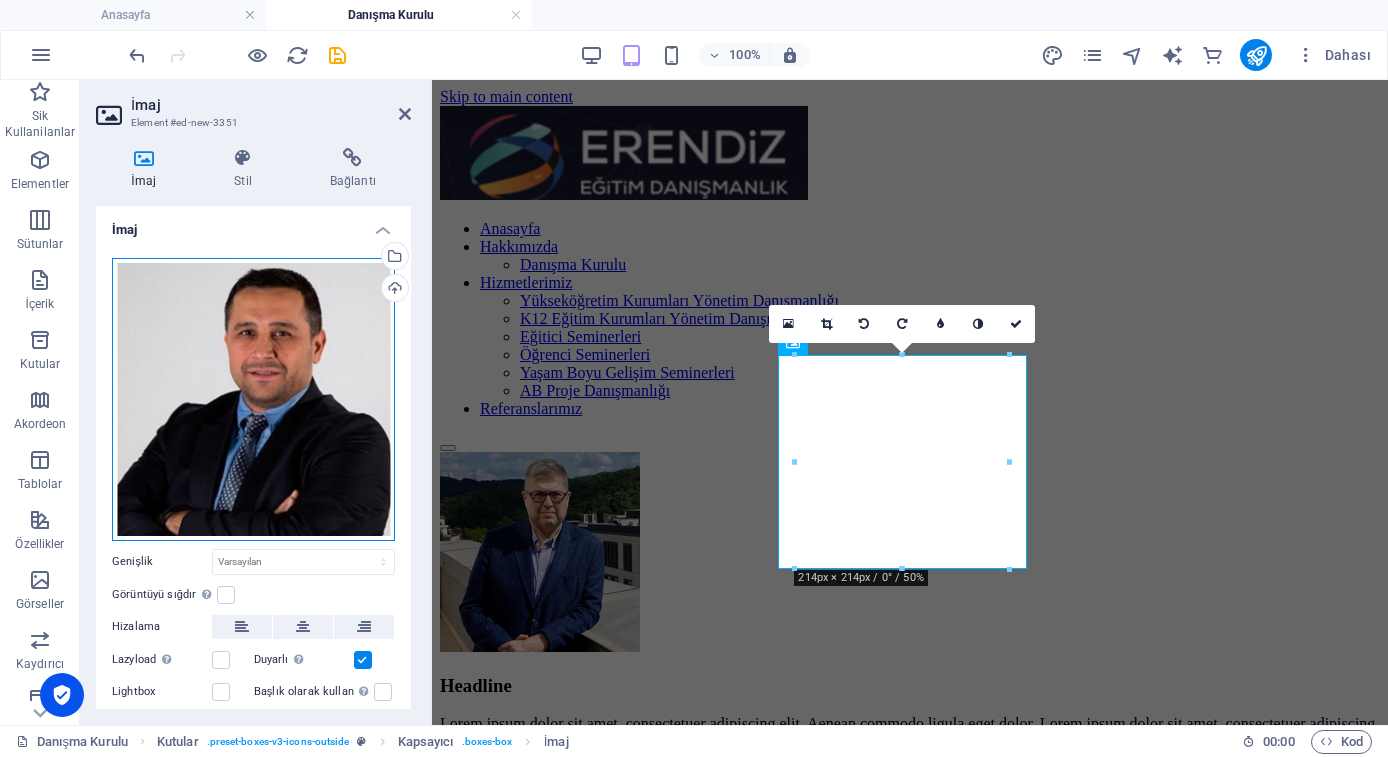click on "Dosyaları buraya sürükleyin, dosyaları seçmek için tıklayın veya Dosyalardan ya da ücretsiz stok fotoğraf ve videolarımızdan dosyalar seçin" at bounding box center [253, 399] 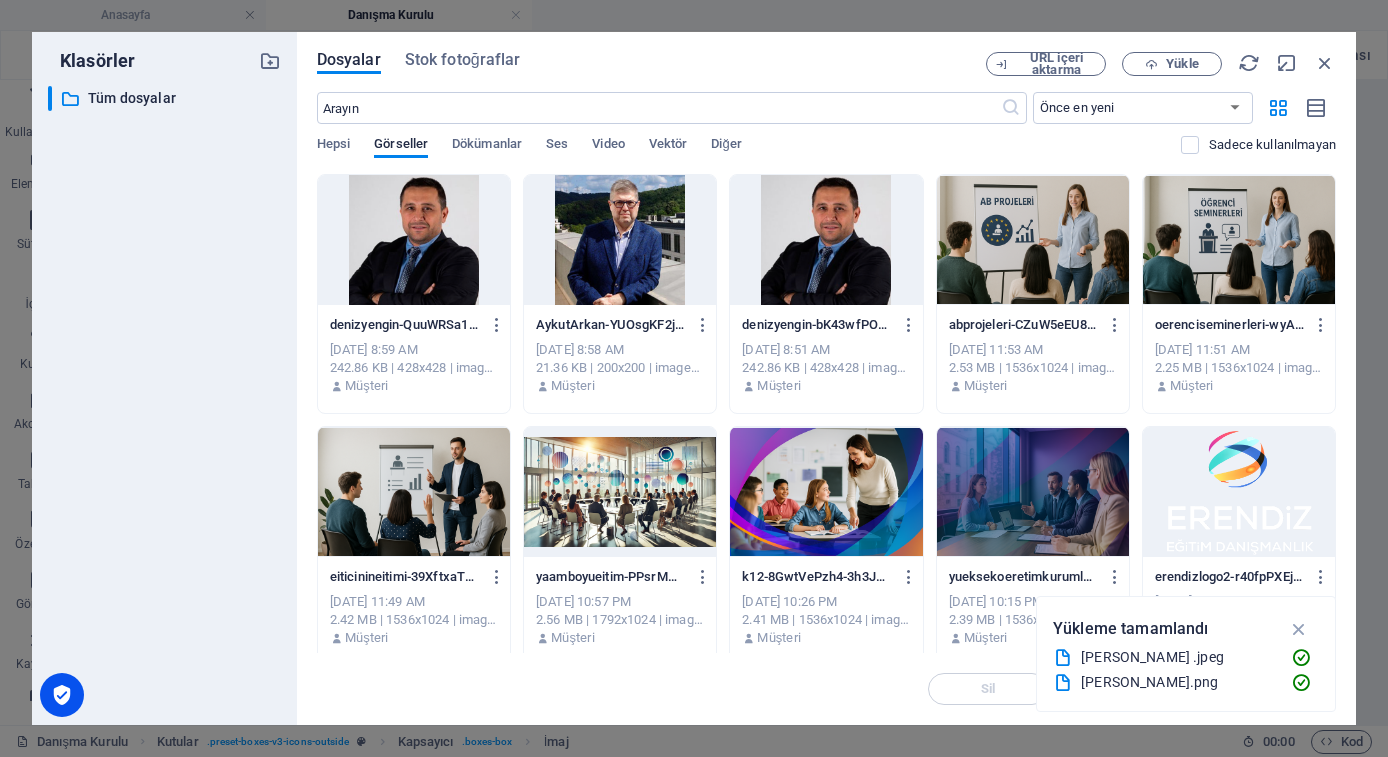 click at bounding box center (414, 240) 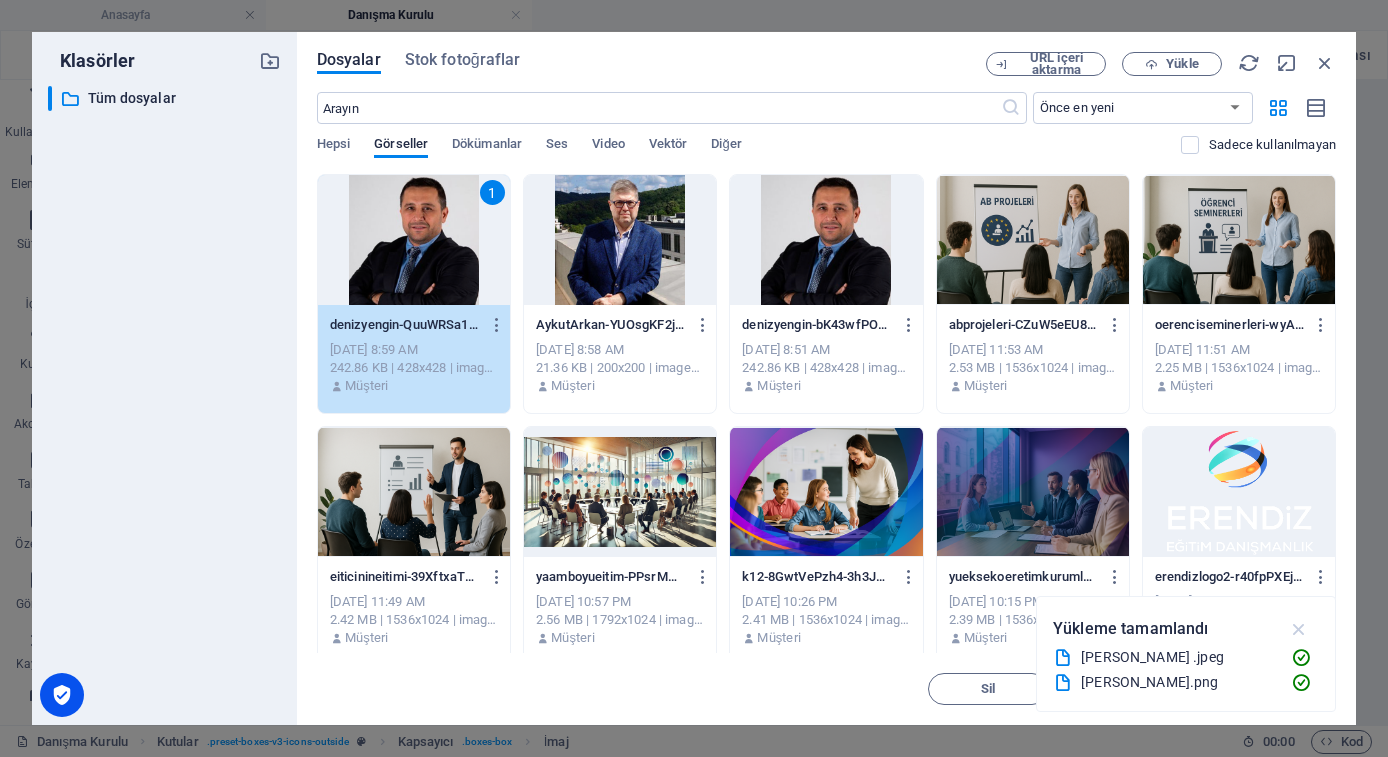 click at bounding box center (1299, 629) 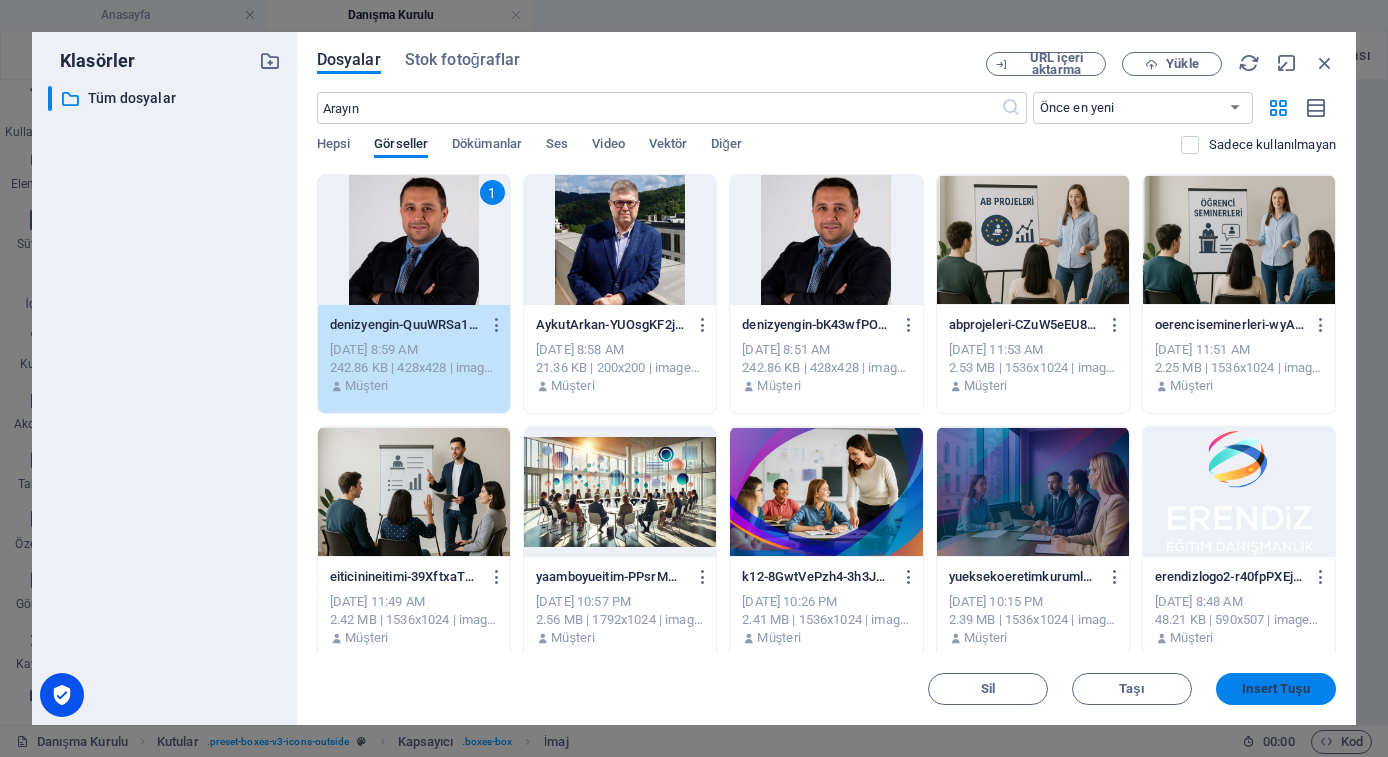 click on "Insert Tuşu" at bounding box center [1275, 689] 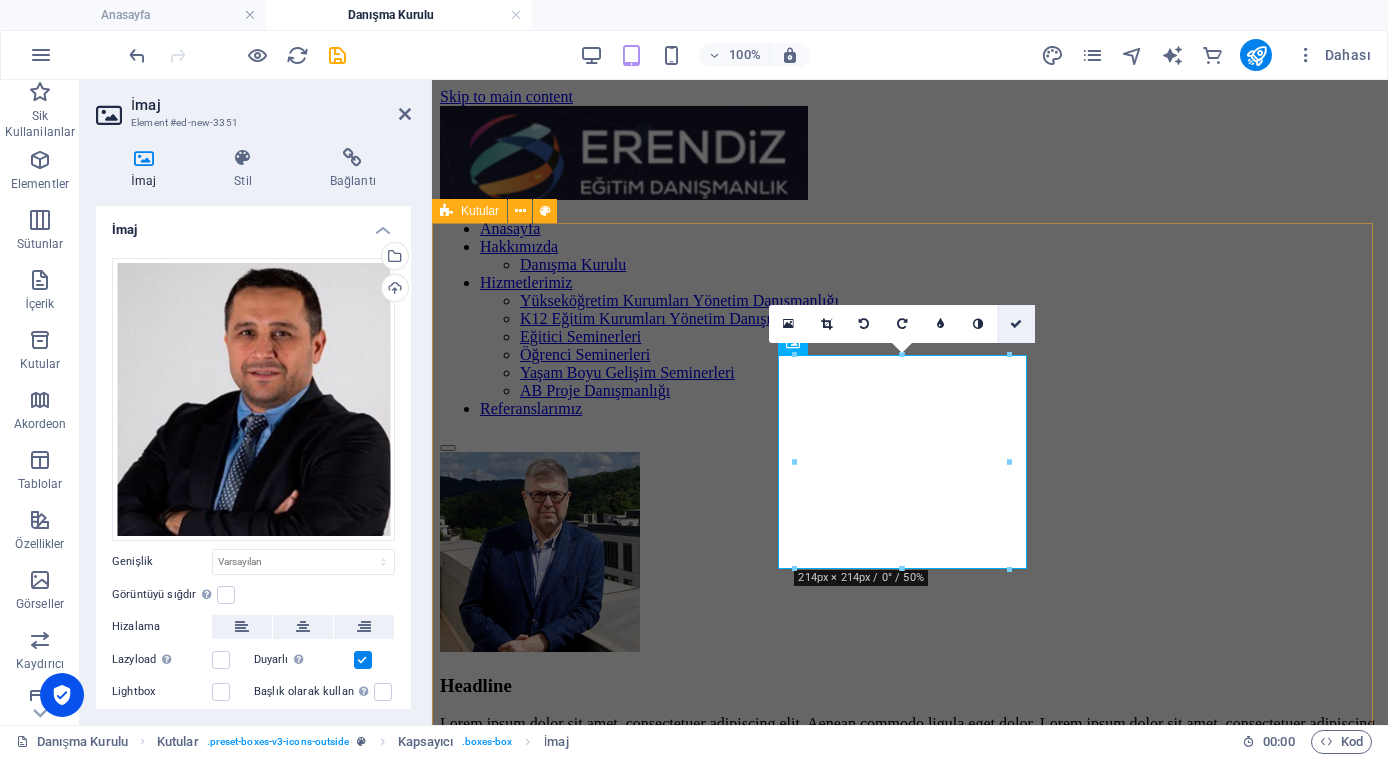 click at bounding box center [1016, 324] 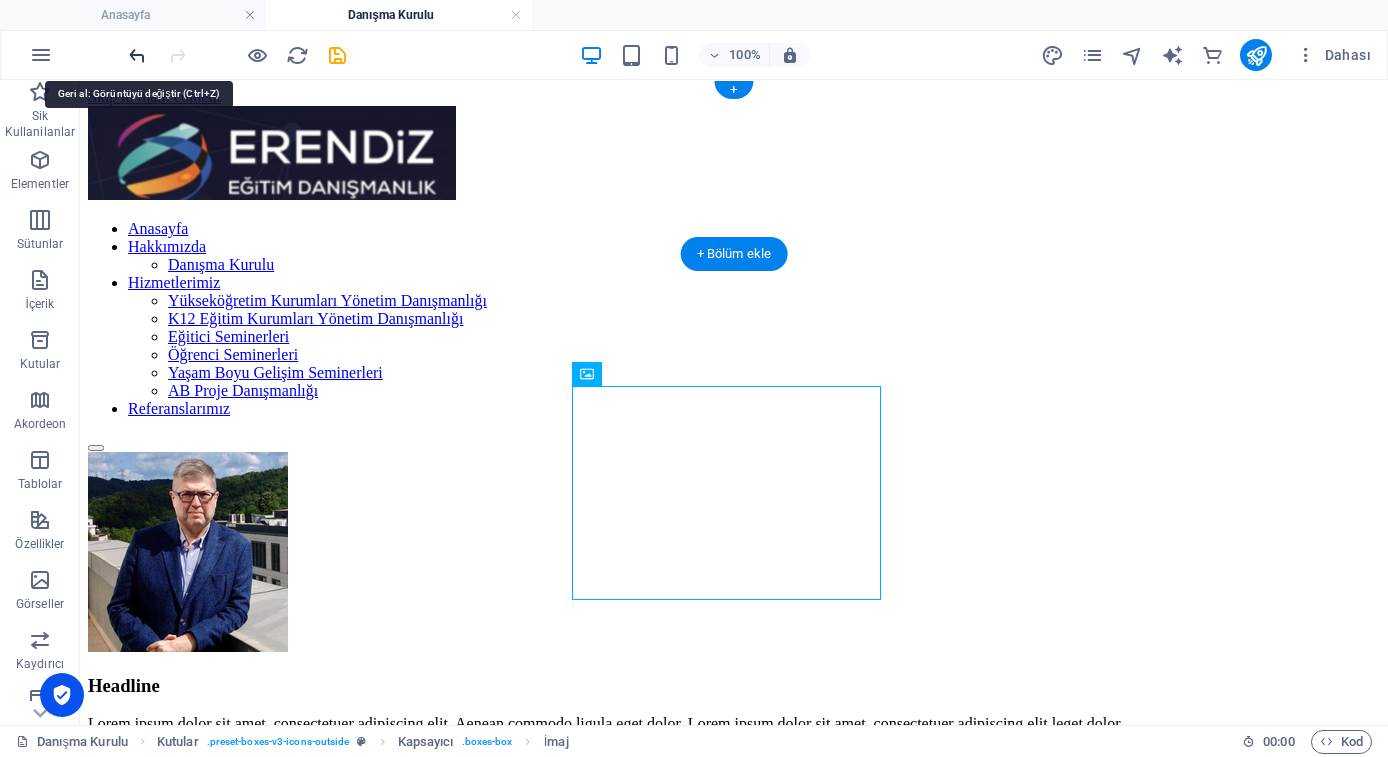 click at bounding box center [137, 55] 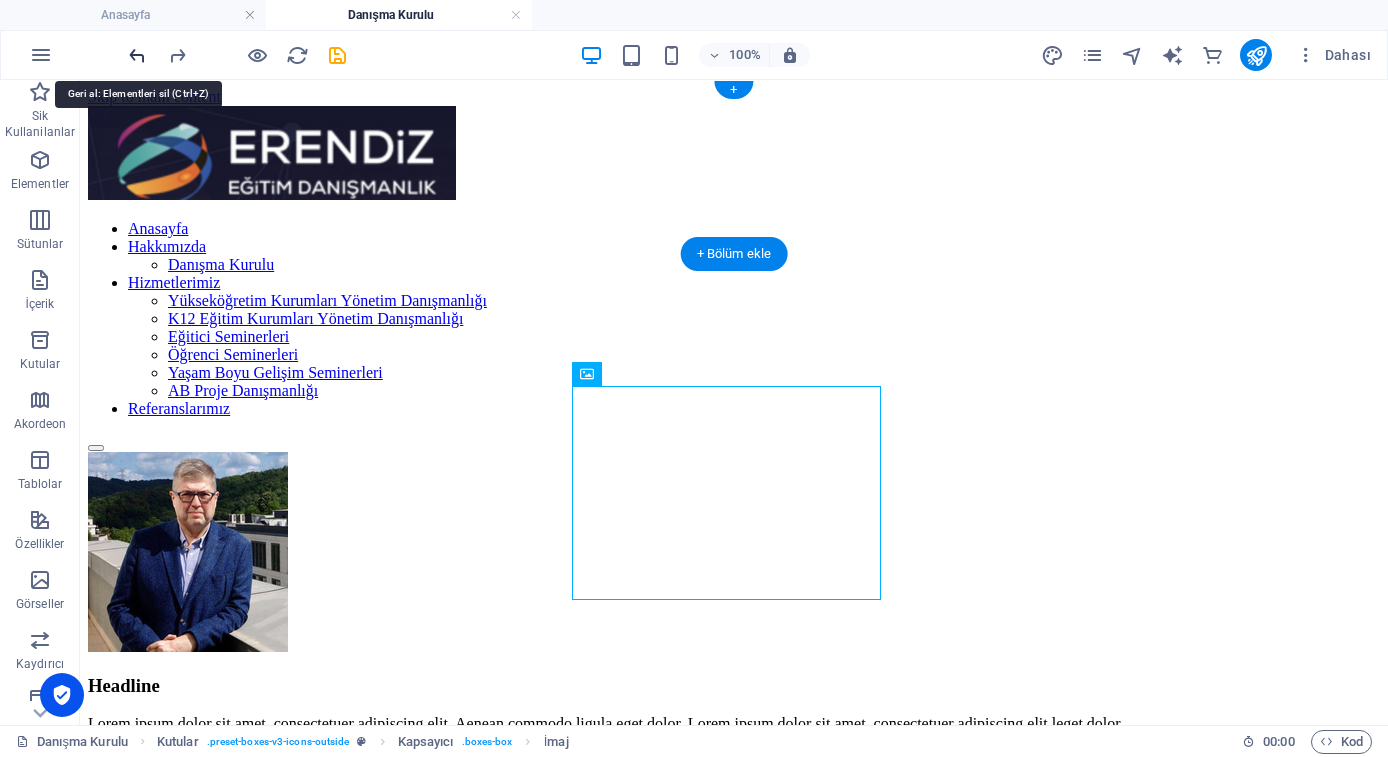 click at bounding box center [137, 55] 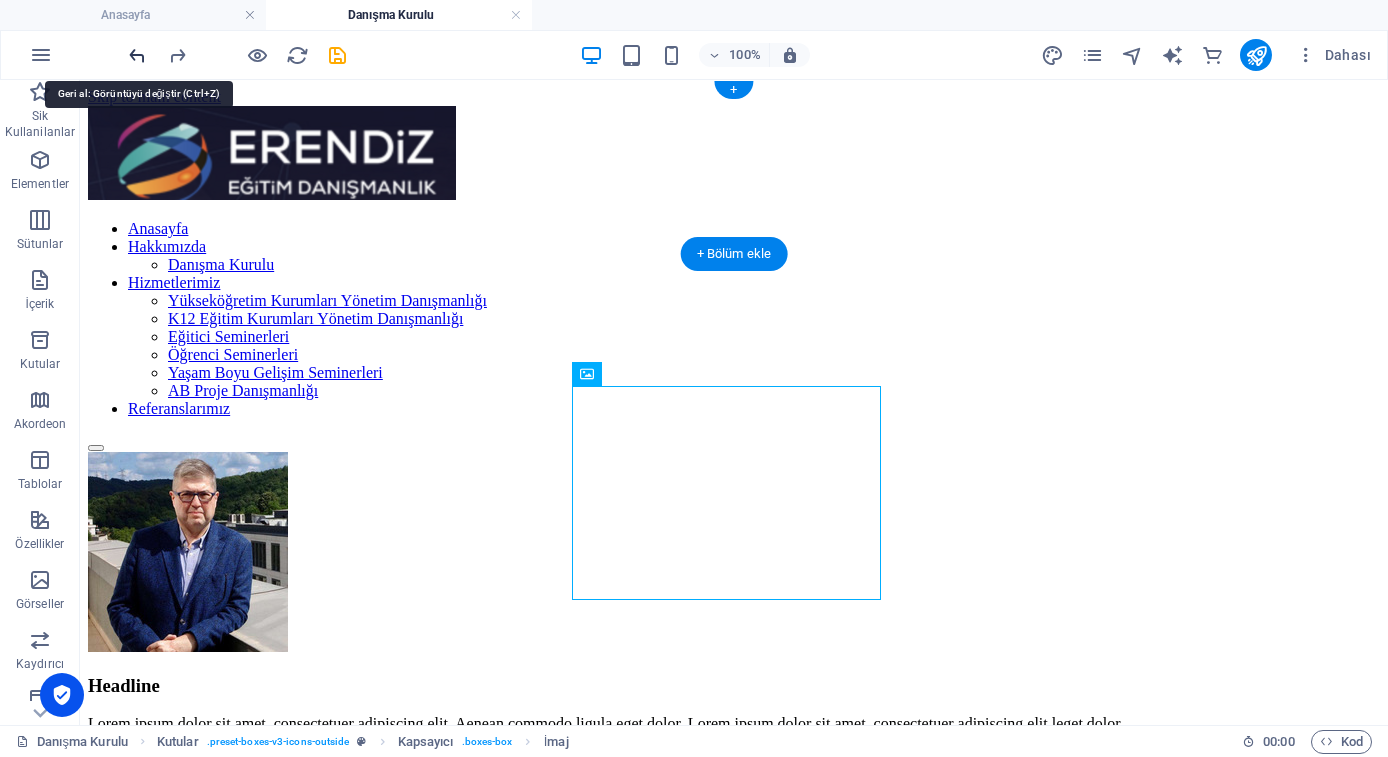 click at bounding box center [137, 55] 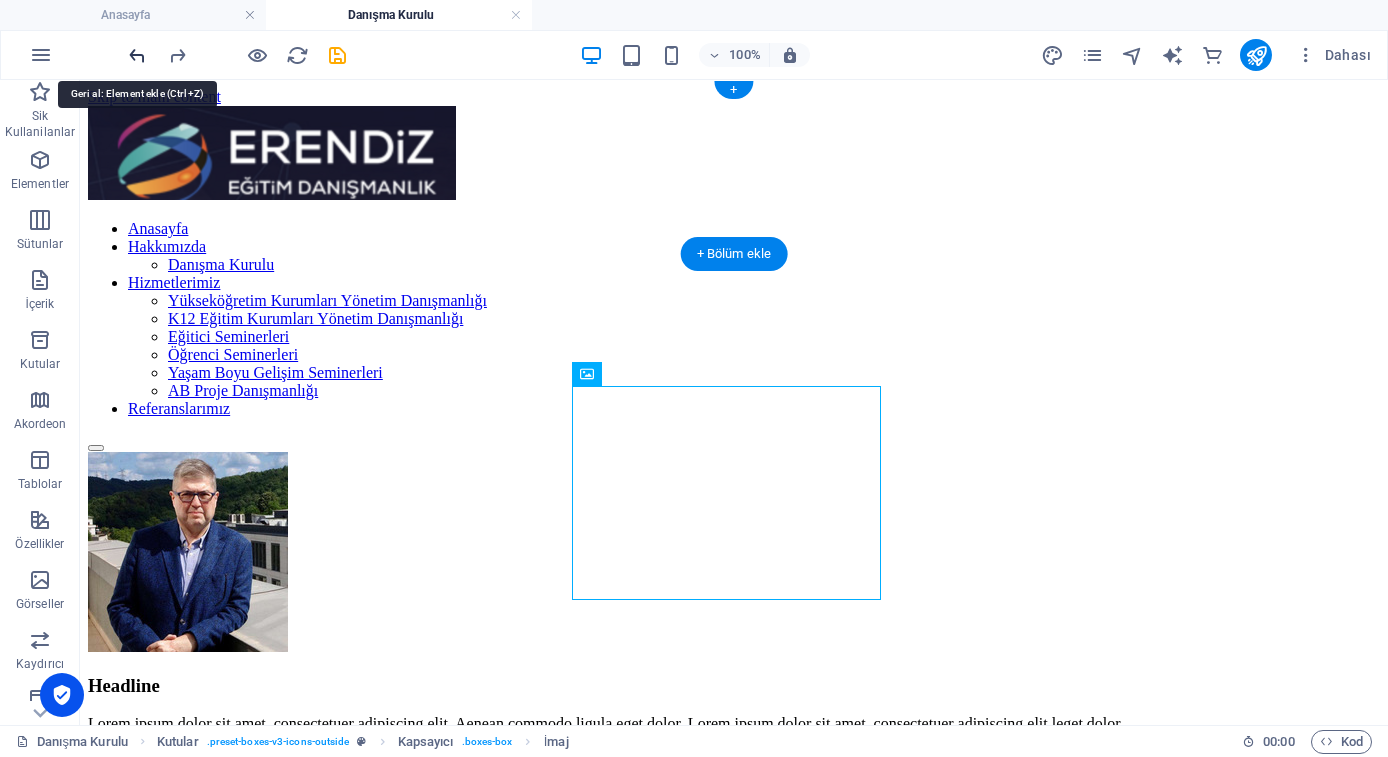 click at bounding box center [137, 55] 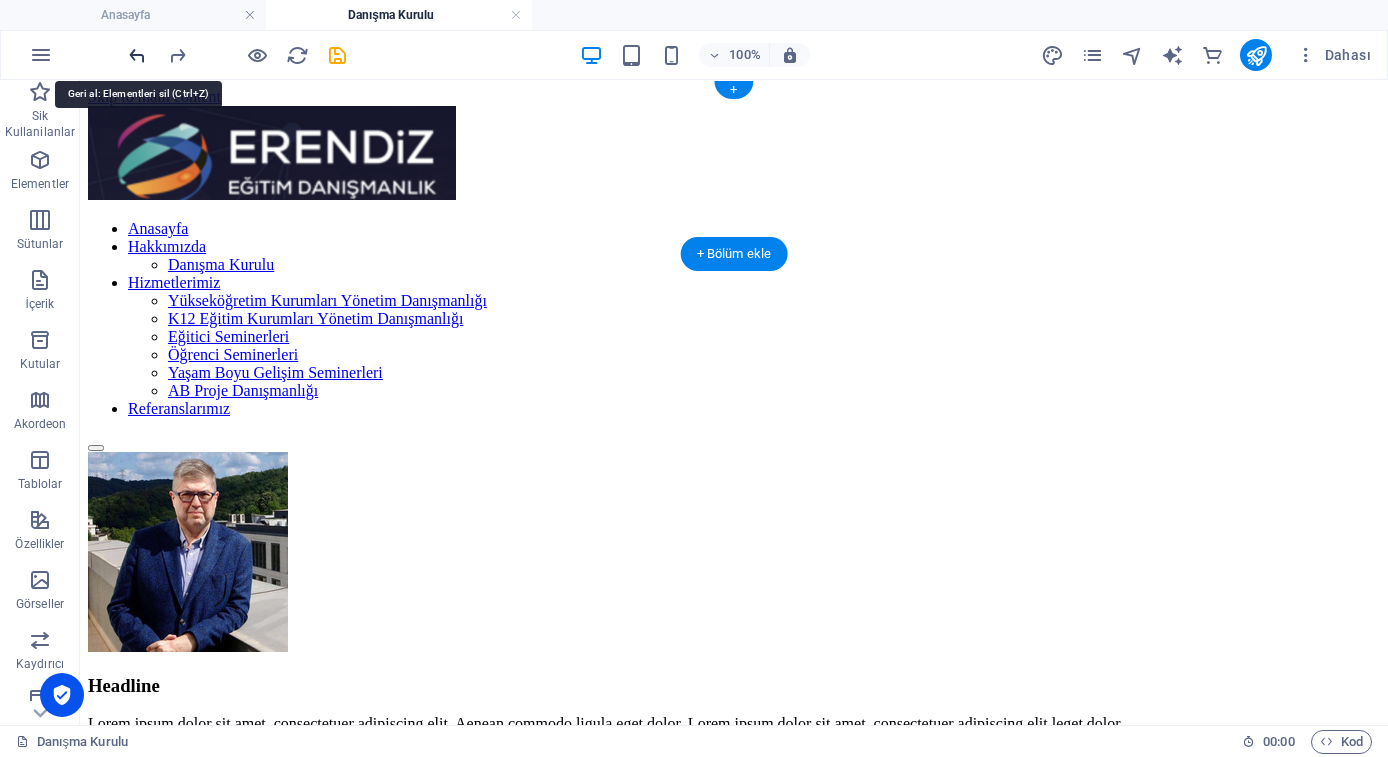 click at bounding box center (137, 55) 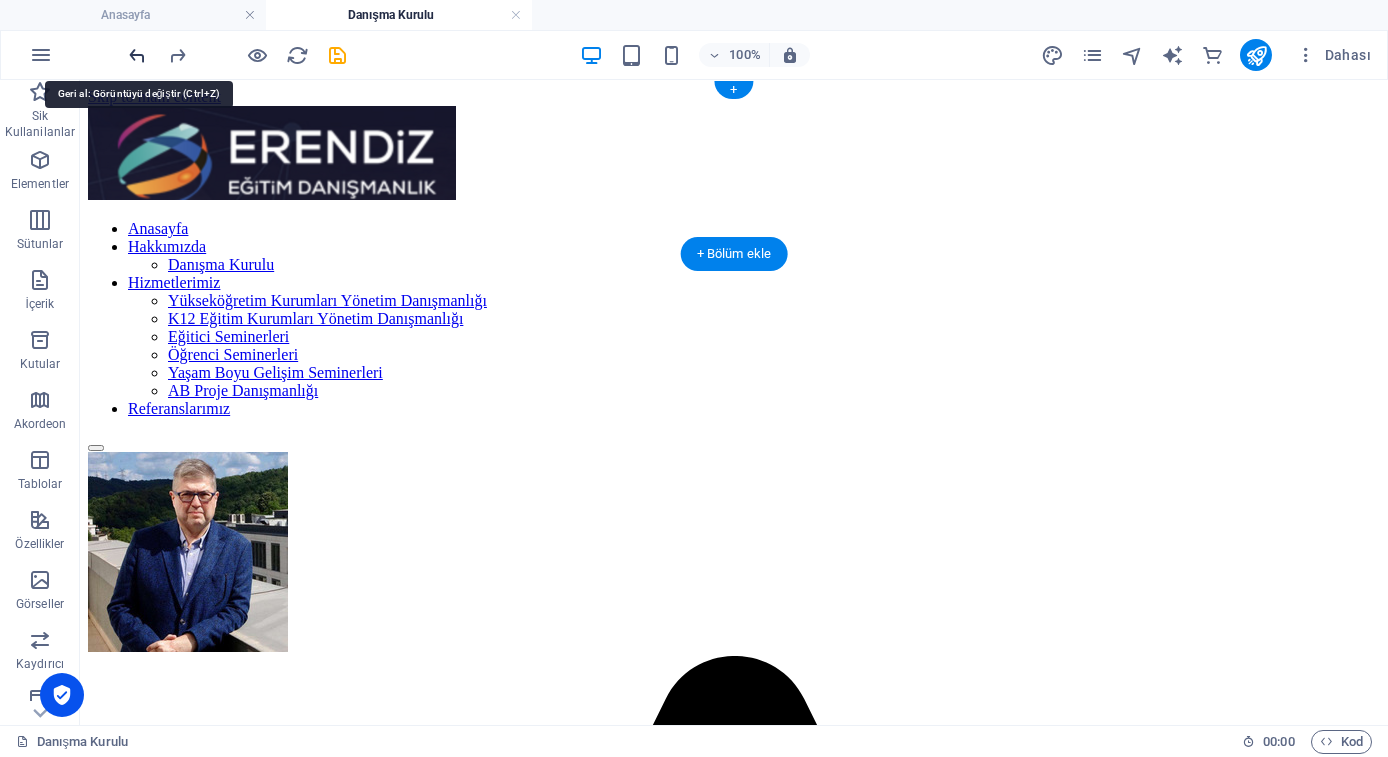 click at bounding box center (137, 55) 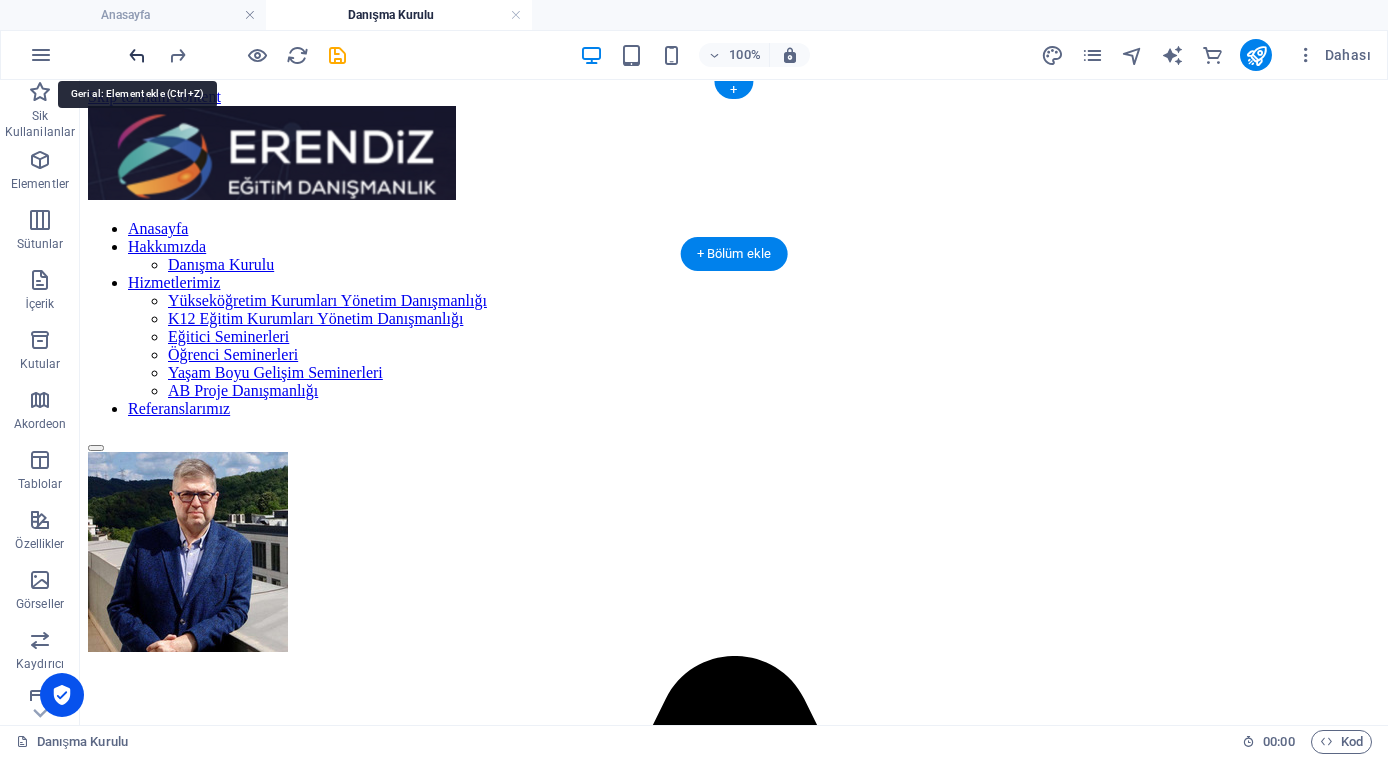 click at bounding box center [137, 55] 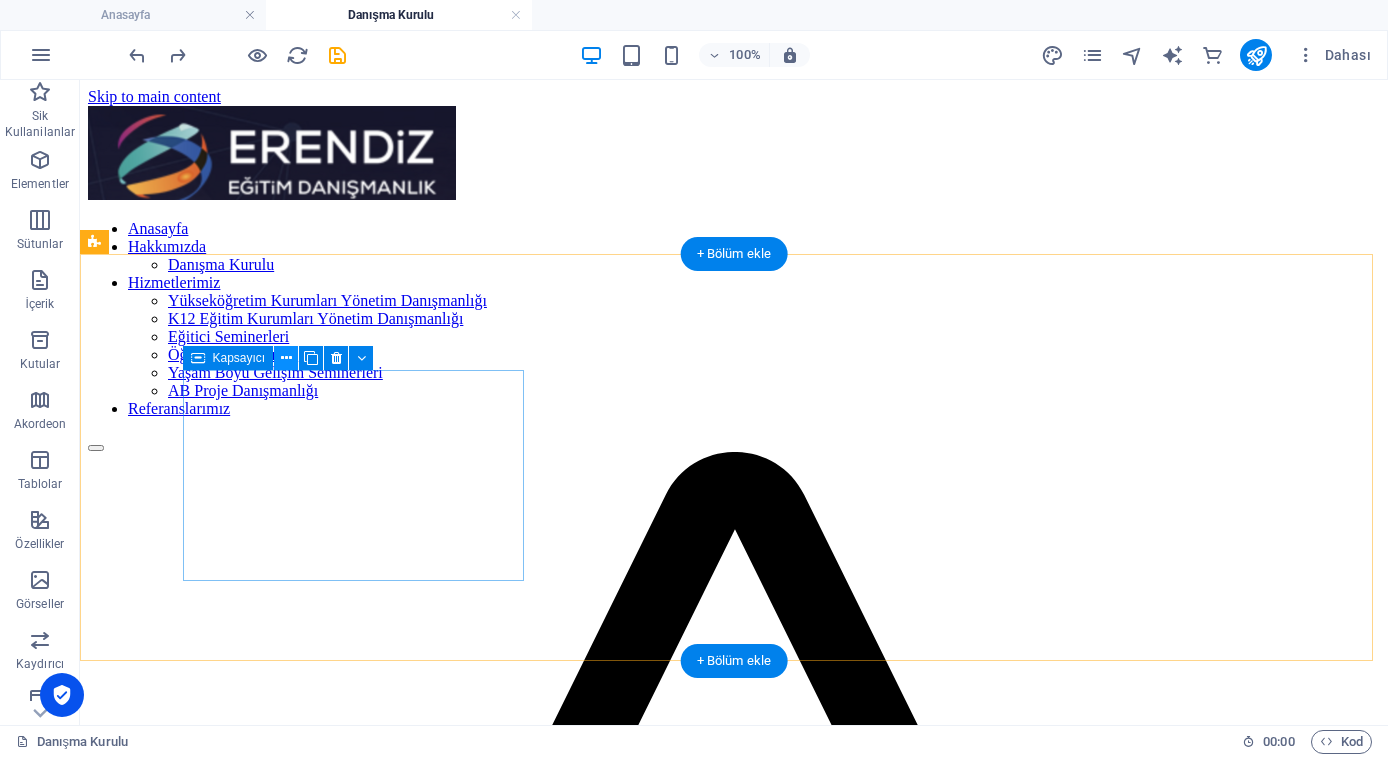 click at bounding box center (286, 358) 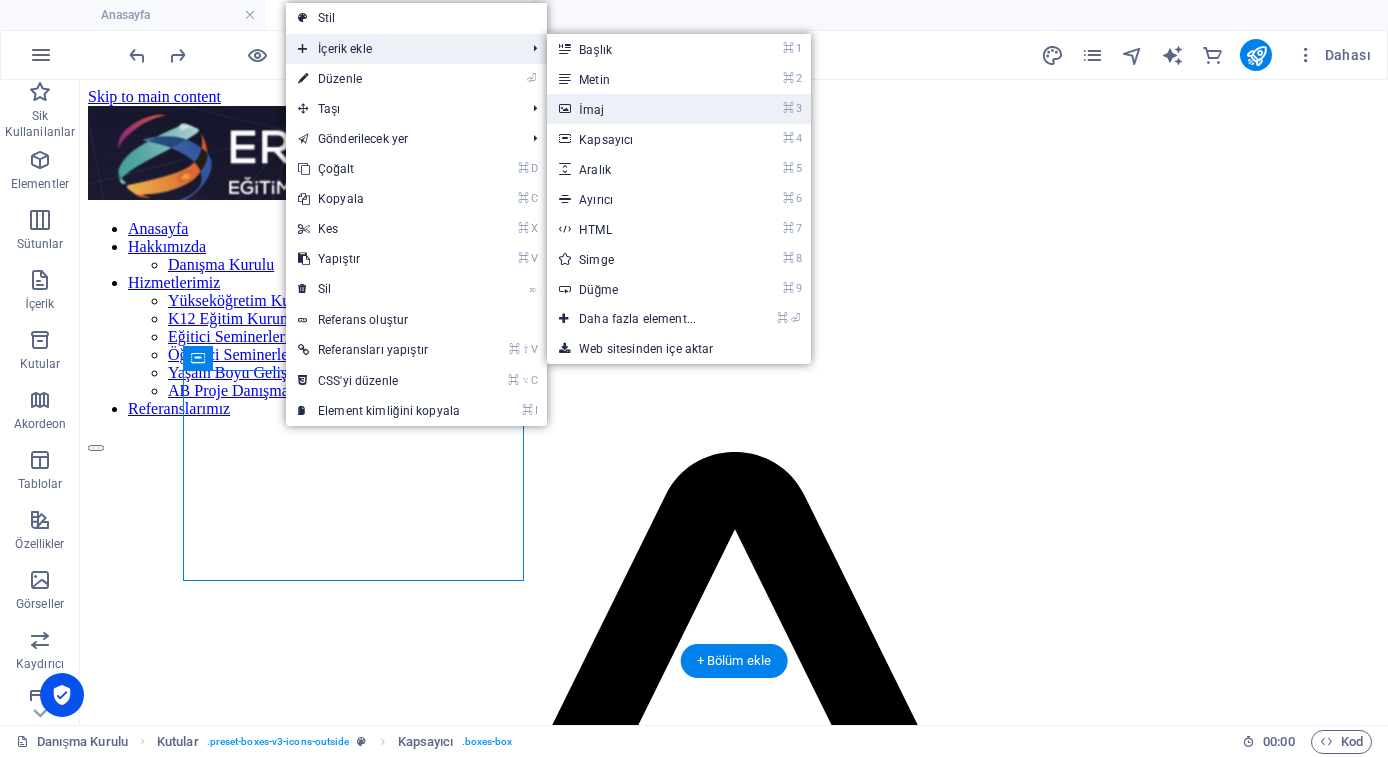 click on "⌘ 3  İmaj" at bounding box center (641, 109) 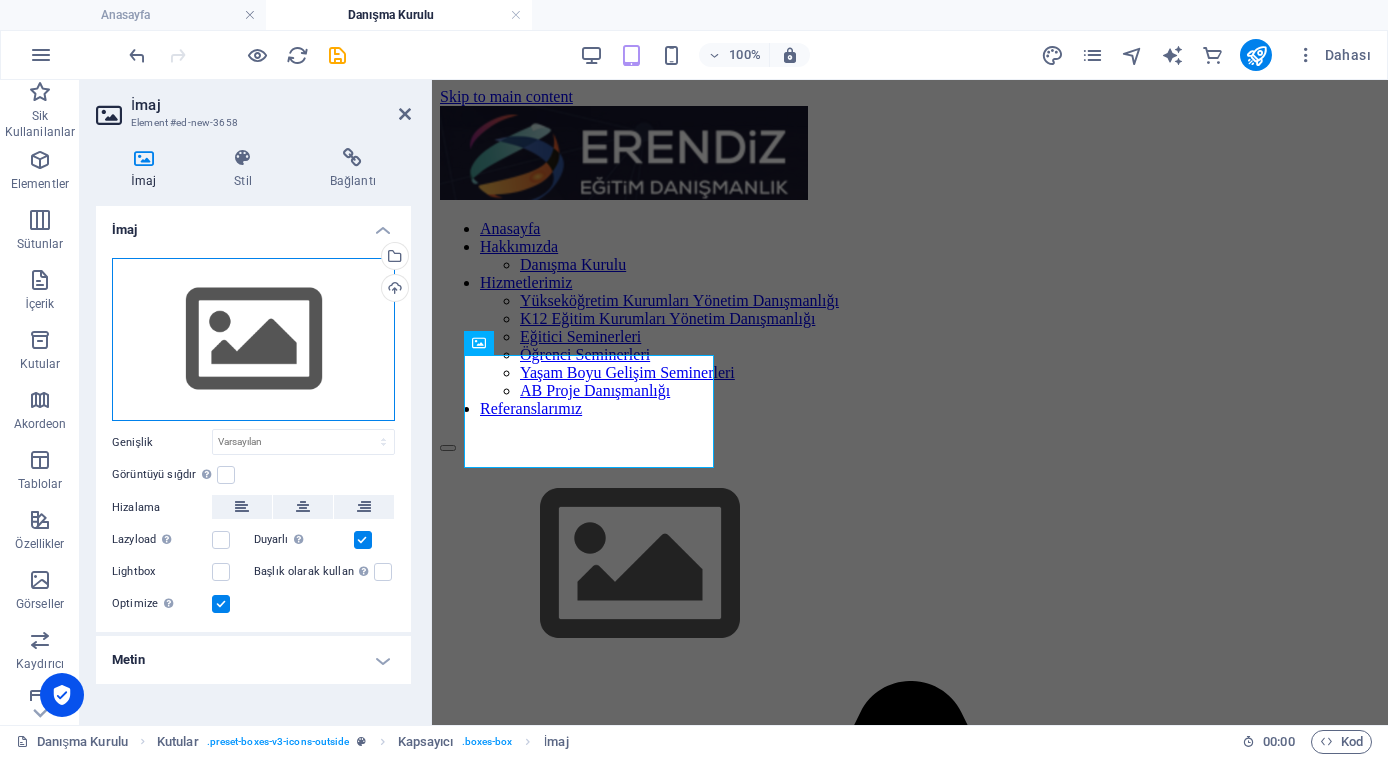 click on "Dosyaları buraya sürükleyin, dosyaları seçmek için tıklayın veya Dosyalardan ya da ücretsiz stok fotoğraf ve videolarımızdan dosyalar seçin" at bounding box center [253, 340] 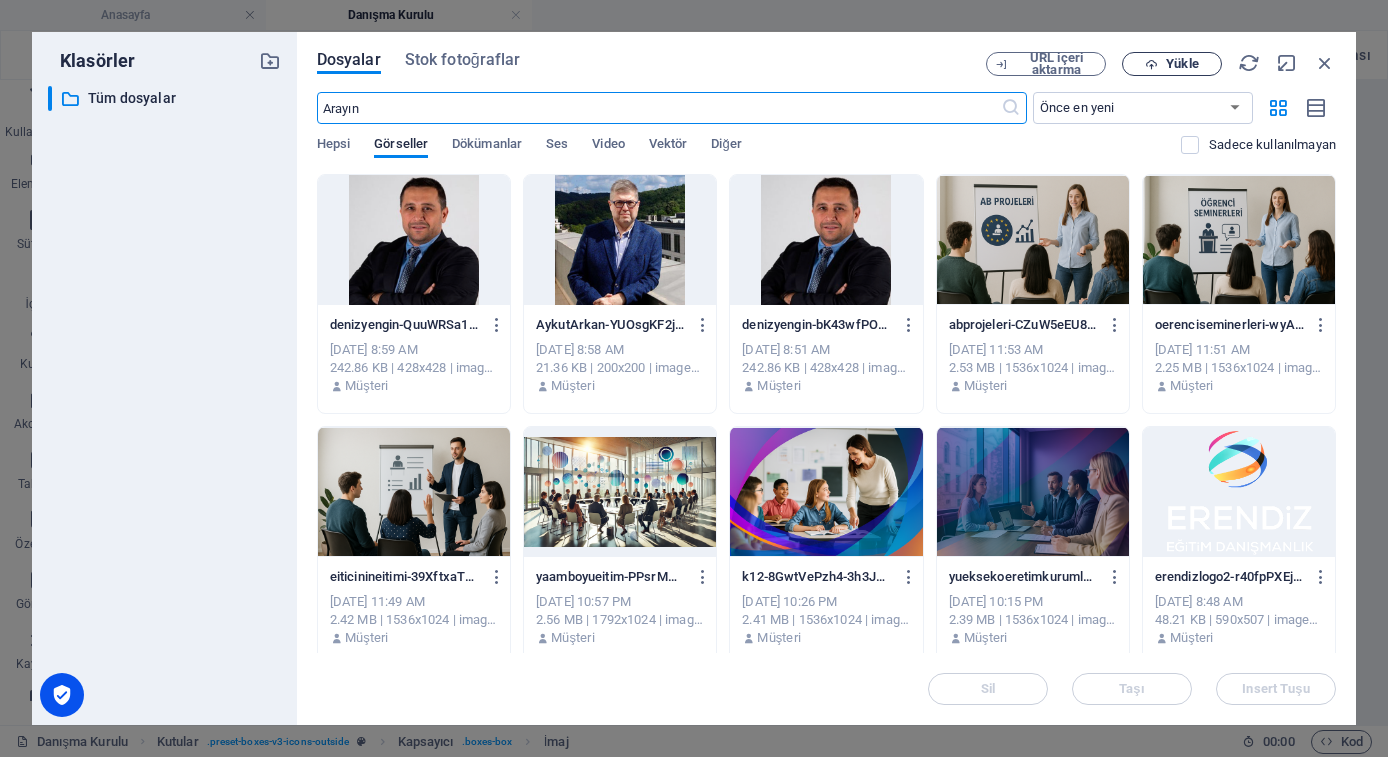 click on "Yükle" at bounding box center [1182, 64] 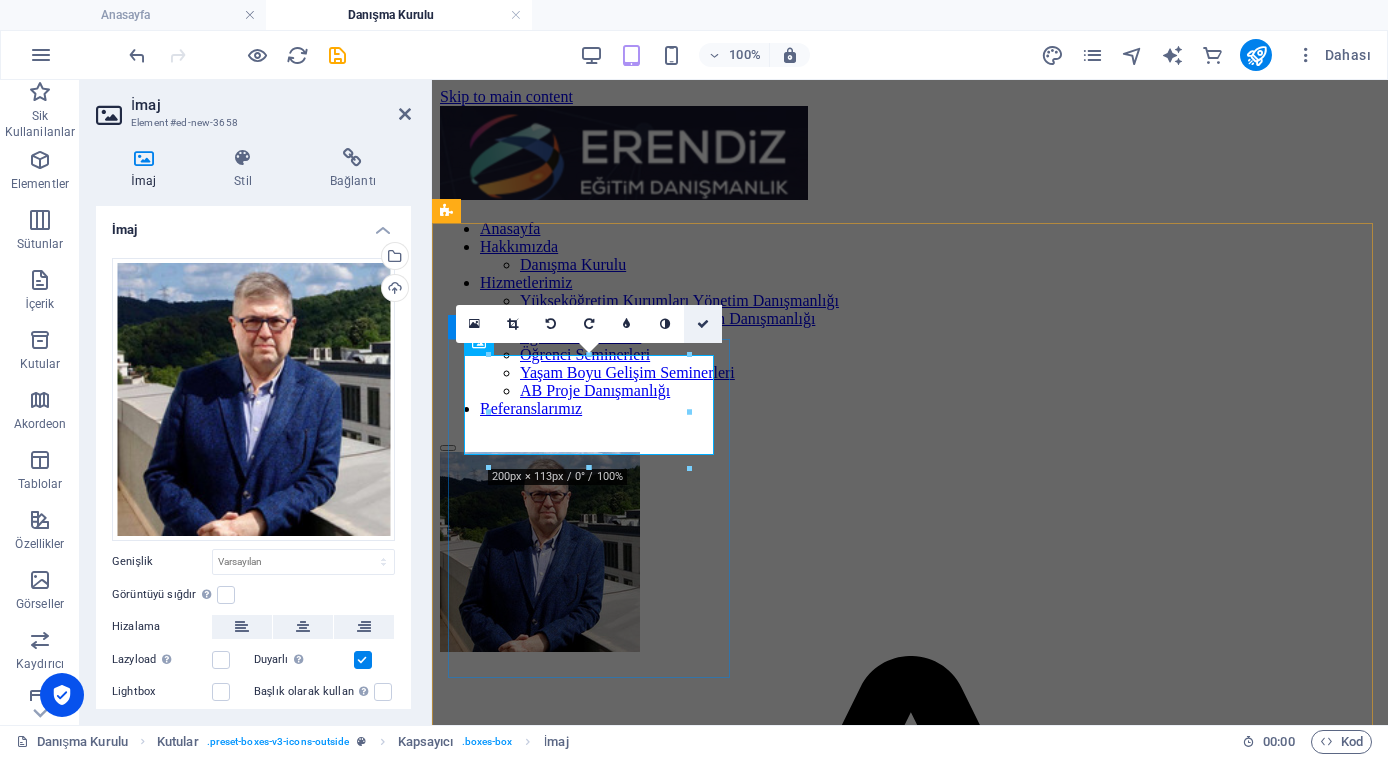 click at bounding box center (703, 324) 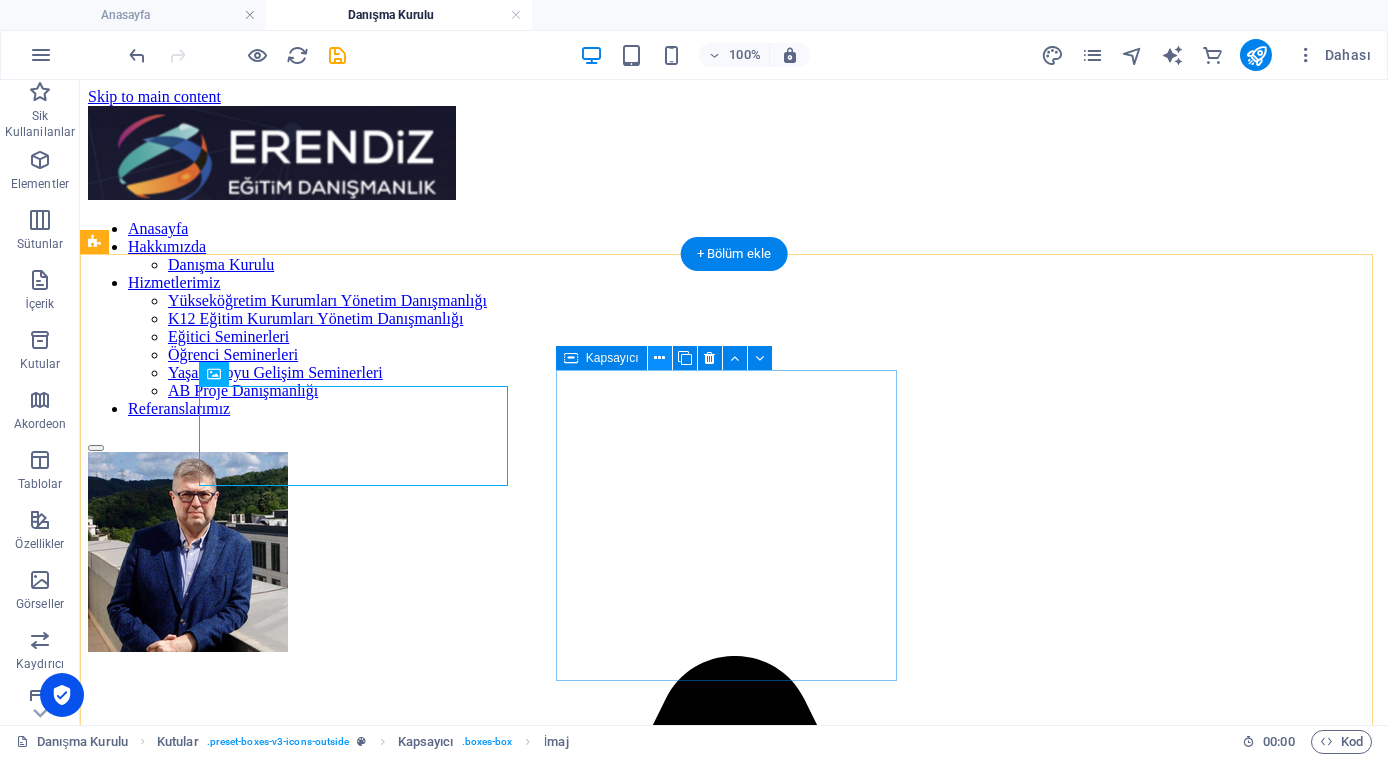 click at bounding box center (660, 358) 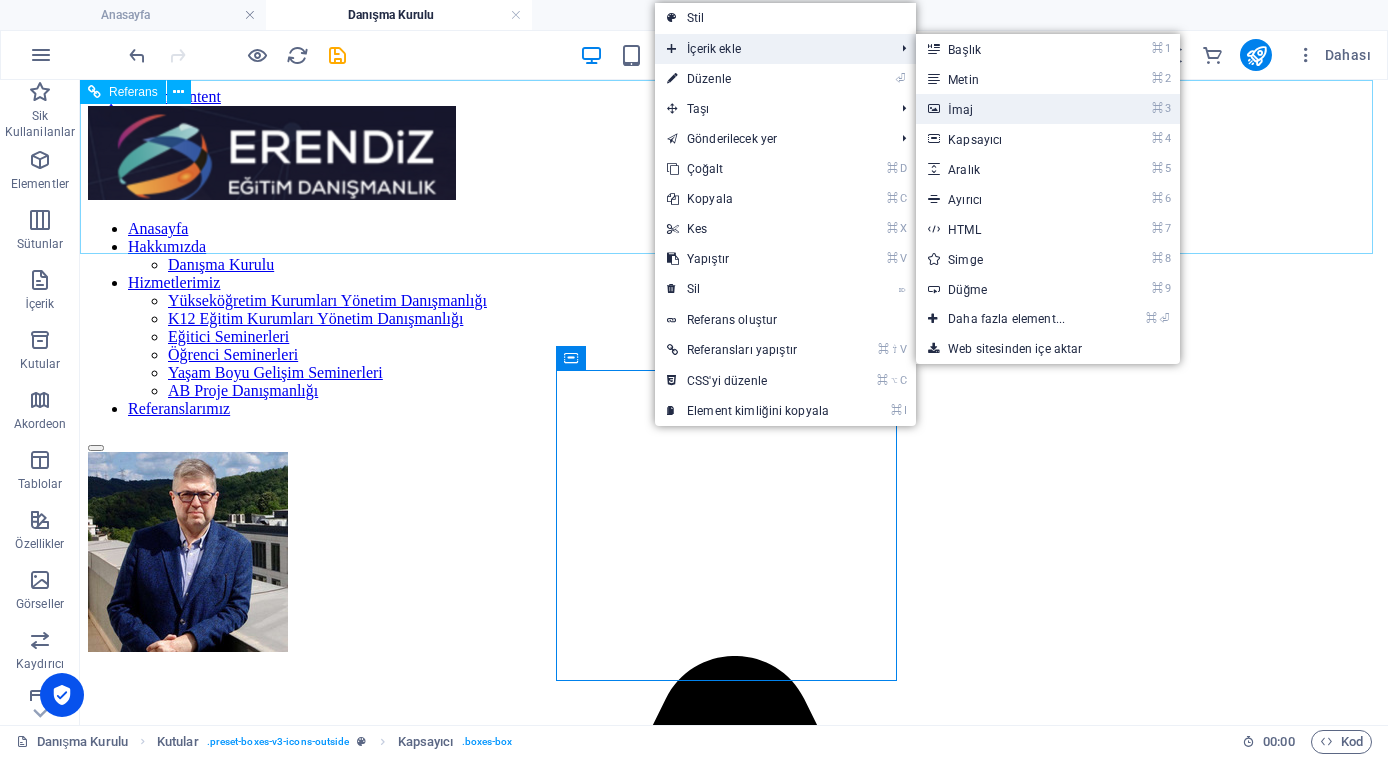 click on "⌘ 3  İmaj" at bounding box center [1010, 109] 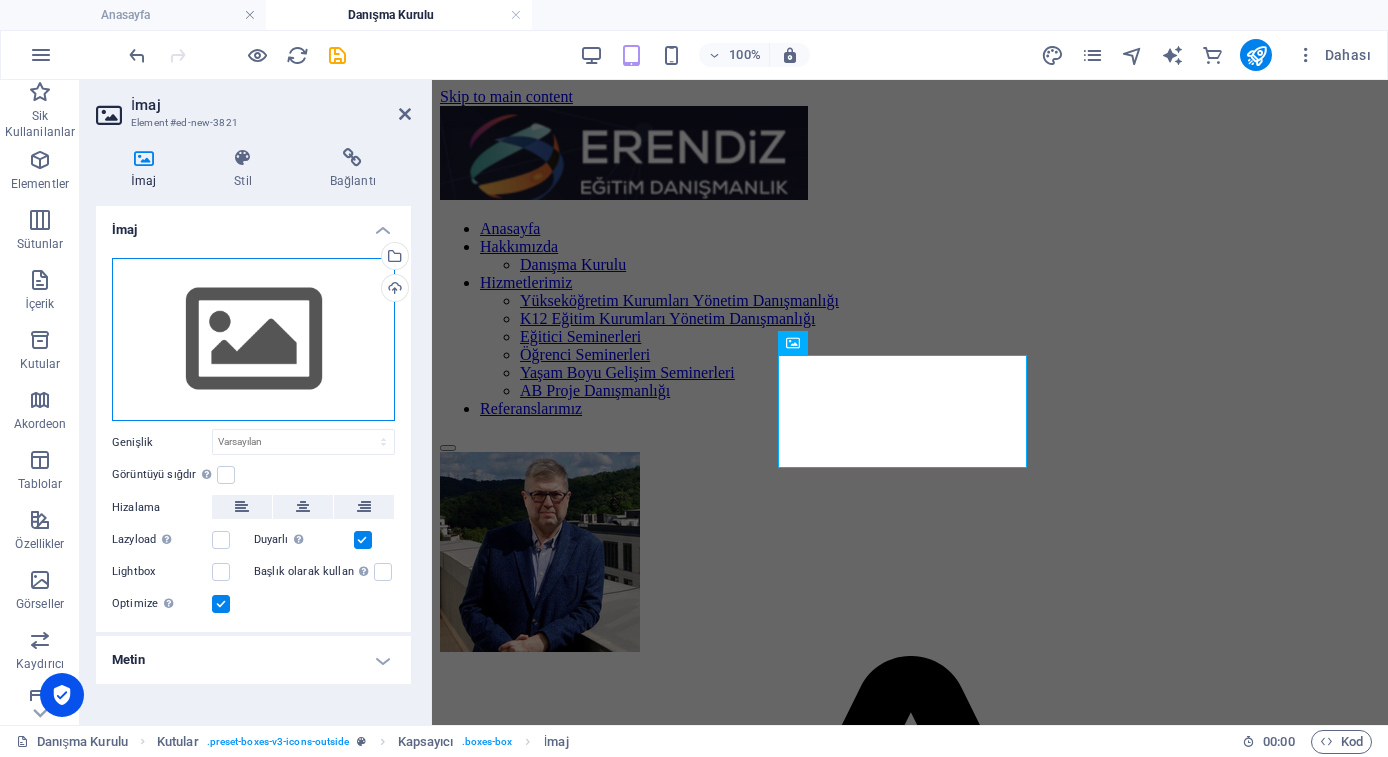 click on "Dosyaları buraya sürükleyin, dosyaları seçmek için tıklayın veya Dosyalardan ya da ücretsiz stok fotoğraf ve videolarımızdan dosyalar seçin" at bounding box center [253, 340] 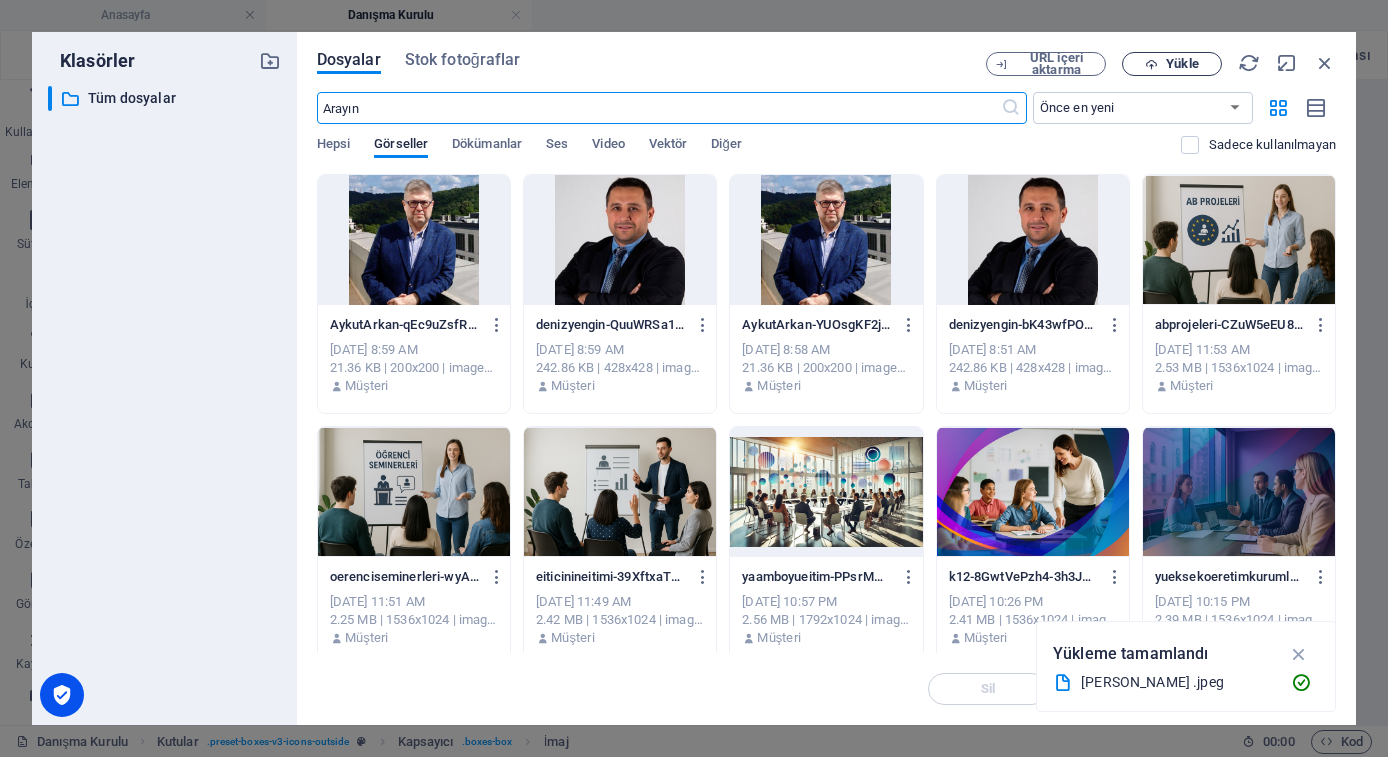 click on "Yükle" at bounding box center (1182, 64) 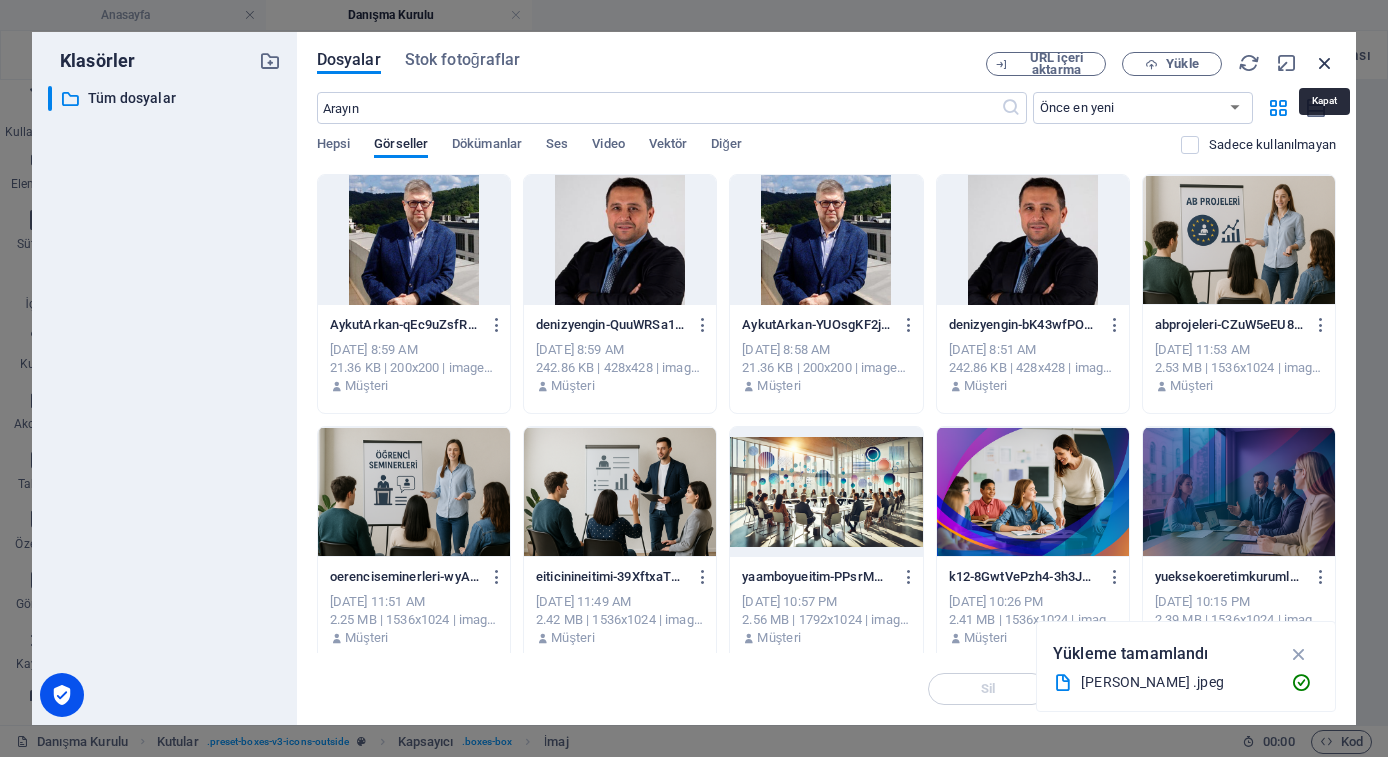 click at bounding box center (1325, 63) 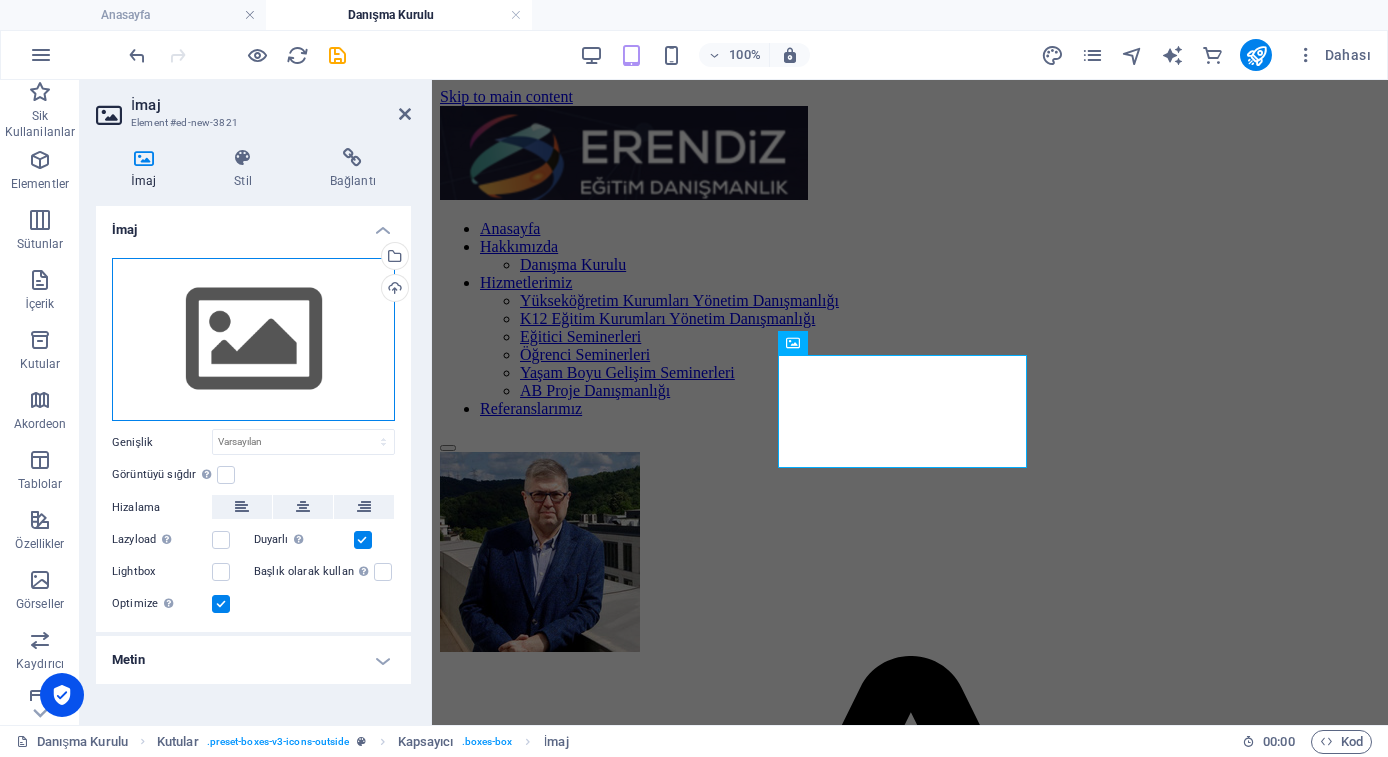 click on "Dosyaları buraya sürükleyin, dosyaları seçmek için tıklayın veya Dosyalardan ya da ücretsiz stok fotoğraf ve videolarımızdan dosyalar seçin" at bounding box center [253, 340] 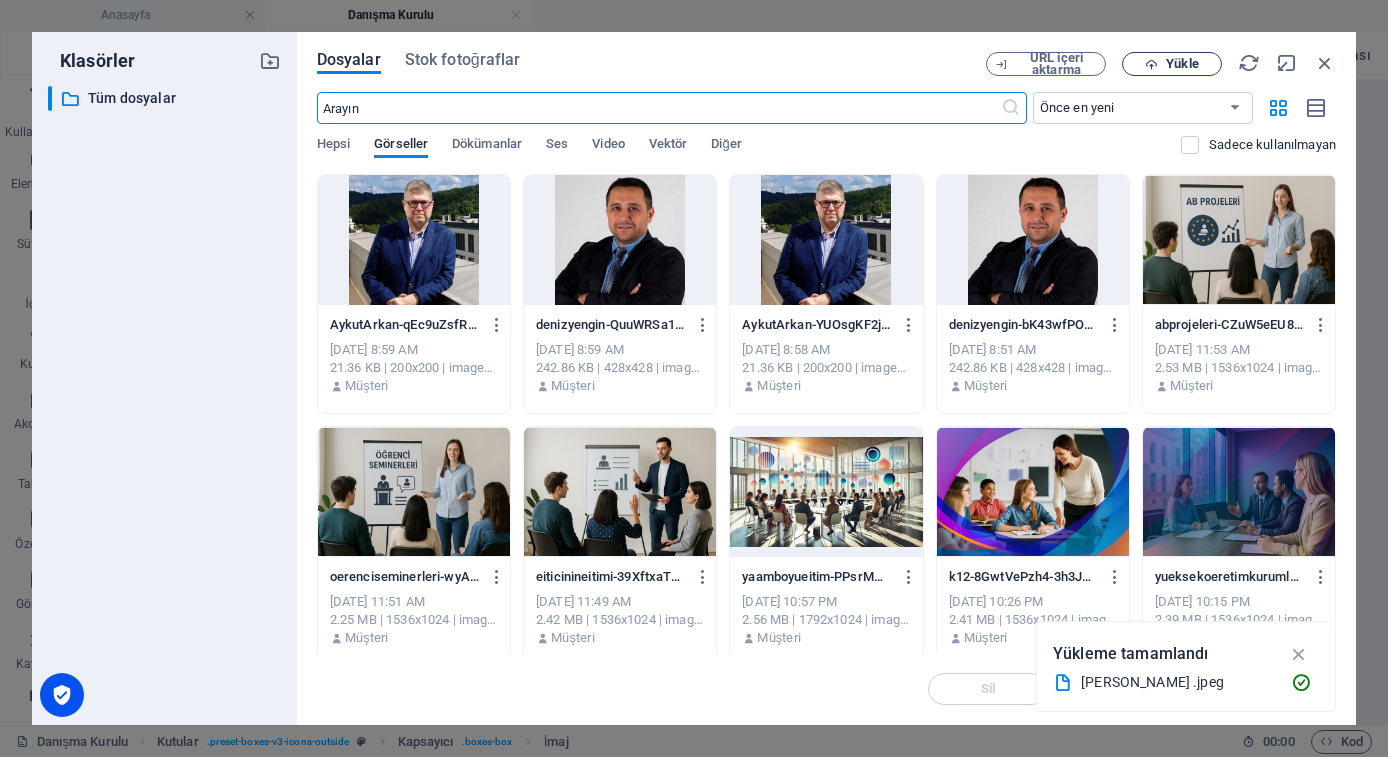 click on "Yükle" at bounding box center [1172, 64] 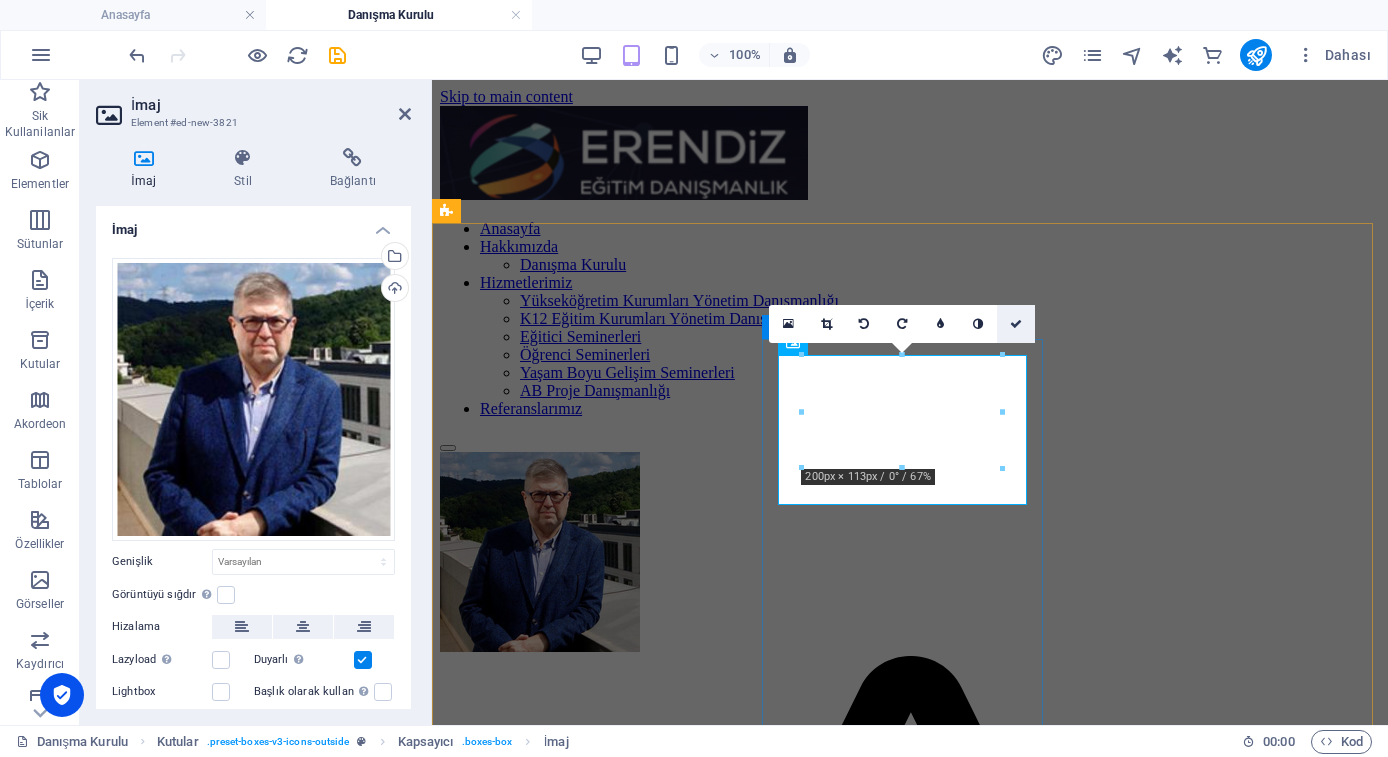 click at bounding box center (1016, 324) 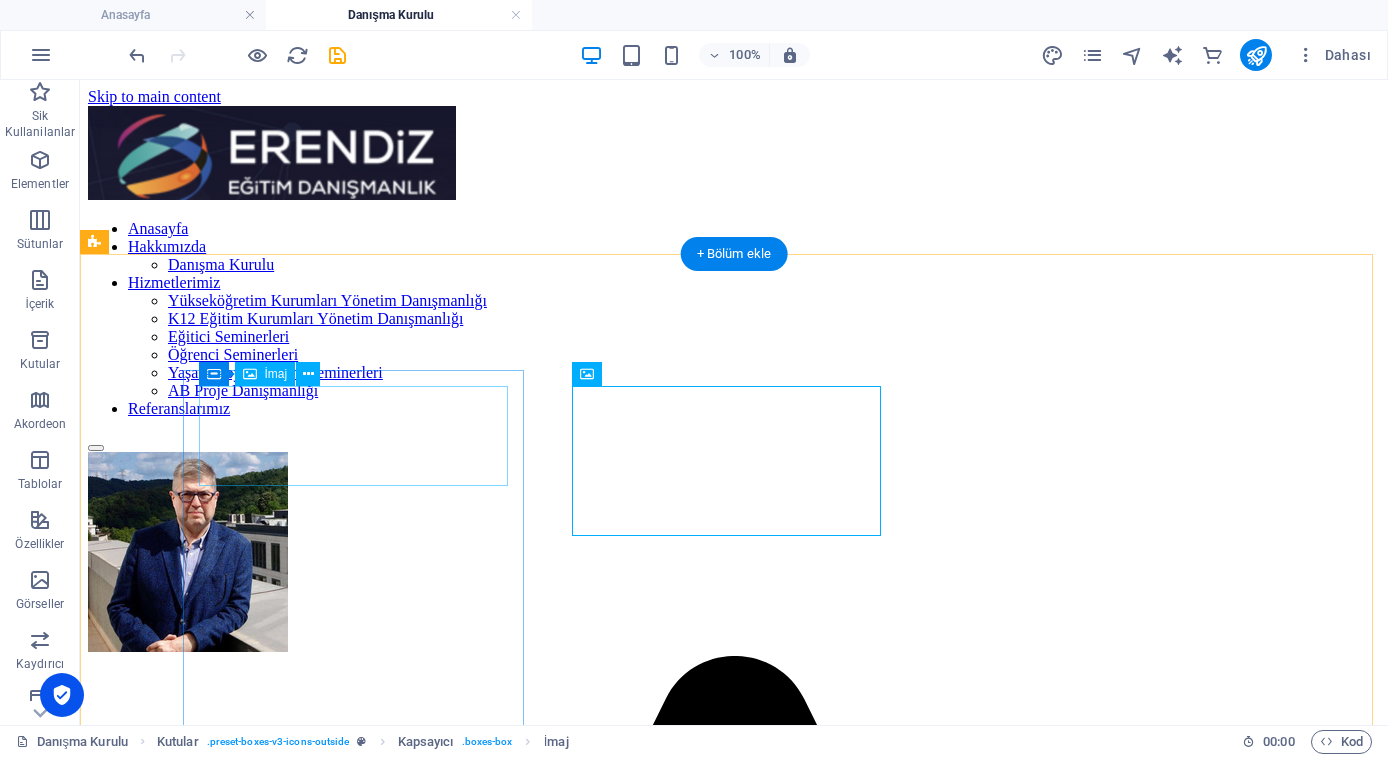 click at bounding box center [734, 554] 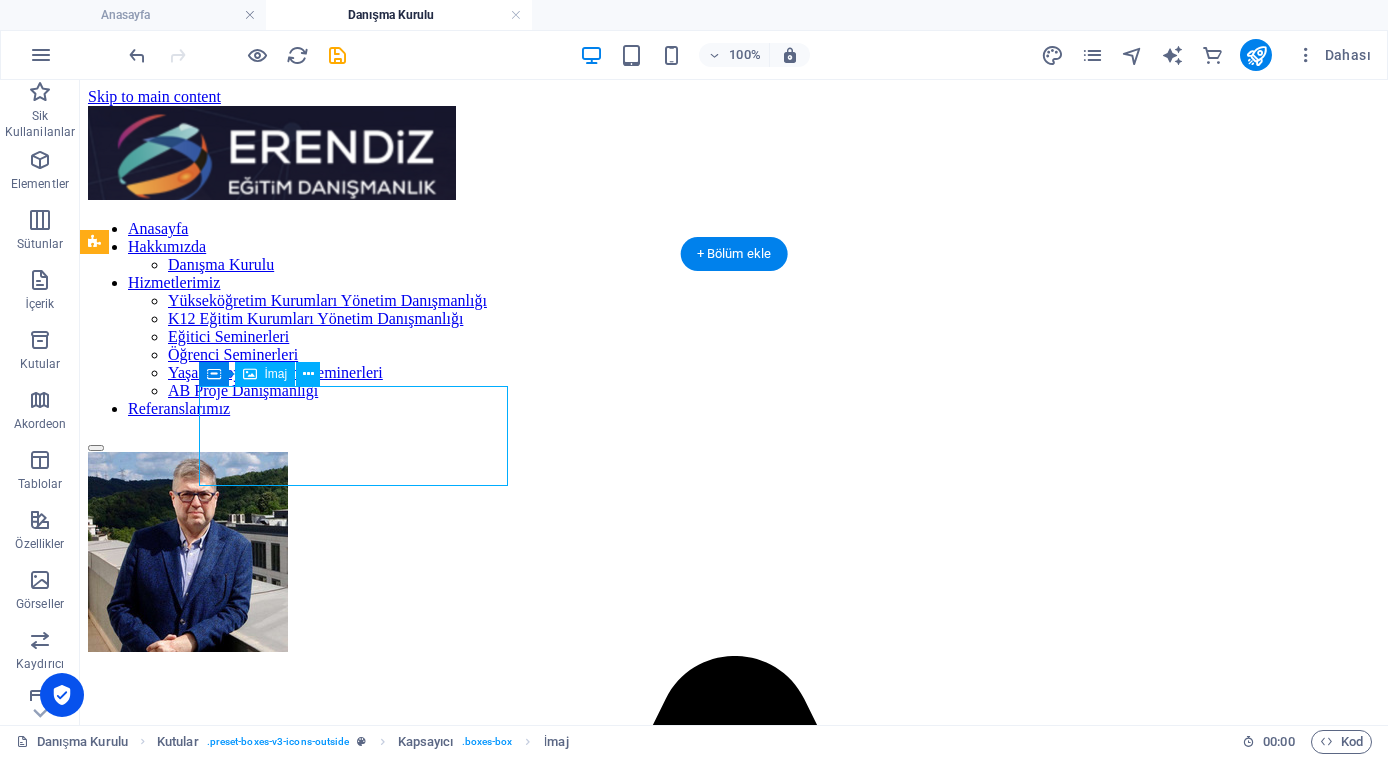 click at bounding box center (734, 554) 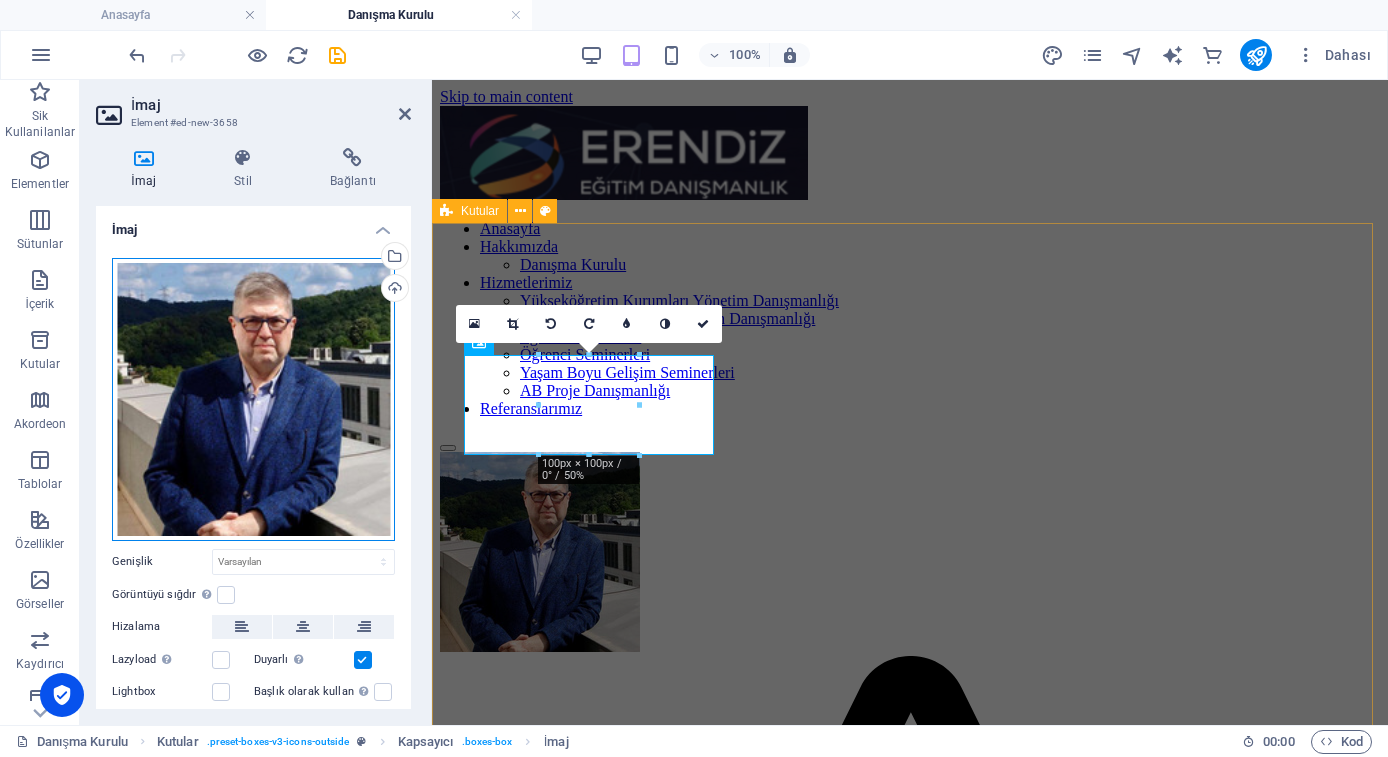 click on "Dosyaları buraya sürükleyin, dosyaları seçmek için tıklayın veya Dosyalardan ya da ücretsiz stok fotoğraf ve videolarımızdan dosyalar seçin" at bounding box center (253, 399) 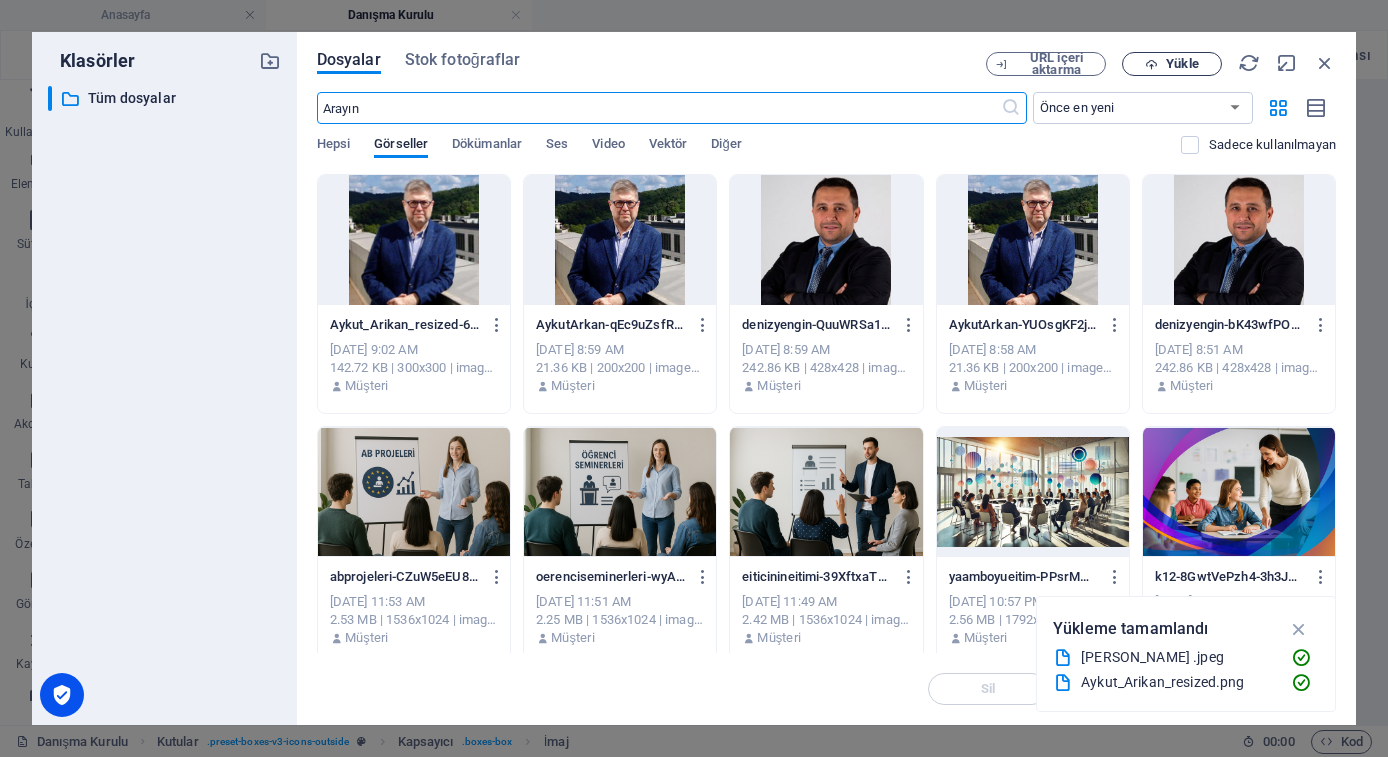 click on "Yükle" at bounding box center [1172, 64] 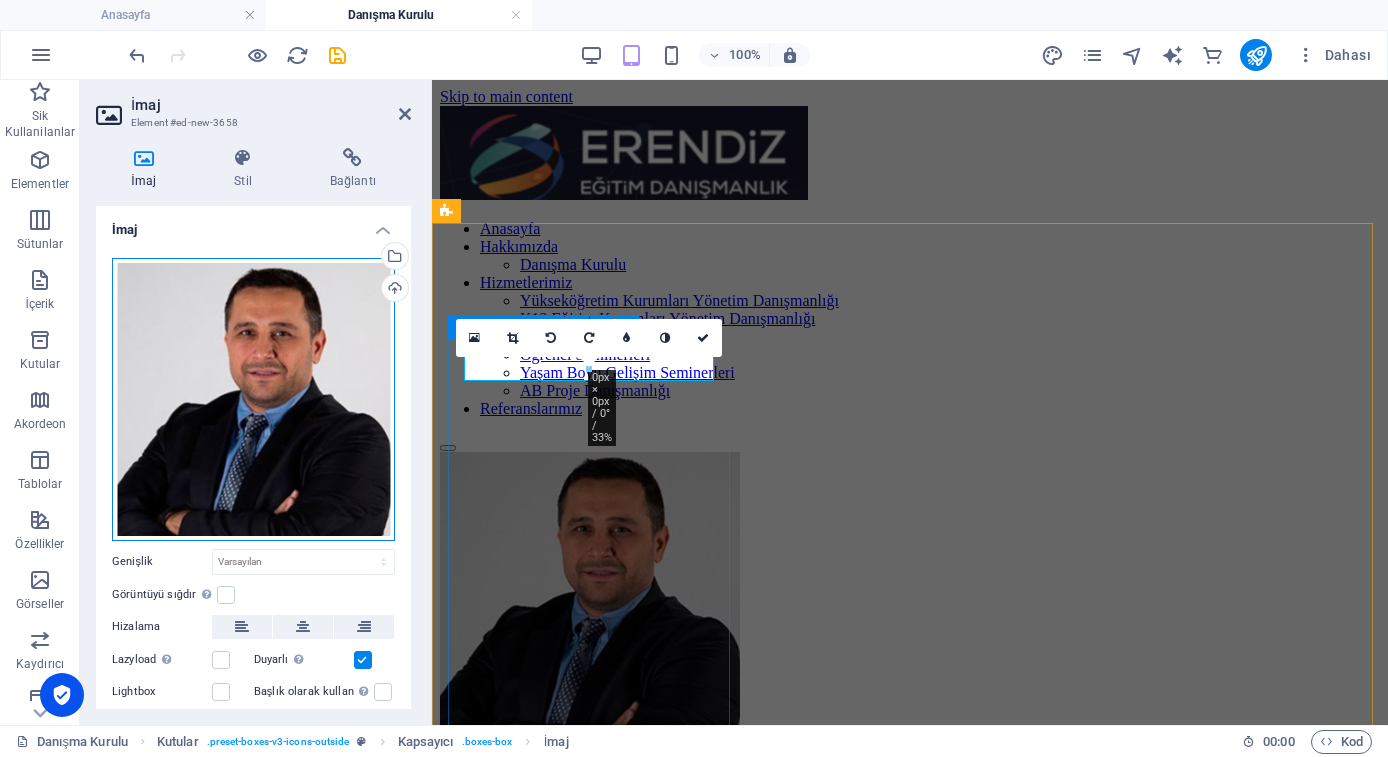 click on "Dosyaları buraya sürükleyin, dosyaları seçmek için tıklayın veya Dosyalardan ya da ücretsiz stok fotoğraf ve videolarımızdan dosyalar seçin" at bounding box center [253, 399] 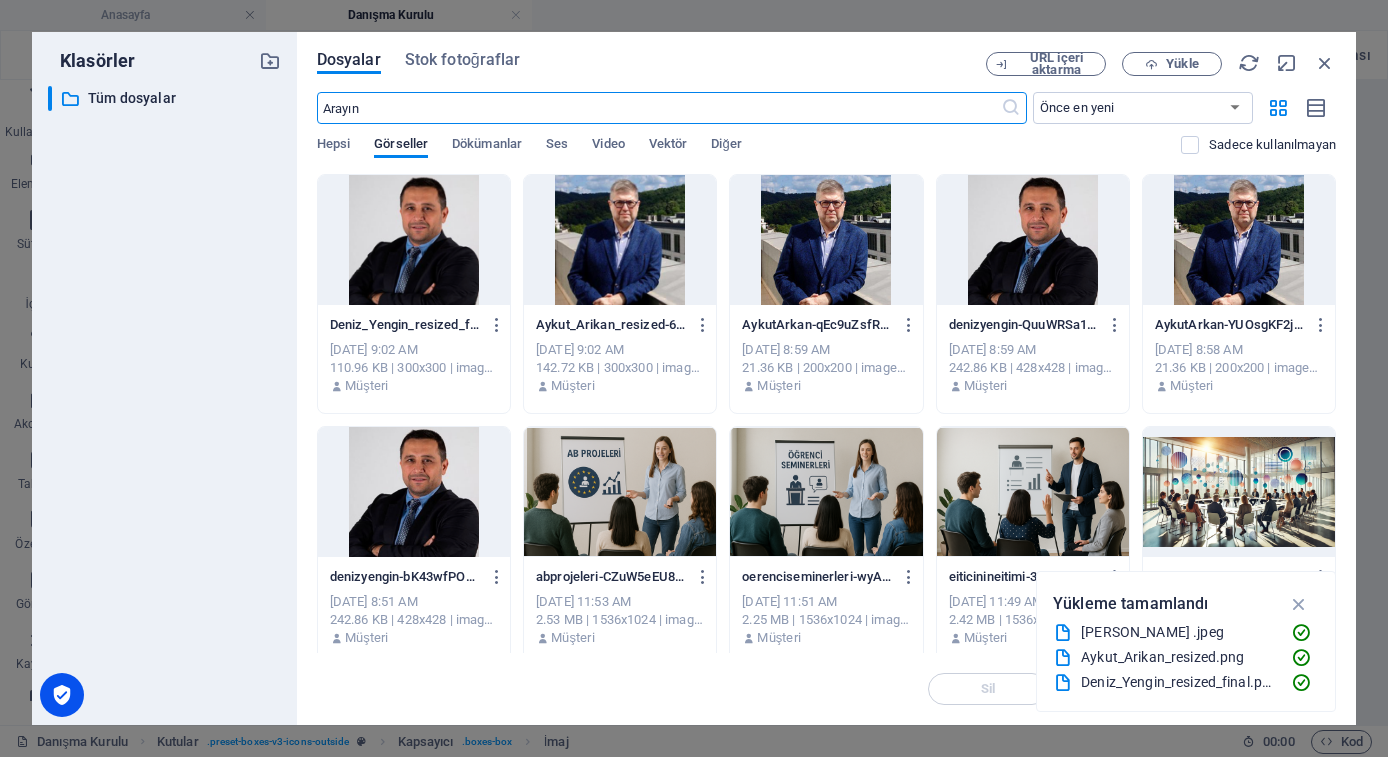 click at bounding box center [414, 240] 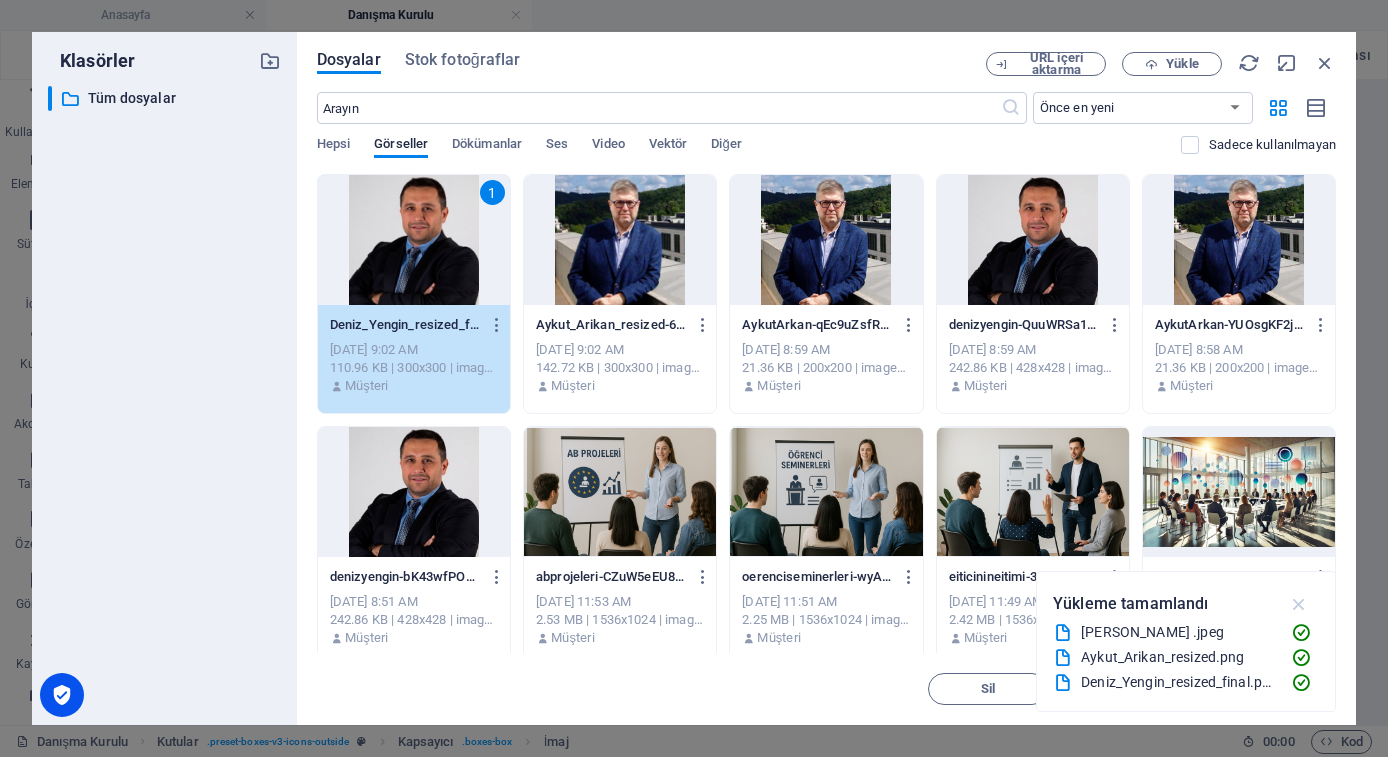 click at bounding box center (1299, 604) 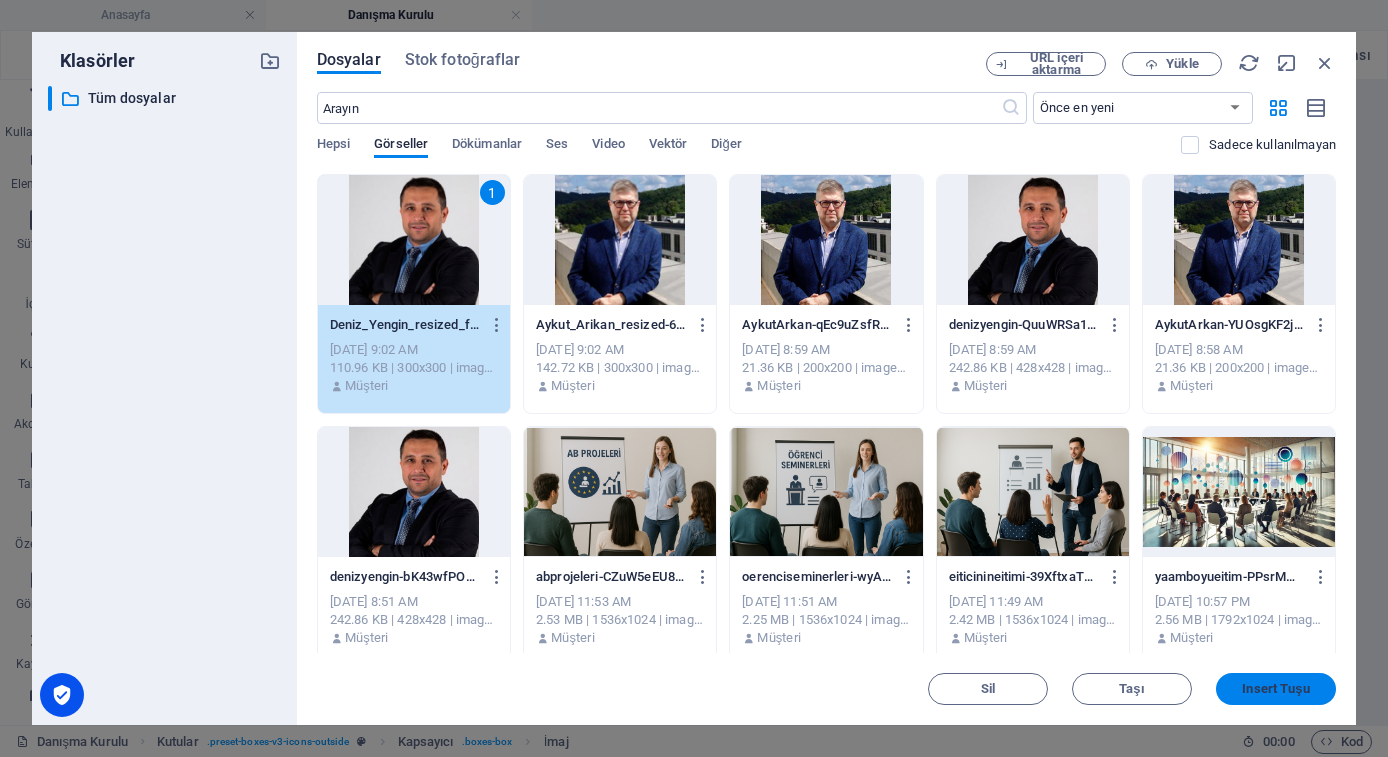 click on "Insert Tuşu" at bounding box center (1275, 689) 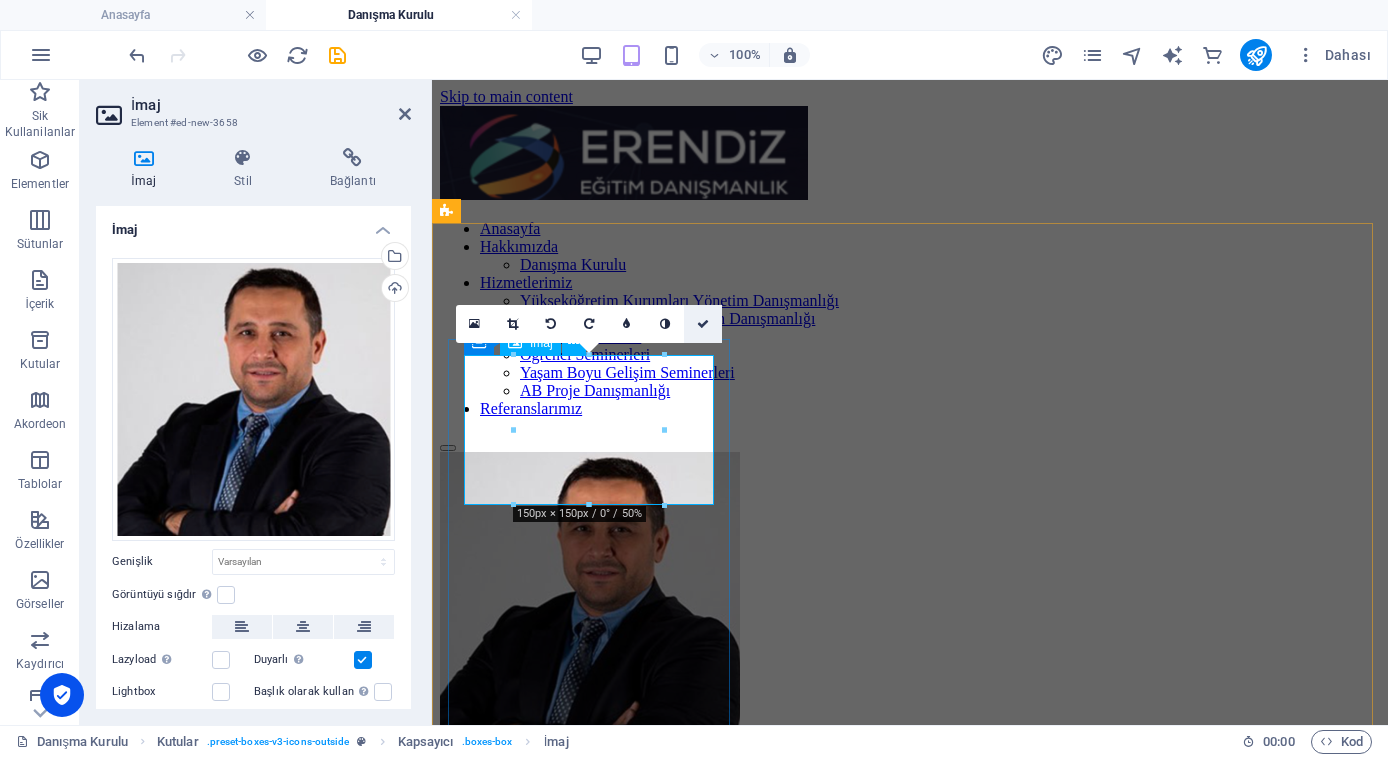 click at bounding box center (703, 324) 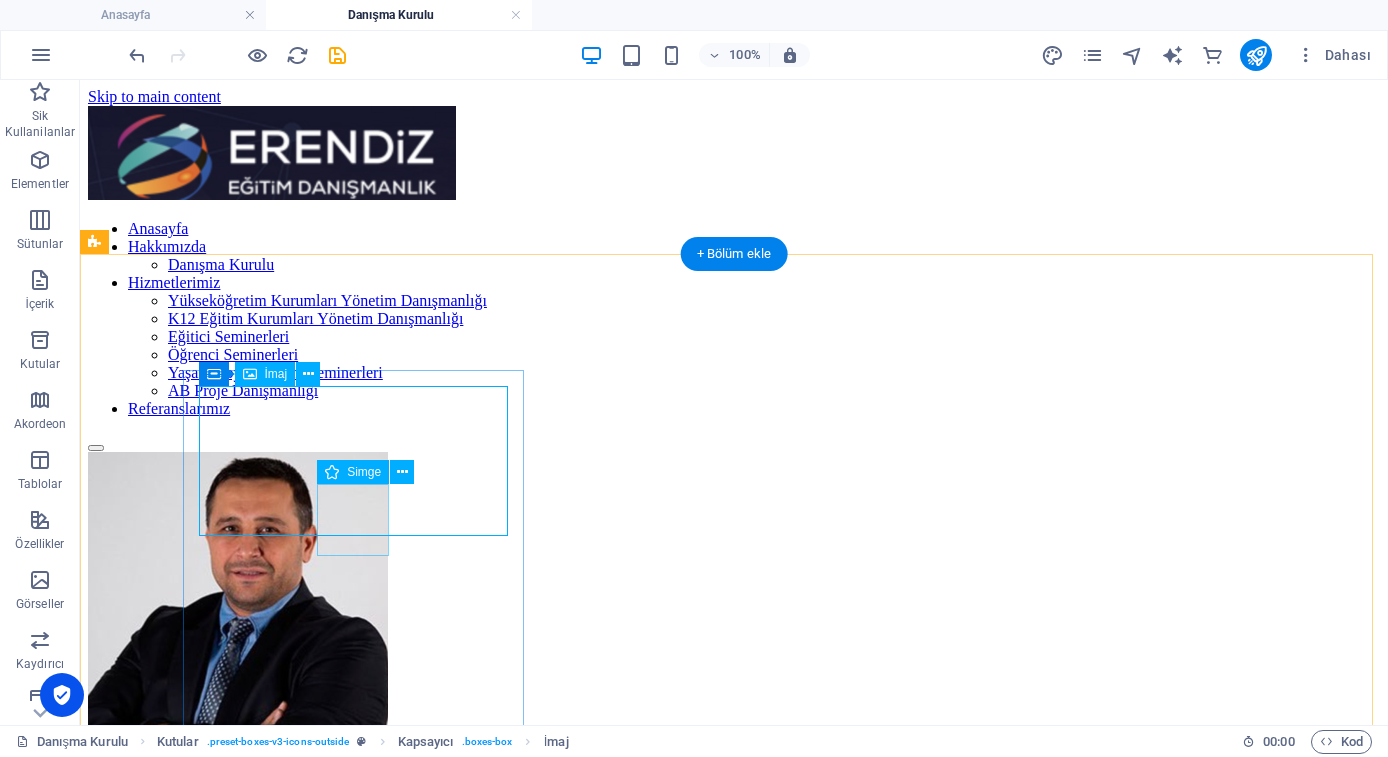 click on "Simge" at bounding box center [353, 472] 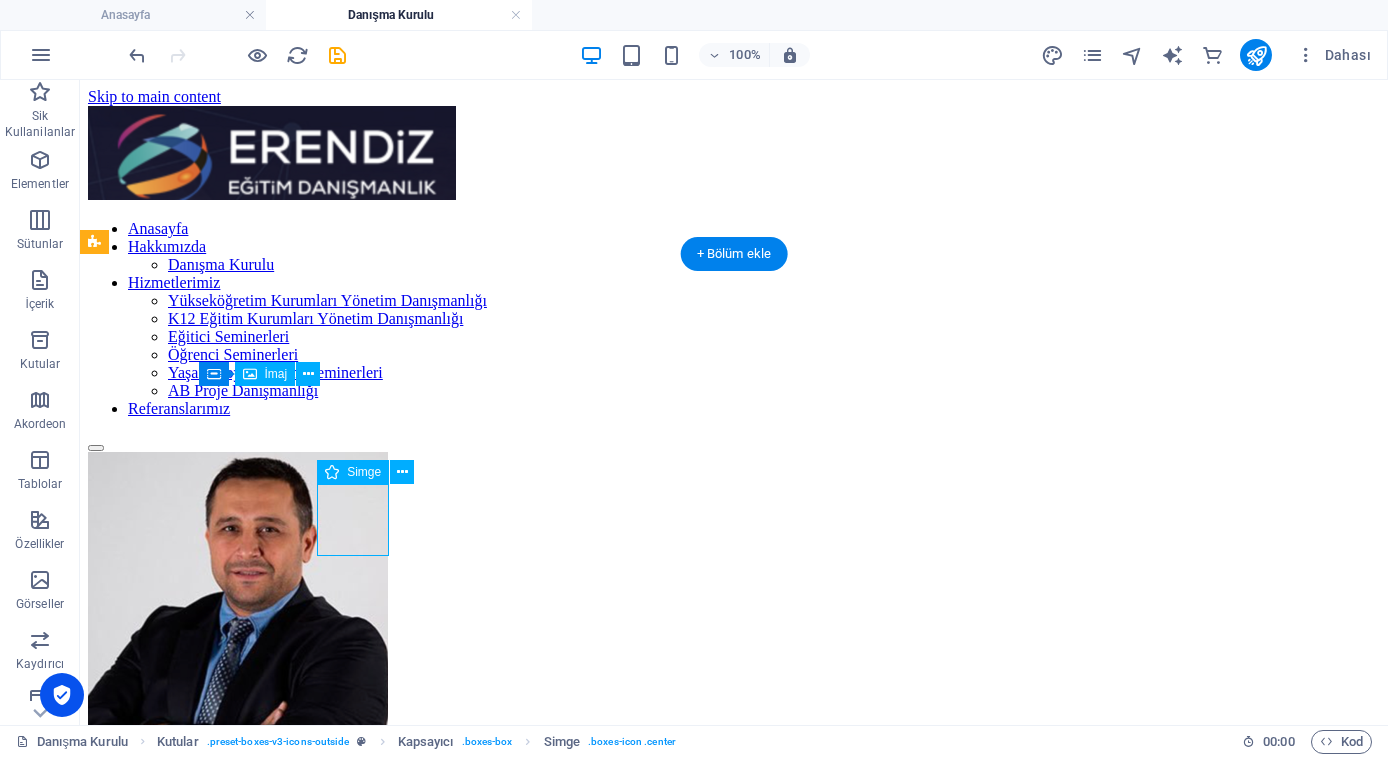 click on "Simge" at bounding box center [353, 472] 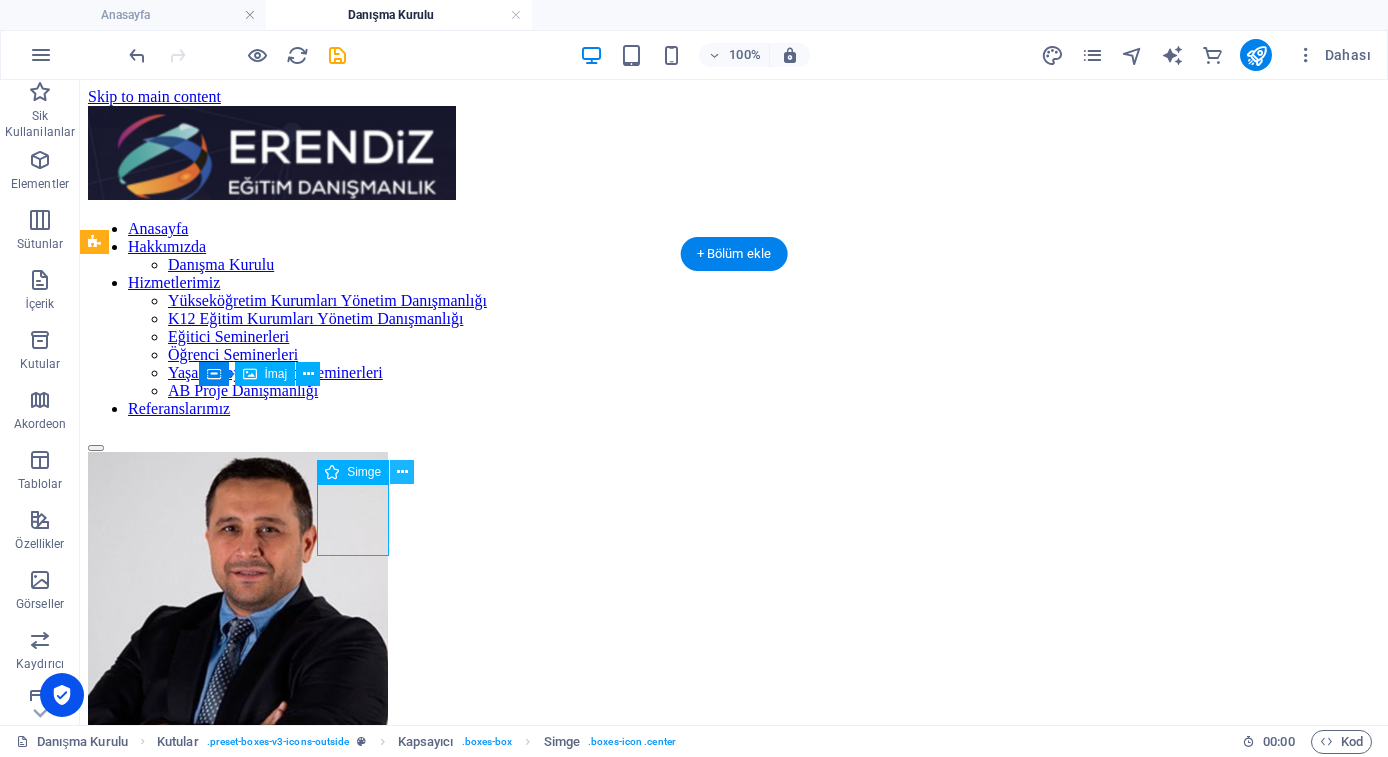 click at bounding box center [402, 472] 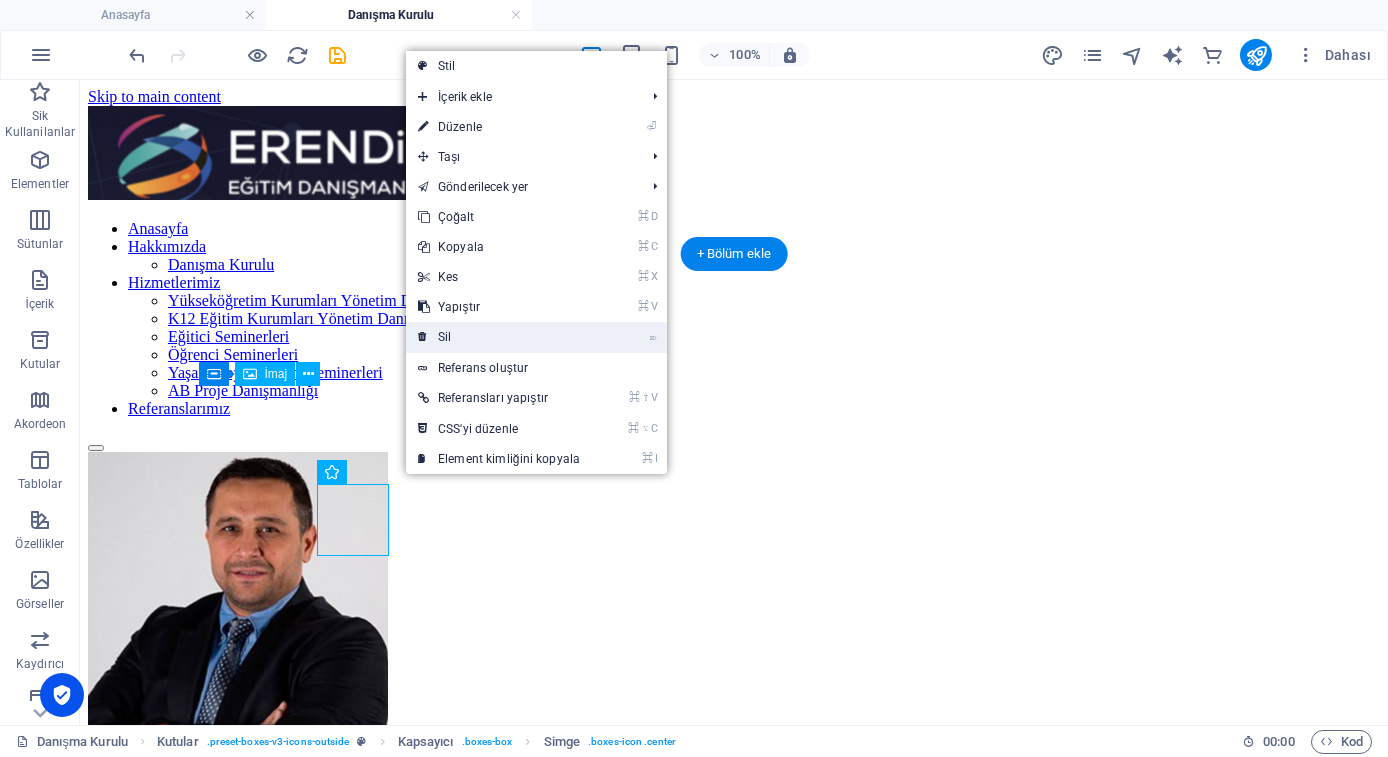 click on "⌦  Sil" at bounding box center [499, 337] 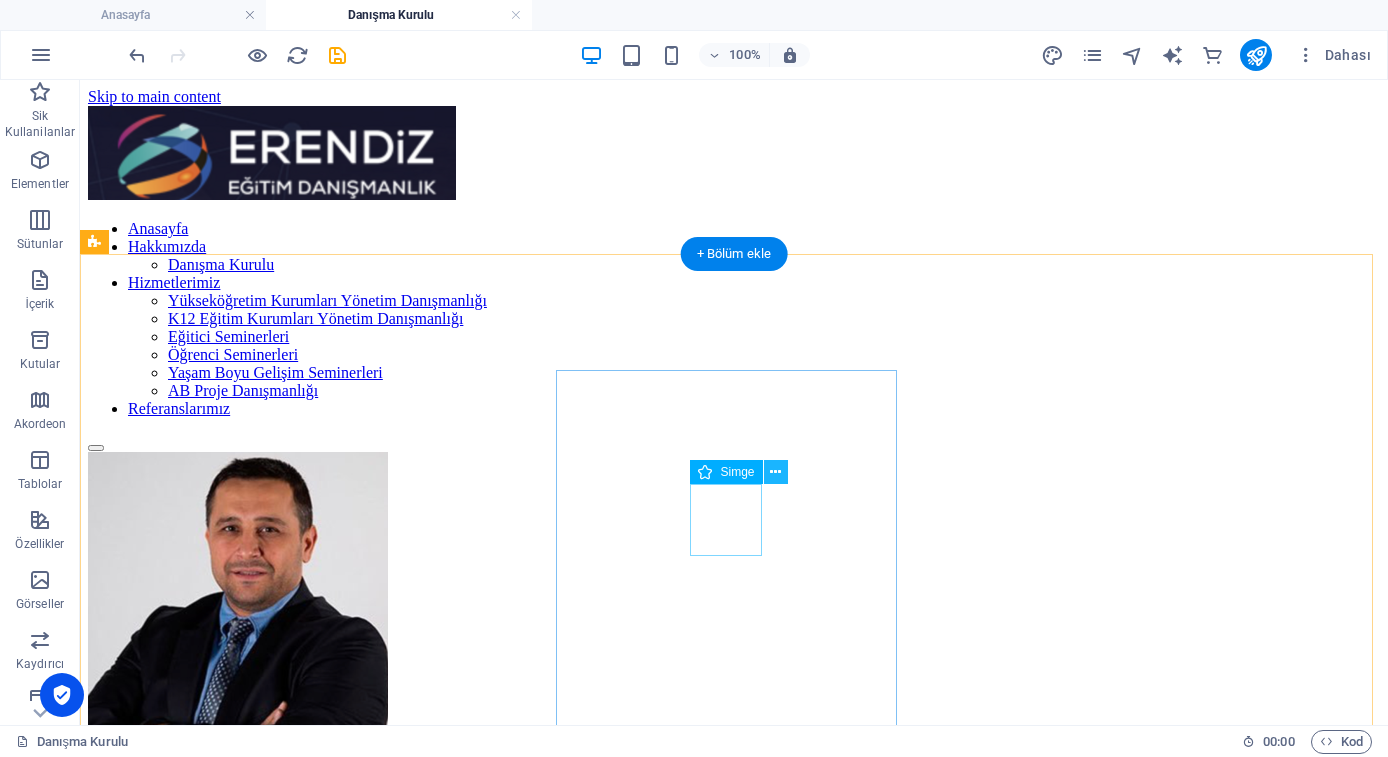 click at bounding box center [775, 472] 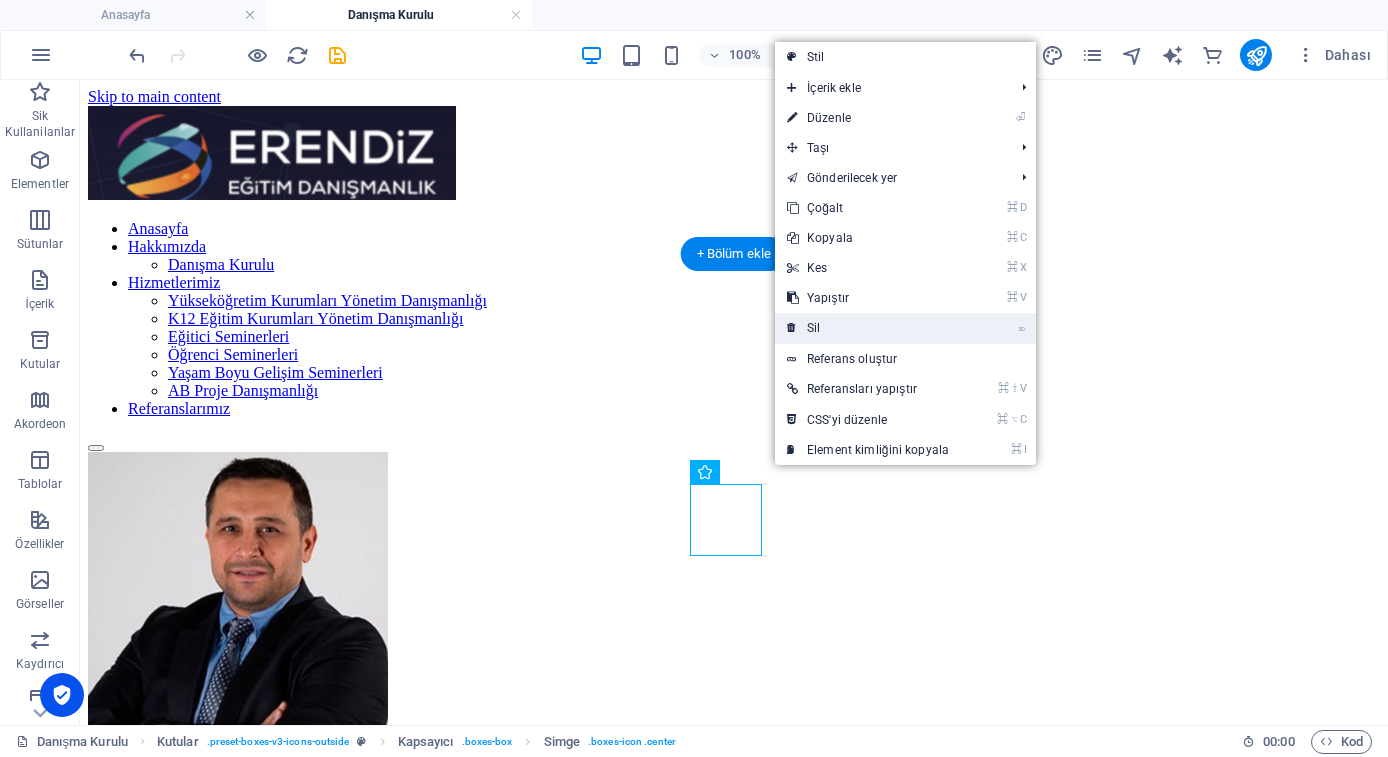 click on "⌦  Sil" at bounding box center [868, 328] 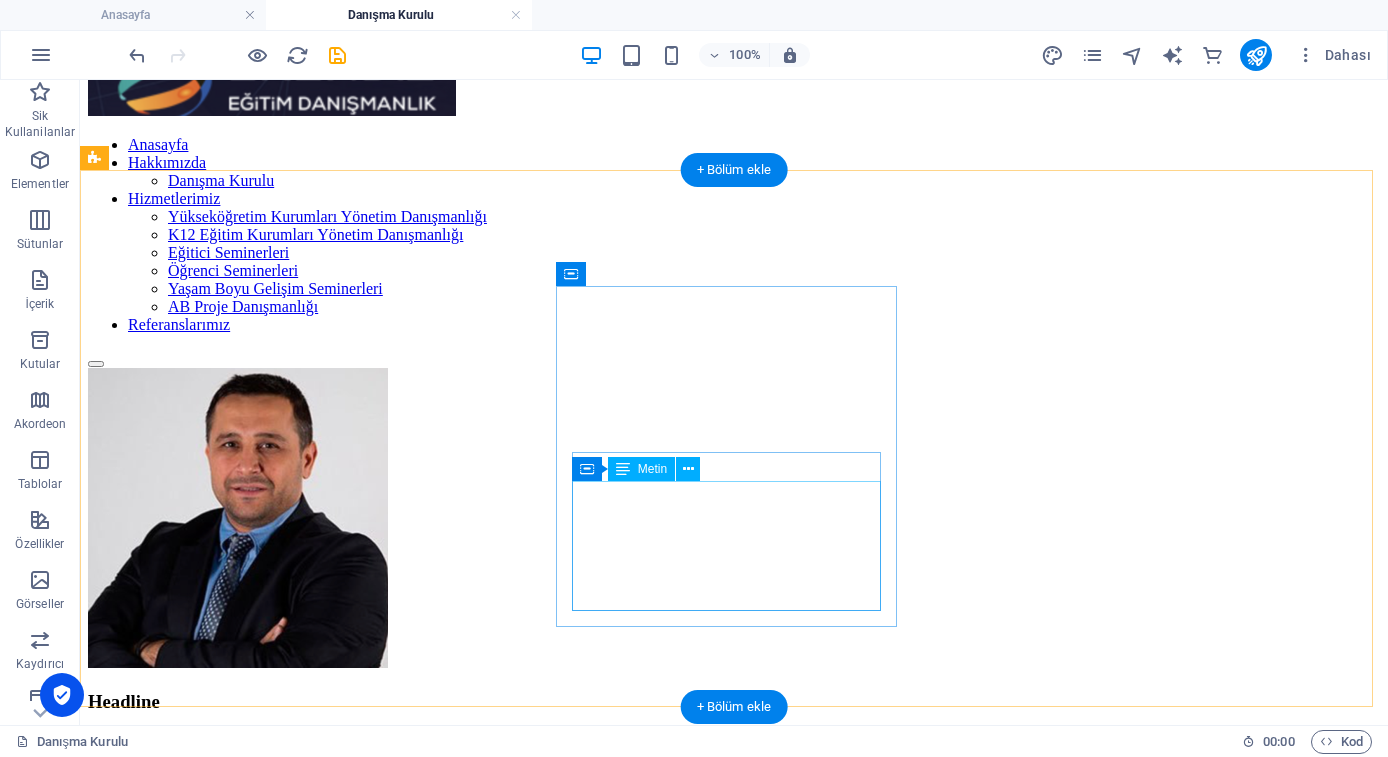 scroll, scrollTop: 151, scrollLeft: 0, axis: vertical 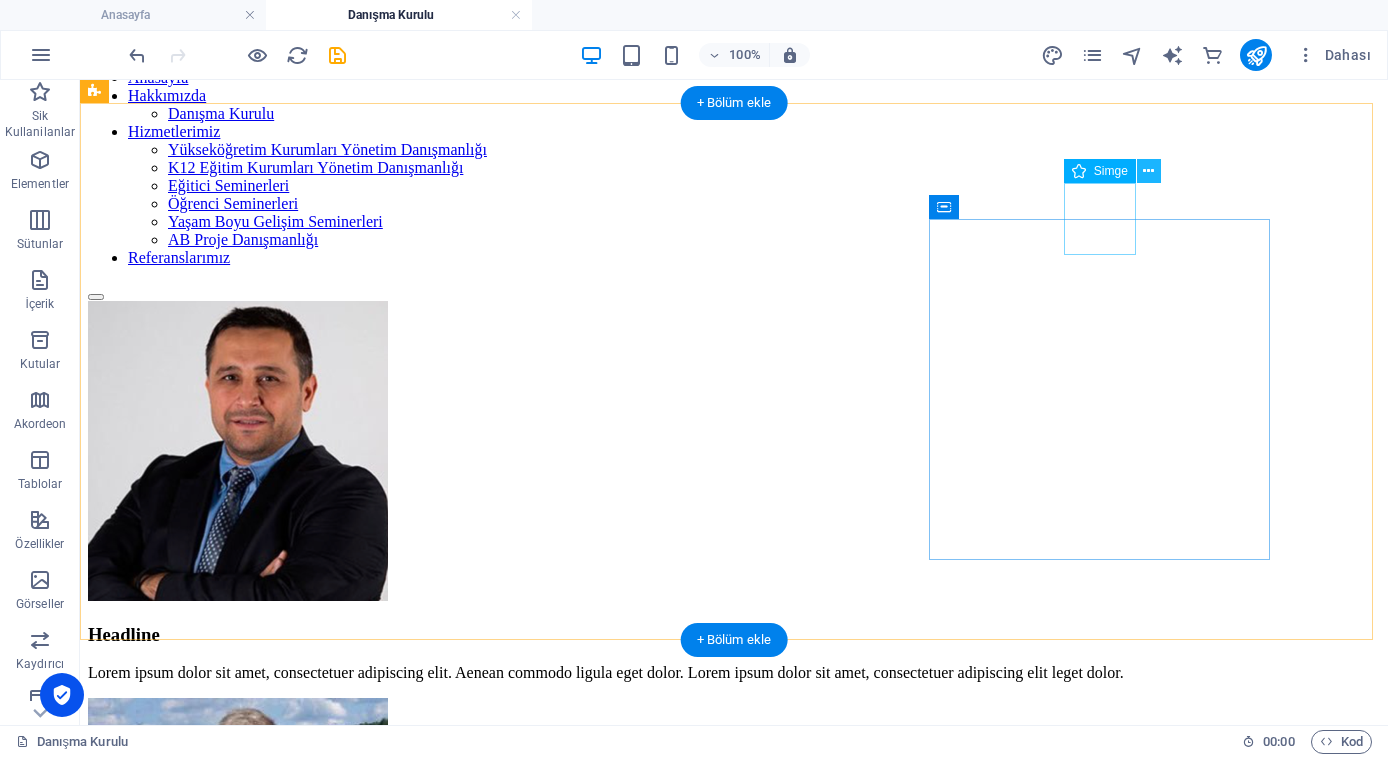 click at bounding box center [1148, 171] 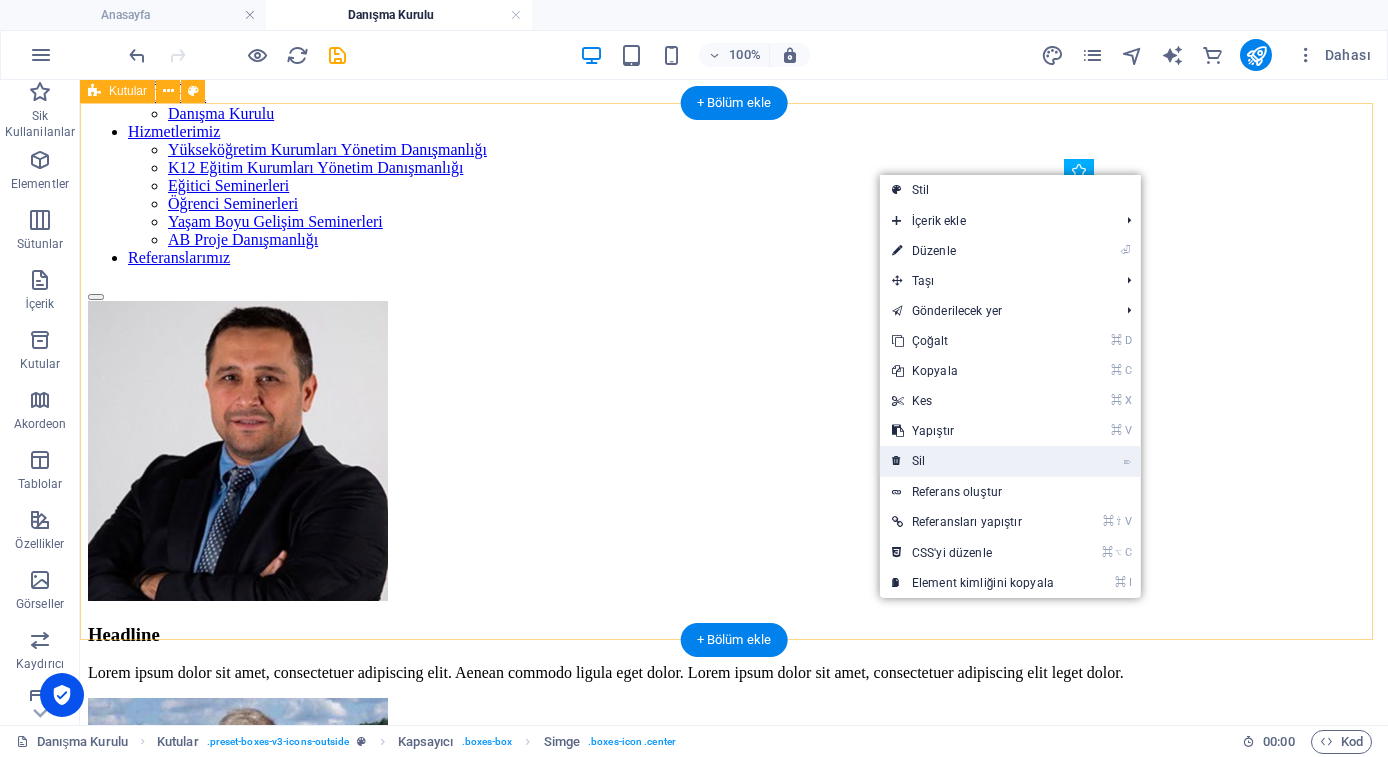 click on "⌦  Sil" at bounding box center (973, 461) 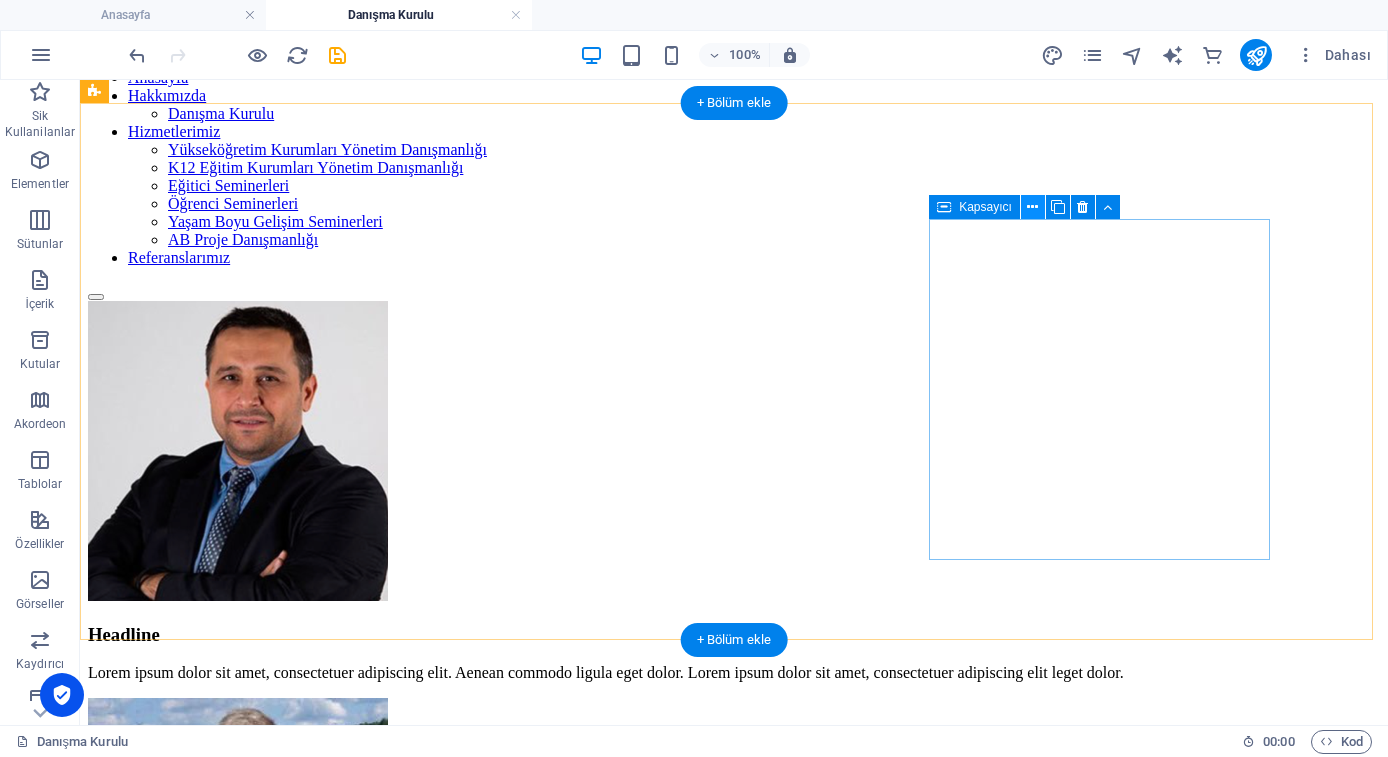 click at bounding box center [1032, 207] 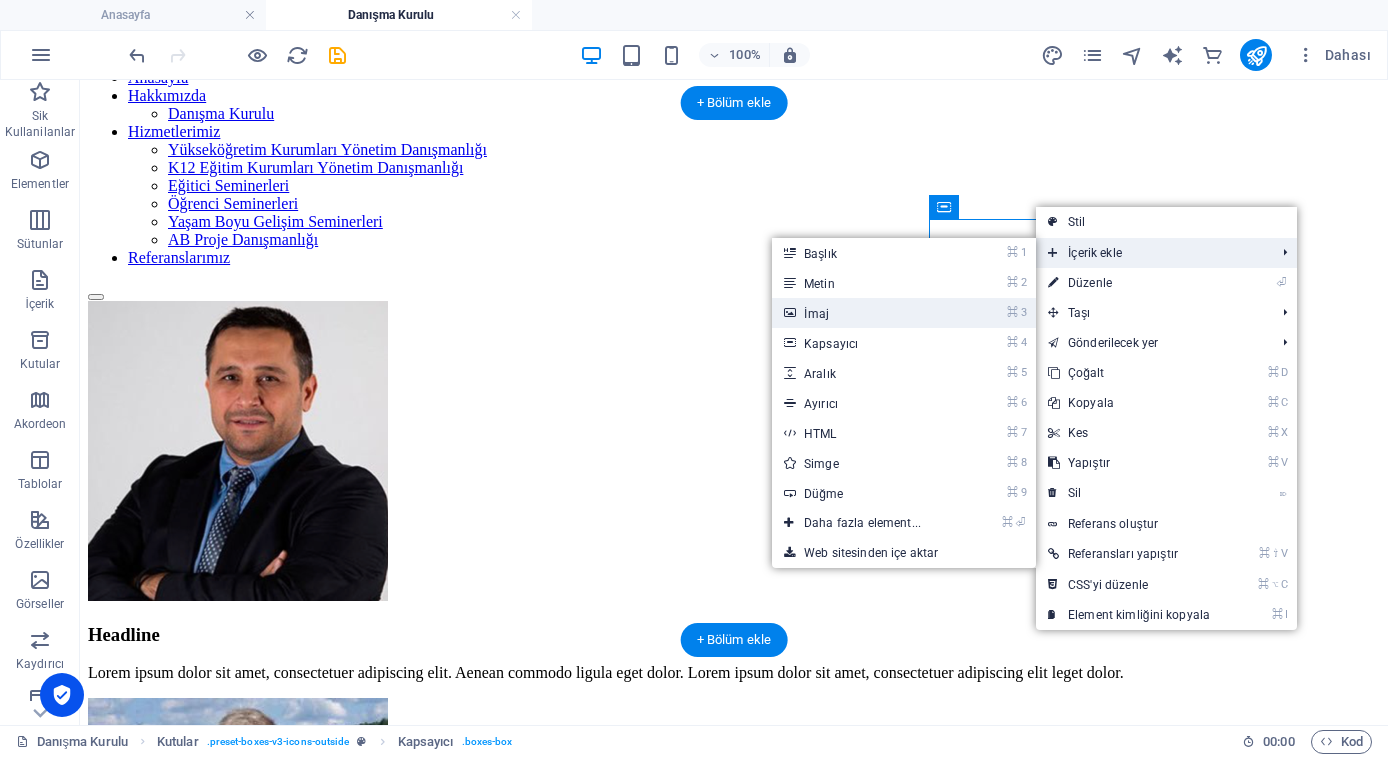 click on "⌘ 3  İmaj" at bounding box center (866, 313) 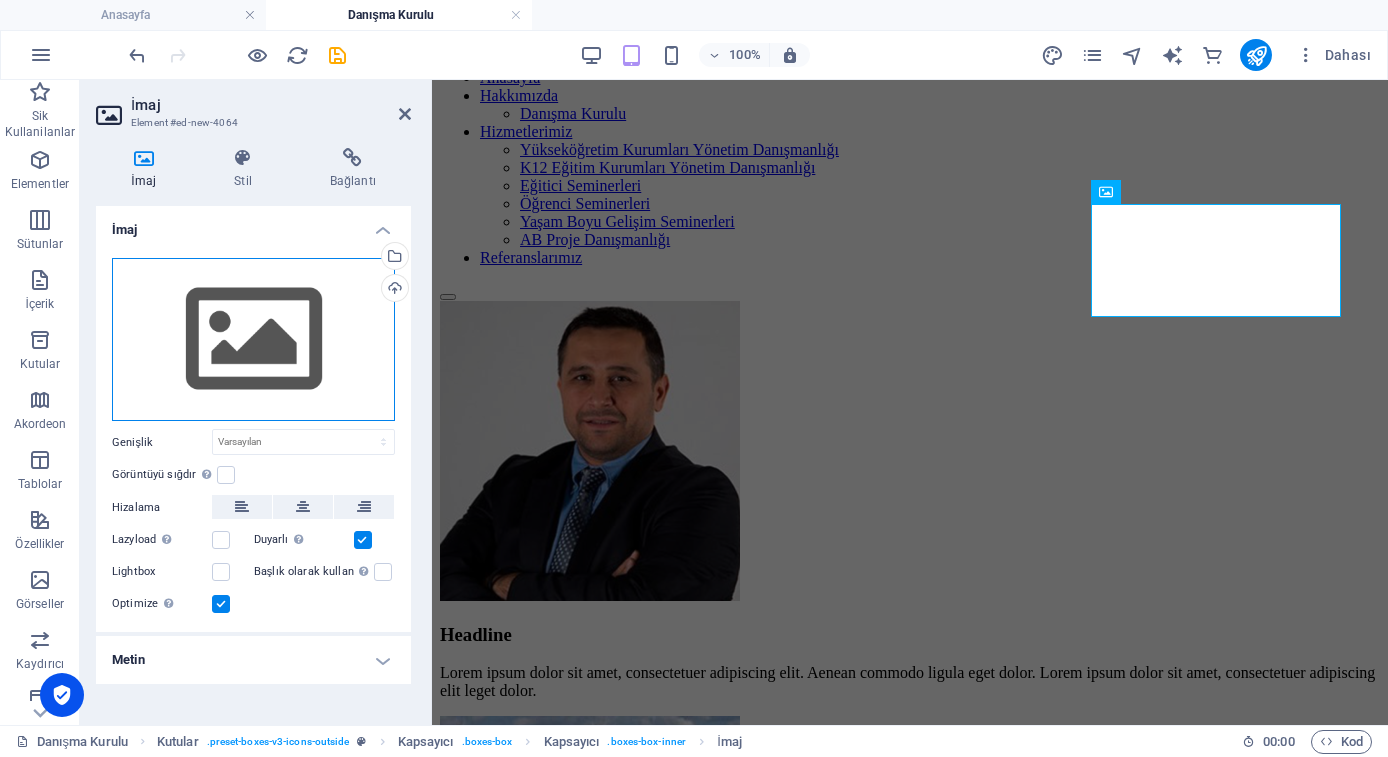 click on "Dosyaları buraya sürükleyin, dosyaları seçmek için tıklayın veya Dosyalardan ya da ücretsiz stok fotoğraf ve videolarımızdan dosyalar seçin" at bounding box center [253, 340] 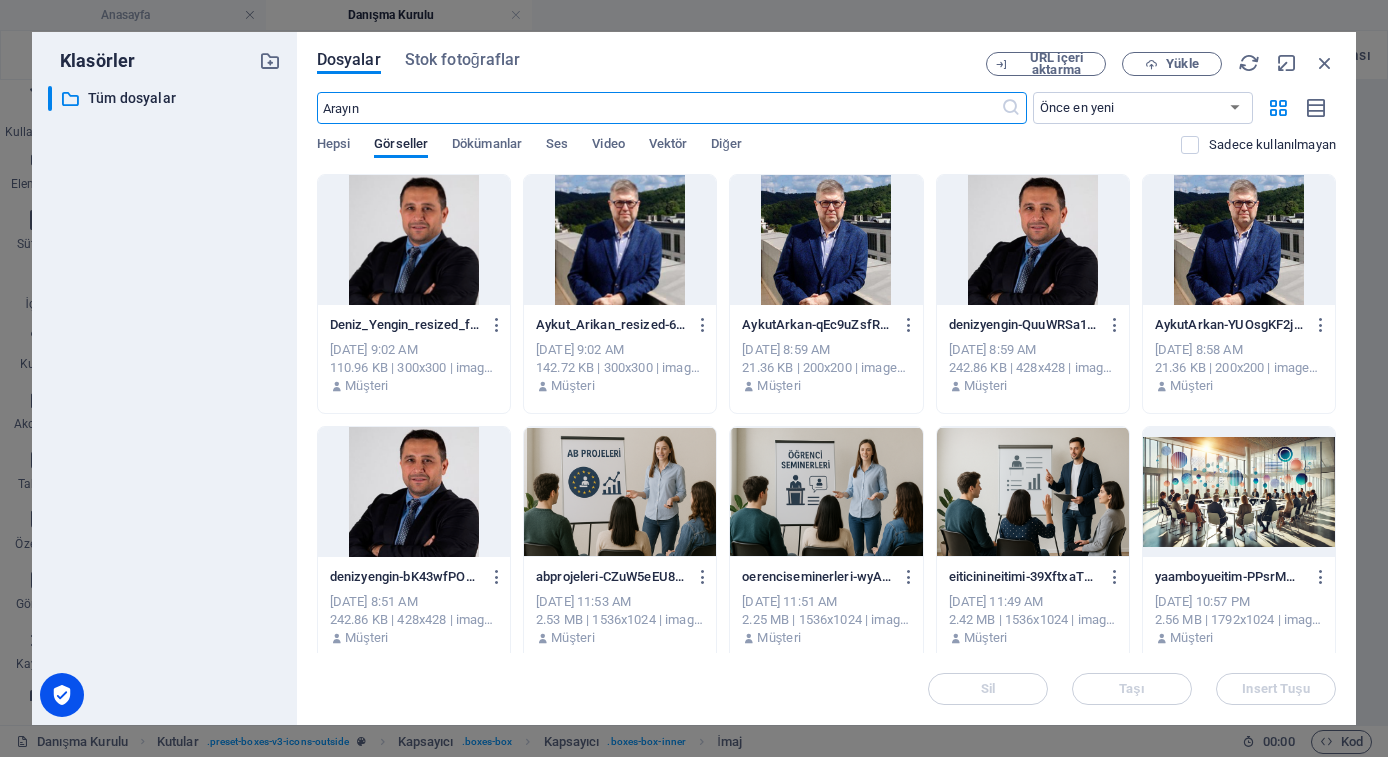scroll, scrollTop: 616, scrollLeft: 0, axis: vertical 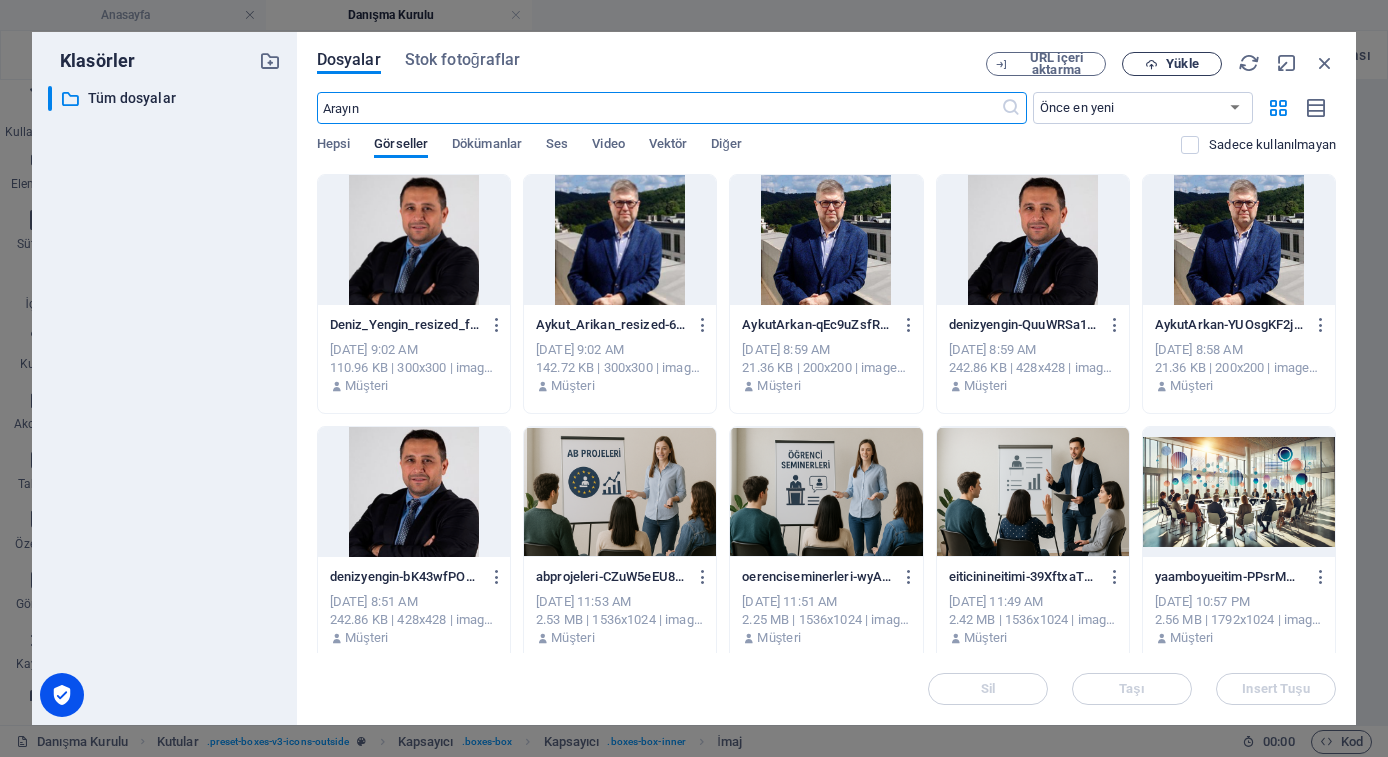 click on "Yükle" at bounding box center [1182, 64] 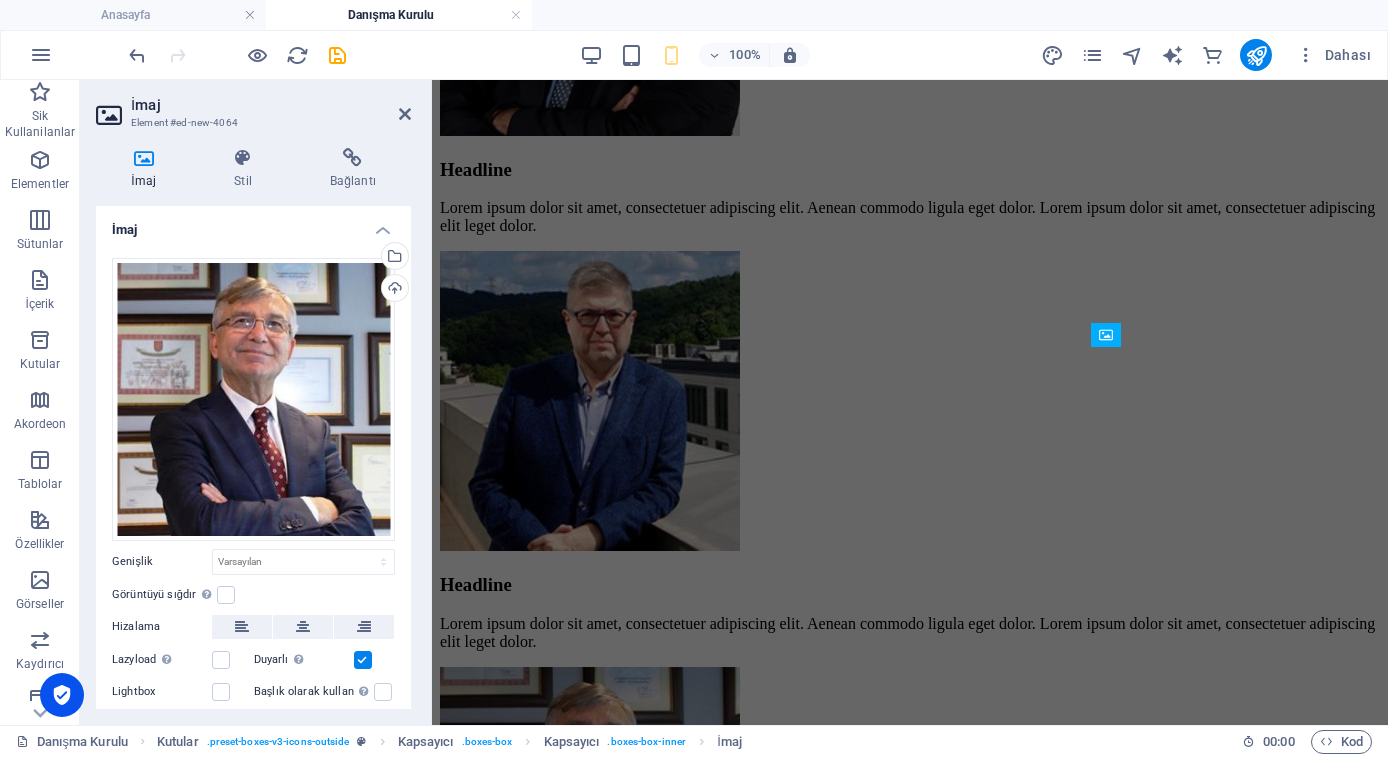 scroll, scrollTop: 8, scrollLeft: 0, axis: vertical 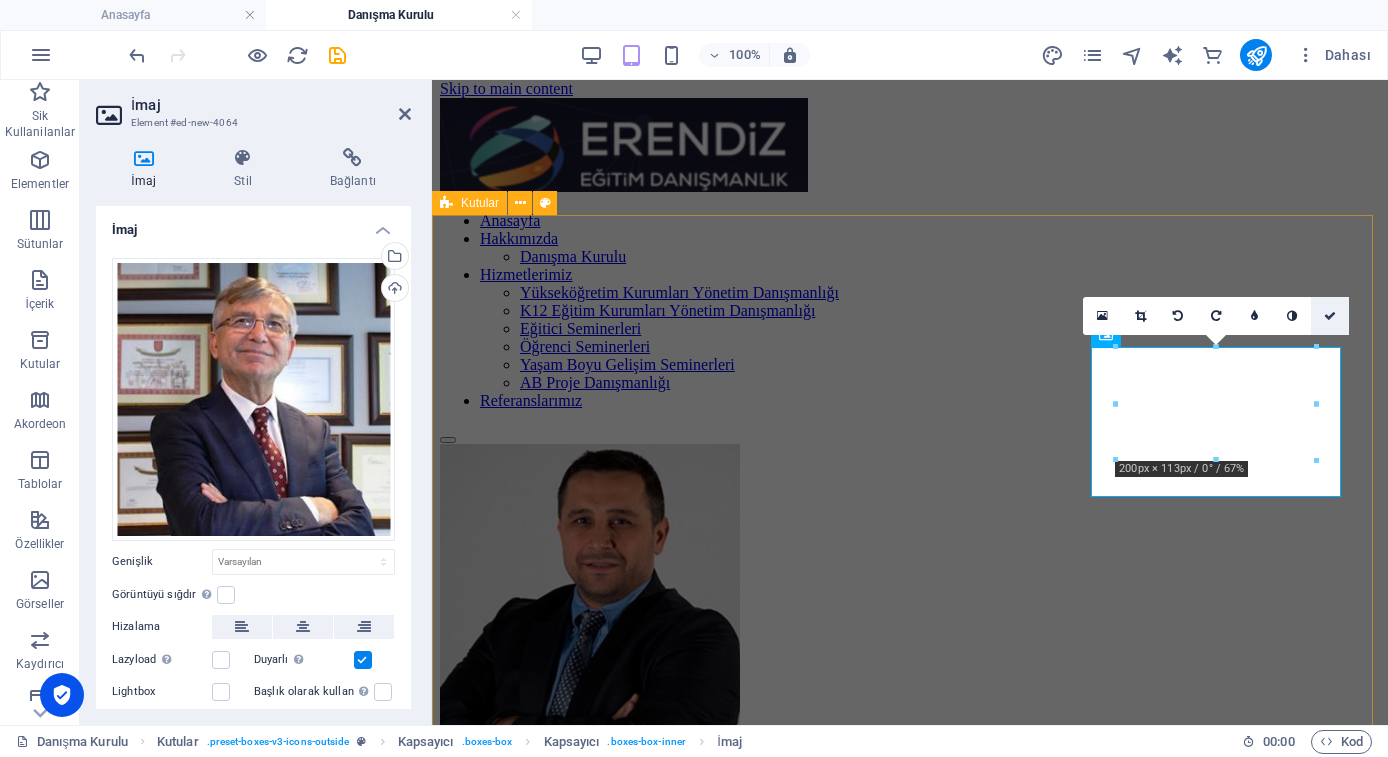 click at bounding box center (1330, 316) 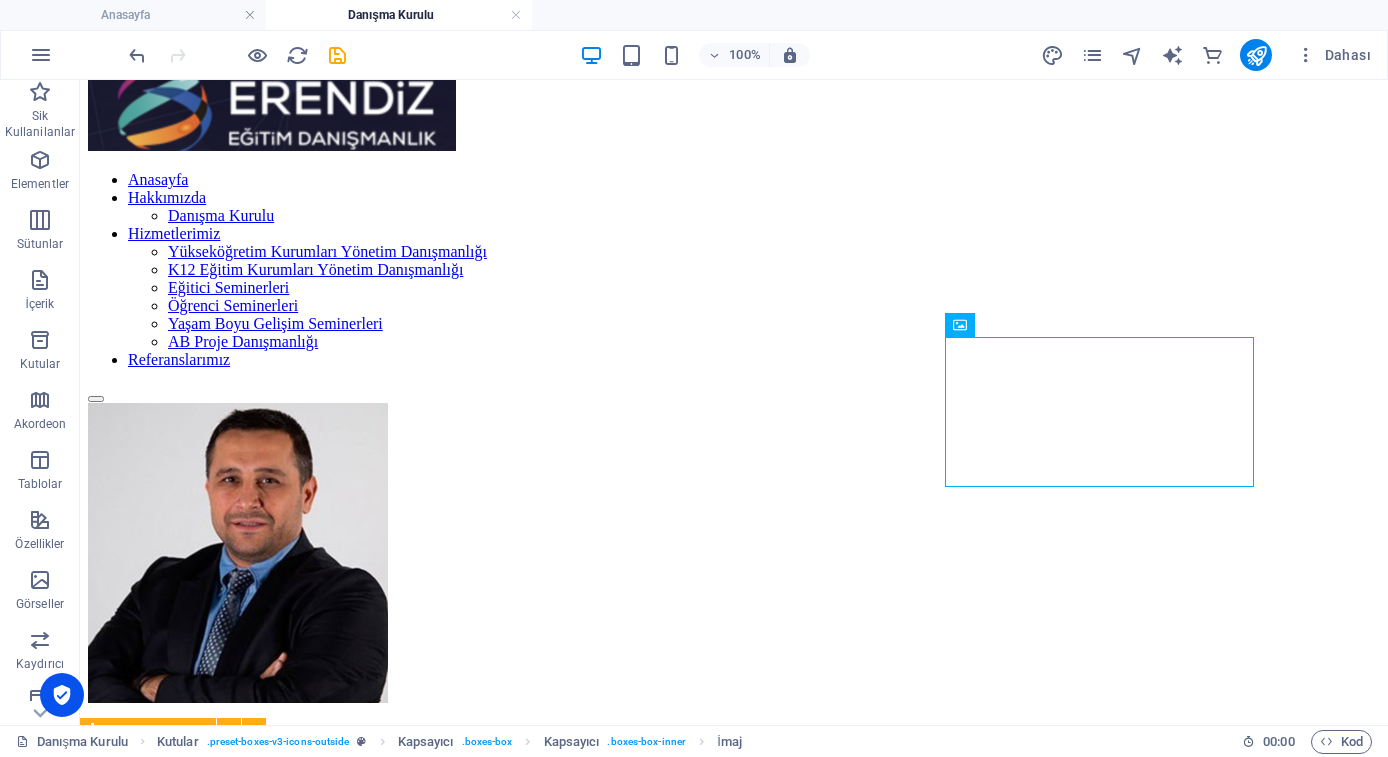 scroll, scrollTop: 0, scrollLeft: 0, axis: both 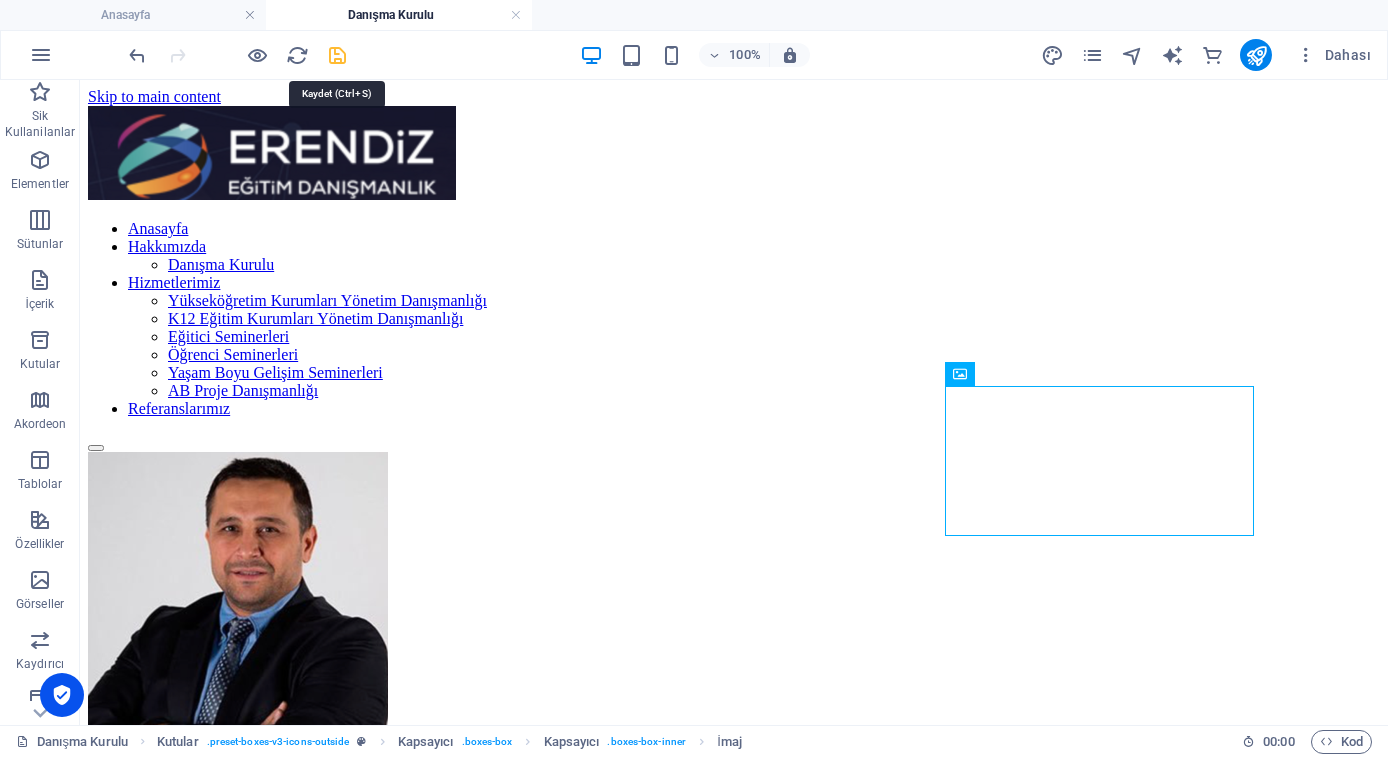 click at bounding box center [337, 55] 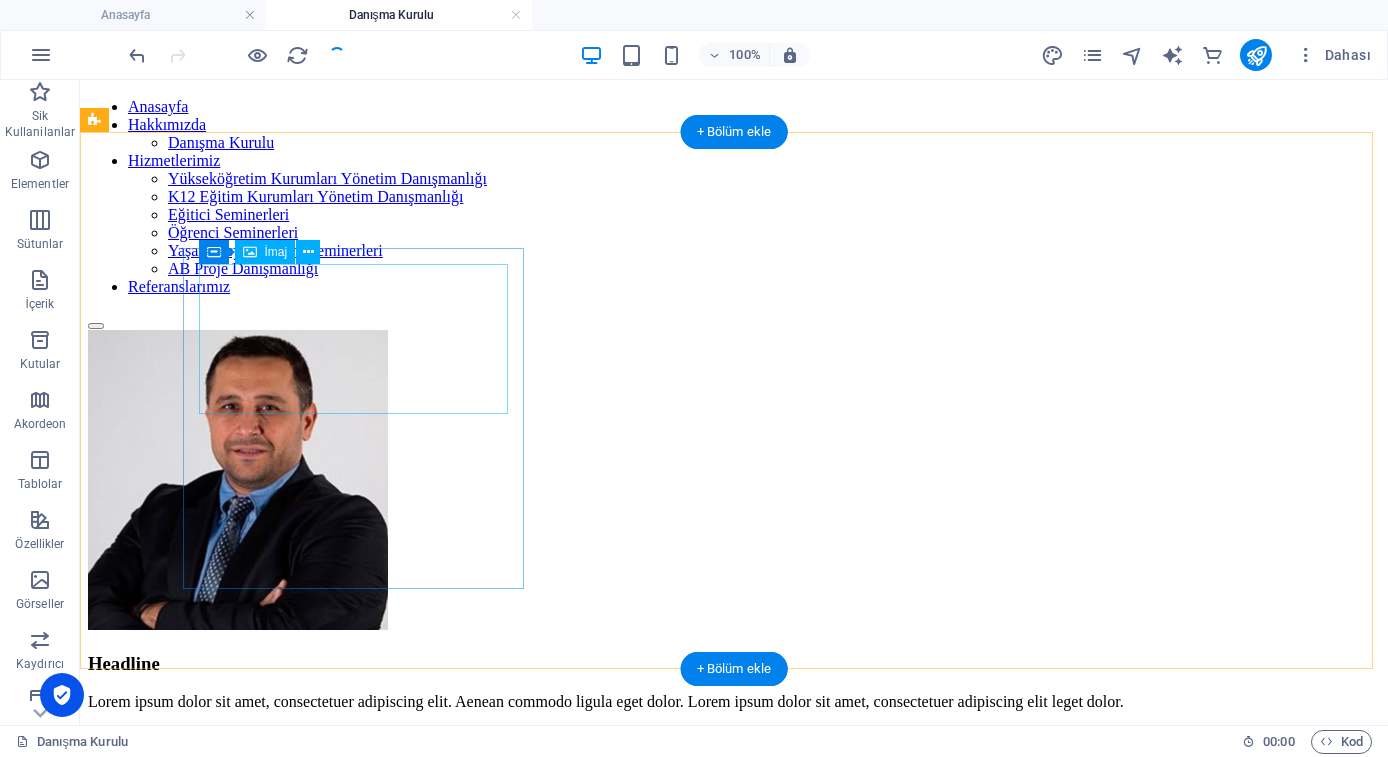 scroll, scrollTop: 63, scrollLeft: 0, axis: vertical 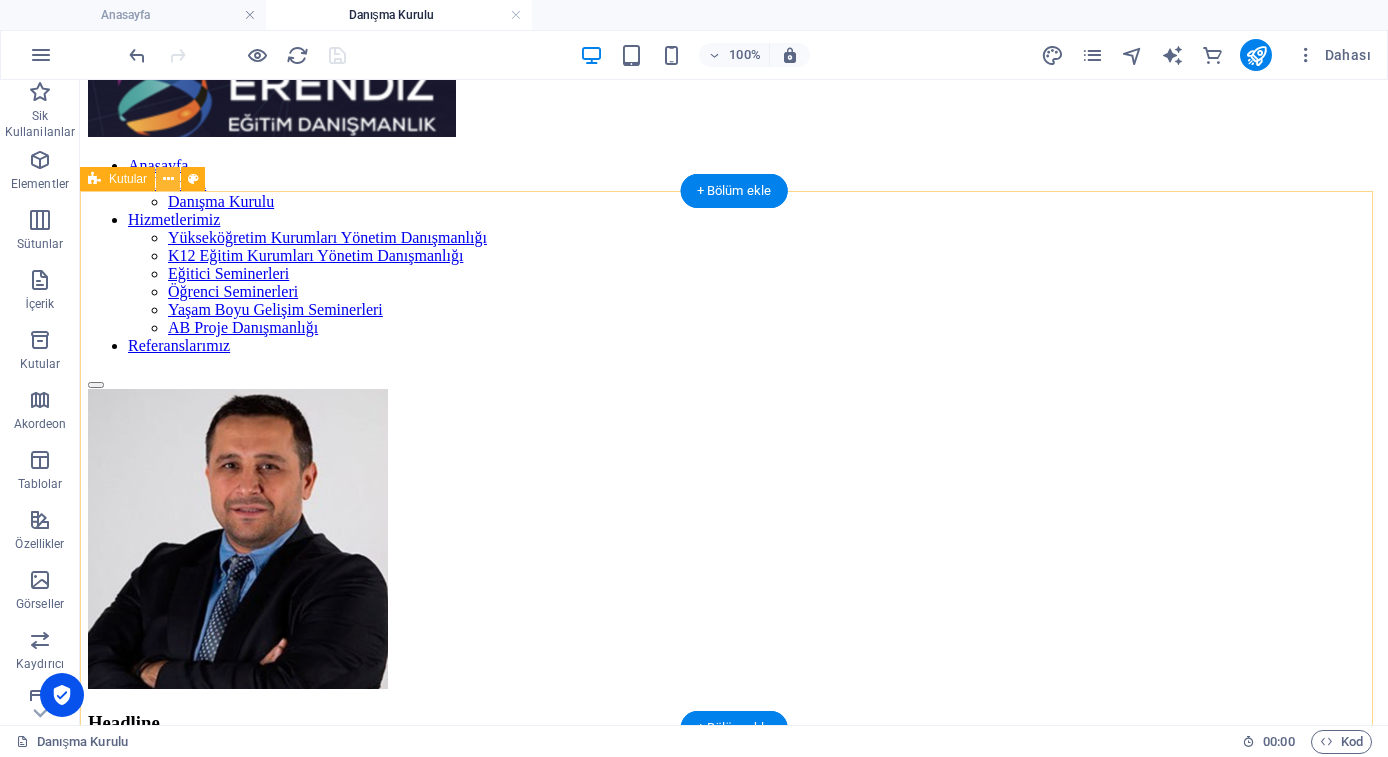 click at bounding box center (168, 179) 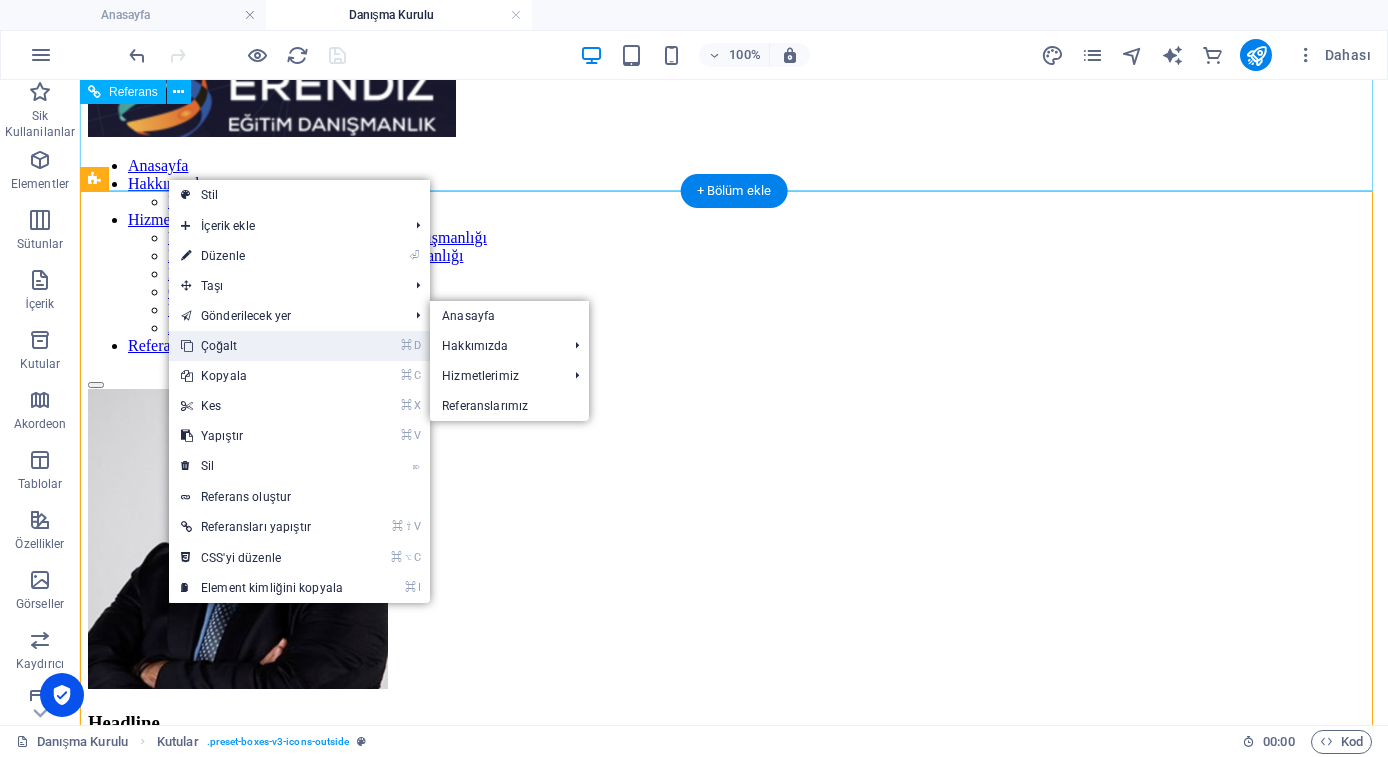 click on "⌘ D  Çoğalt" at bounding box center (262, 346) 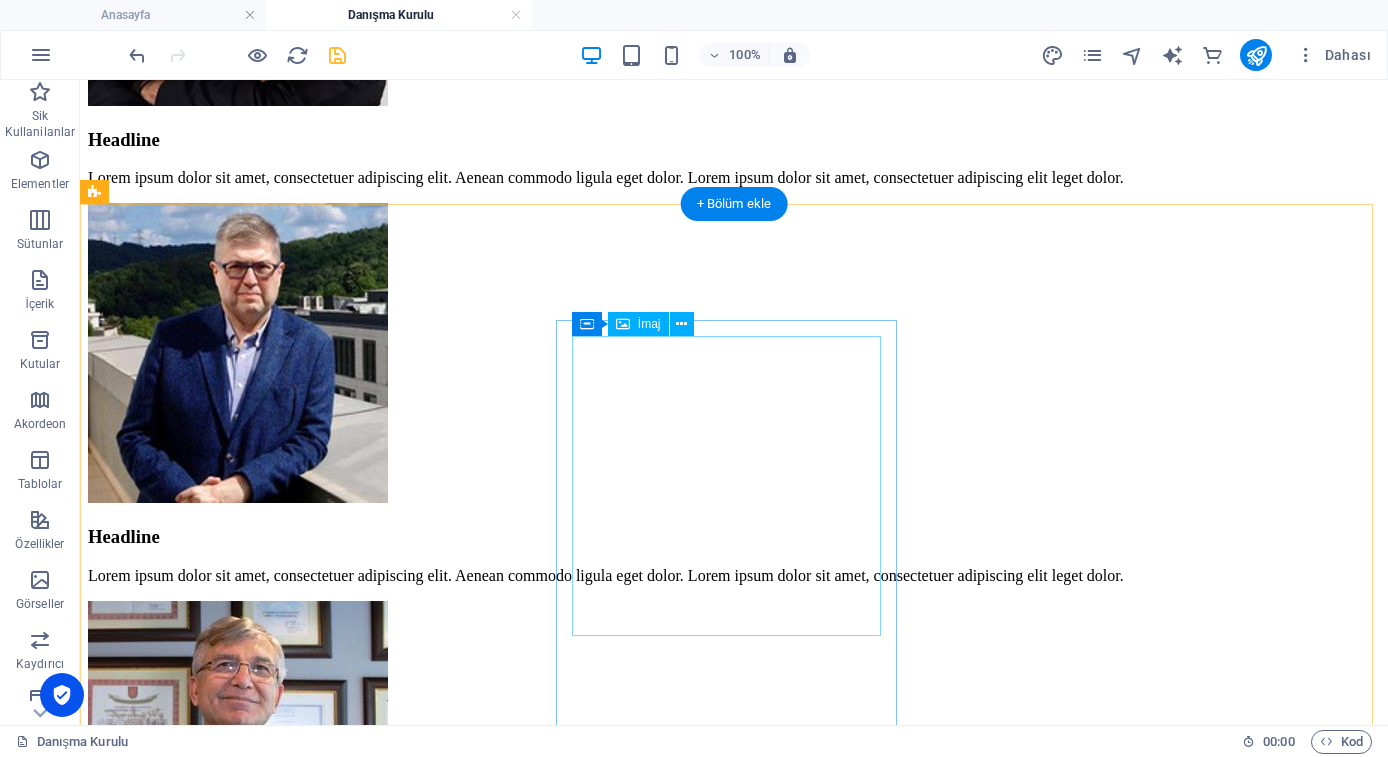 scroll, scrollTop: 345, scrollLeft: 0, axis: vertical 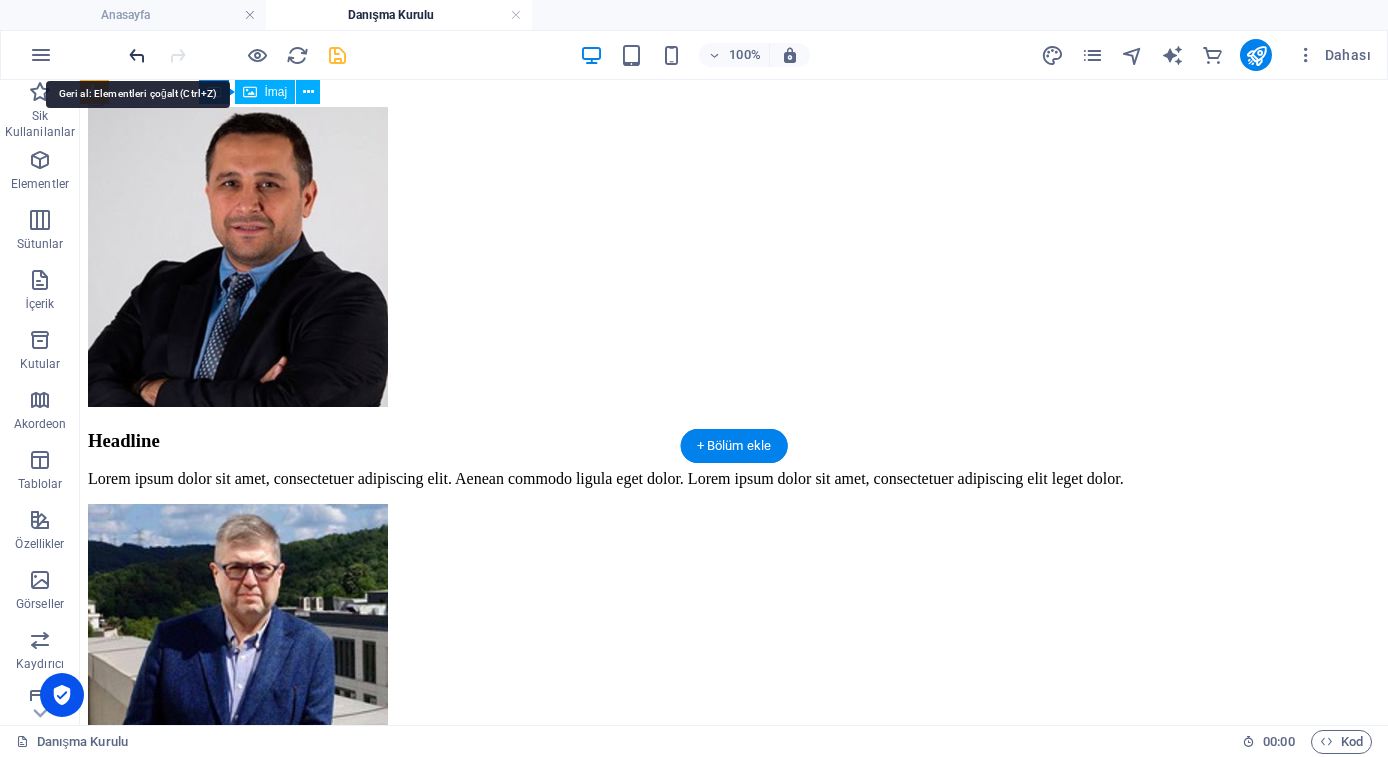 click at bounding box center (137, 55) 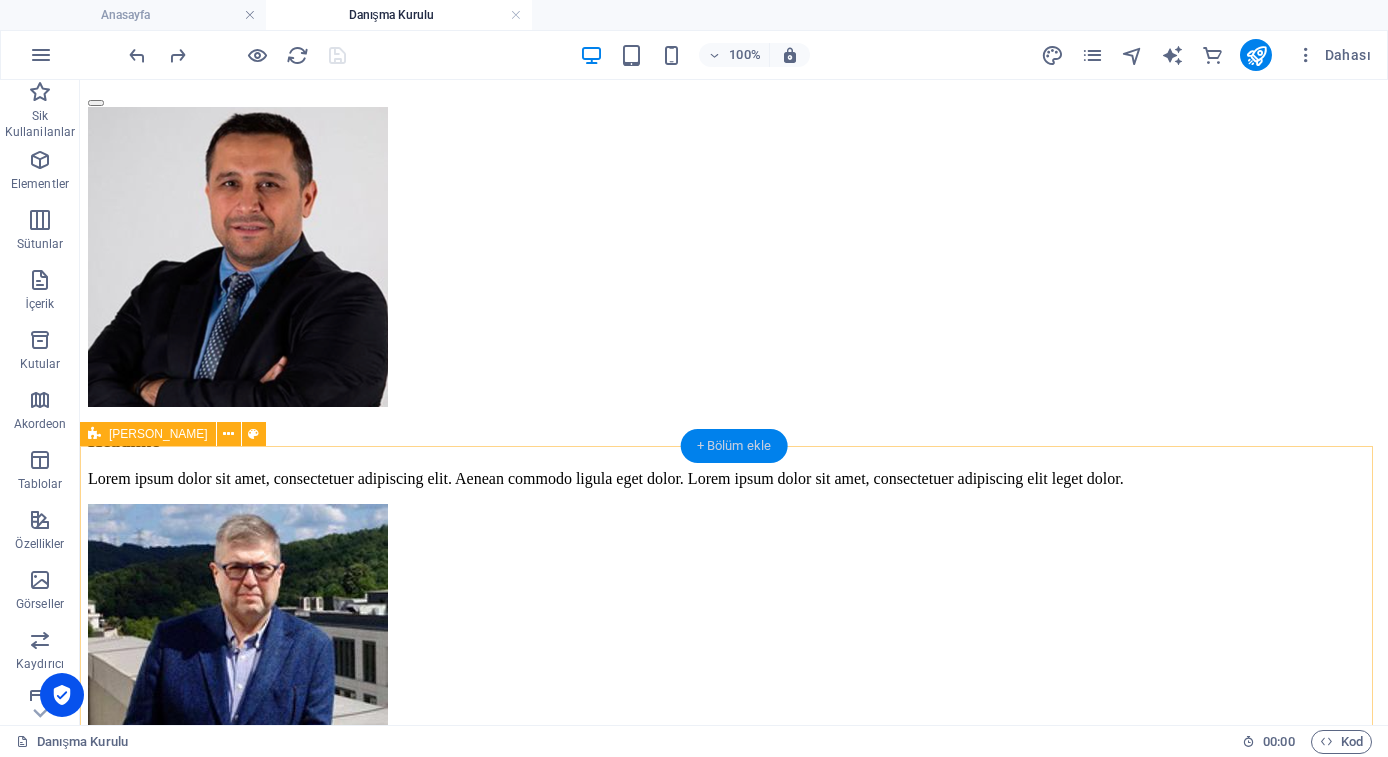 click on "+ Bölüm ekle" at bounding box center [734, 446] 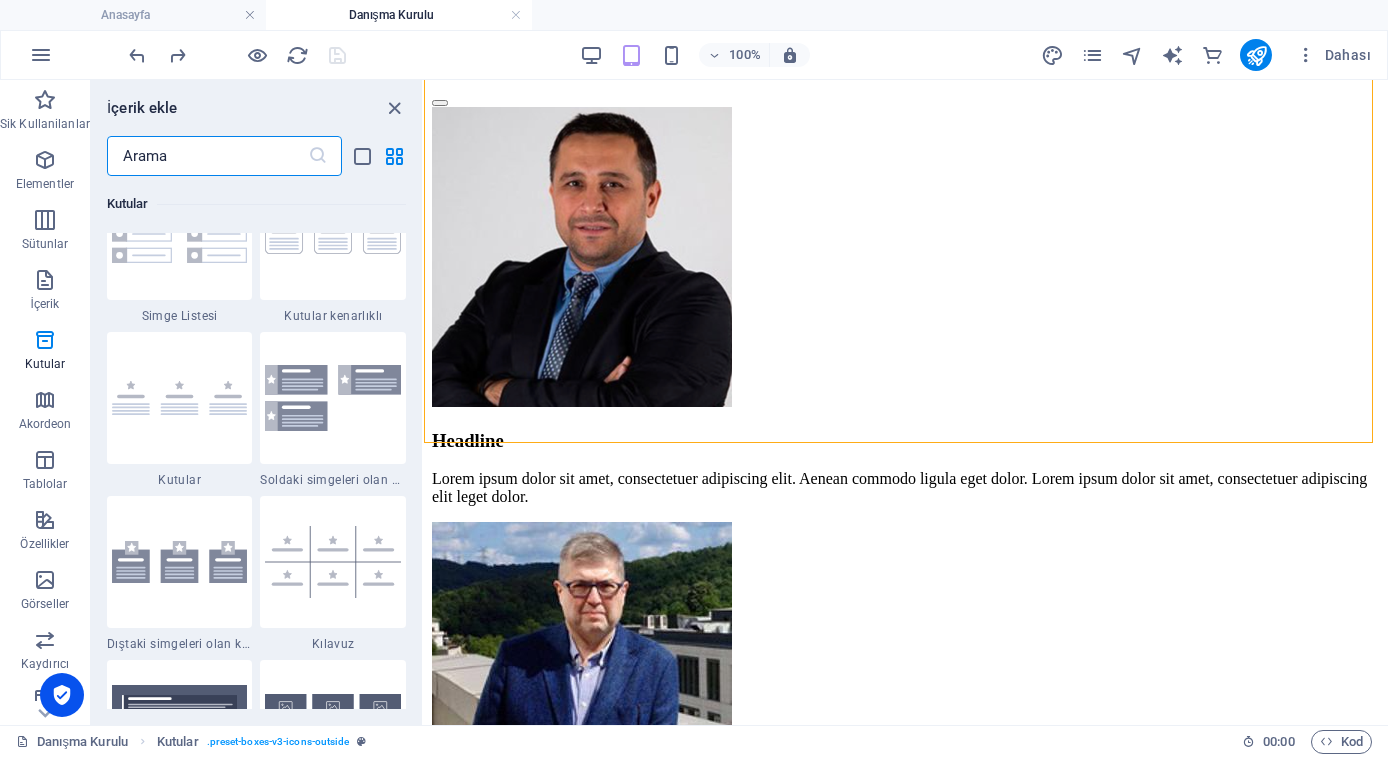 scroll, scrollTop: 5568, scrollLeft: 0, axis: vertical 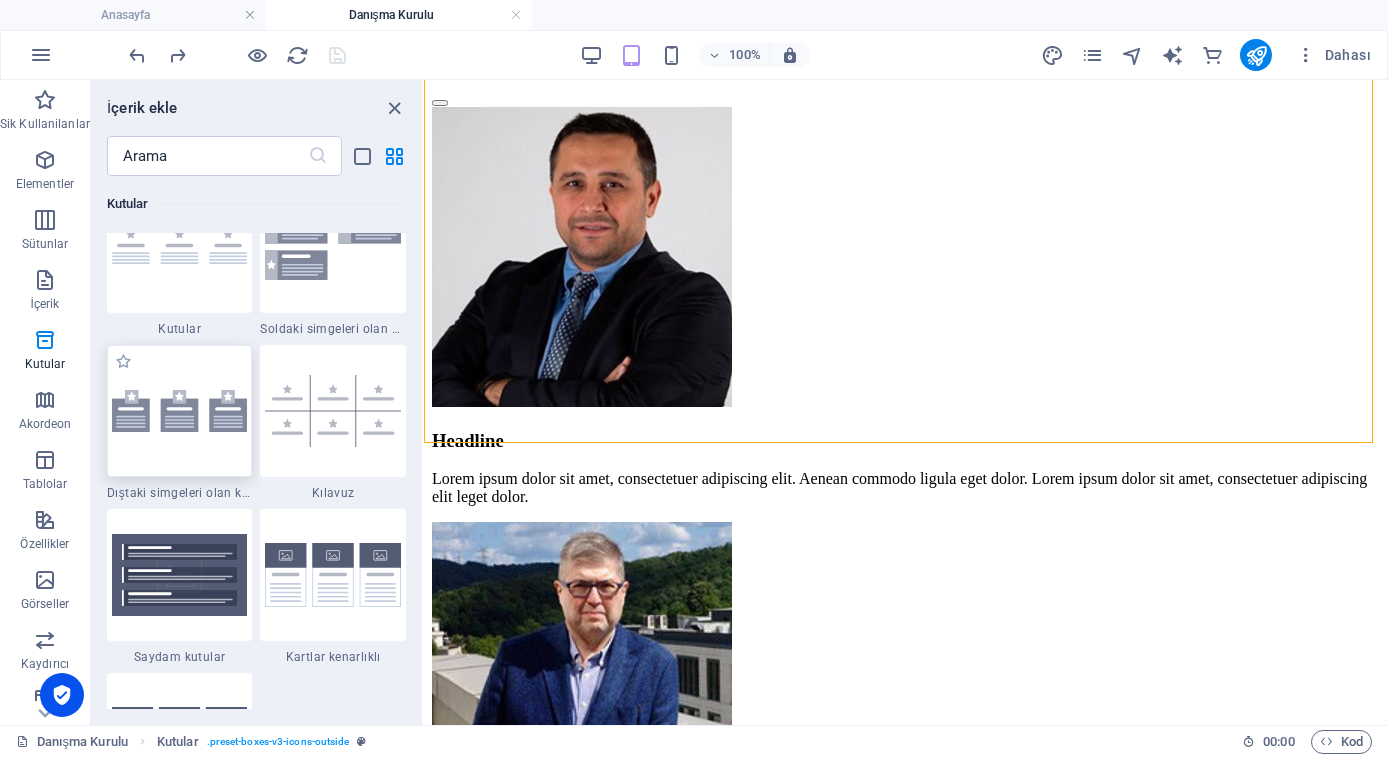 click at bounding box center (180, 410) 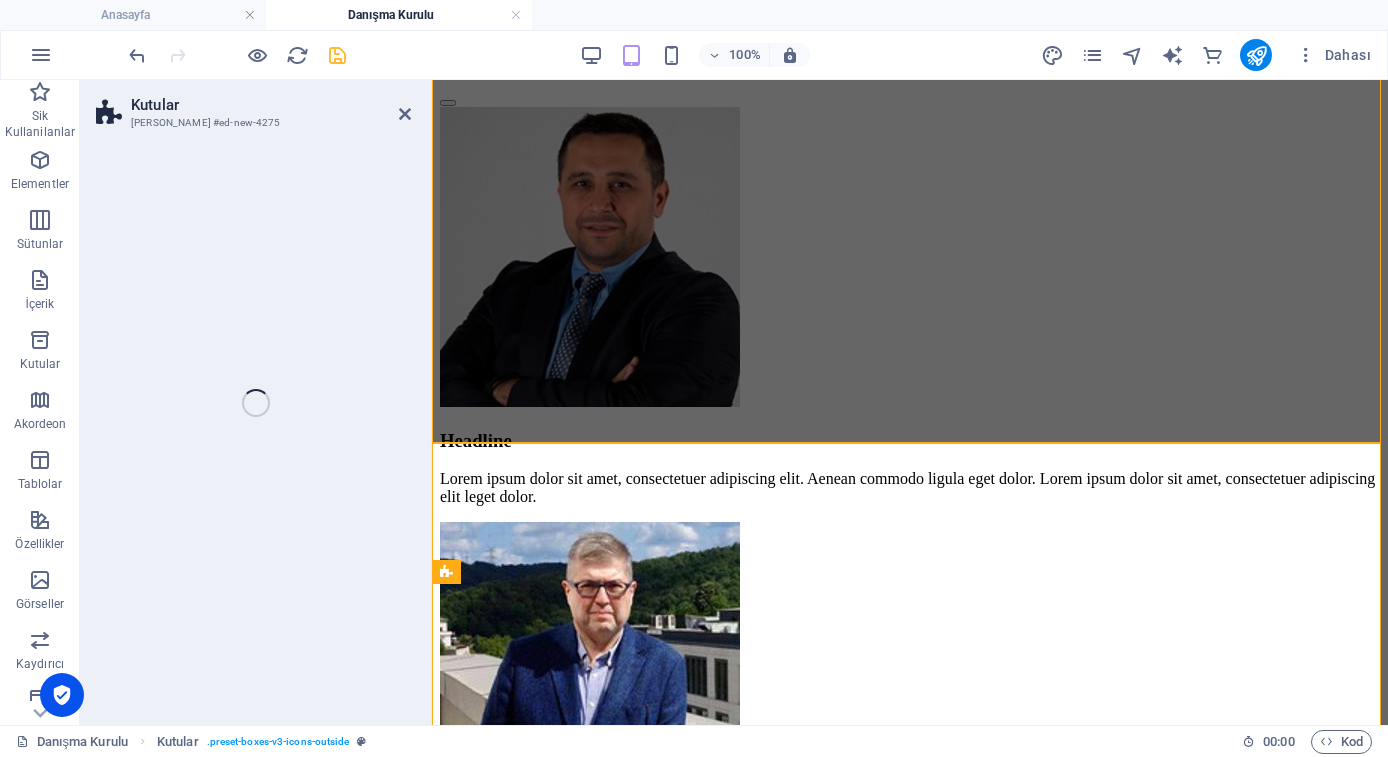 select on "rem" 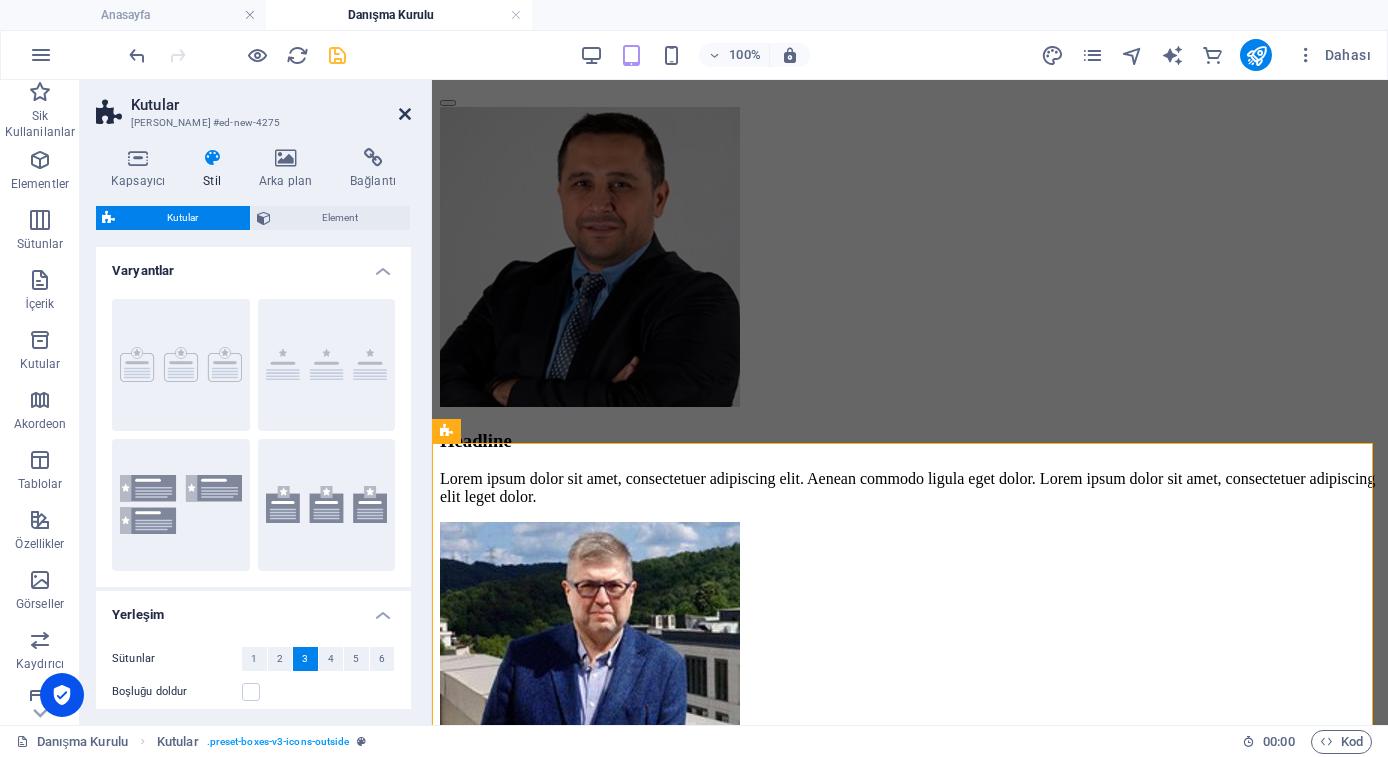 click at bounding box center (405, 114) 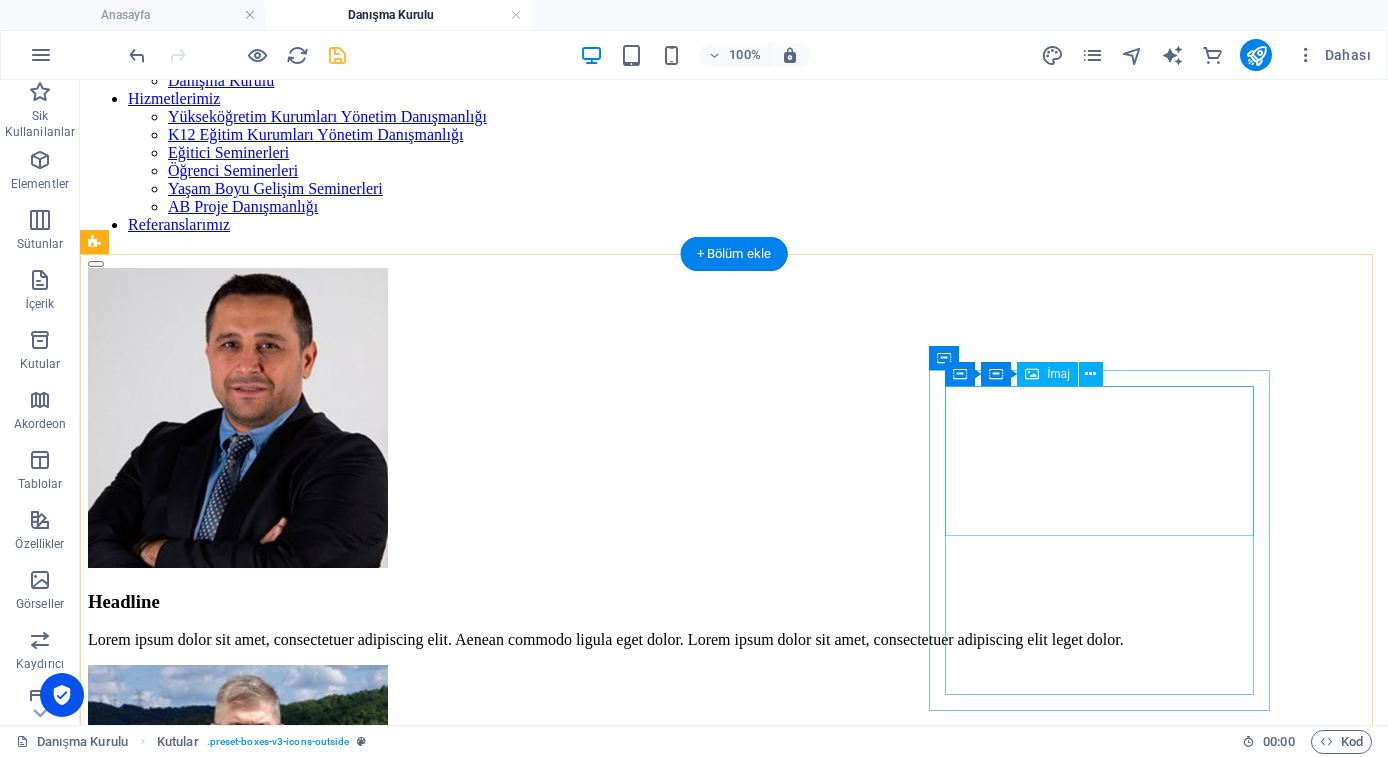 scroll, scrollTop: 0, scrollLeft: 0, axis: both 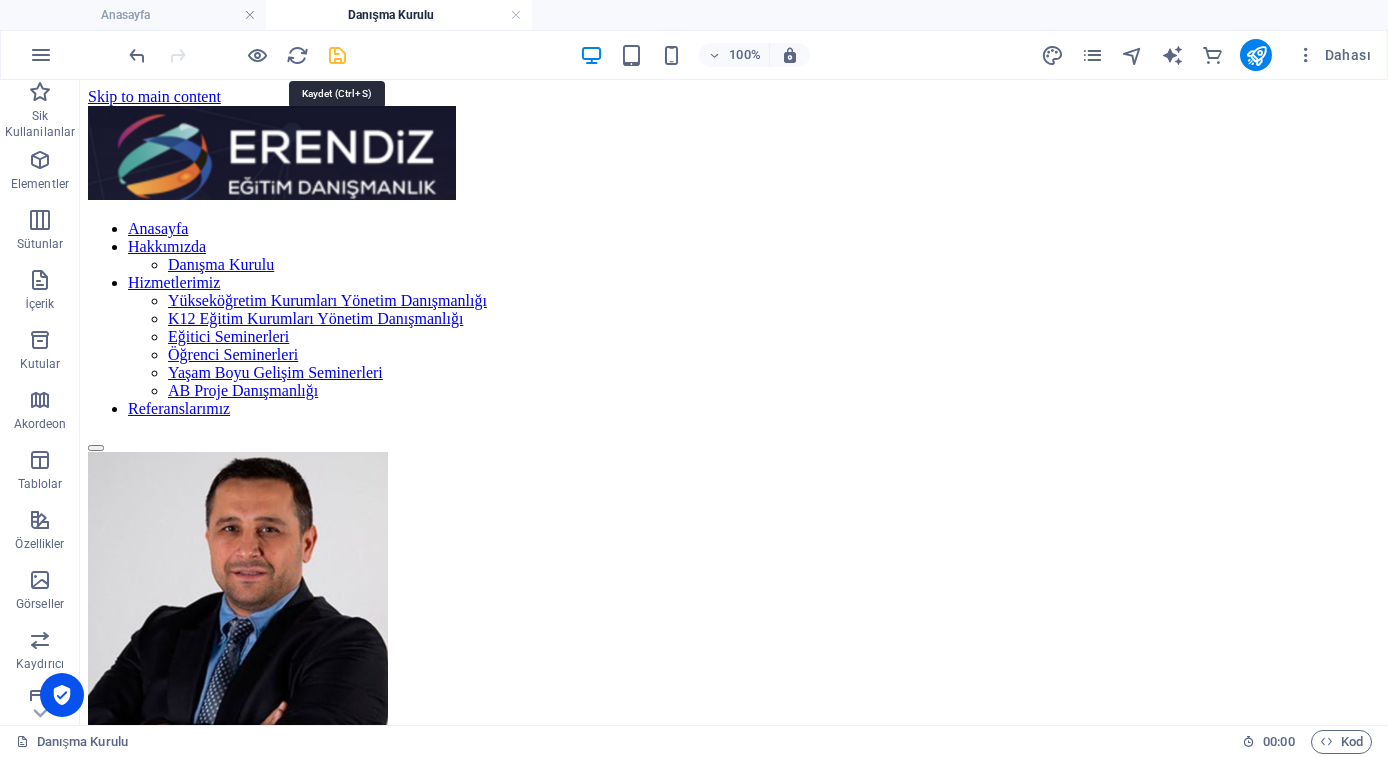 click at bounding box center (337, 55) 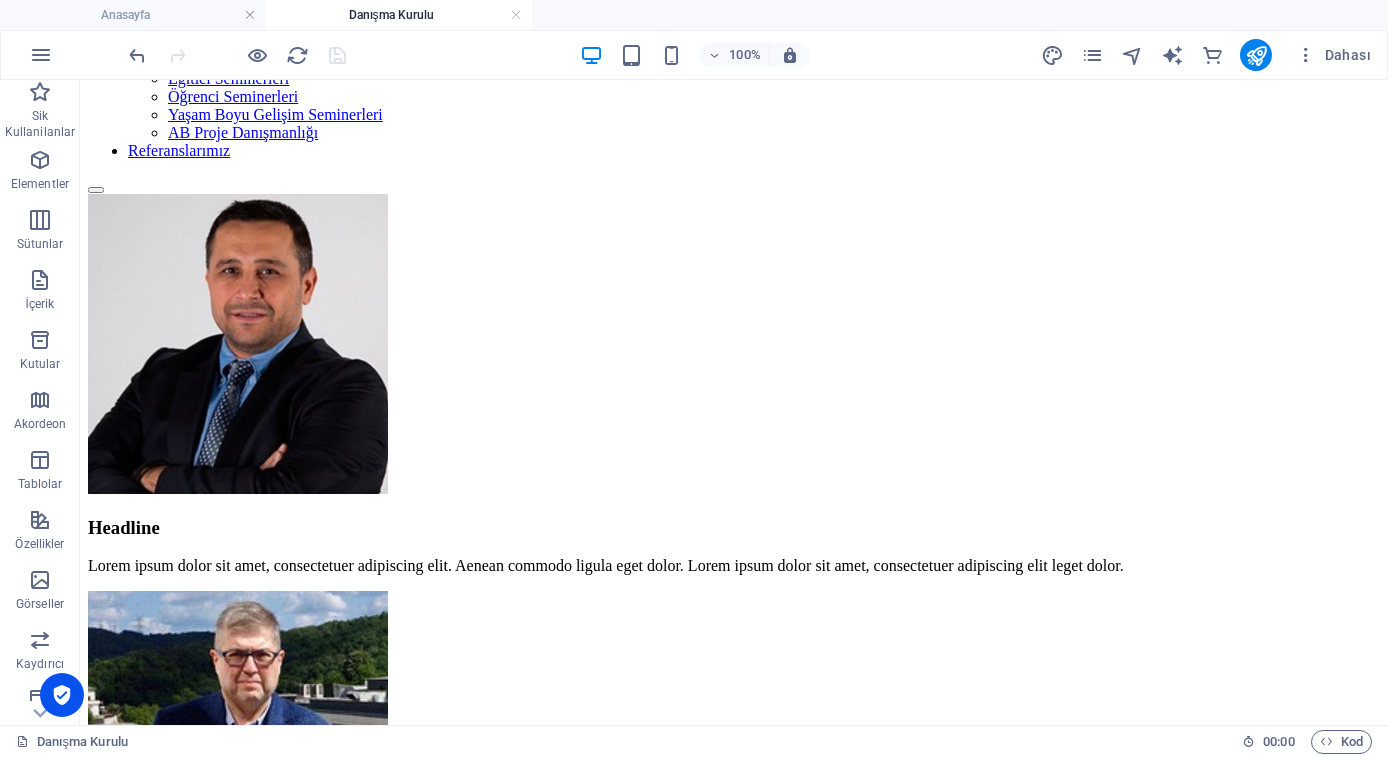 scroll, scrollTop: 0, scrollLeft: 0, axis: both 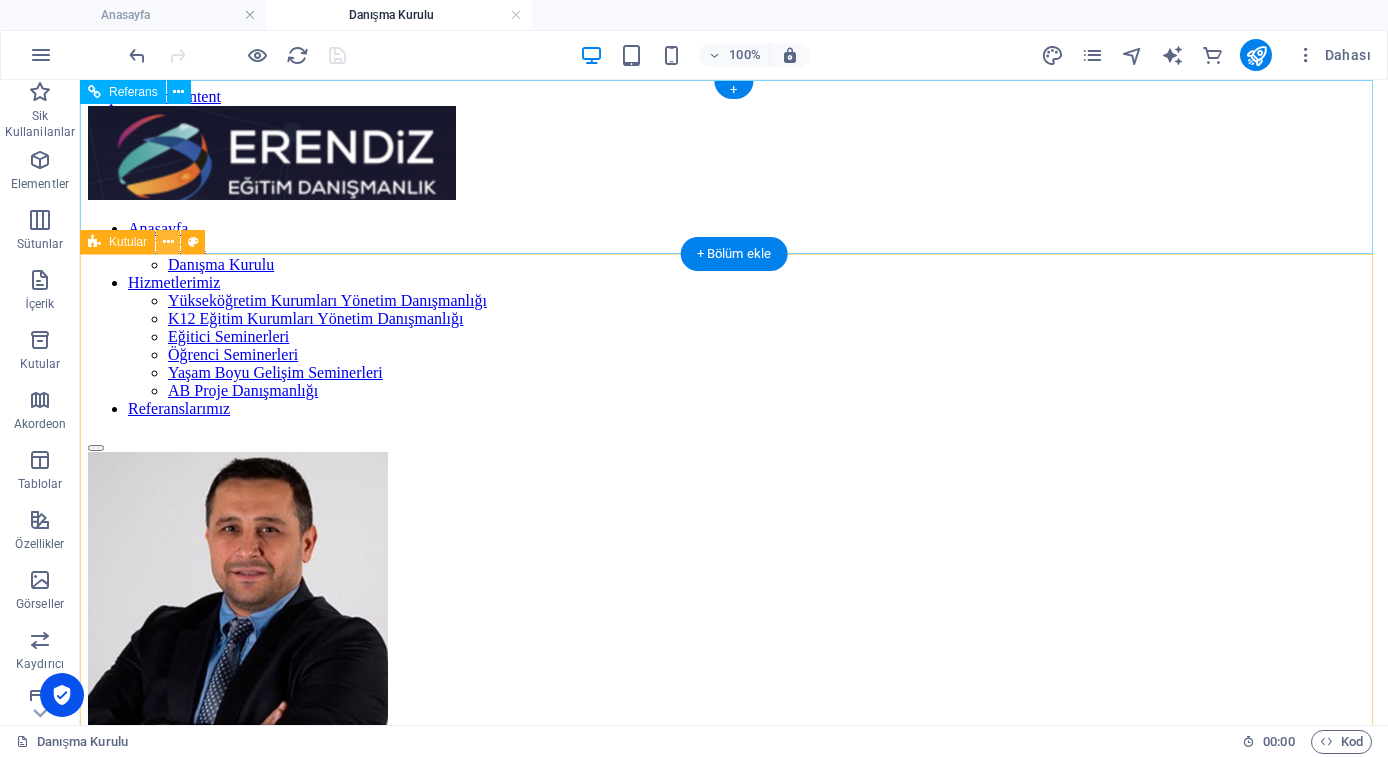 click at bounding box center [168, 242] 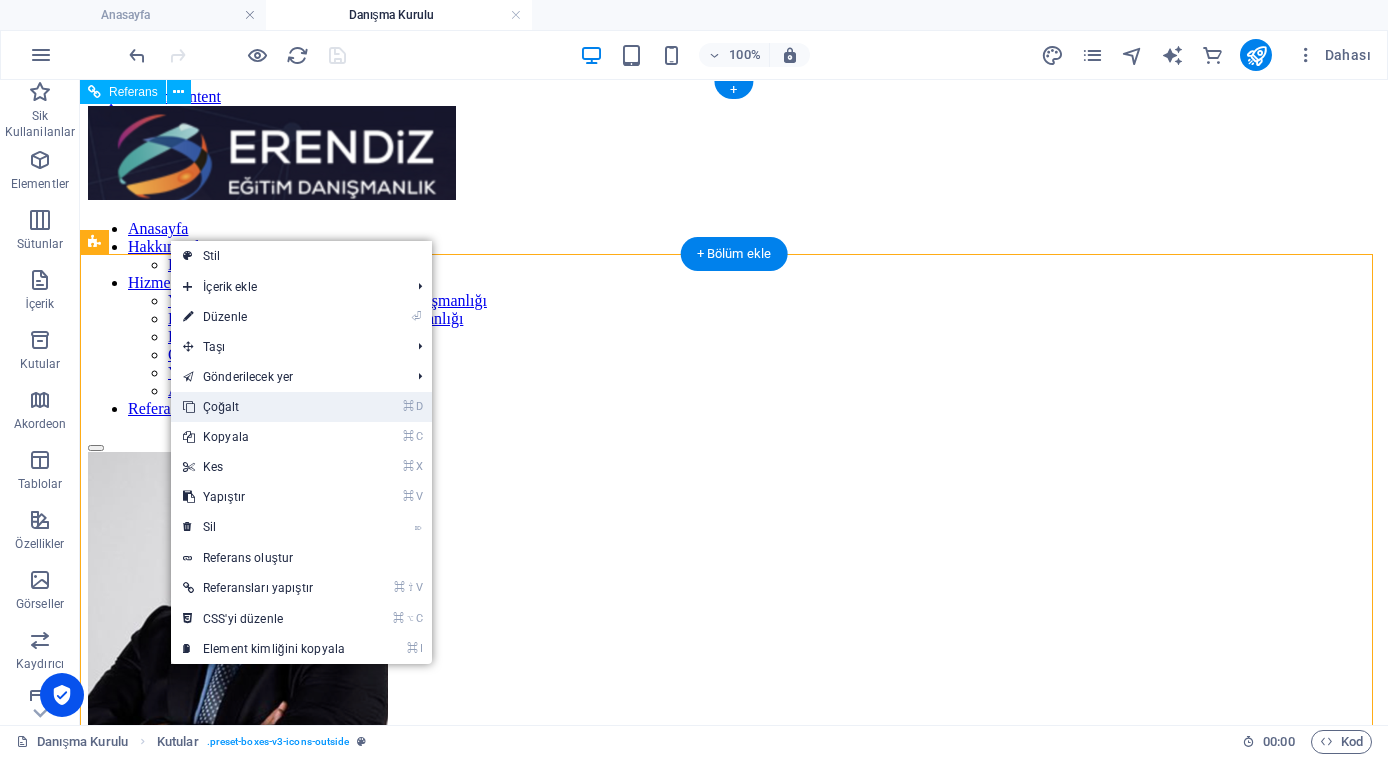 click on "⌘ D  Çoğalt" at bounding box center (264, 407) 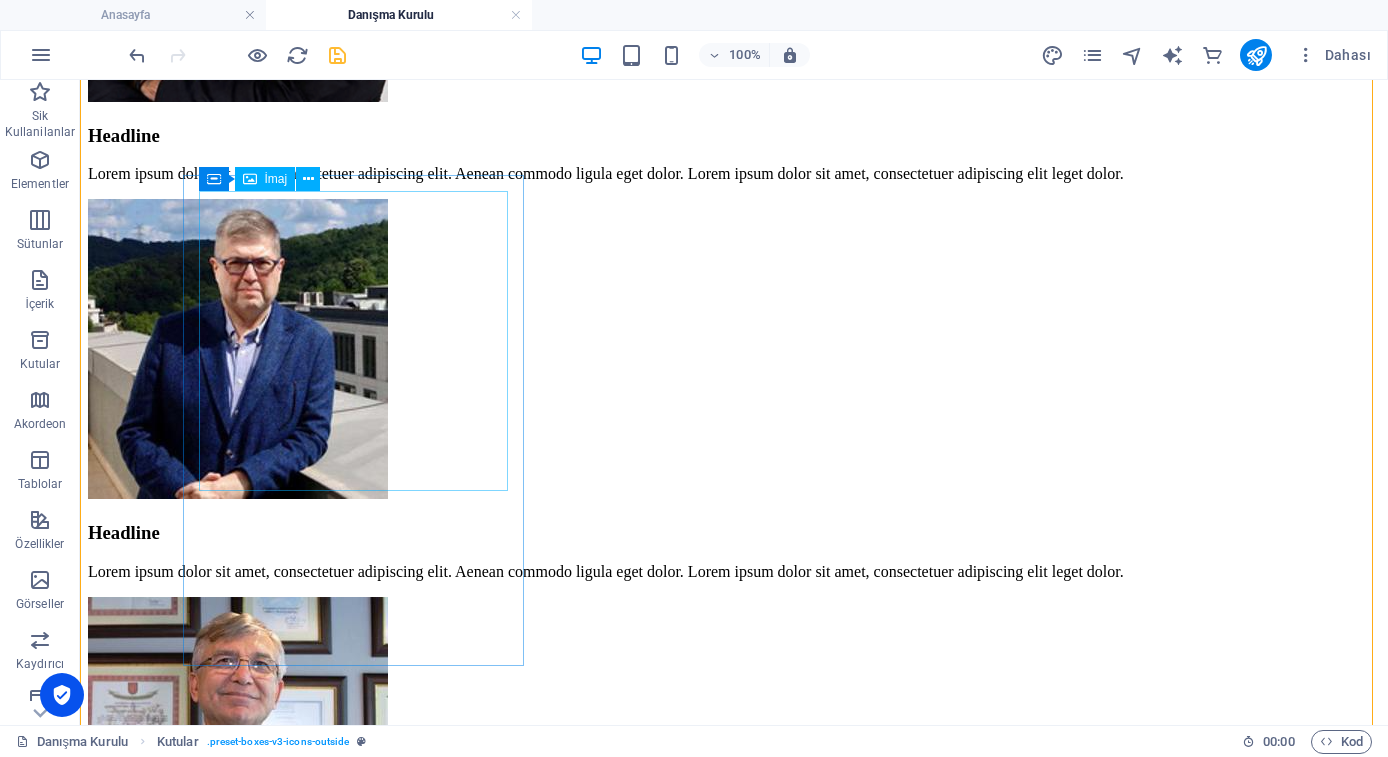 scroll, scrollTop: 732, scrollLeft: 0, axis: vertical 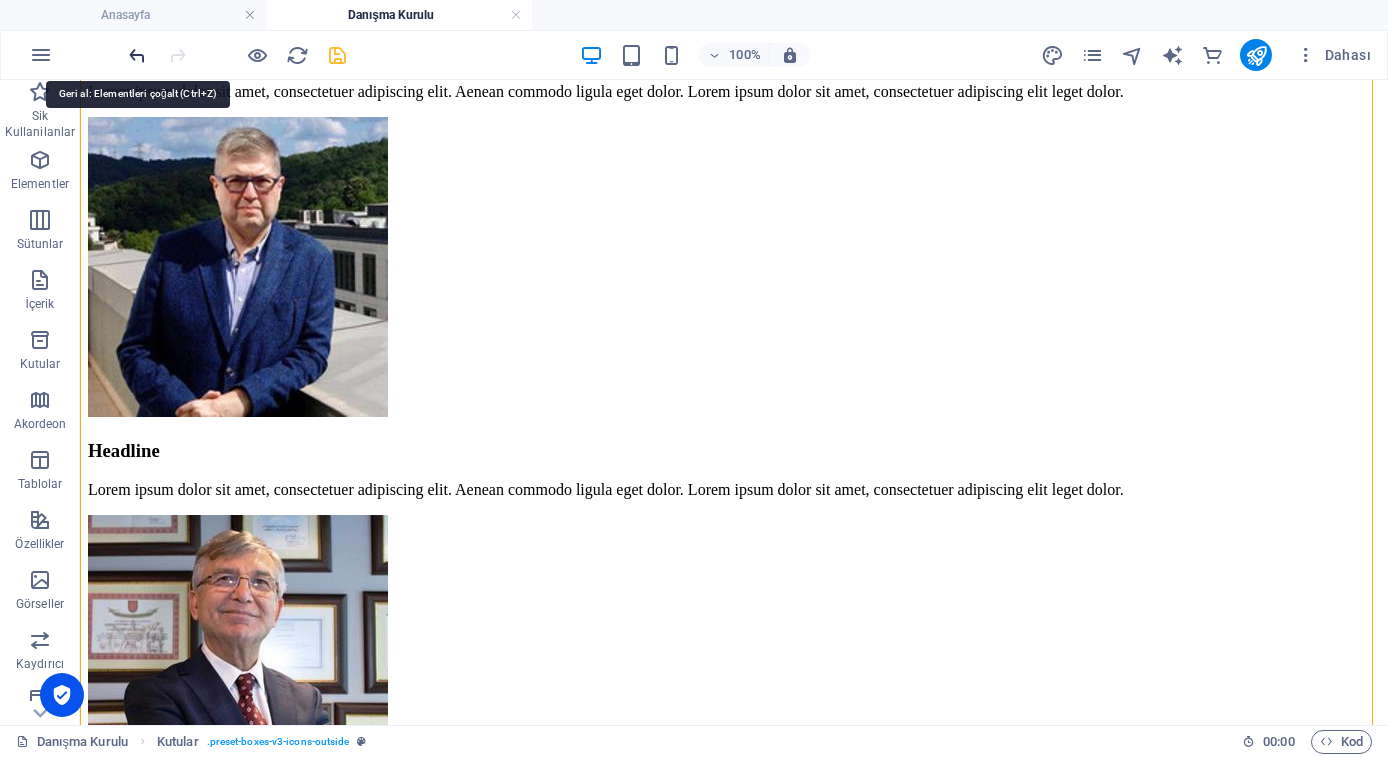 click at bounding box center [137, 55] 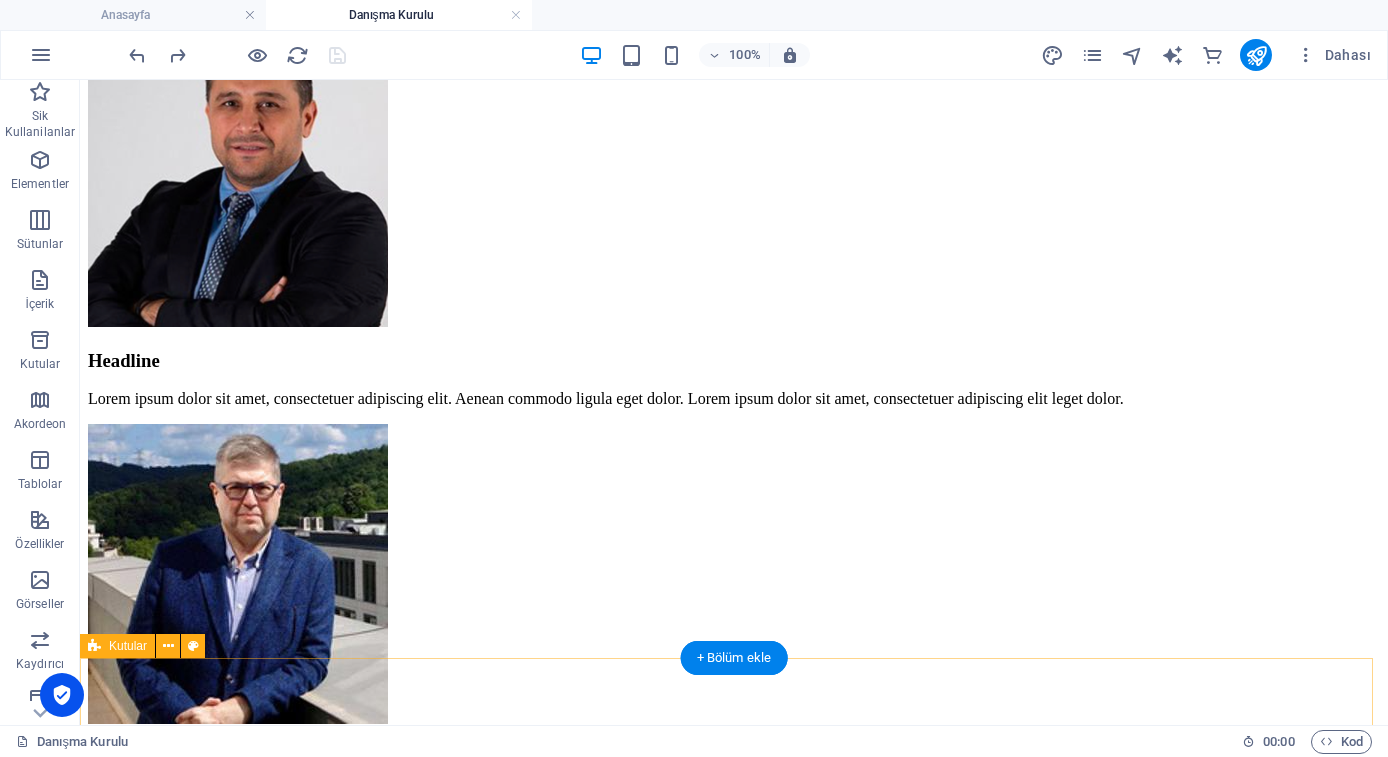 scroll, scrollTop: 0, scrollLeft: 0, axis: both 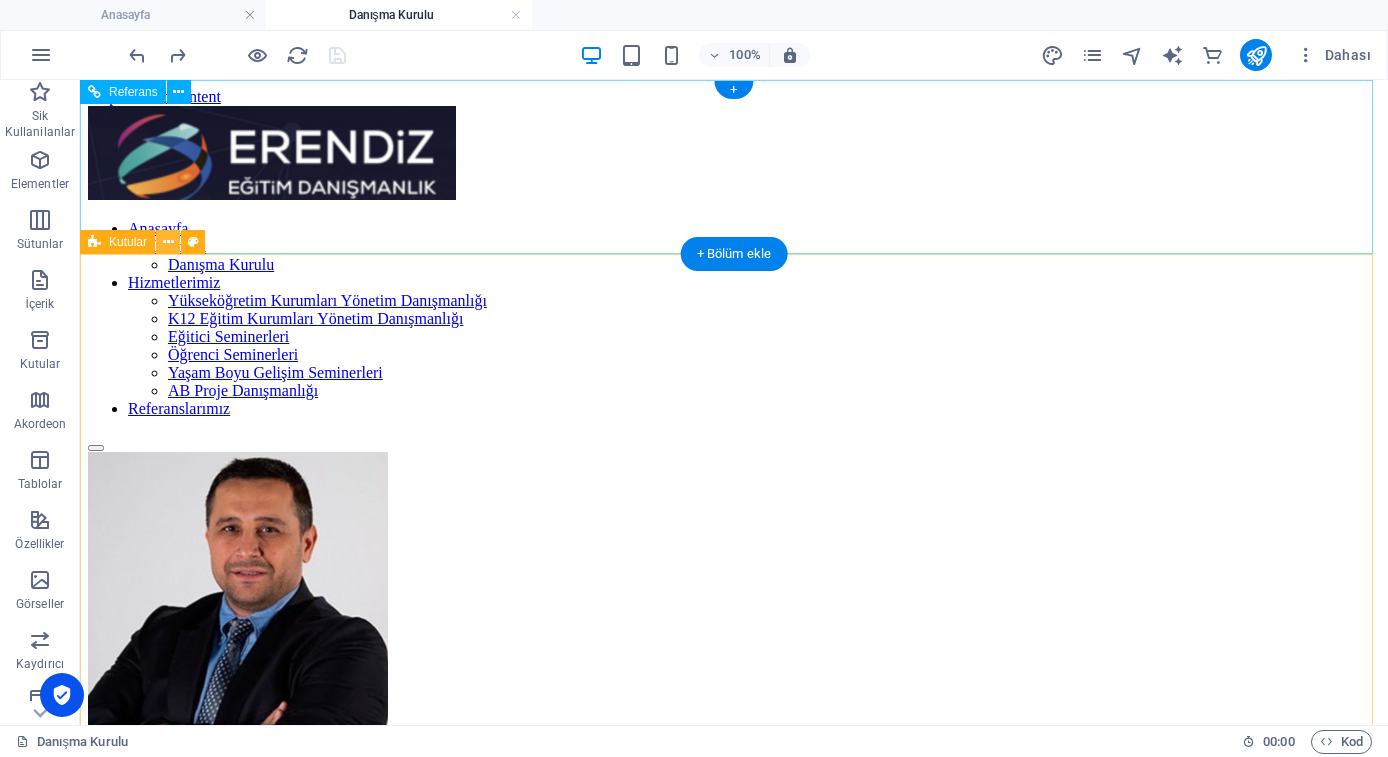 click at bounding box center [168, 242] 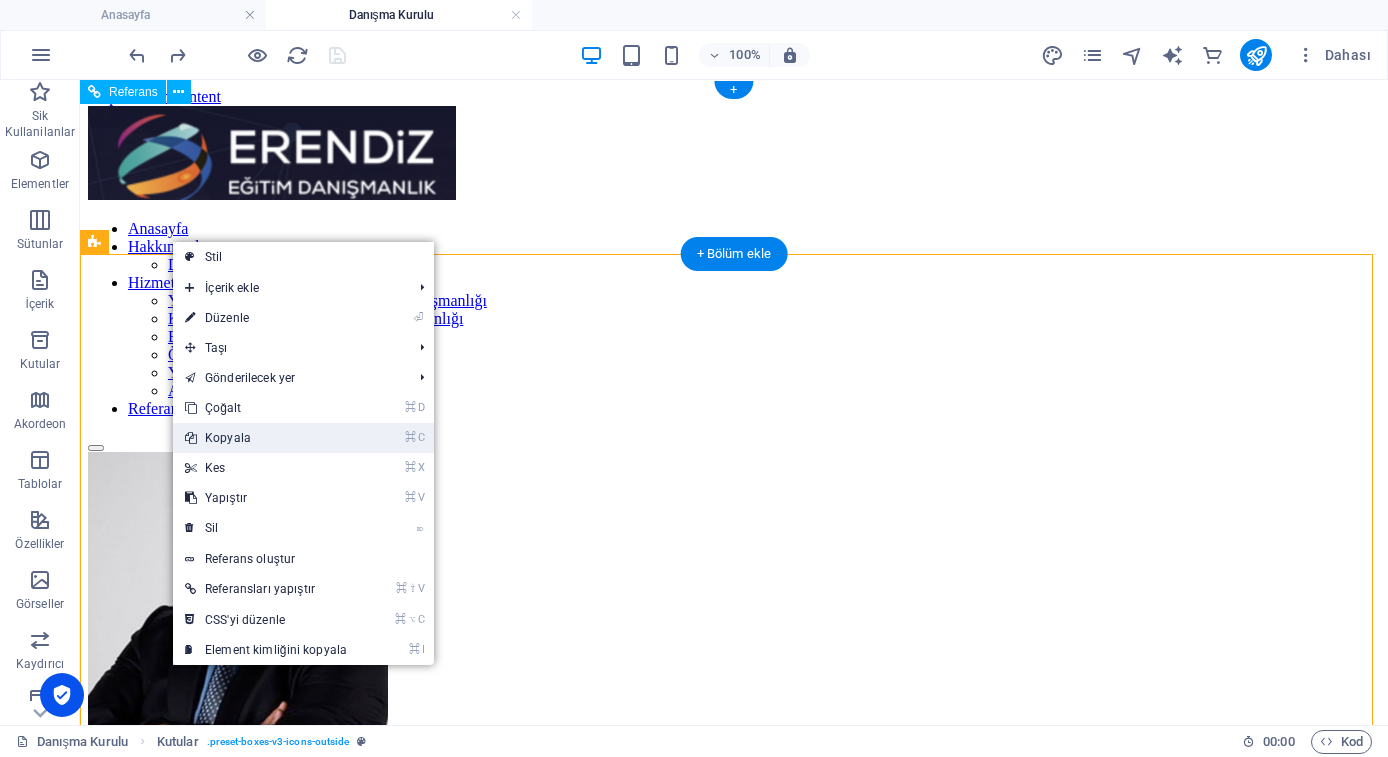 click on "⌘ C  Kopyala" at bounding box center (266, 438) 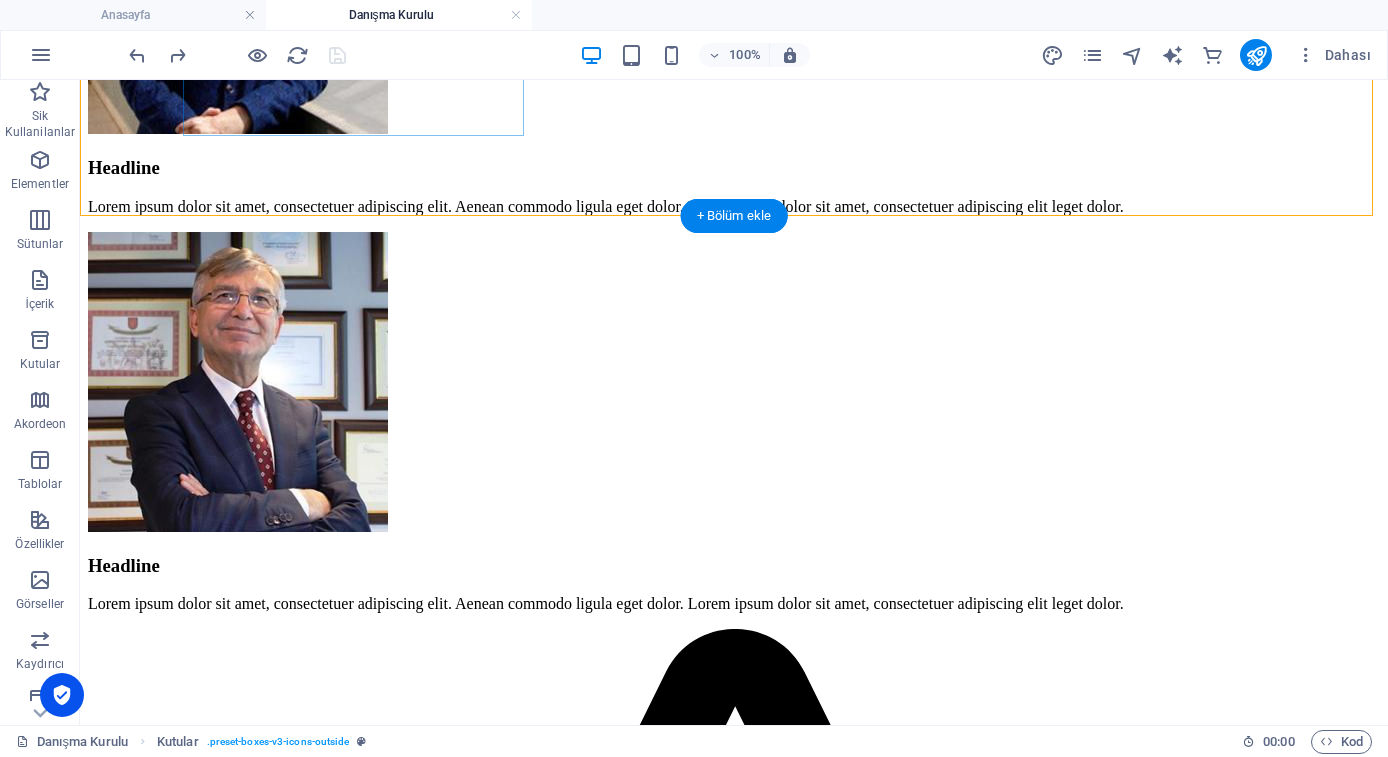scroll, scrollTop: 1394, scrollLeft: 0, axis: vertical 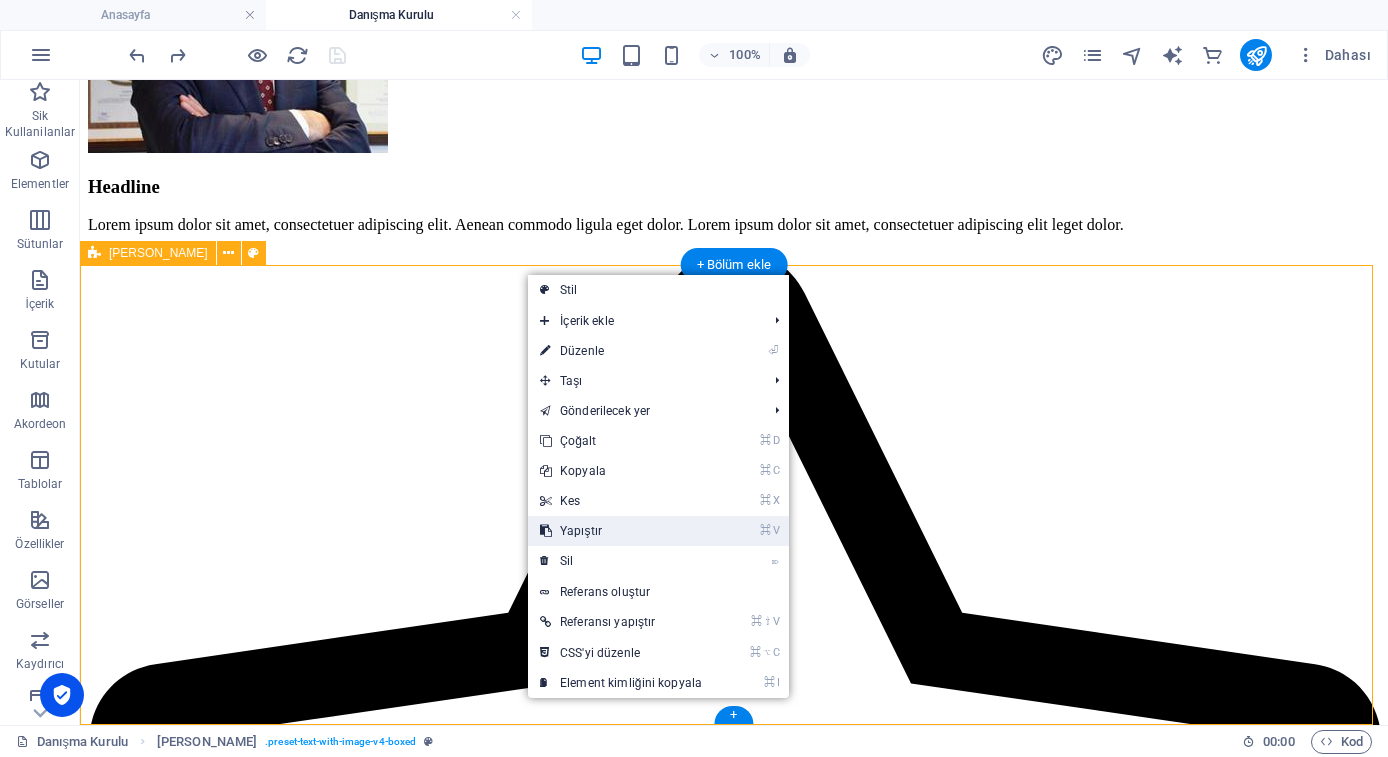 click on "⌘ V  Yapıştır" at bounding box center [621, 531] 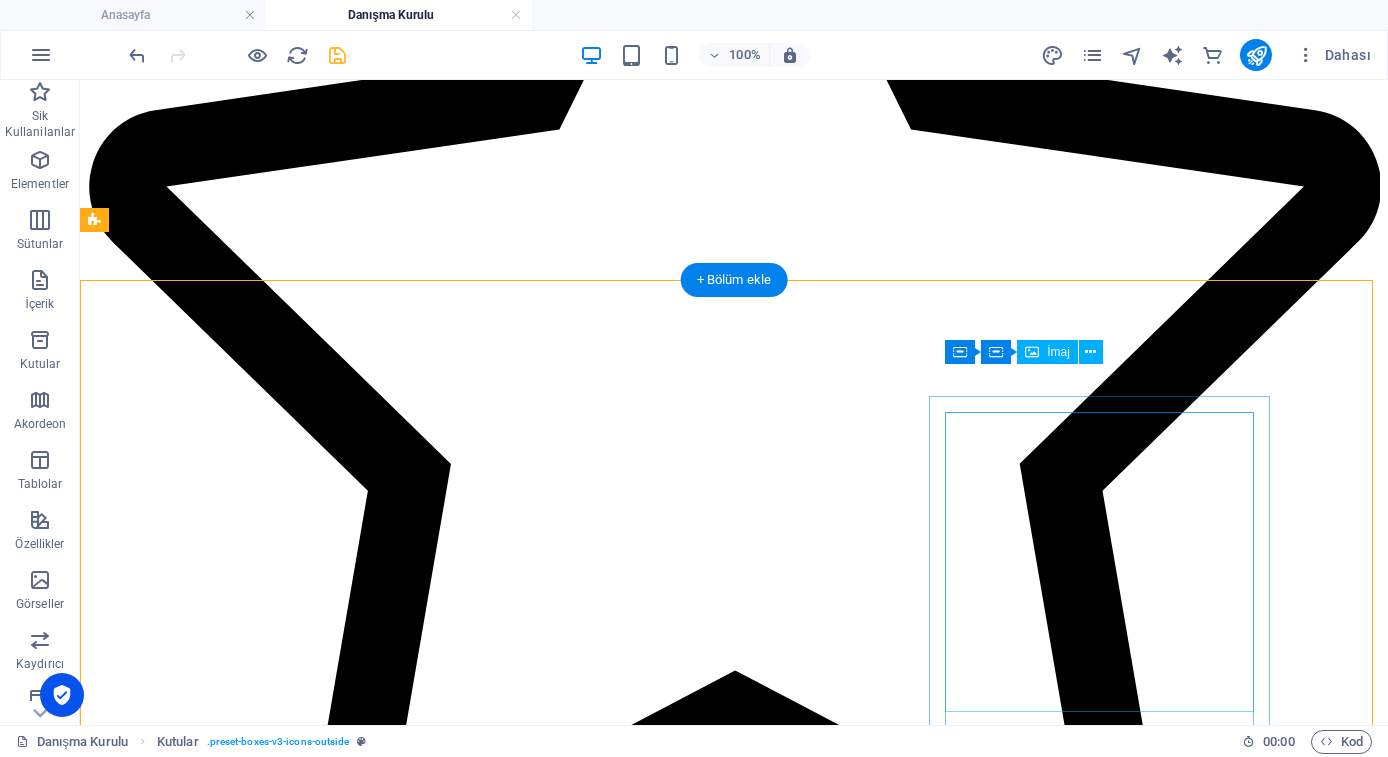 scroll, scrollTop: 1609, scrollLeft: 0, axis: vertical 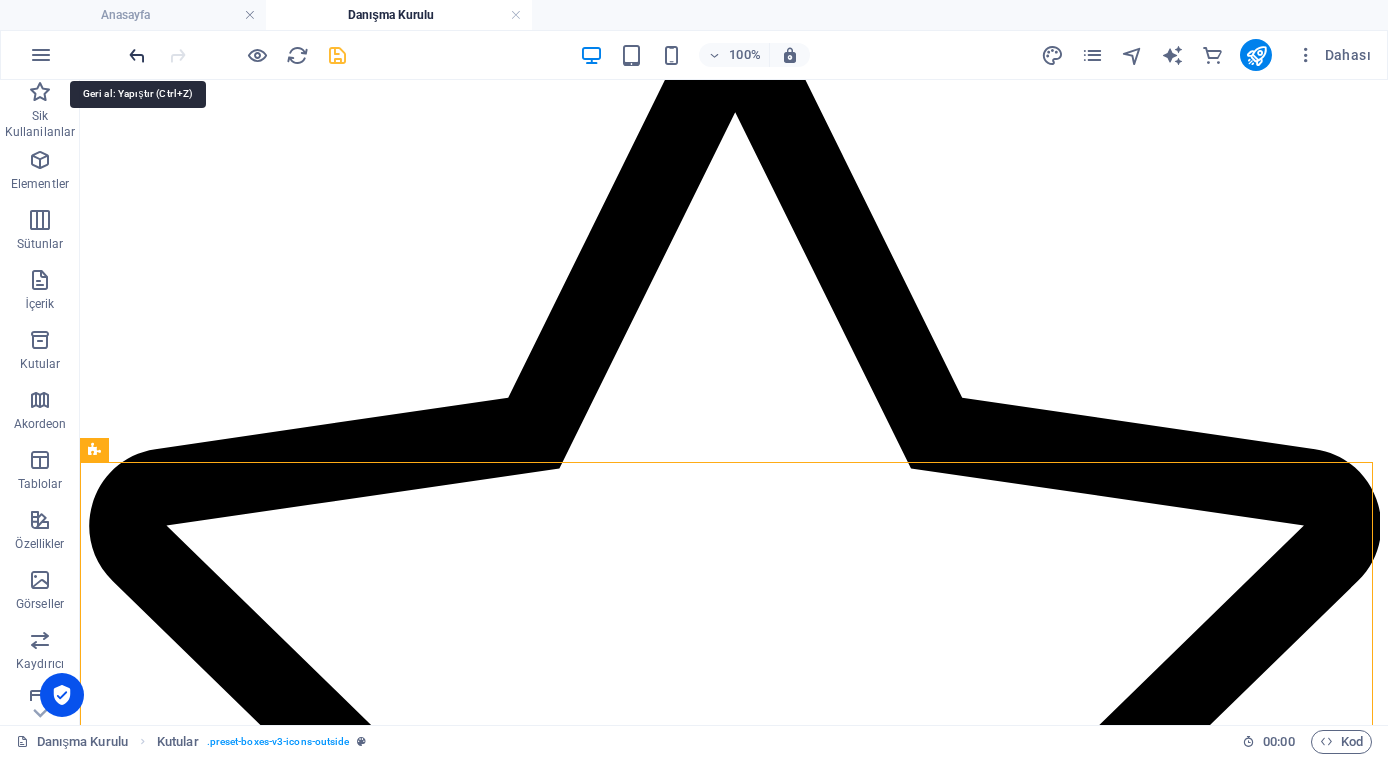 click at bounding box center [137, 55] 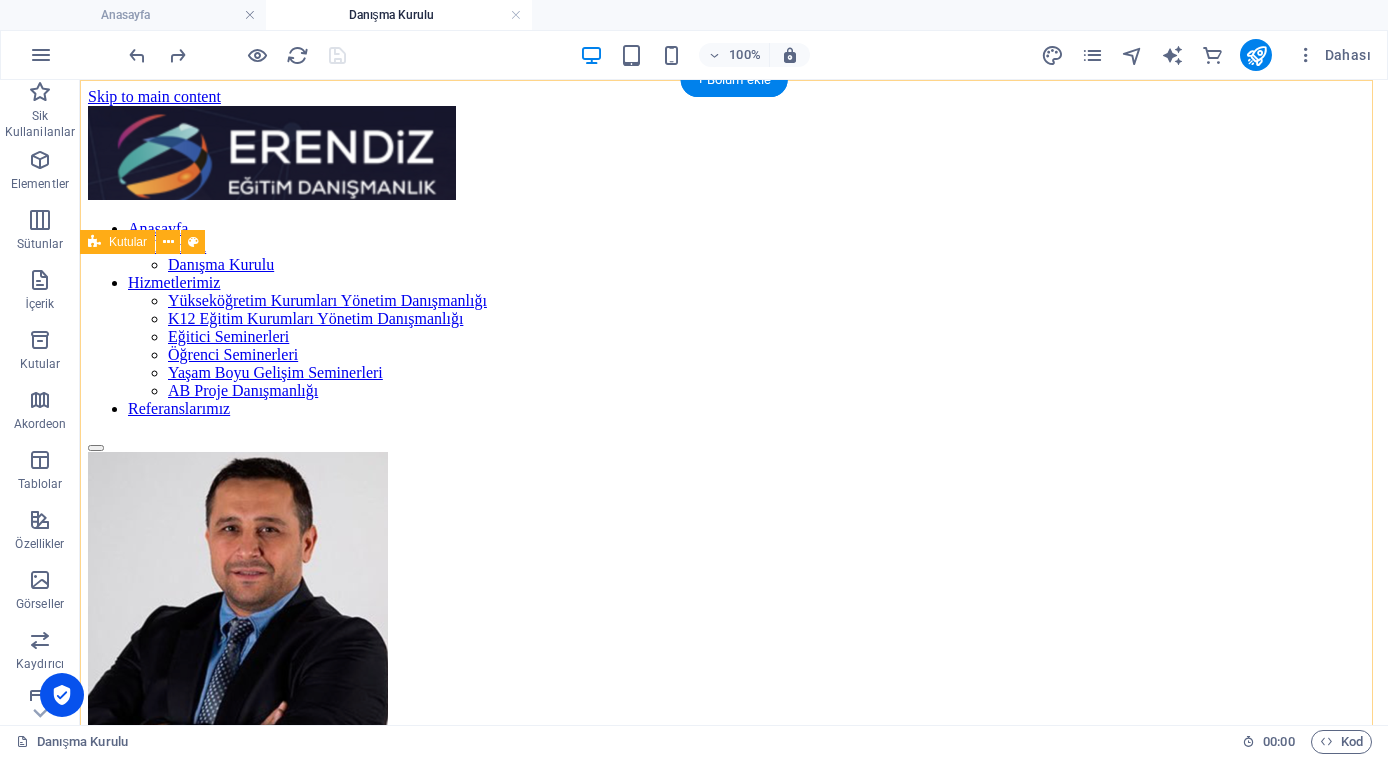 scroll, scrollTop: 0, scrollLeft: 0, axis: both 